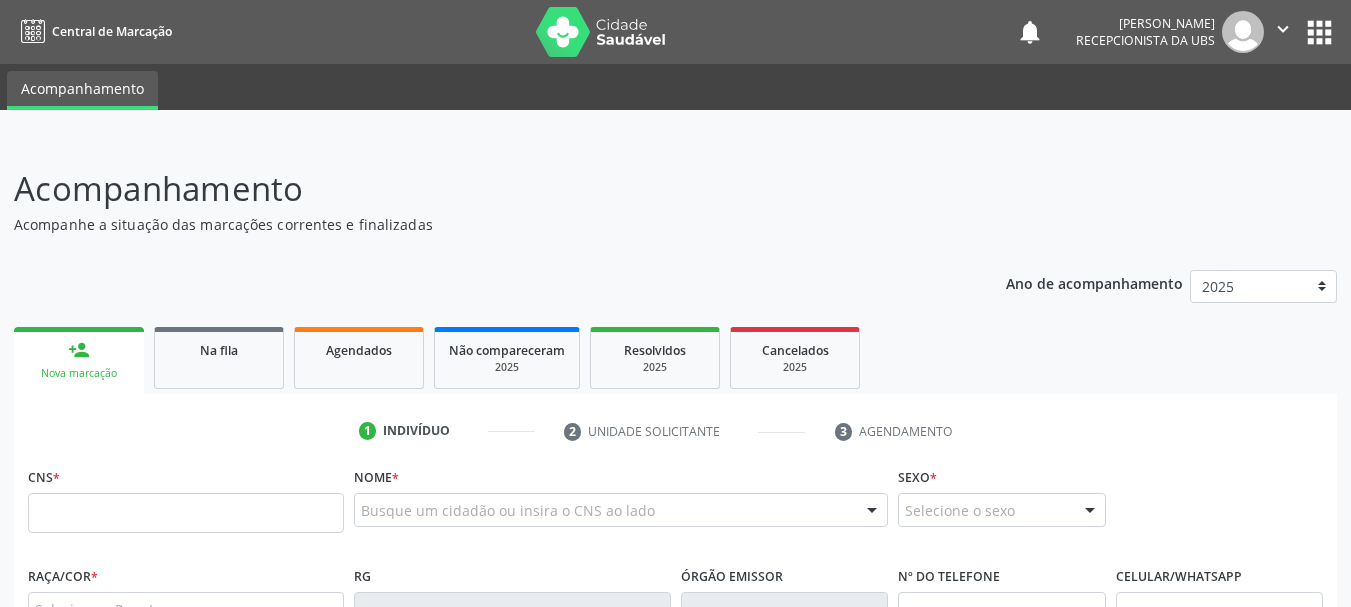 scroll, scrollTop: 0, scrollLeft: 0, axis: both 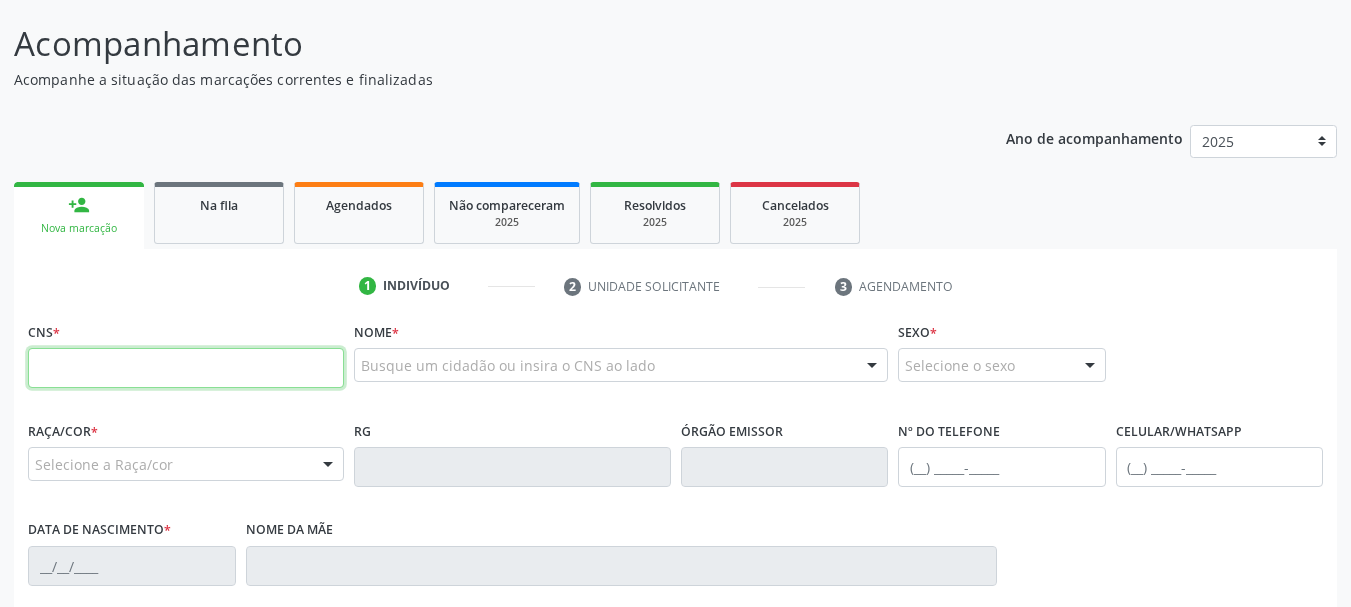 click at bounding box center (186, 368) 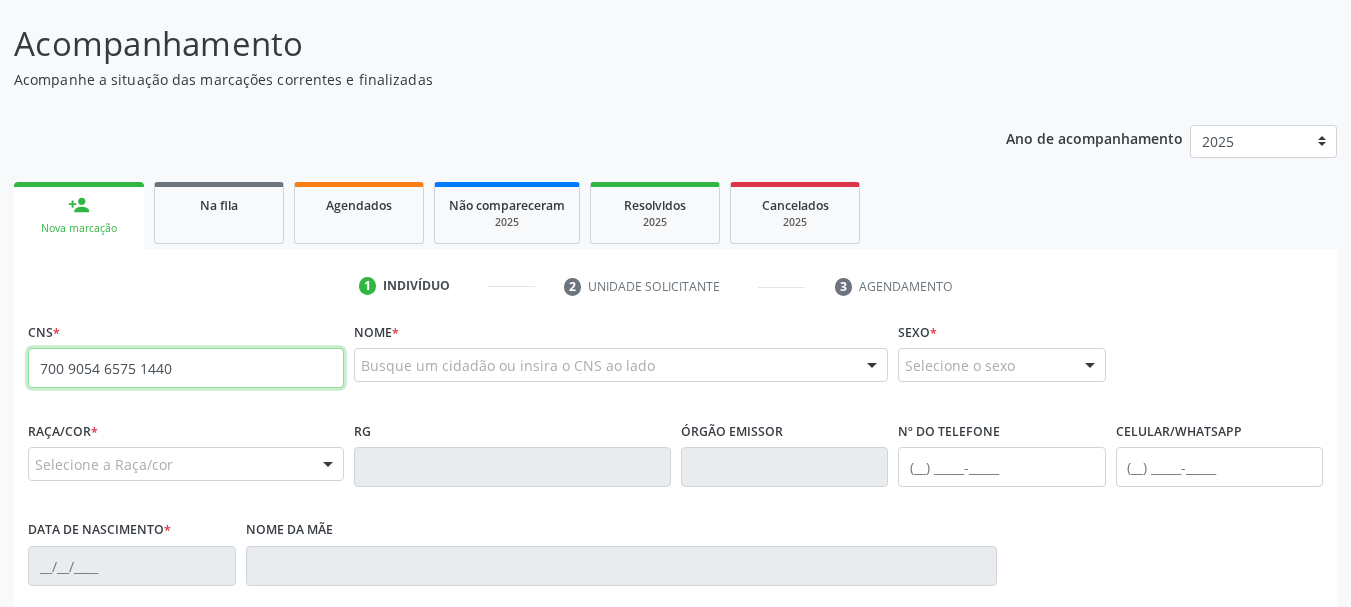 type on "700 9054 6575 1440" 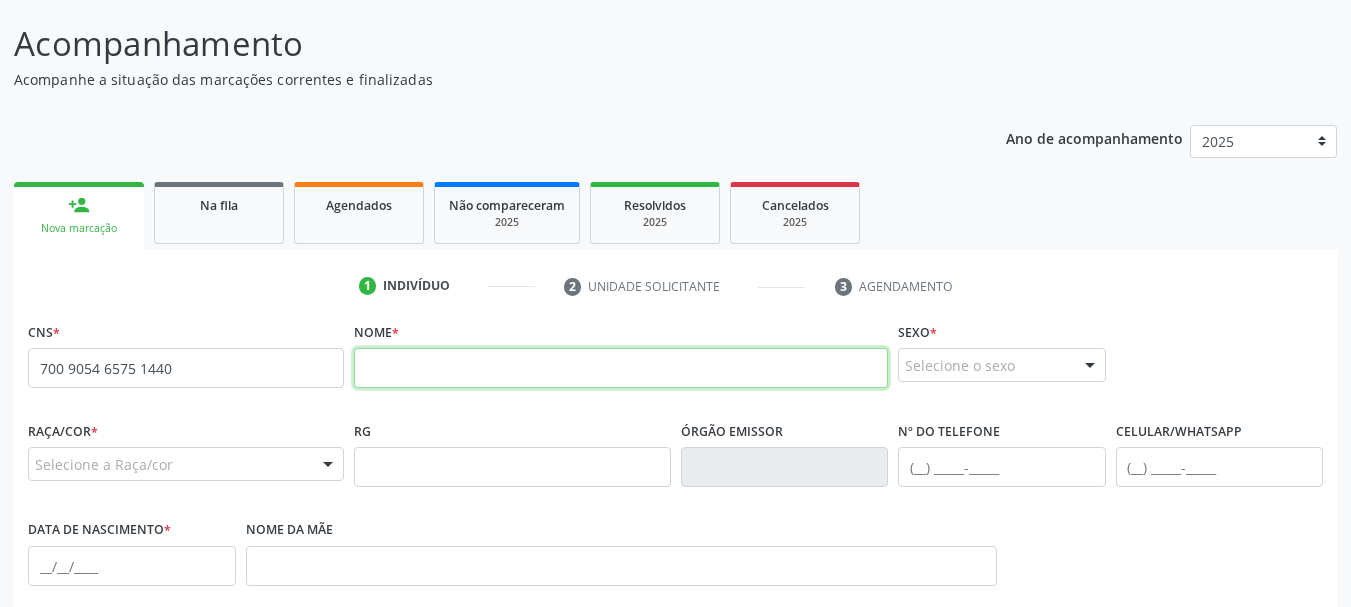click at bounding box center (621, 368) 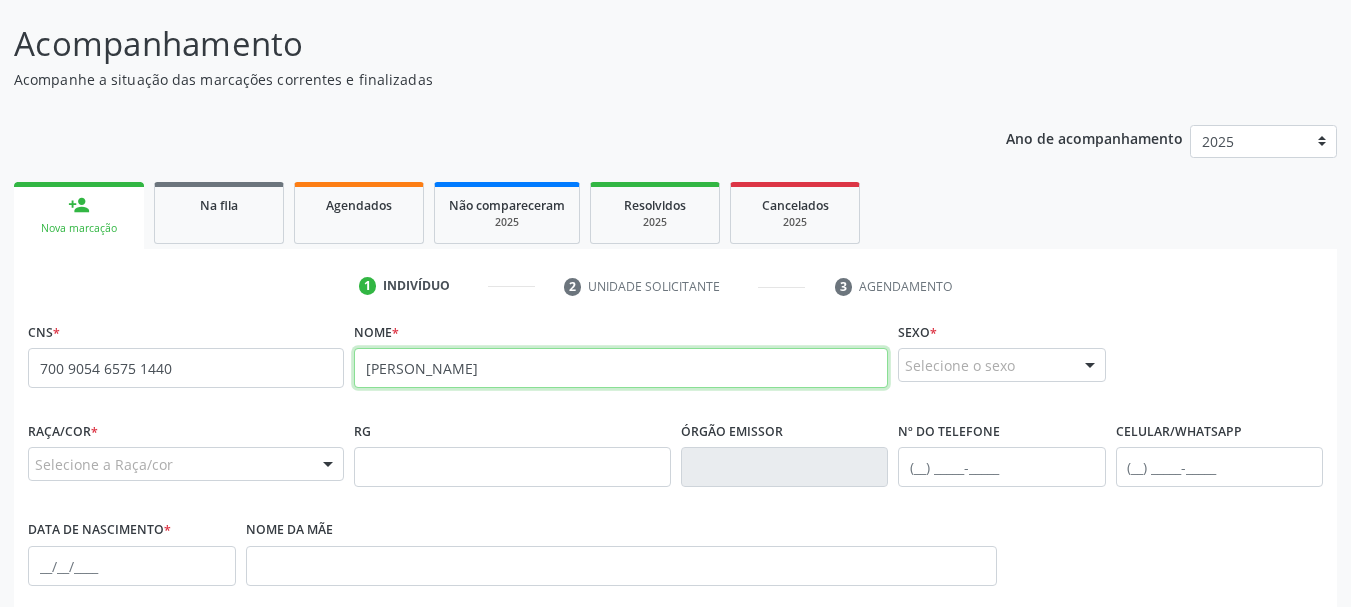type on "viviane maria oliveira da silva" 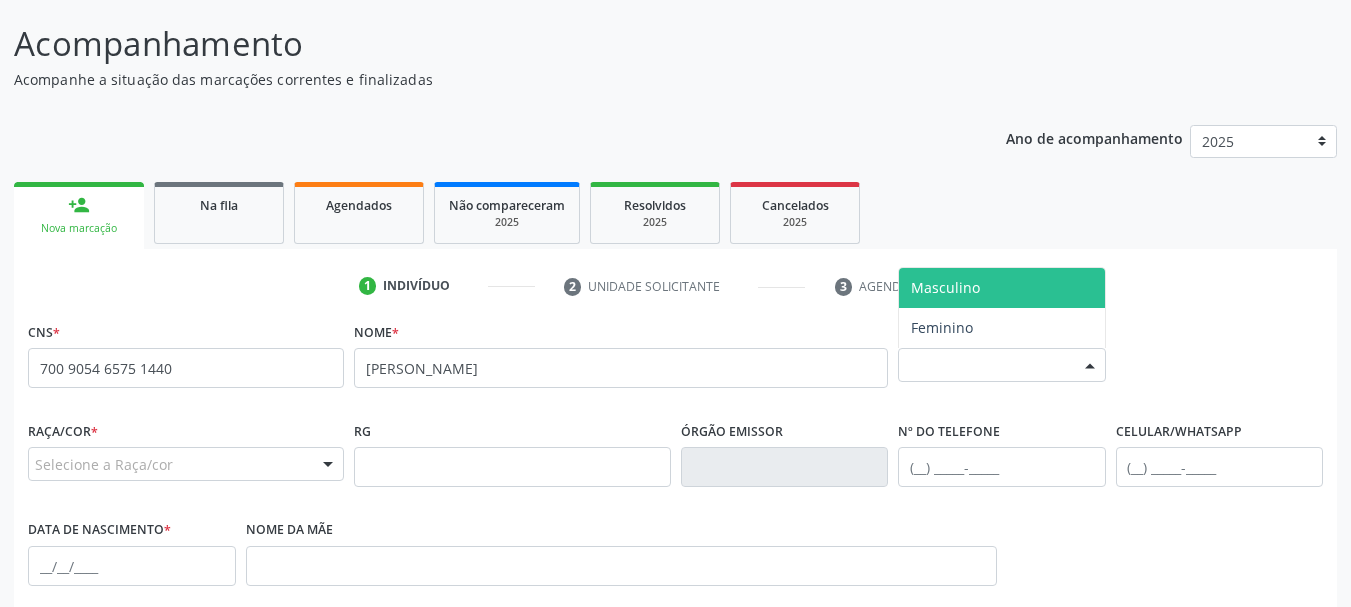 click at bounding box center (1090, 366) 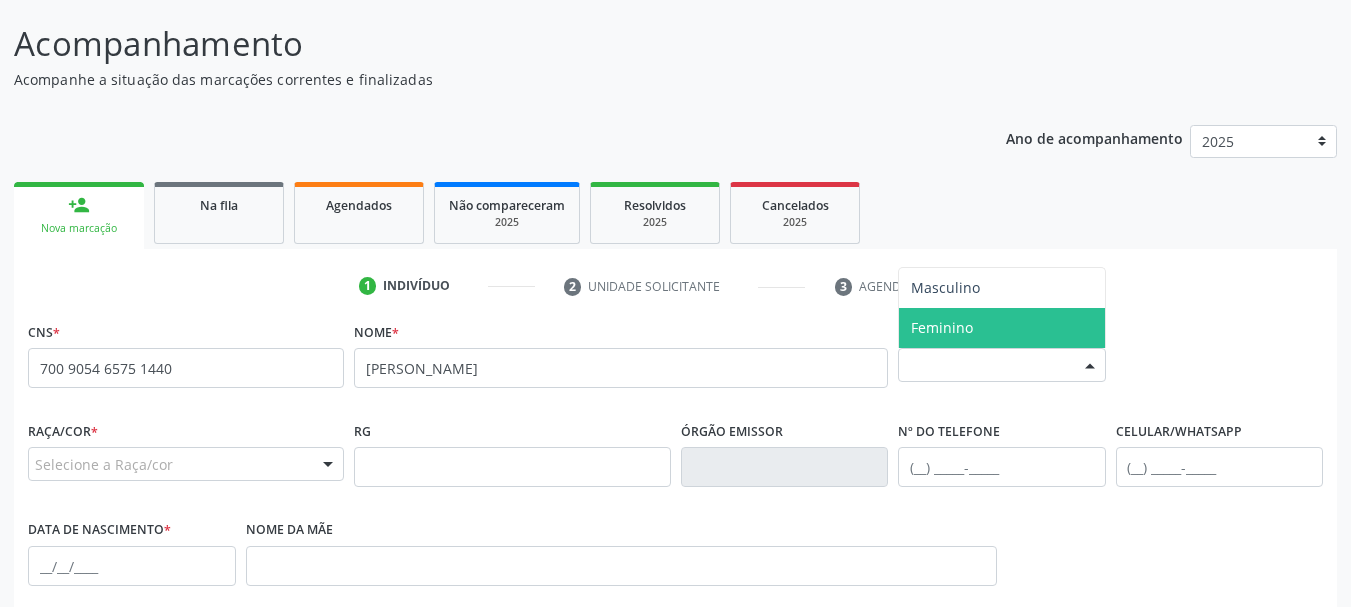 click on "Feminino" at bounding box center [1002, 328] 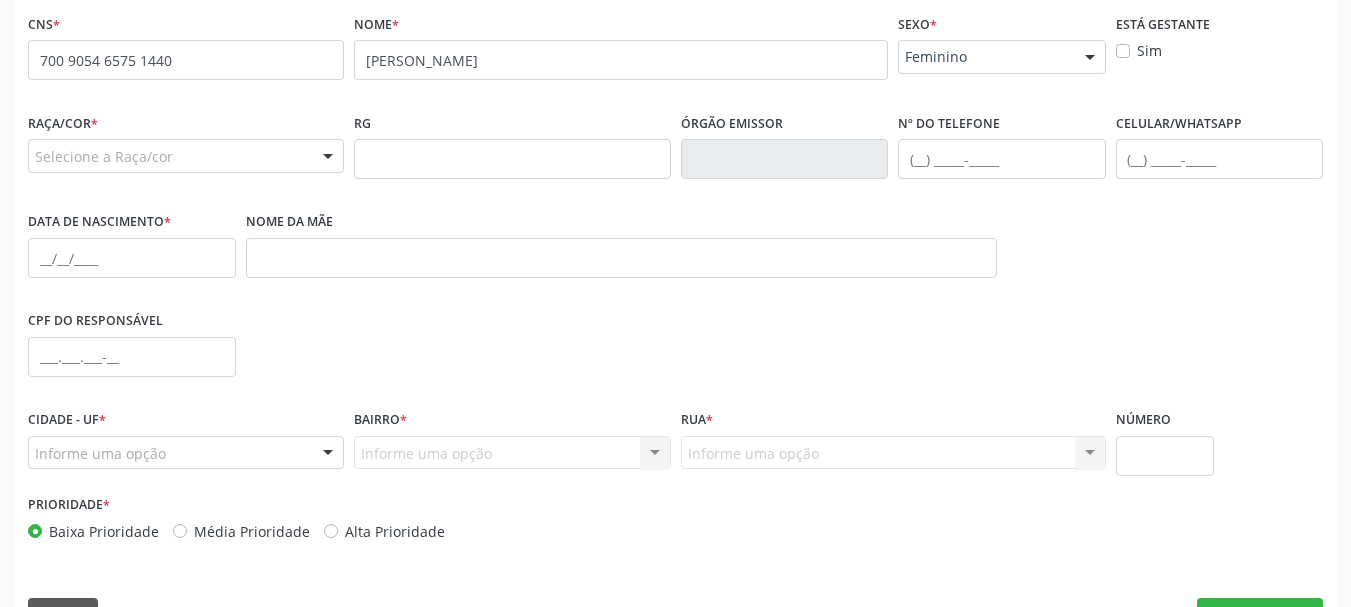 scroll, scrollTop: 465, scrollLeft: 0, axis: vertical 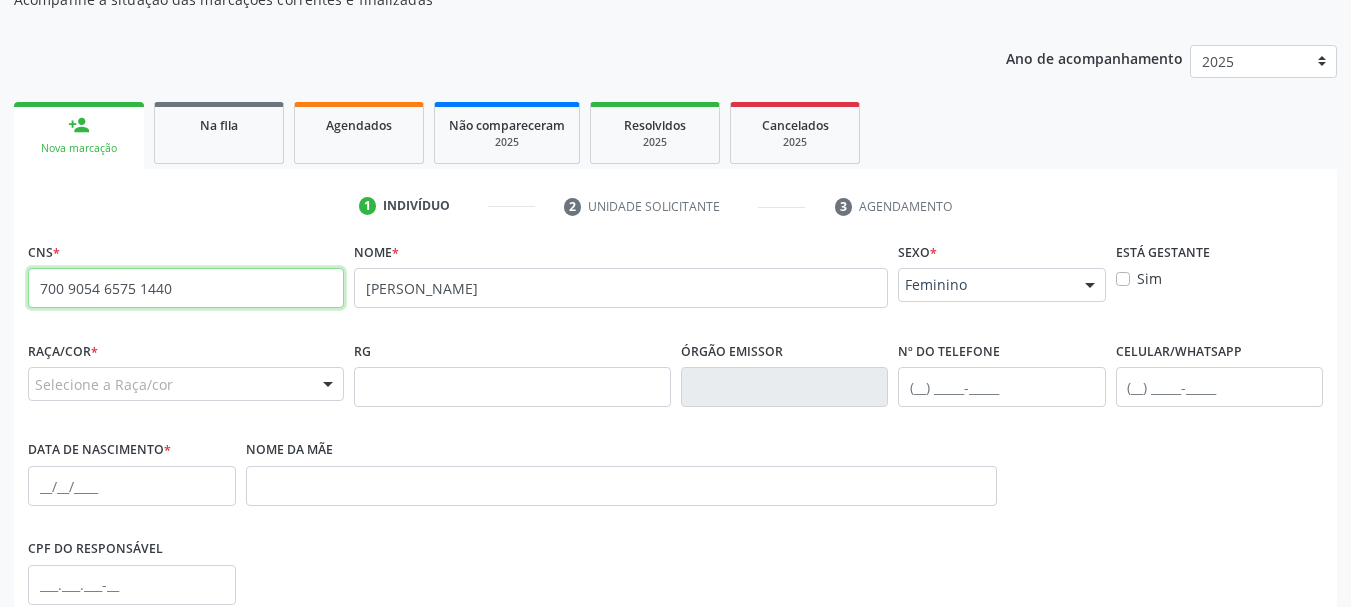 click on "700 9054 6575 1440" at bounding box center (186, 288) 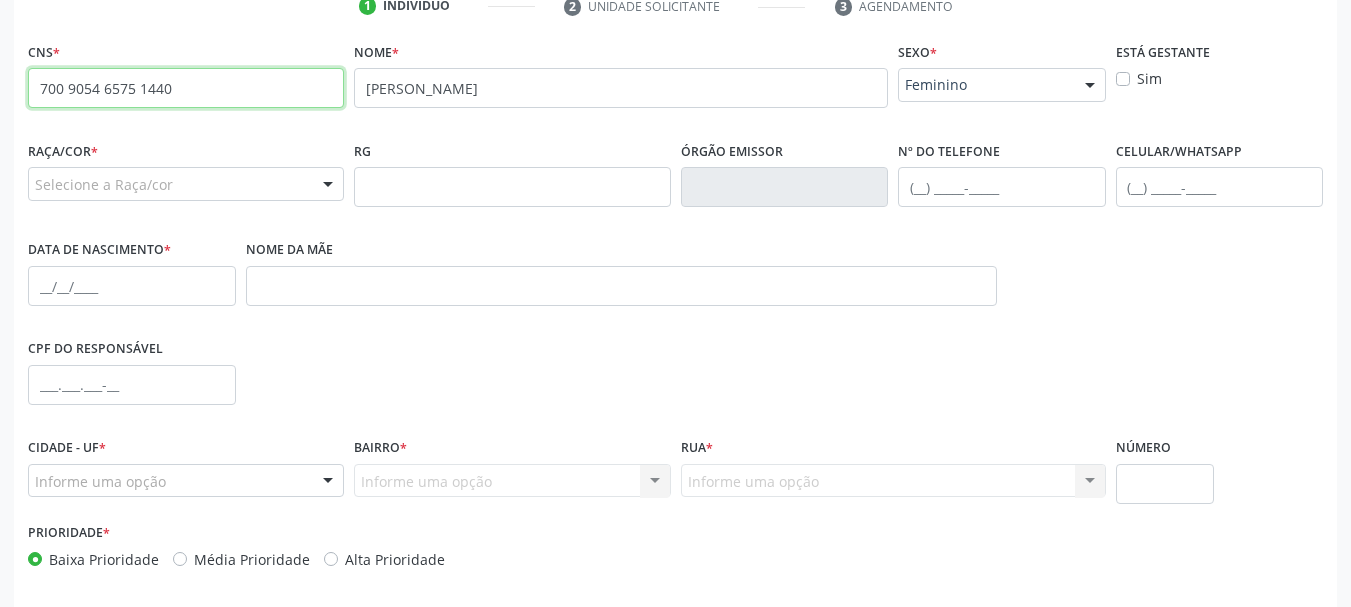 scroll, scrollTop: 465, scrollLeft: 0, axis: vertical 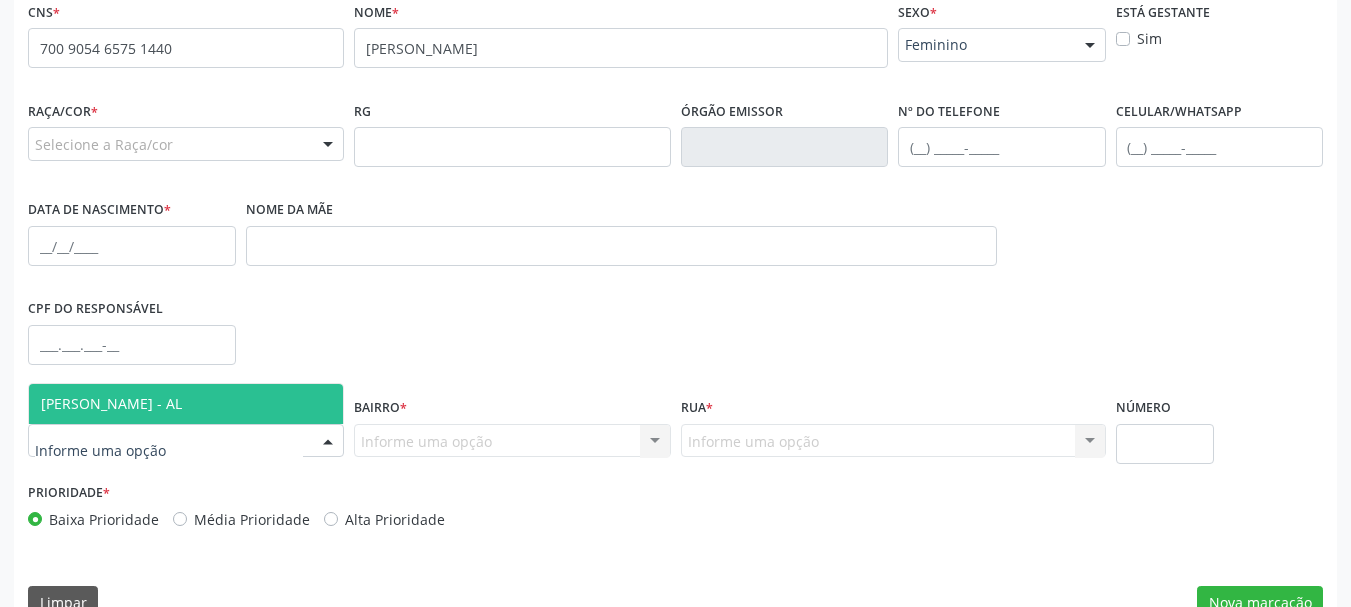 click at bounding box center (328, 442) 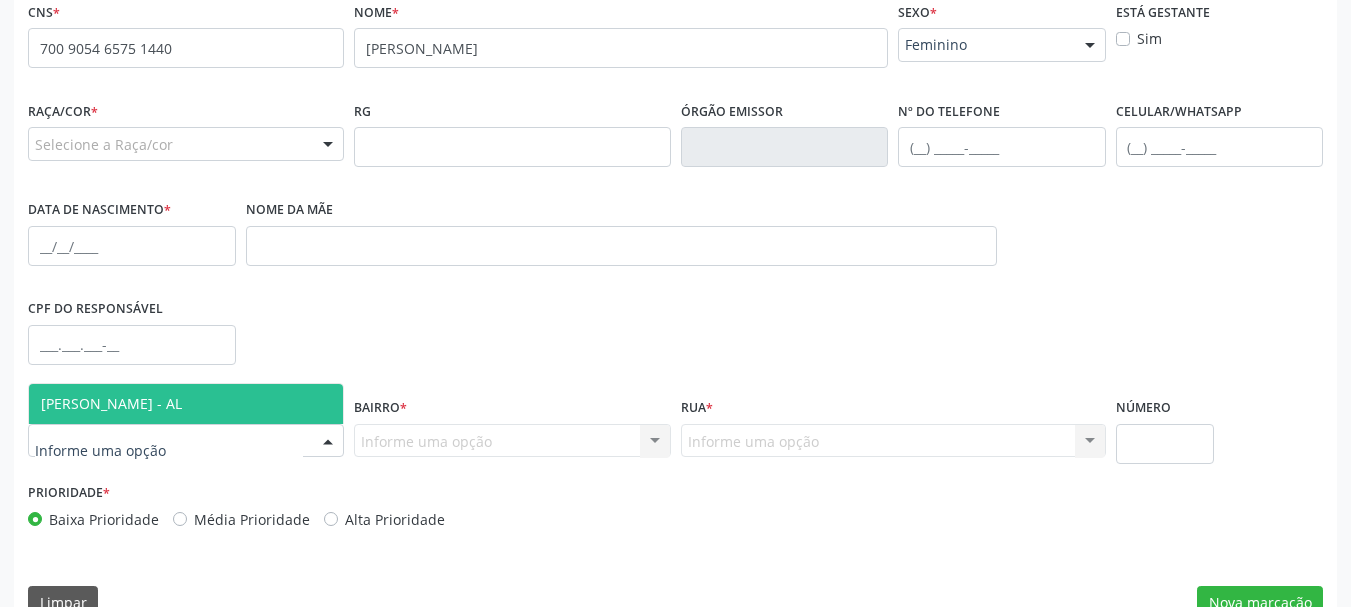 click on "[PERSON_NAME] - AL" at bounding box center (186, 404) 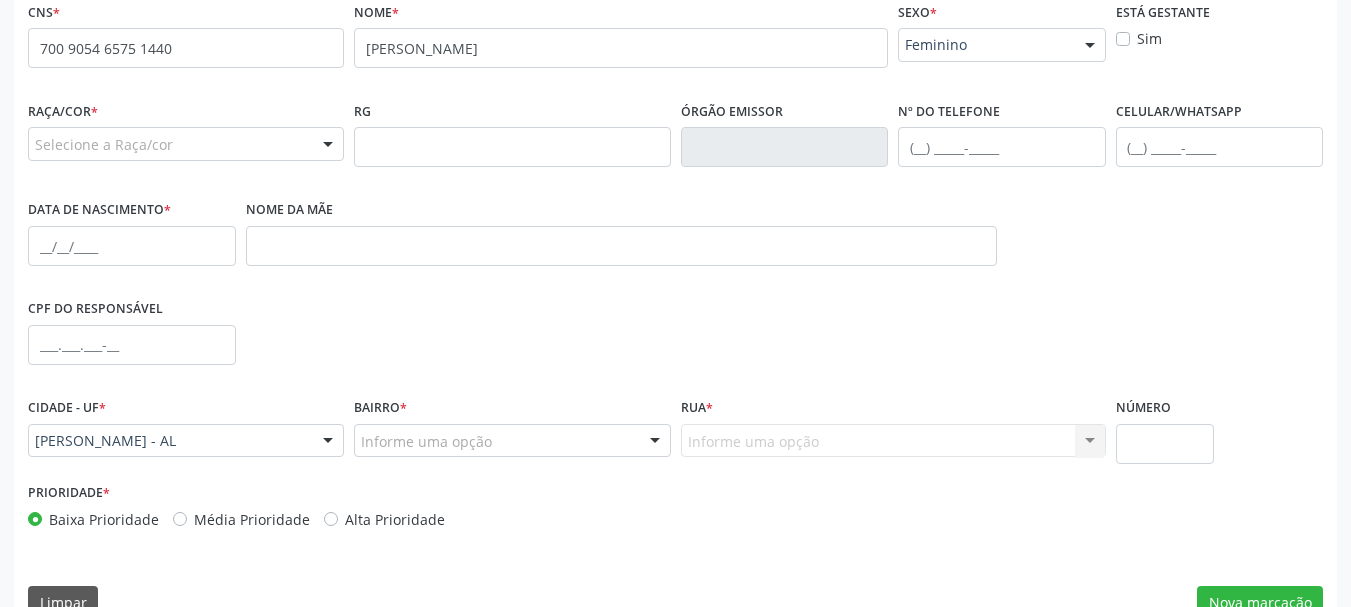 click at bounding box center (655, 442) 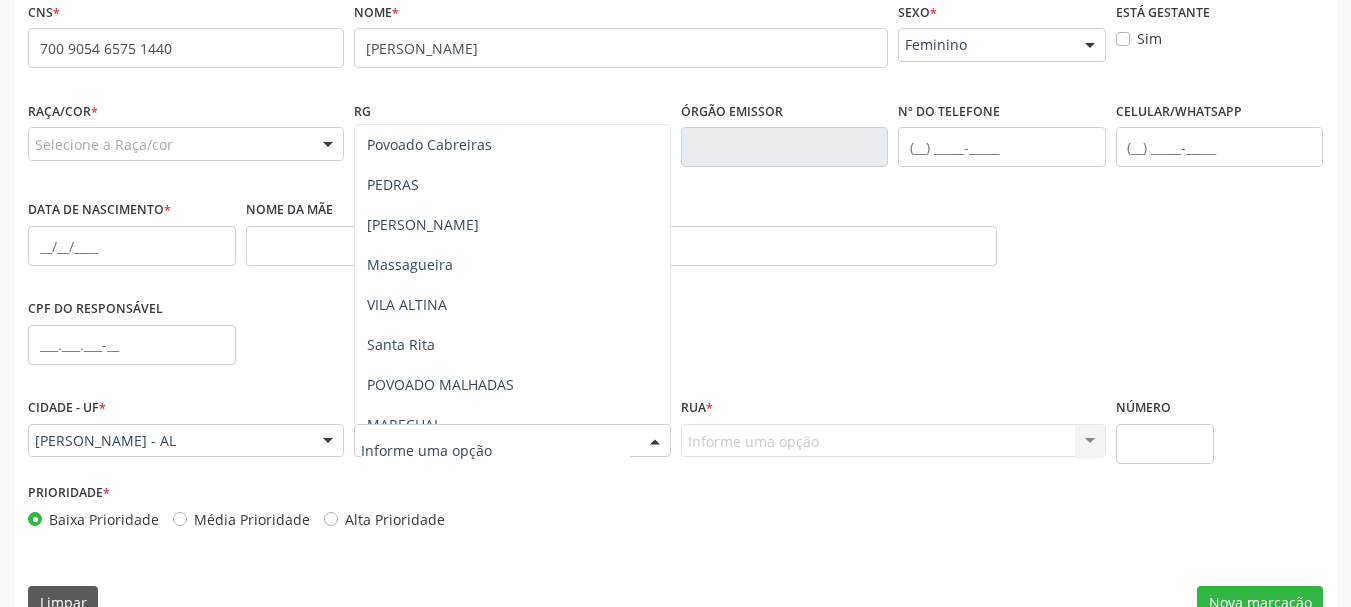 scroll, scrollTop: 341, scrollLeft: 0, axis: vertical 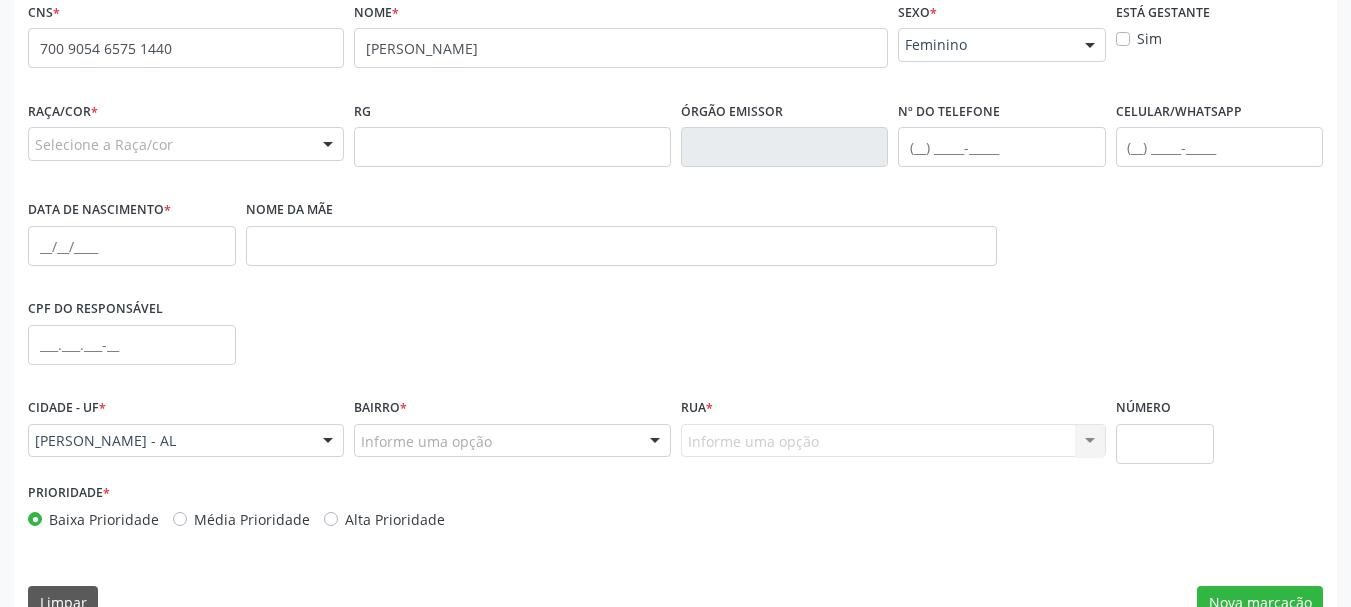 click on "Prioridade
*
Baixa Prioridade
Média Prioridade
Alta Prioridade" at bounding box center (349, 504) 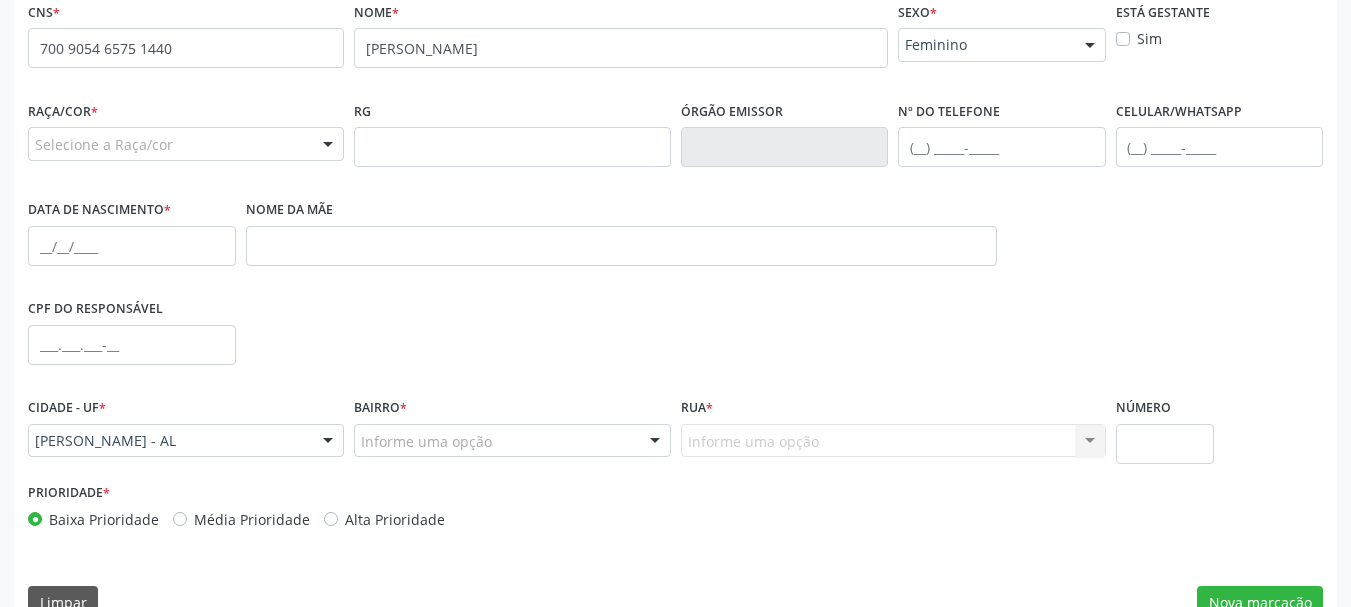click on "Informe uma opção" at bounding box center [512, 441] 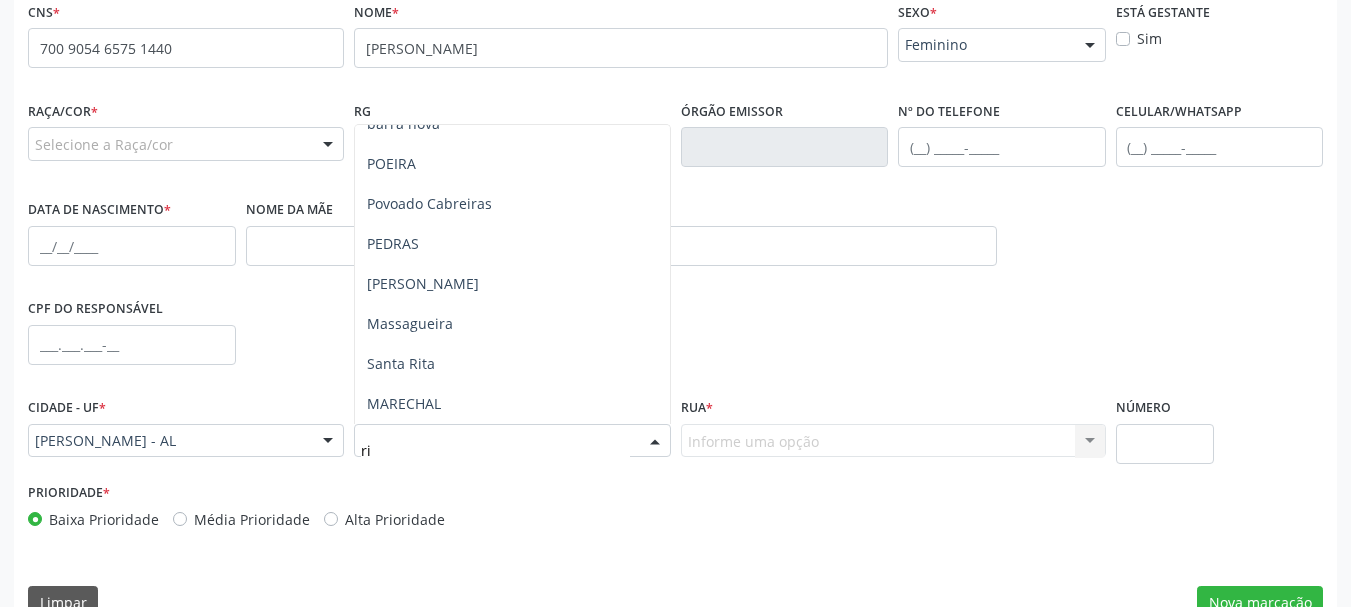 scroll, scrollTop: 0, scrollLeft: 0, axis: both 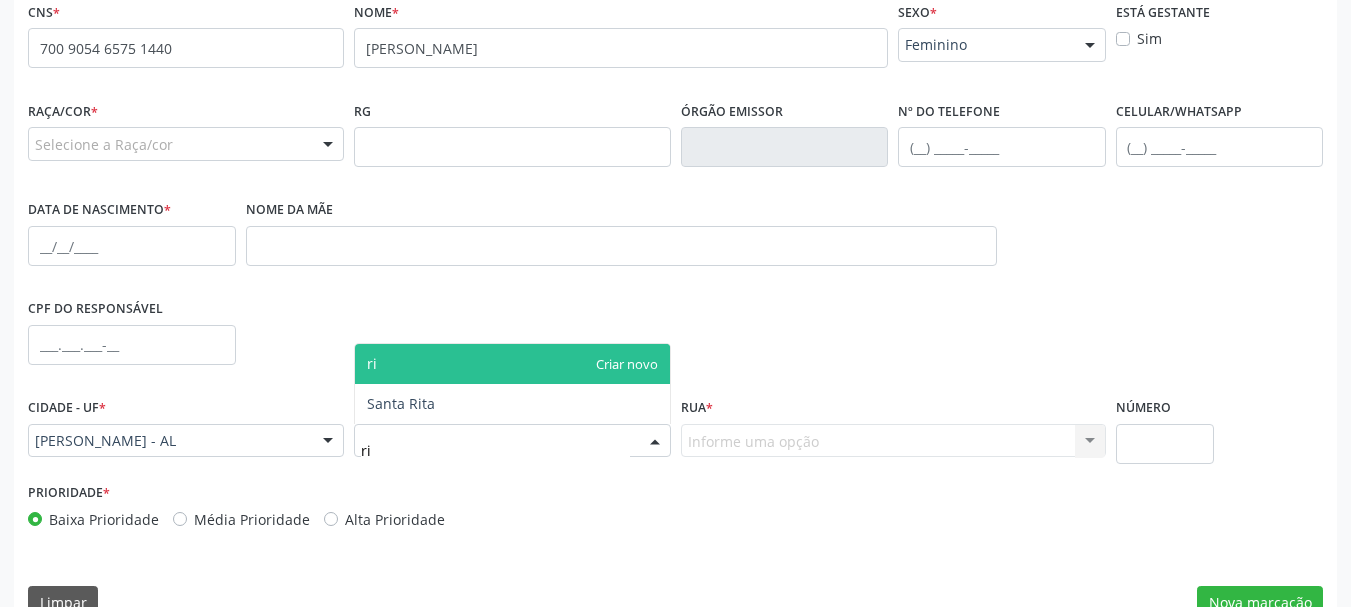 type on "r" 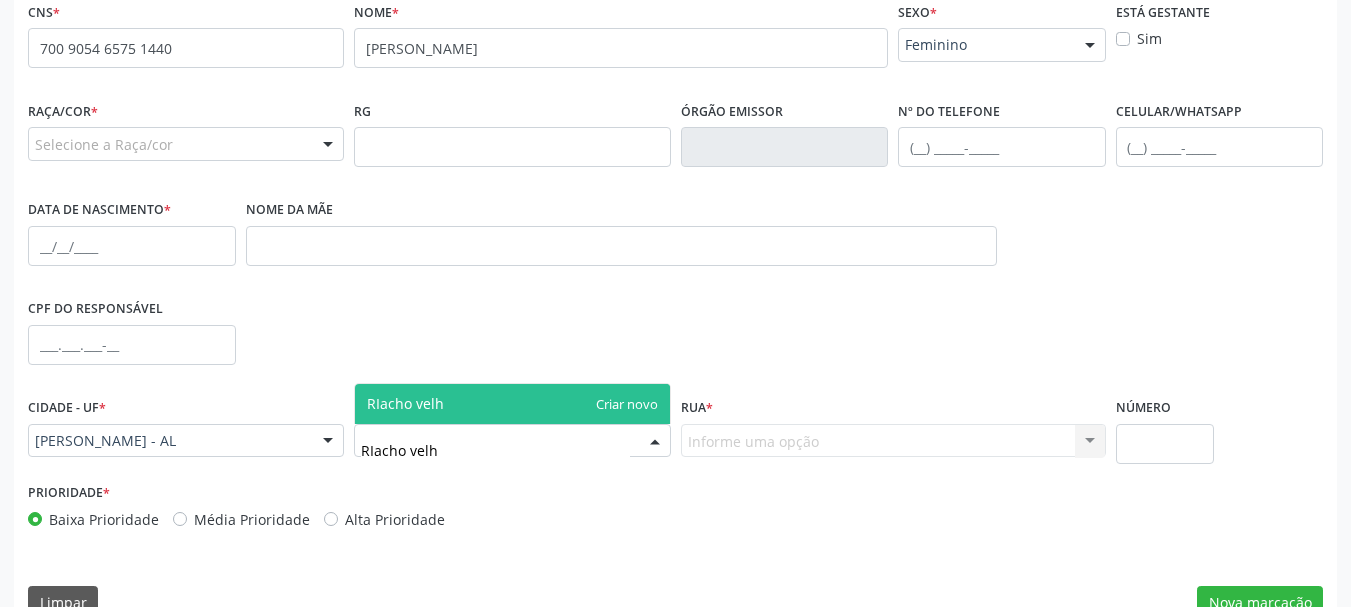 type on "RIacho velho" 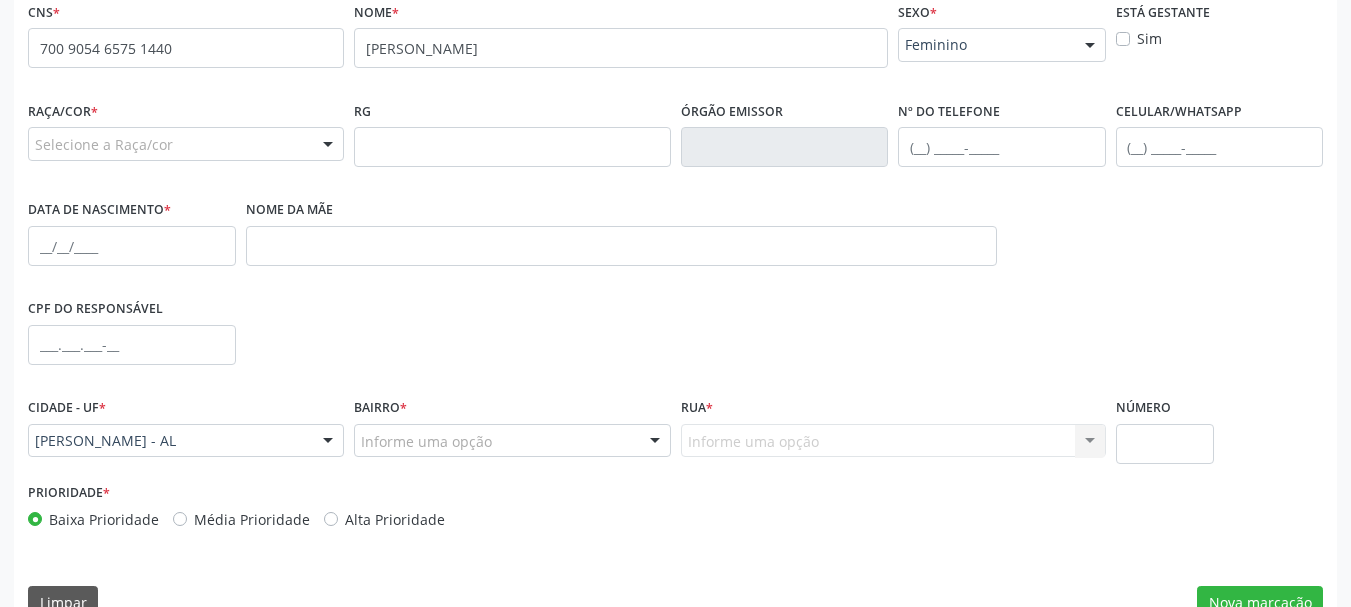 click on "Informe uma opção
Nenhum resultado encontrado para: "   "
Nenhuma opção encontrada. Digite para adicionar." at bounding box center (893, 441) 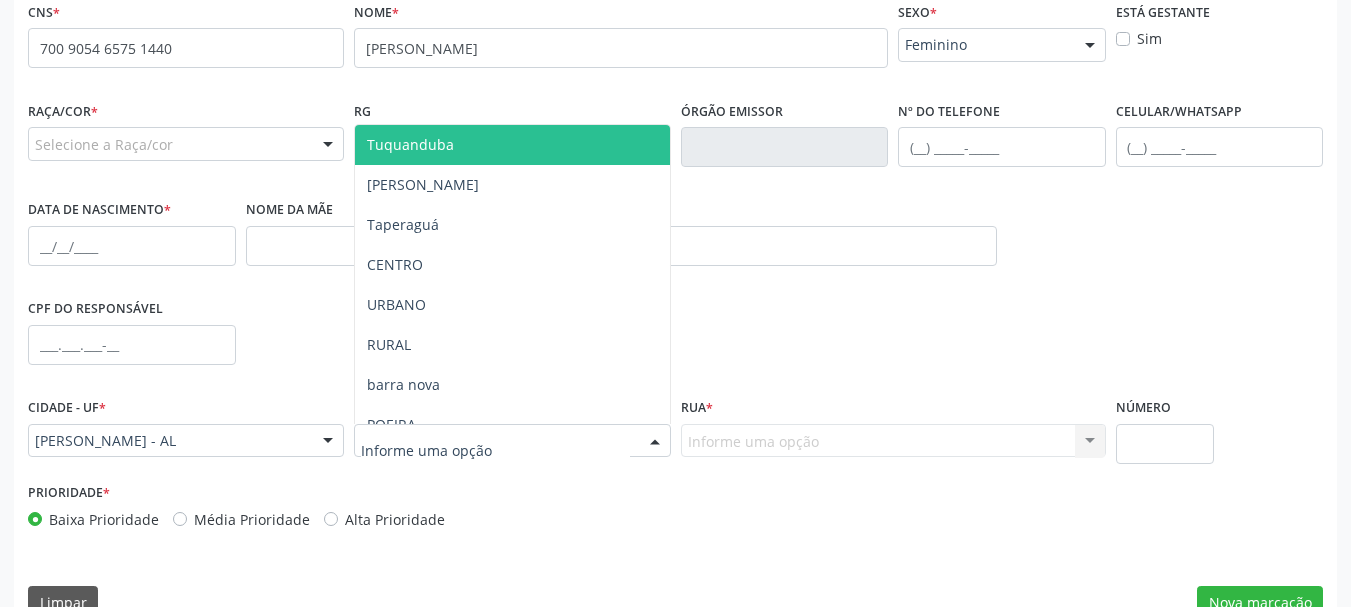 click at bounding box center (655, 442) 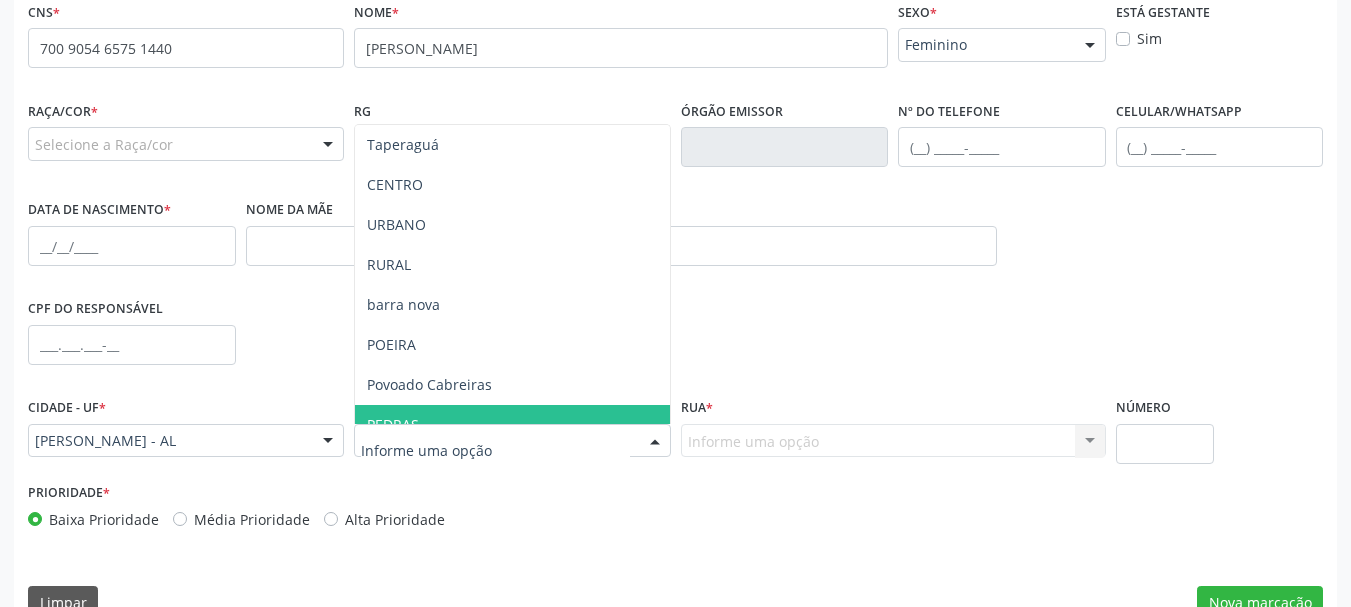 scroll, scrollTop: 0, scrollLeft: 0, axis: both 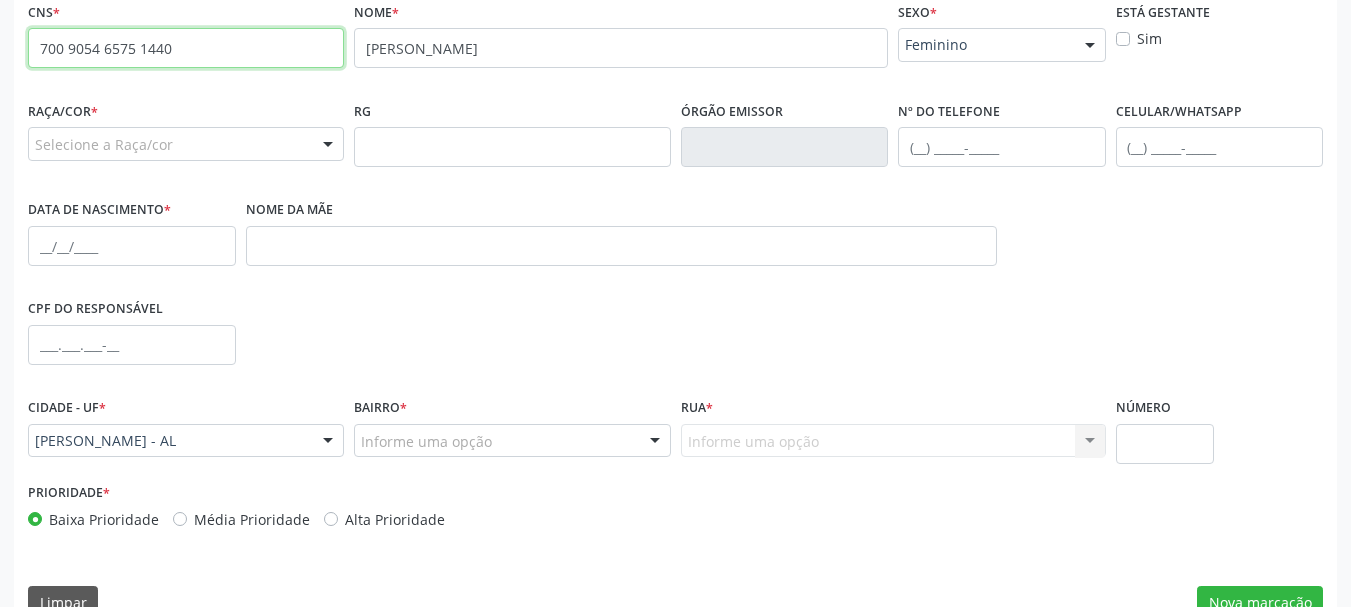 click on "700 9054 6575 1440" at bounding box center (186, 48) 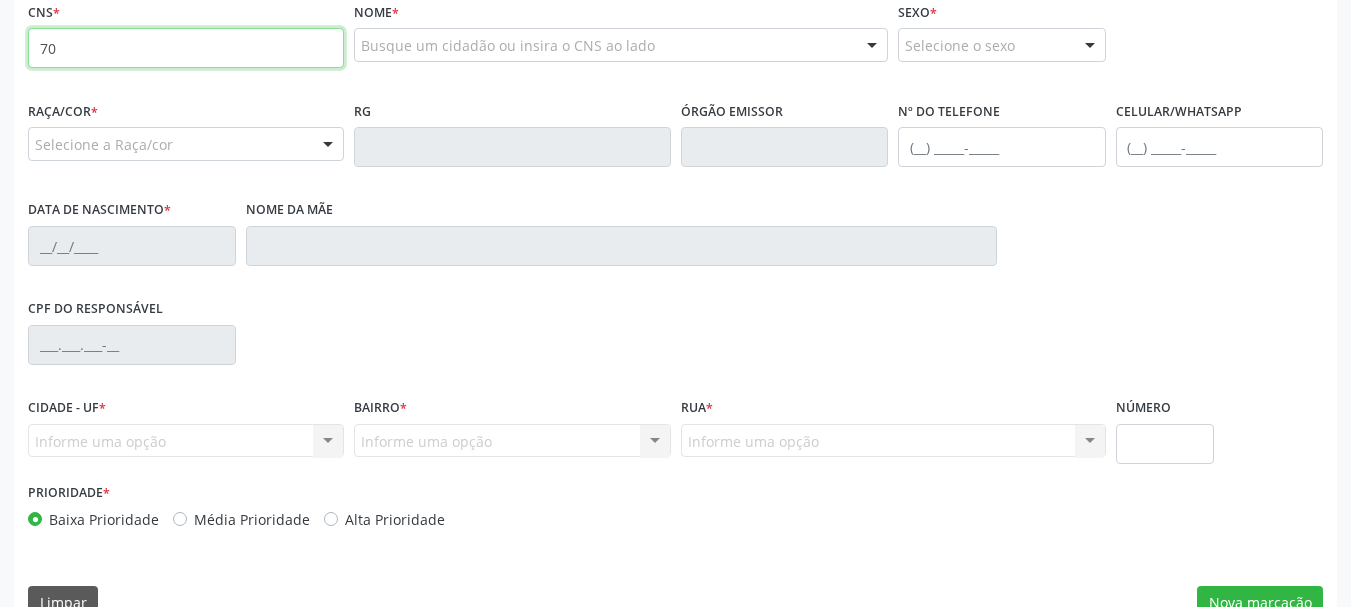 type on "7" 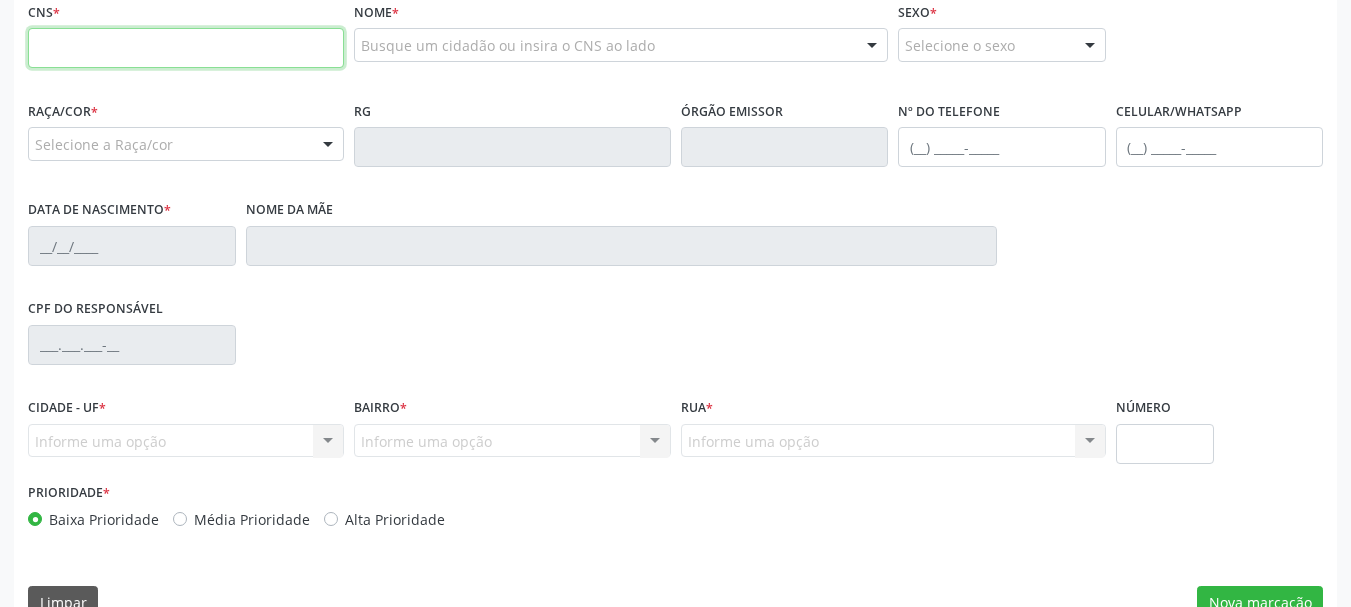 click at bounding box center (186, 48) 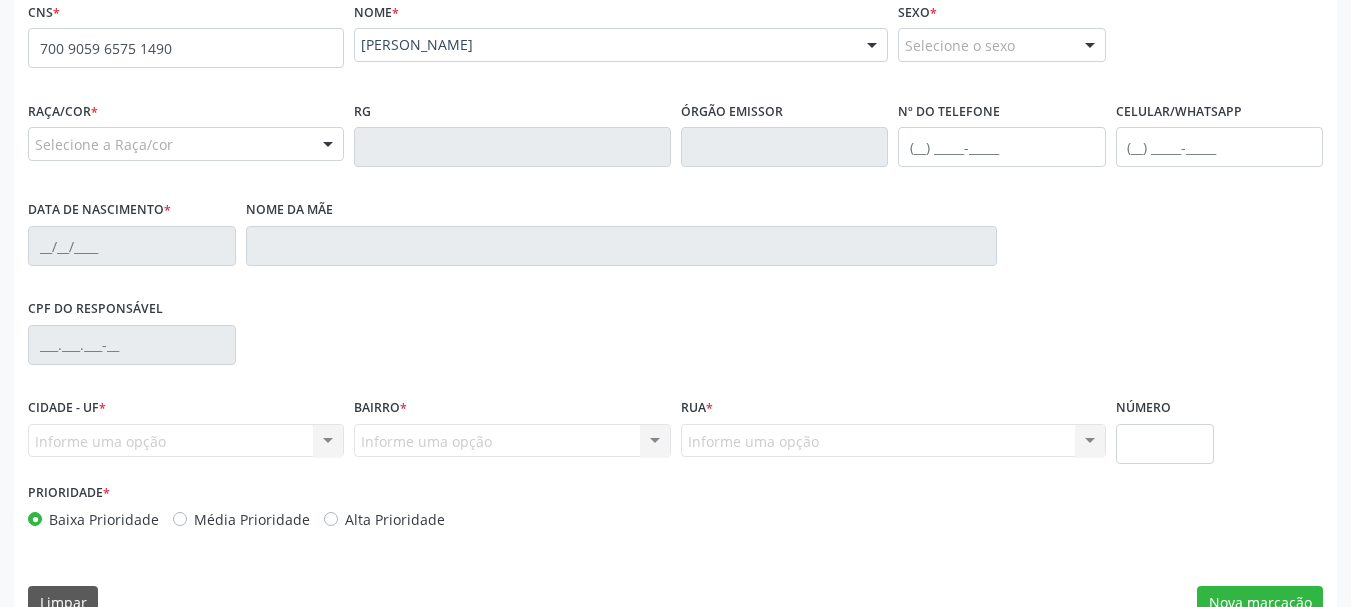 type on "700 9059 6575 1490" 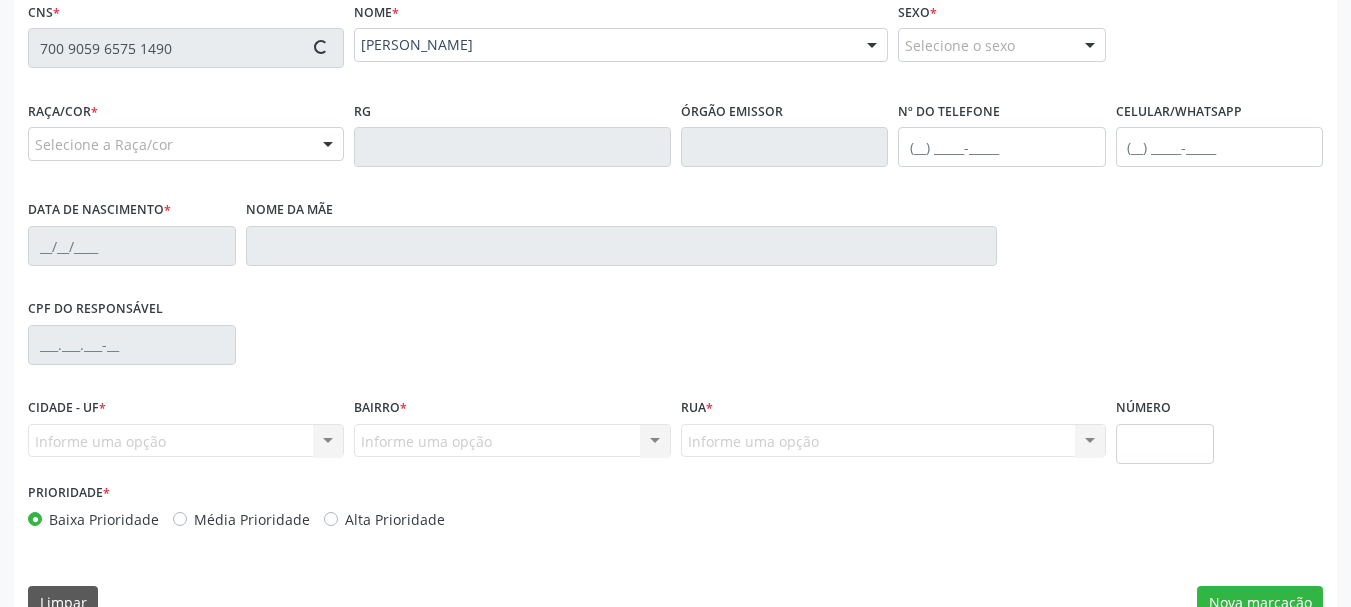 type on "[PHONE_NUMBER]" 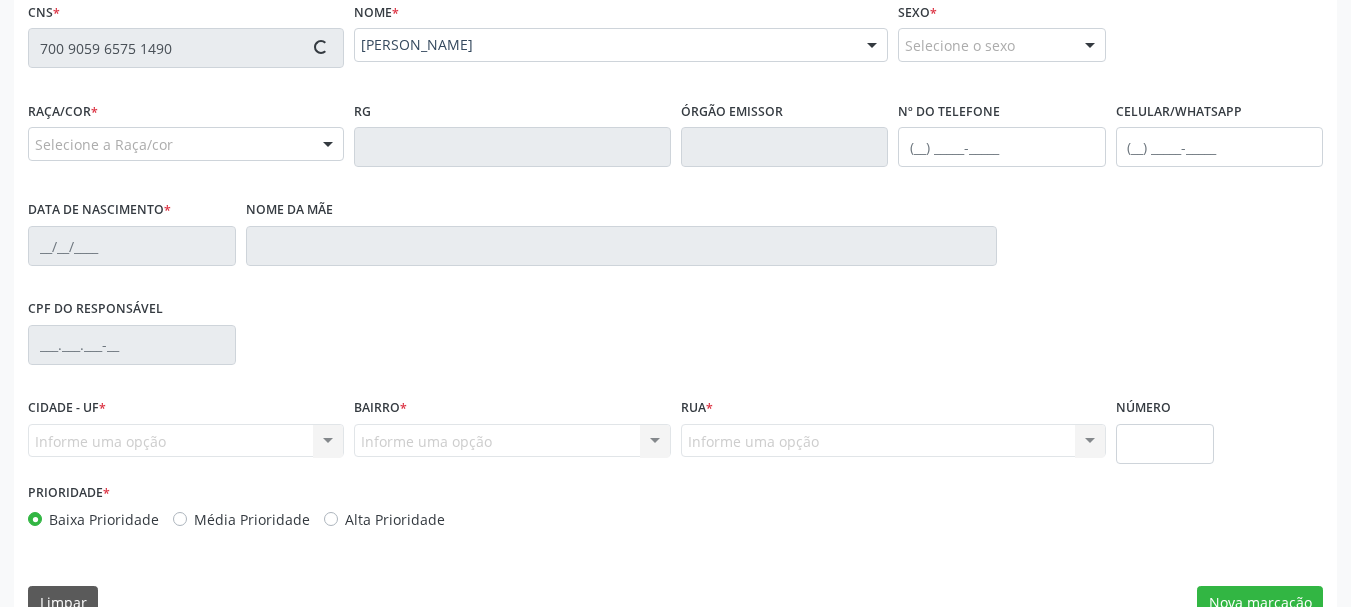 type on "[DATE]" 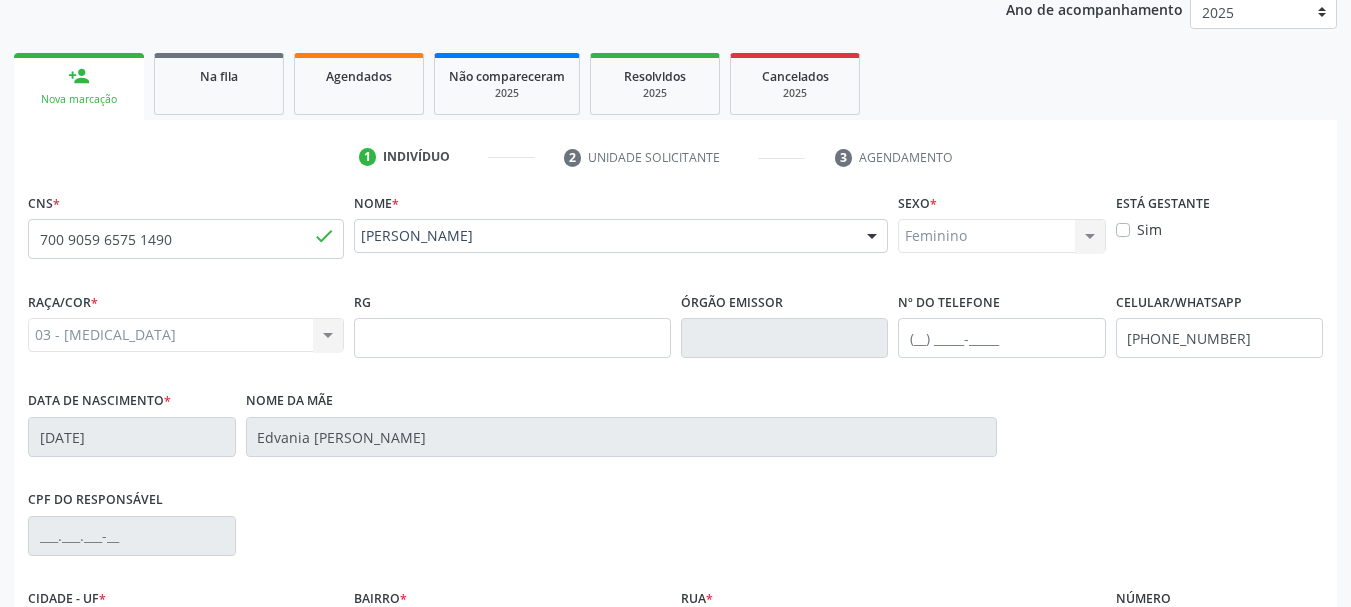 scroll, scrollTop: 265, scrollLeft: 0, axis: vertical 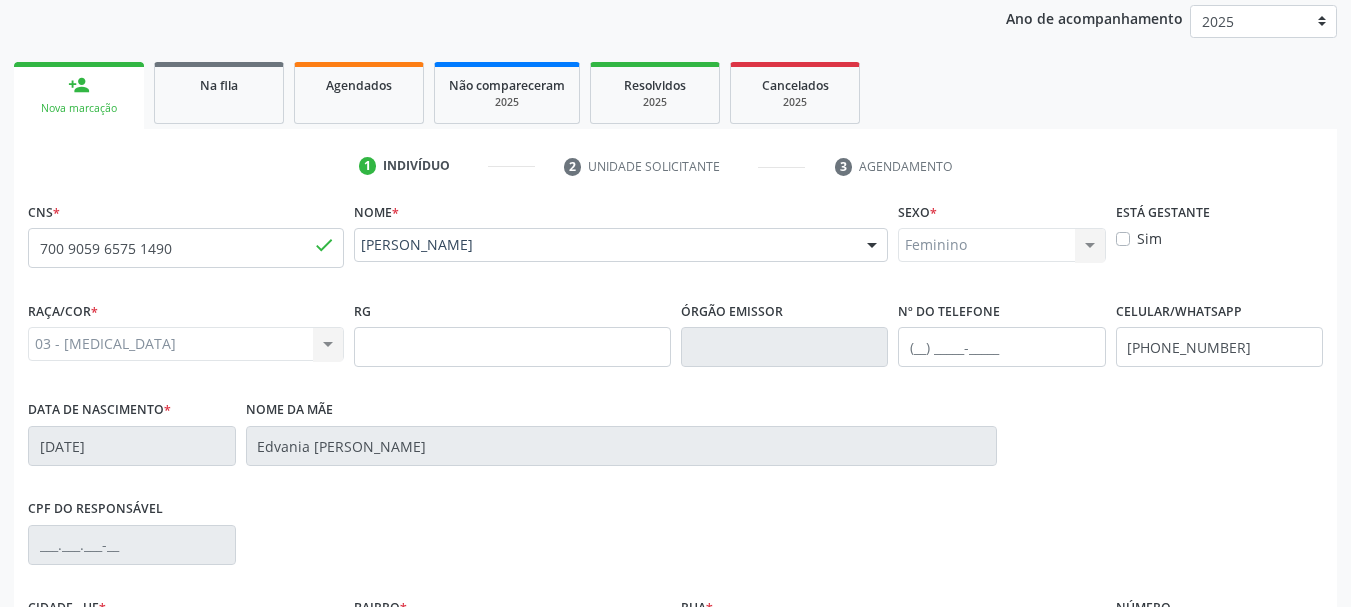 click on "2
Unidade solicitante" at bounding box center (684, 167) 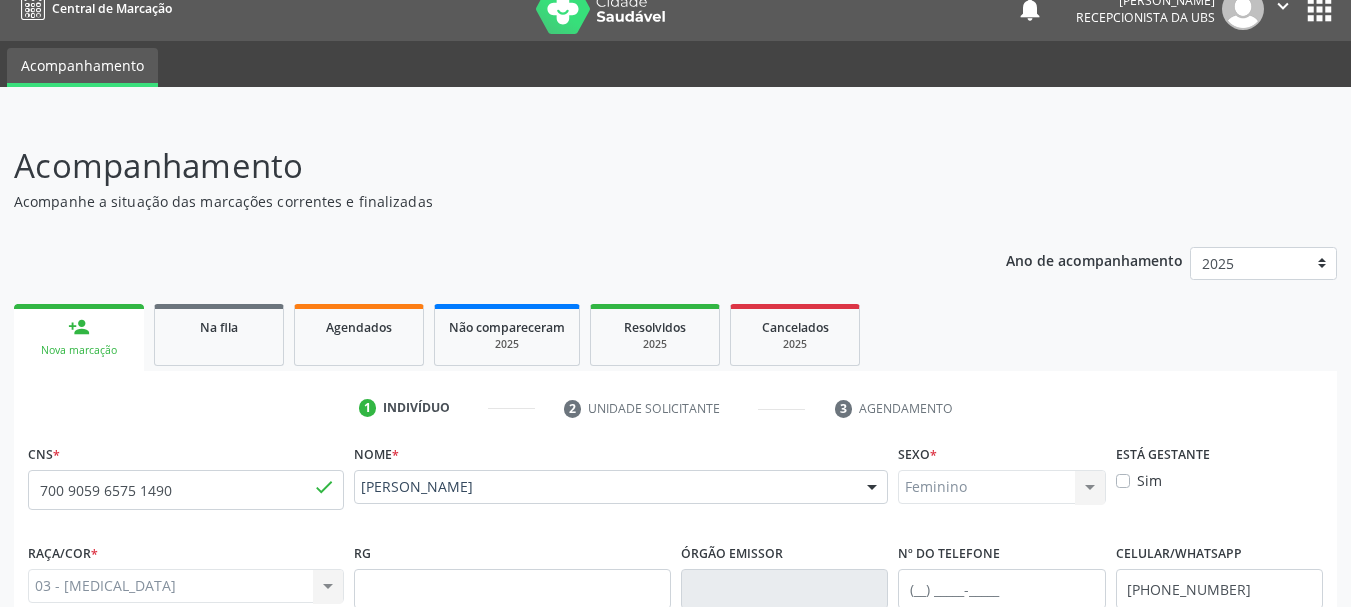 scroll, scrollTop: 0, scrollLeft: 0, axis: both 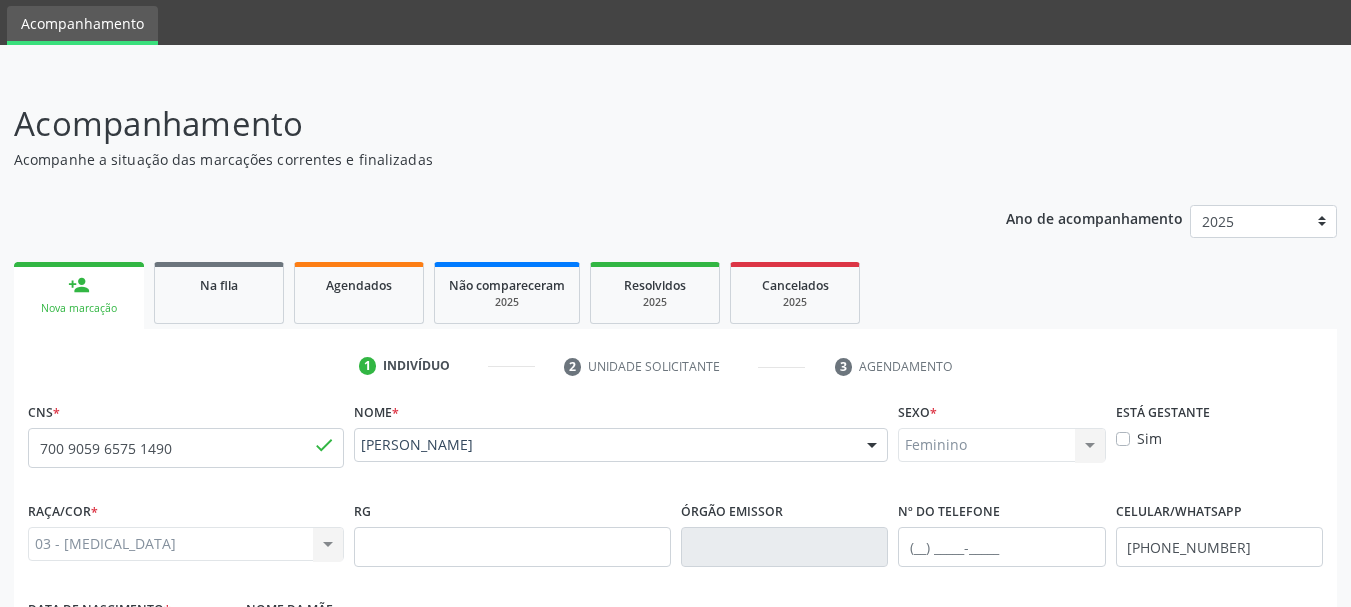 click on "Indivíduo" at bounding box center [416, 366] 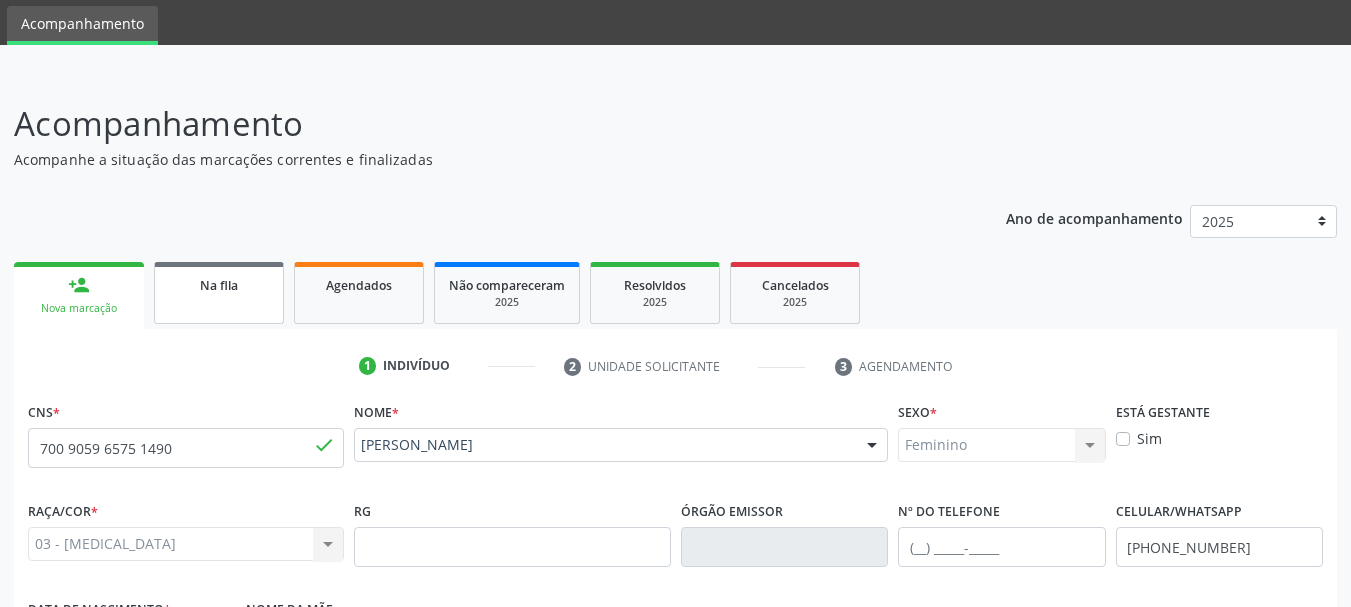 click on "Na fila" at bounding box center [219, 285] 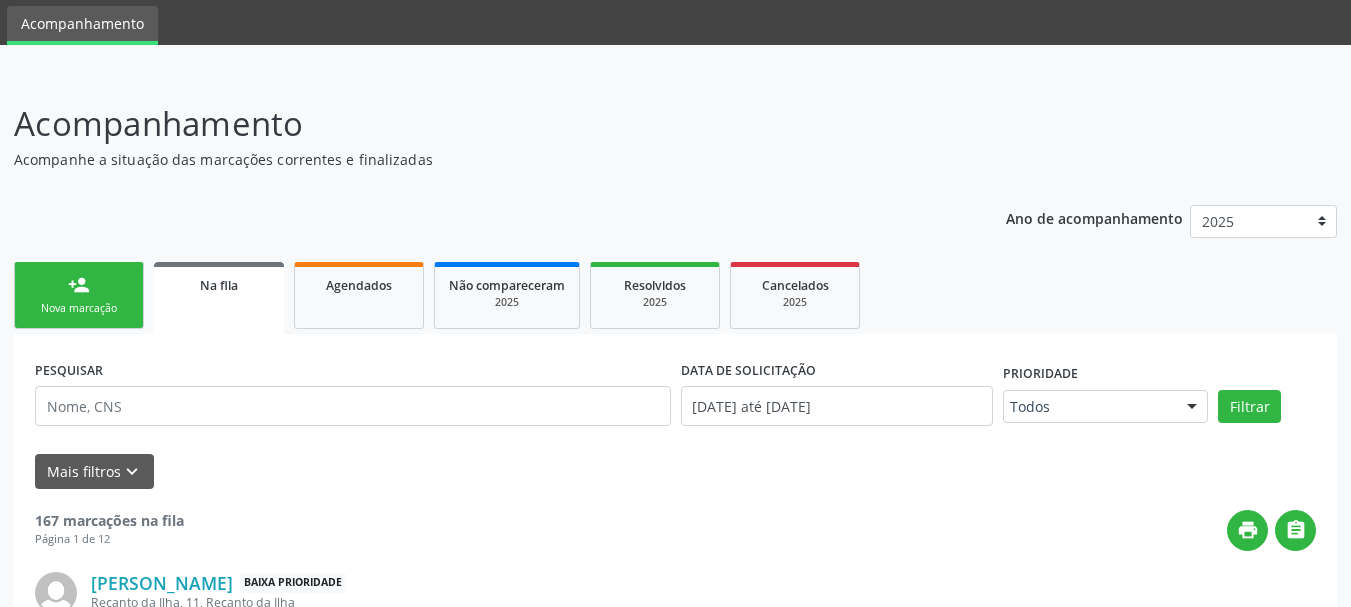scroll, scrollTop: 0, scrollLeft: 0, axis: both 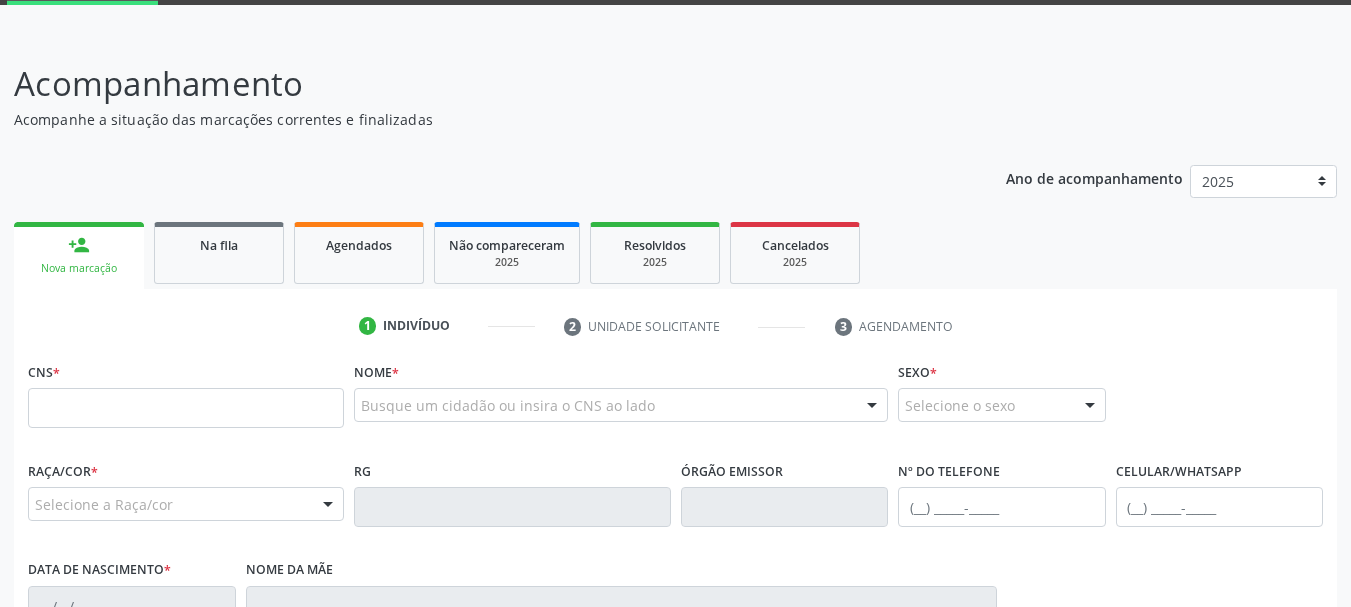 click on "2
Unidade solicitante" at bounding box center [684, 327] 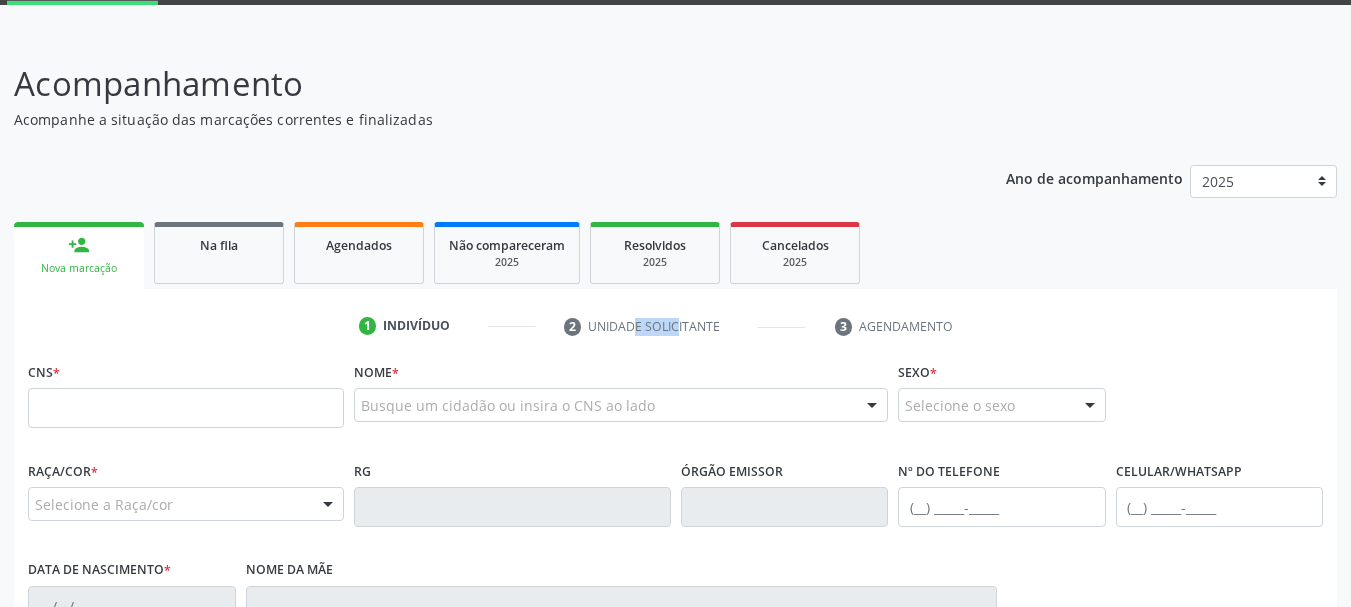 click on "2
Unidade solicitante" at bounding box center [684, 327] 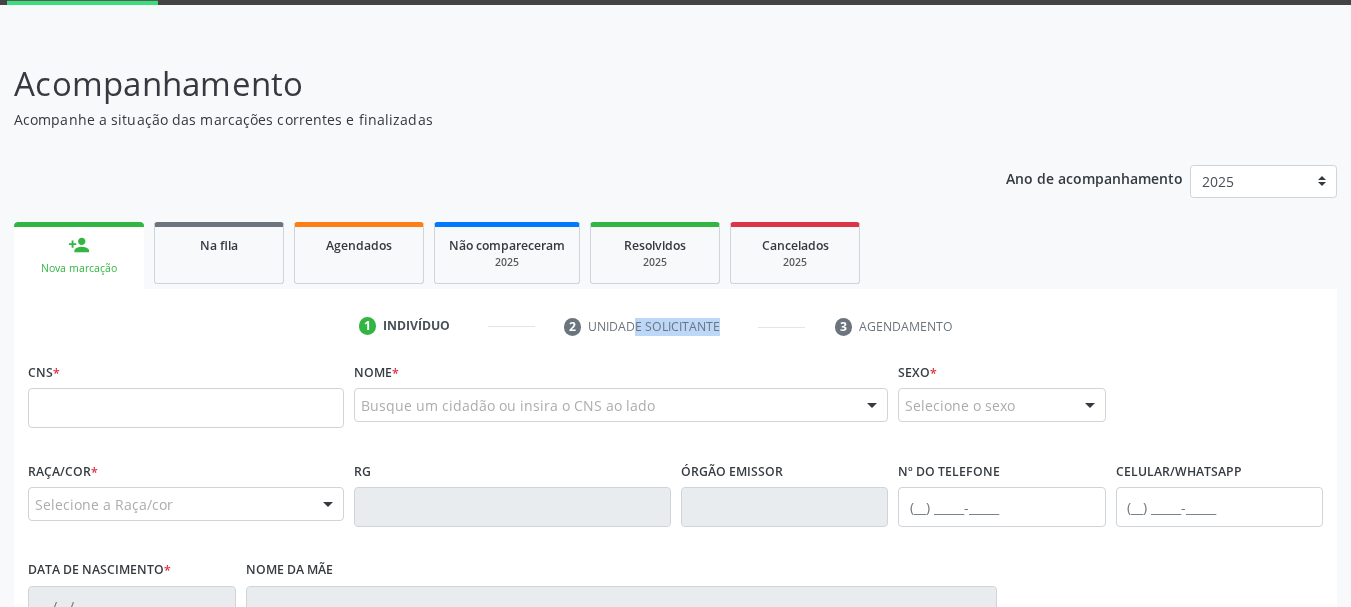 click on "2
Unidade solicitante" at bounding box center (684, 327) 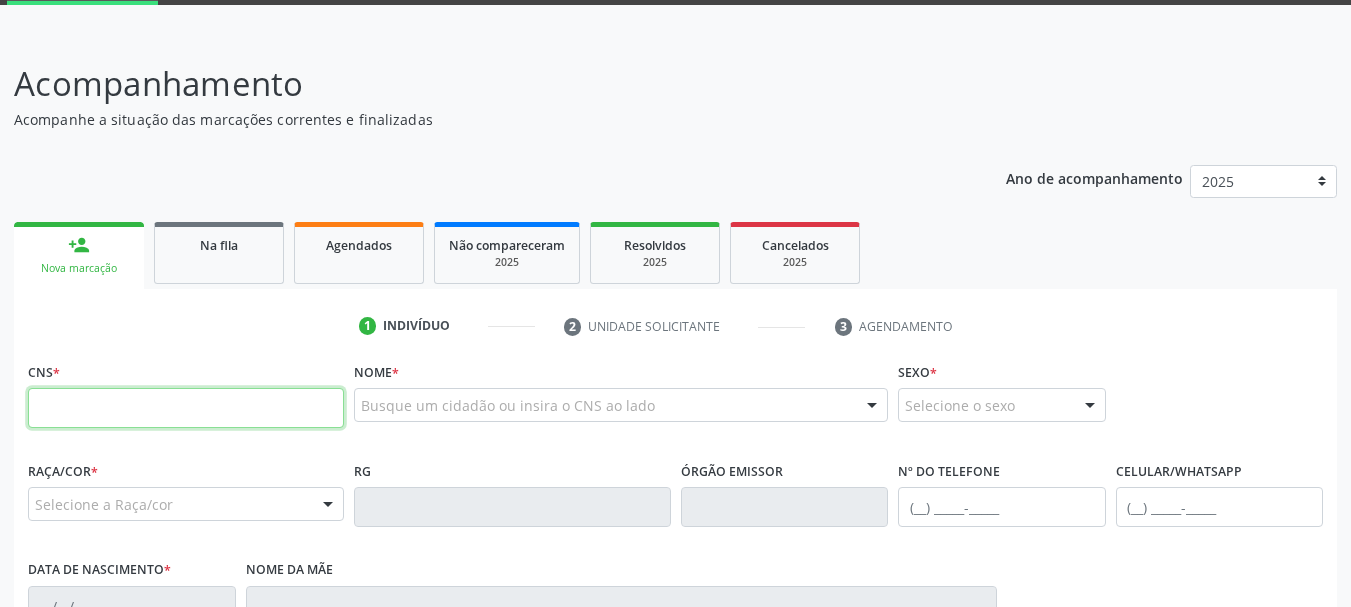 click at bounding box center (186, 408) 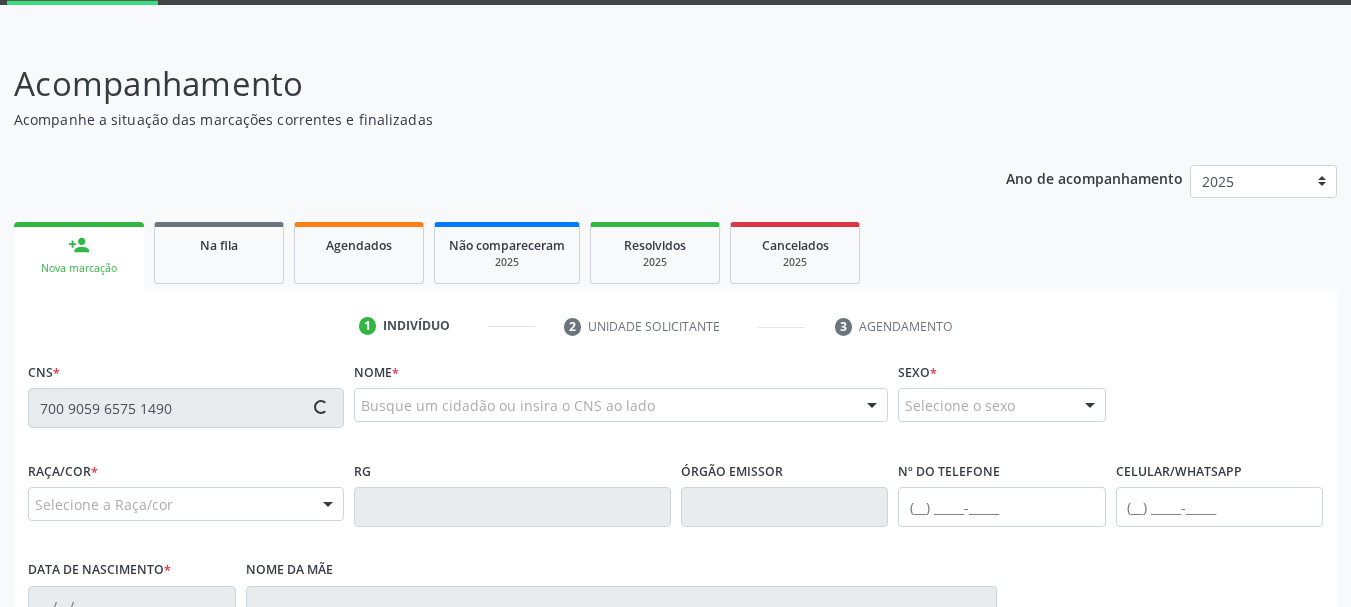 type on "700 9059 6575 1490" 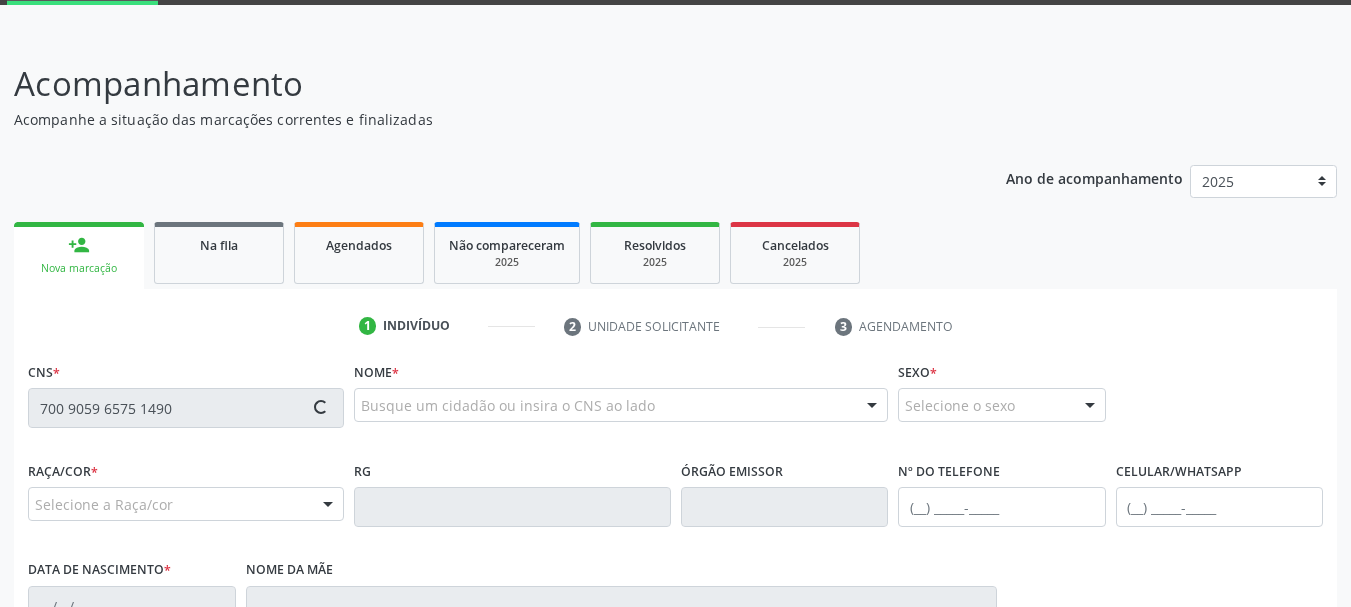 type 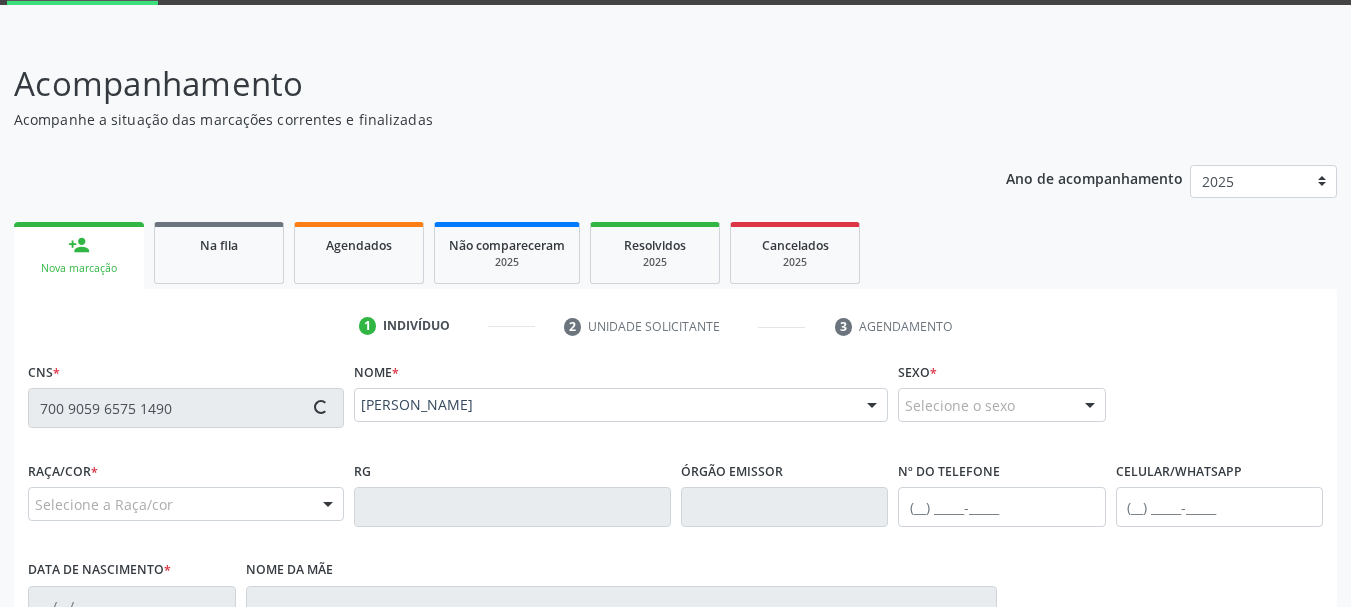 type on "[PHONE_NUMBER]" 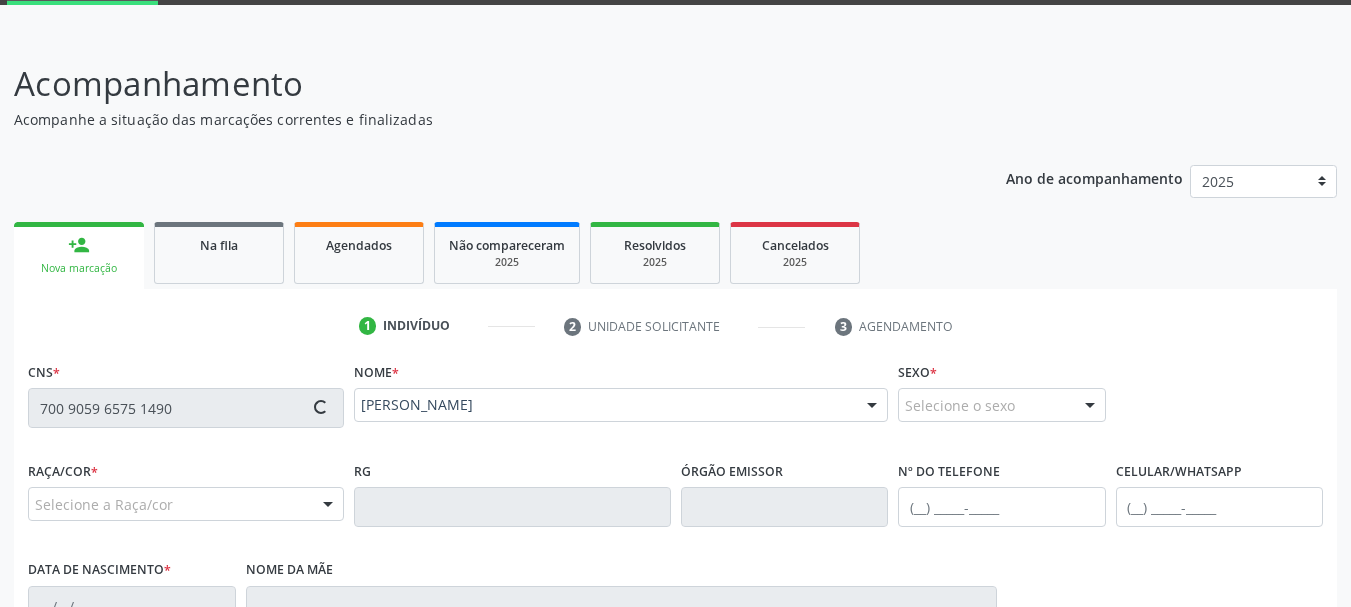 type on "[DATE]" 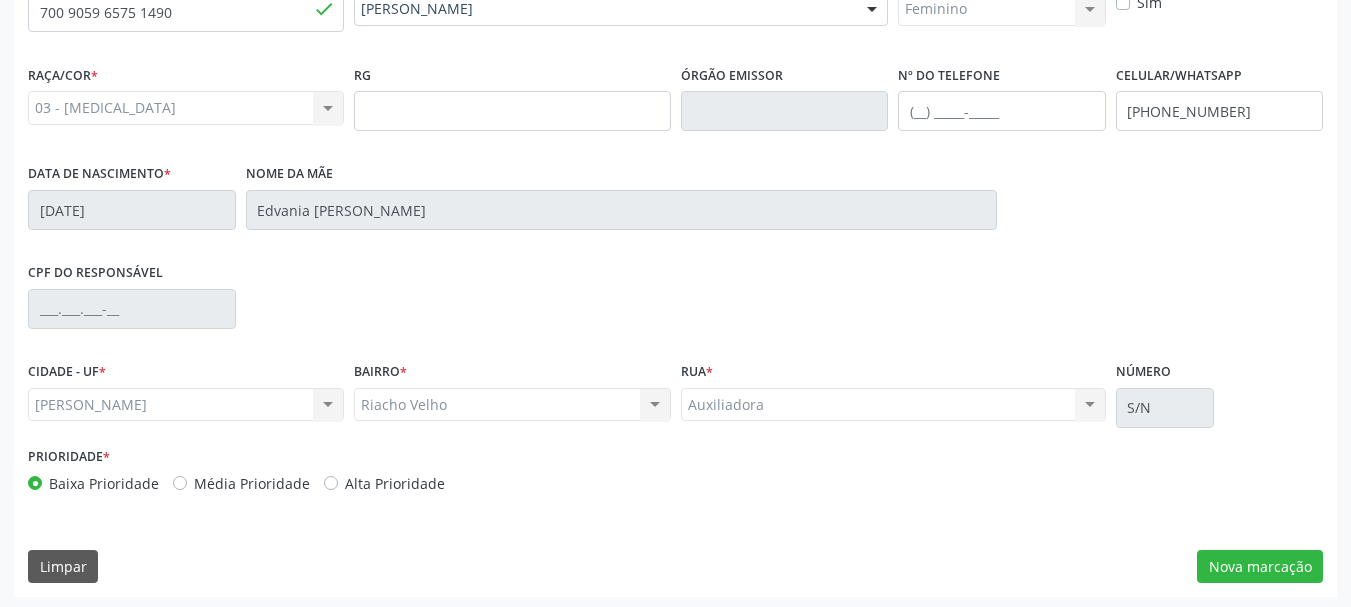 scroll, scrollTop: 505, scrollLeft: 0, axis: vertical 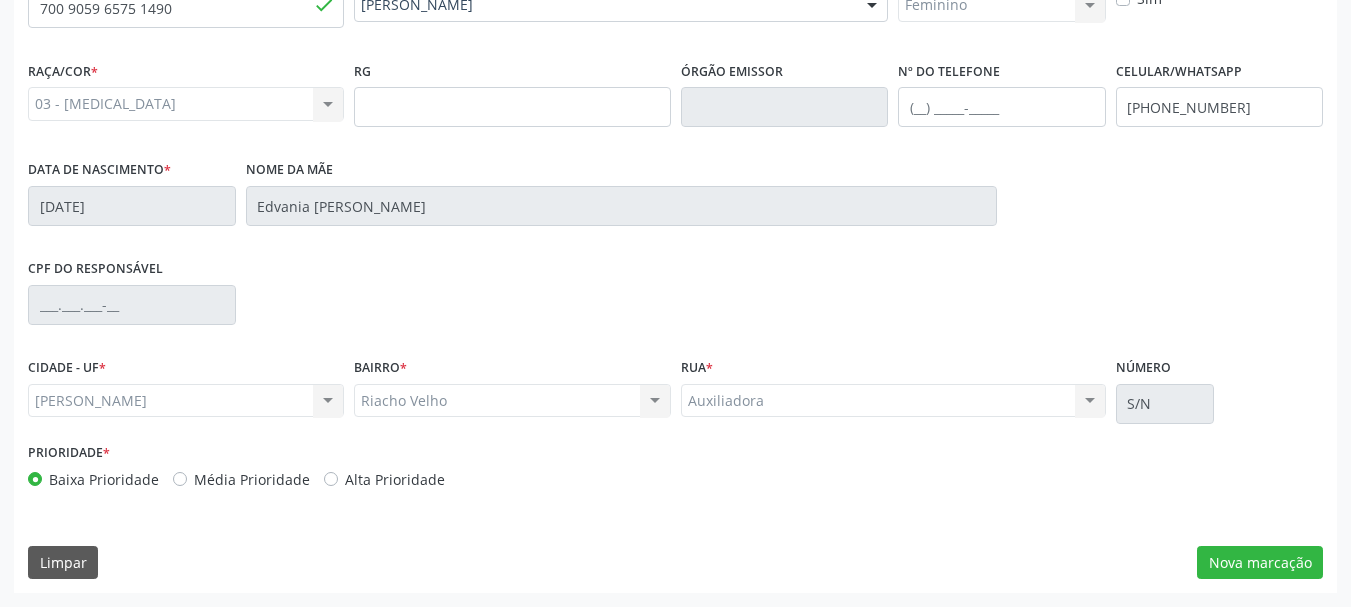 click on "CPF do responsável" at bounding box center [675, 303] 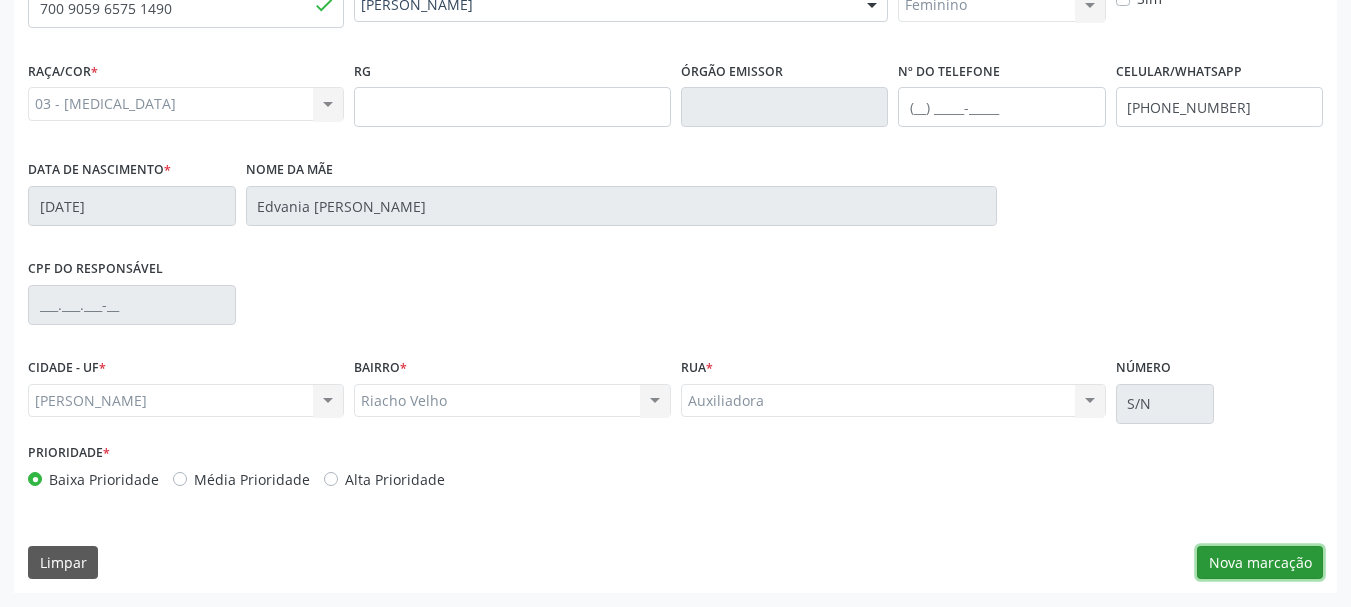 click on "Nova marcação" at bounding box center (1260, 563) 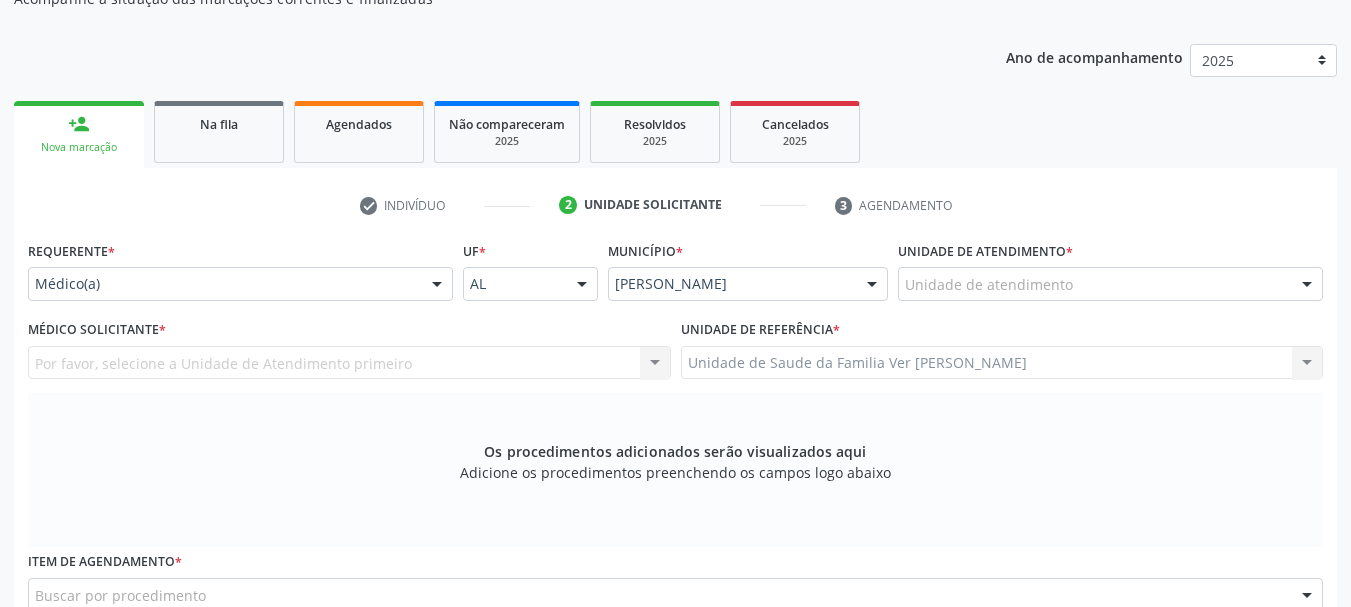 scroll, scrollTop: 212, scrollLeft: 0, axis: vertical 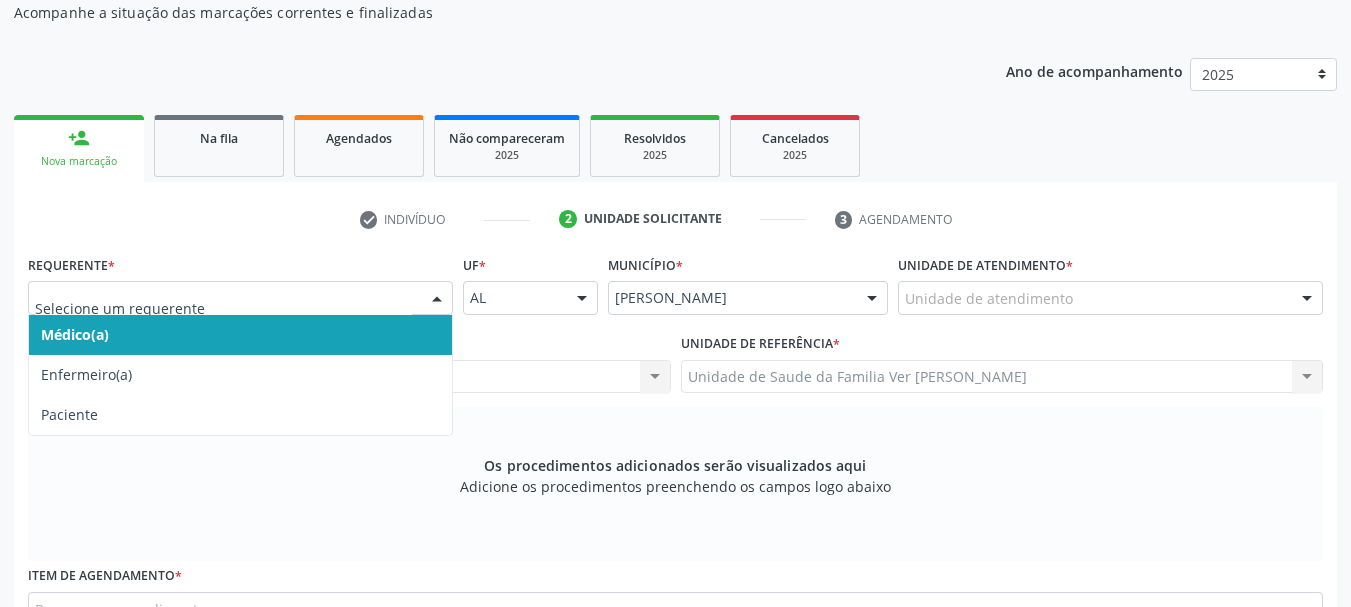 click at bounding box center [437, 299] 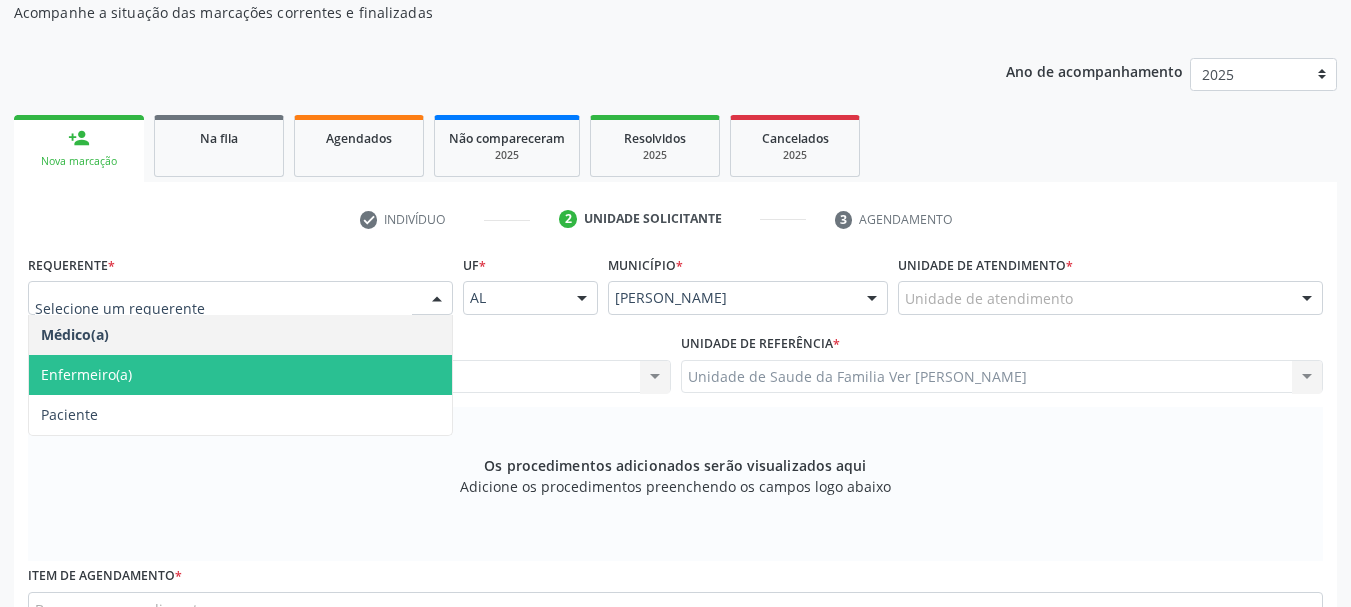 click on "Enfermeiro(a)" at bounding box center (240, 375) 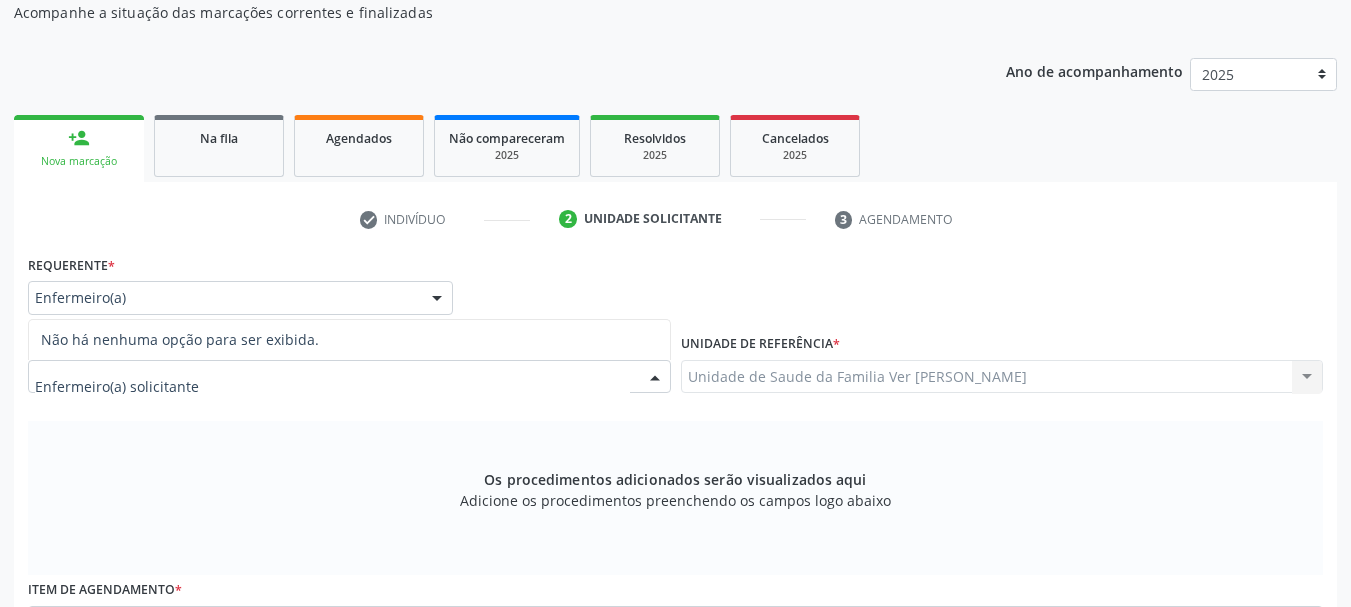 click at bounding box center [655, 378] 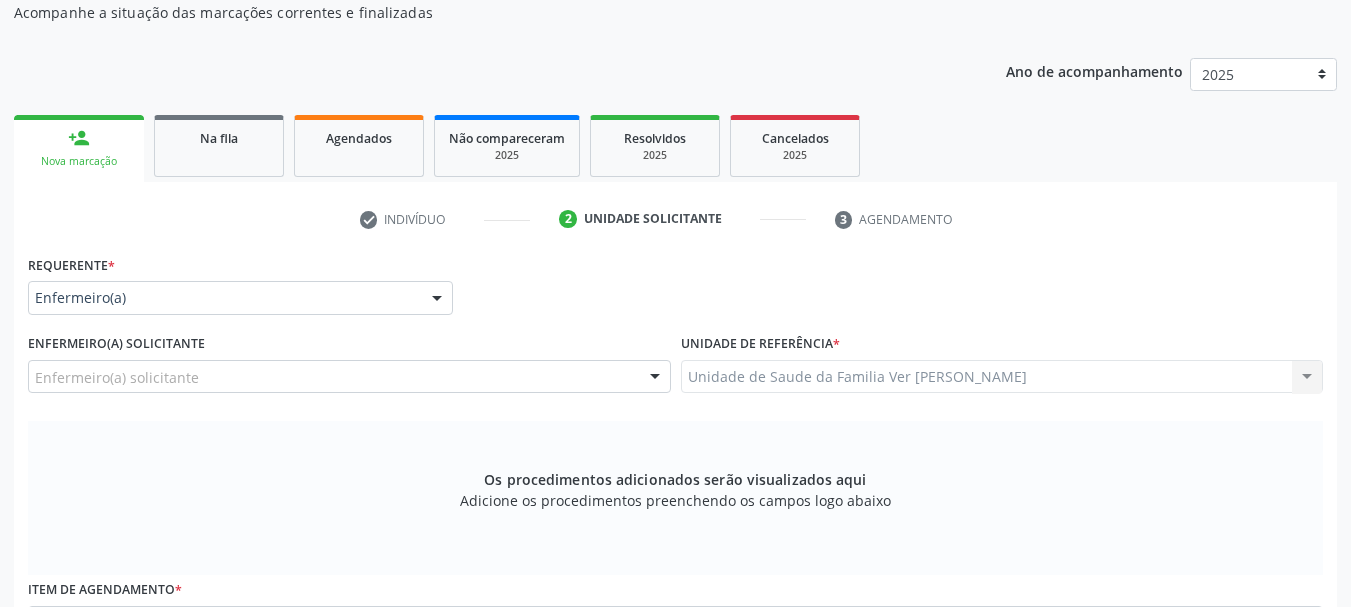 click at bounding box center (655, 378) 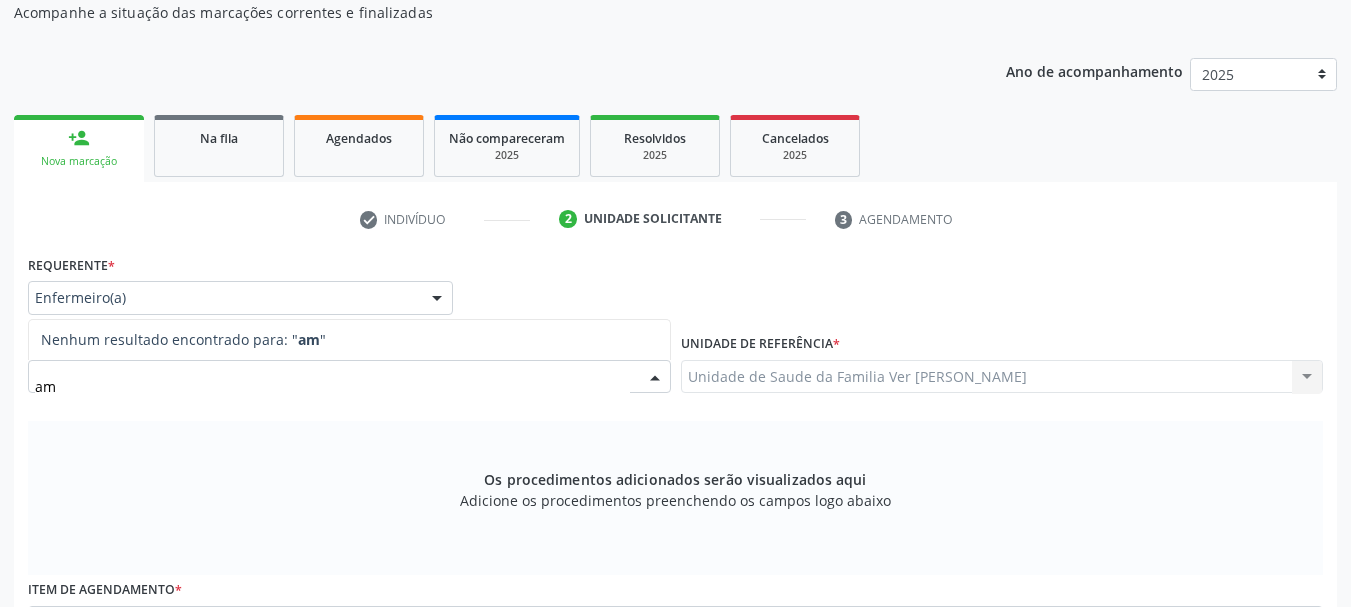 type on "a" 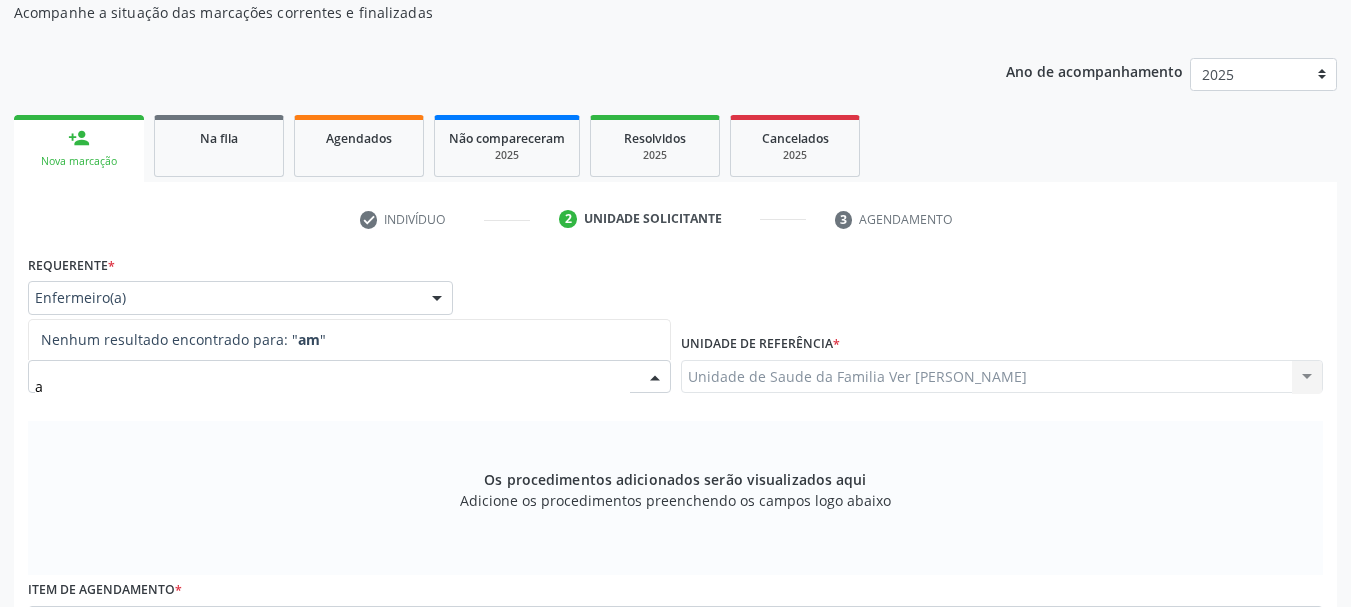 type 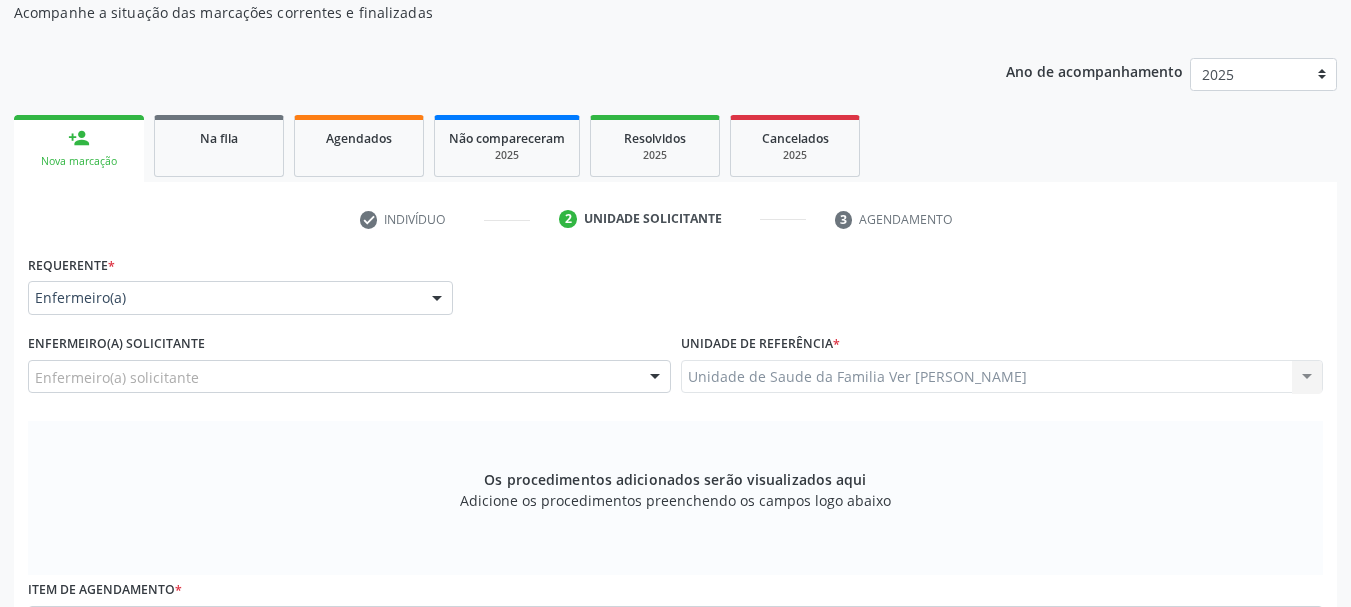 click on "Unidade de Saude da Familia Ver [PERSON_NAME]         Unidade de Saude da Familia Ver [PERSON_NAME] resultado encontrado para: "   "
Não há nenhuma opção para ser exibida." at bounding box center (1002, 377) 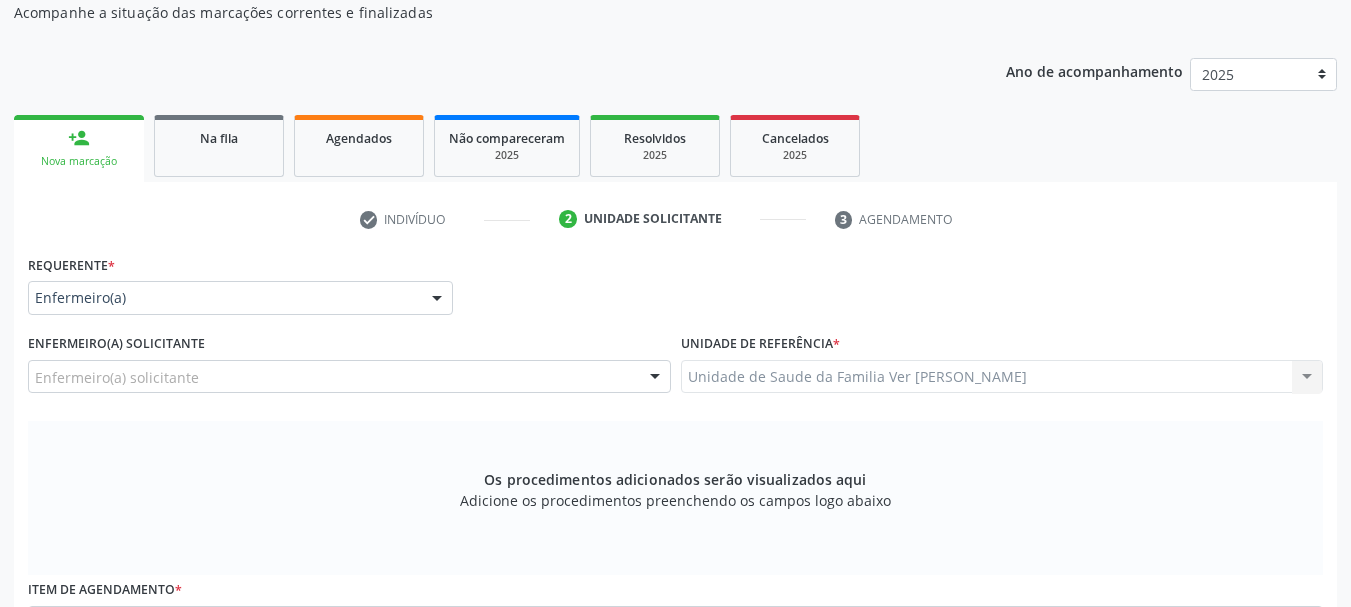 click on "Unidade de Saude da Familia Ver [PERSON_NAME]         Unidade de Saude da Familia Ver [PERSON_NAME] resultado encontrado para: "   "
Não há nenhuma opção para ser exibida." at bounding box center [1002, 377] 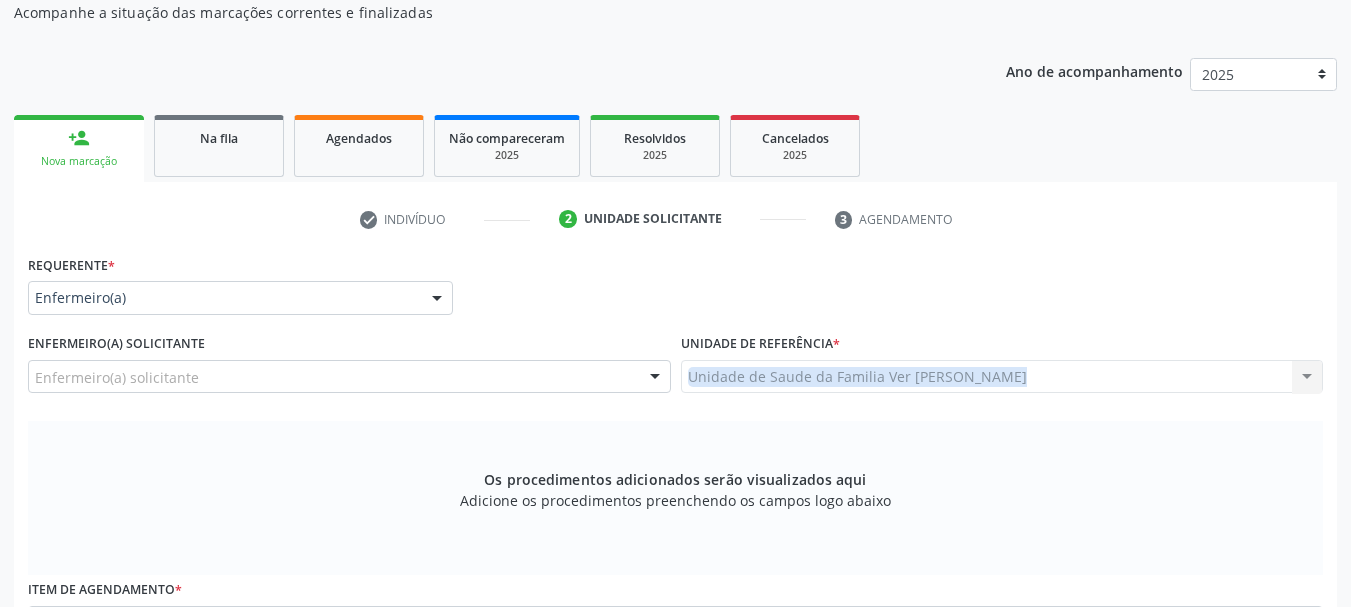 click on "Unidade de Saude da Familia Ver [PERSON_NAME]         Unidade de Saude da Familia Ver [PERSON_NAME] resultado encontrado para: "   "
Não há nenhuma opção para ser exibida." at bounding box center (1002, 377) 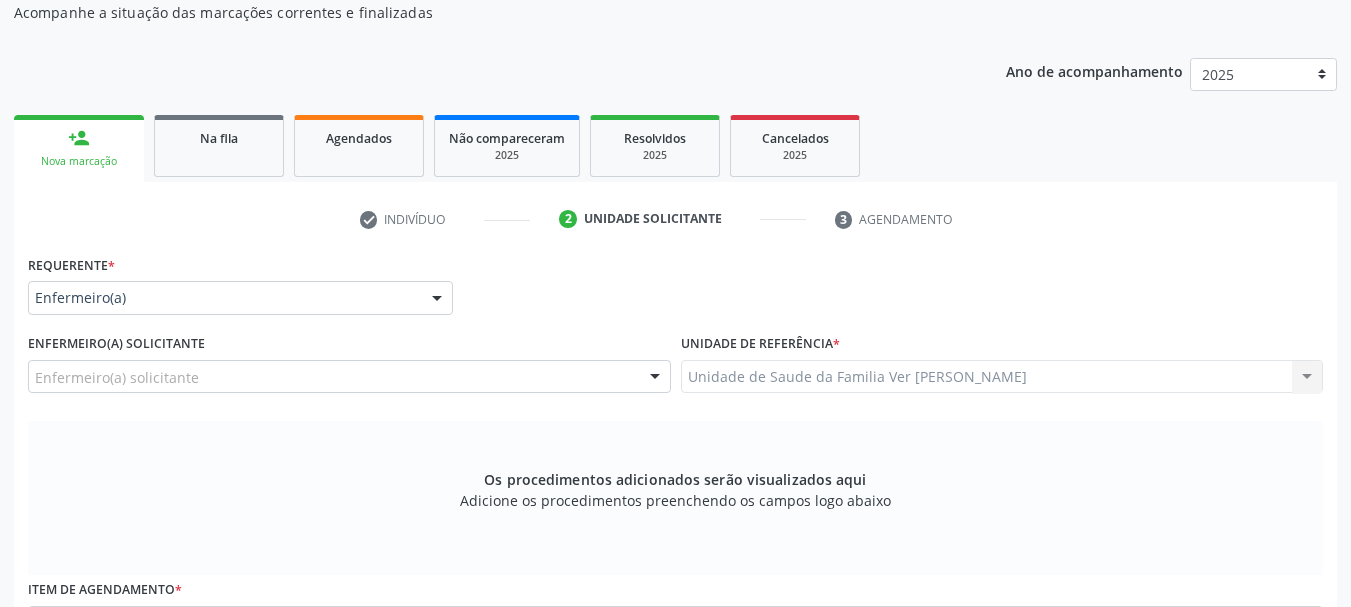 click on "Unidade de Saude da Familia Ver [PERSON_NAME]         Unidade de Saude da Familia Ver [PERSON_NAME] resultado encontrado para: "   "
Não há nenhuma opção para ser exibida." at bounding box center (1002, 377) 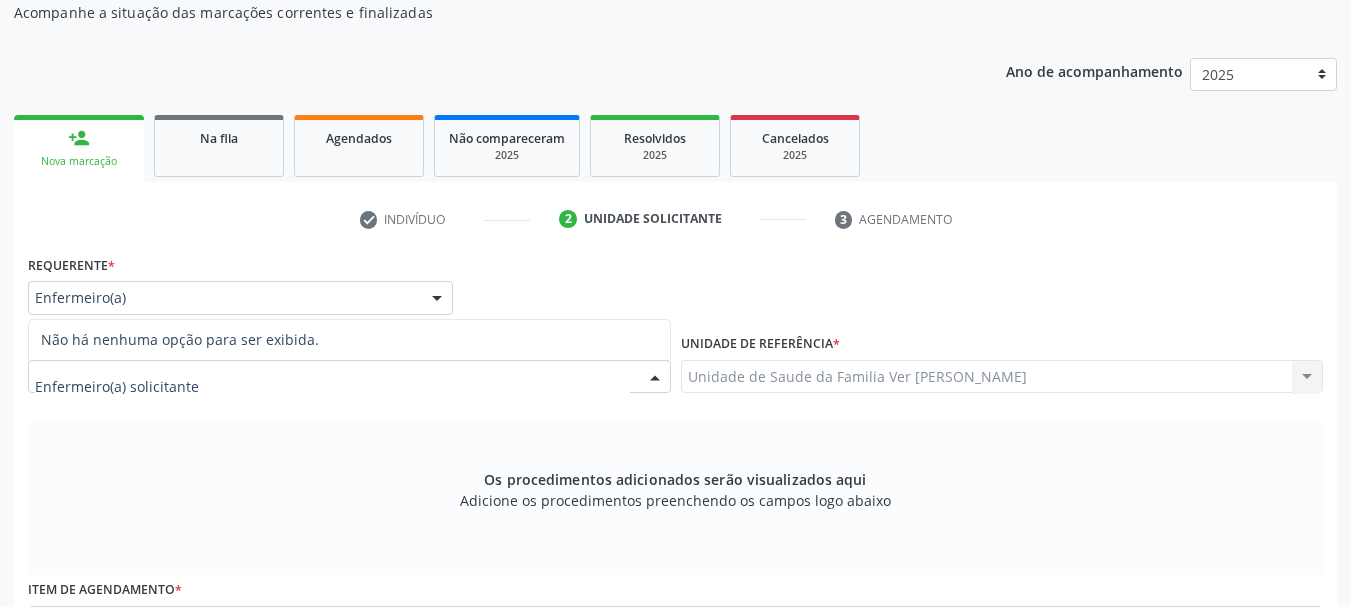 click at bounding box center [655, 378] 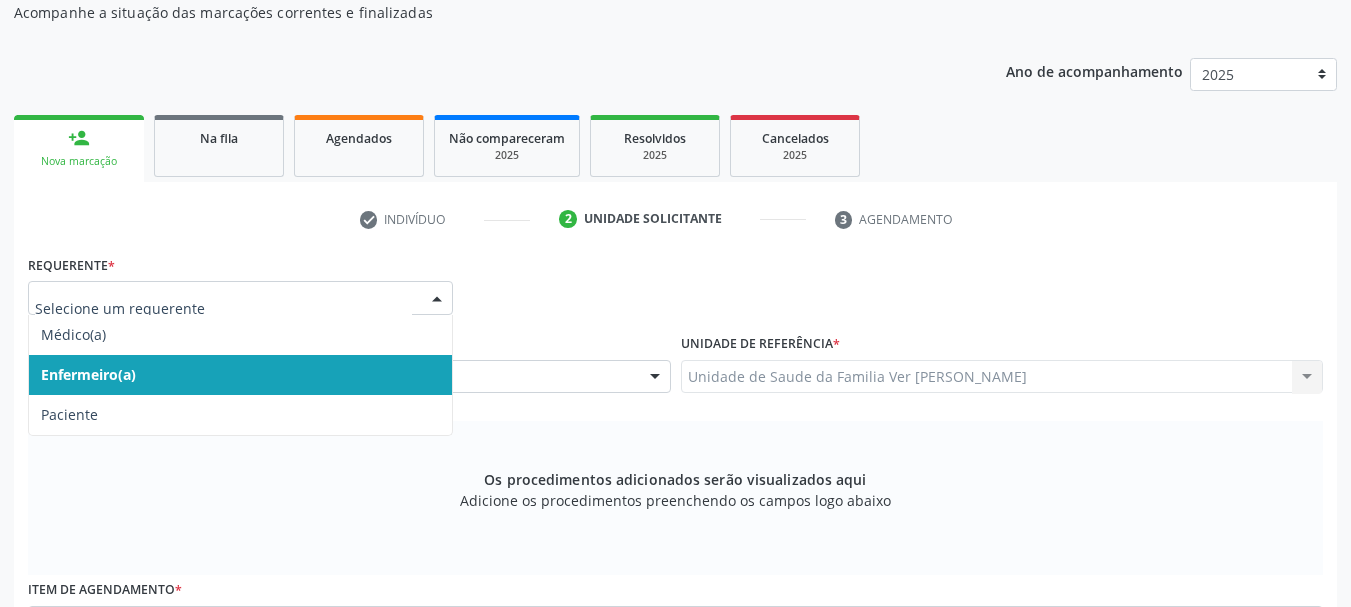 click at bounding box center (437, 299) 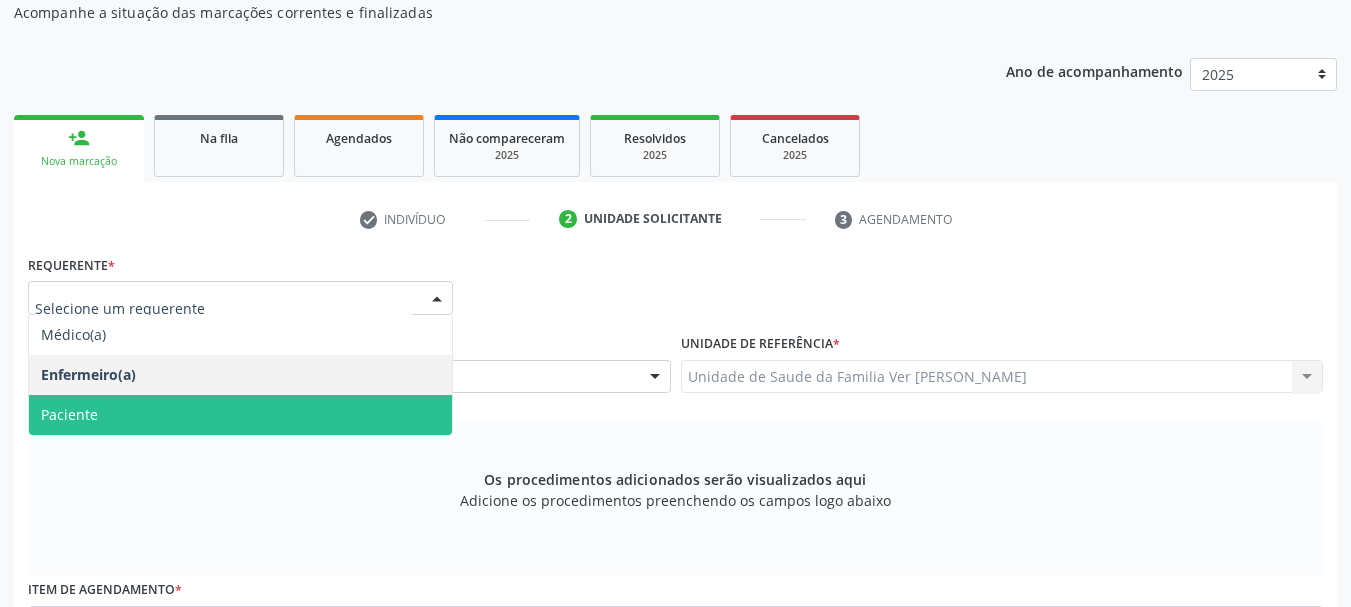 click on "Paciente" at bounding box center [240, 415] 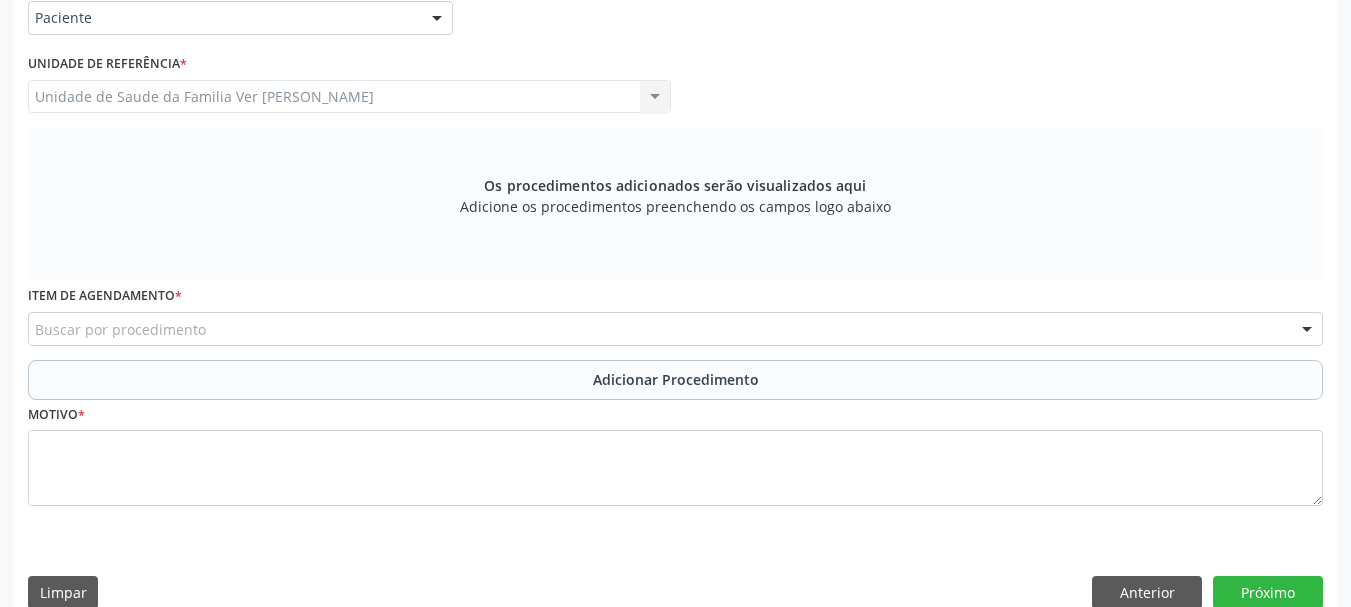 scroll, scrollTop: 522, scrollLeft: 0, axis: vertical 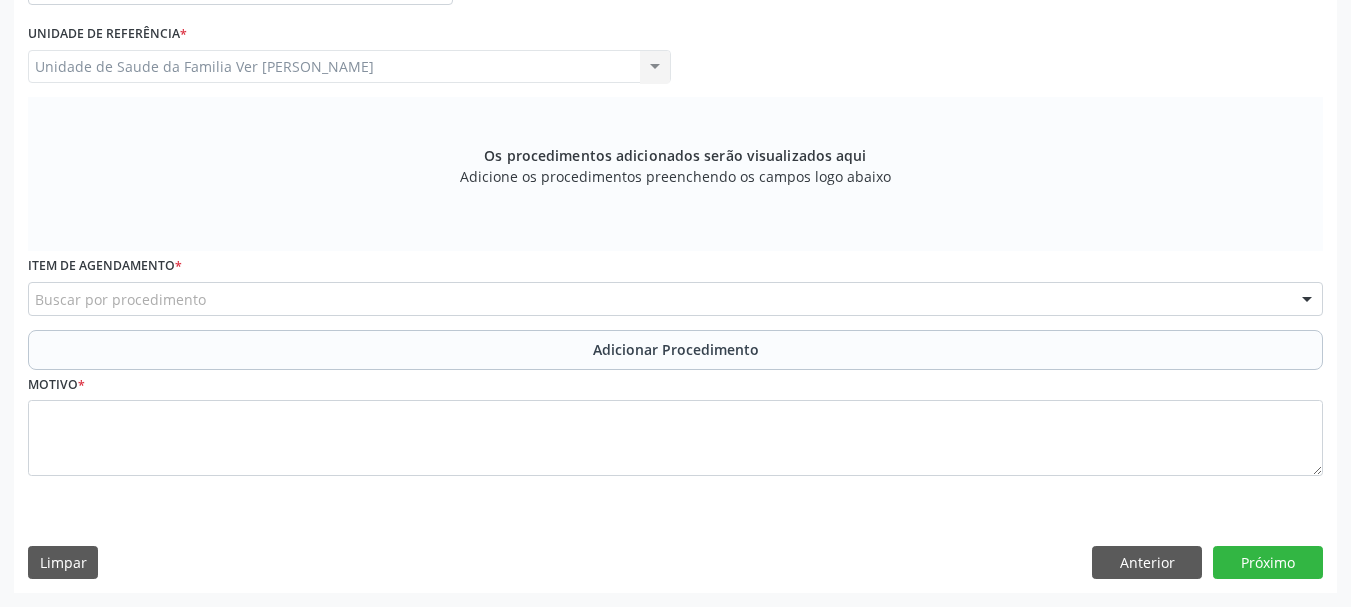 click at bounding box center (1307, 300) 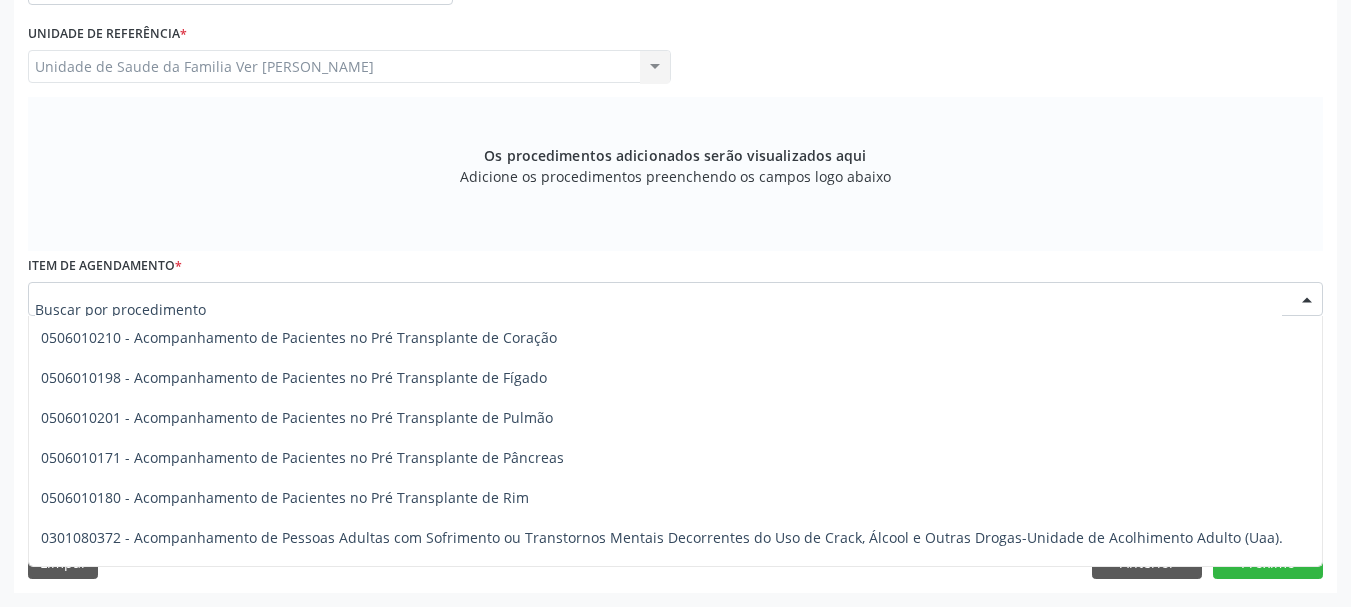 scroll, scrollTop: 2200, scrollLeft: 0, axis: vertical 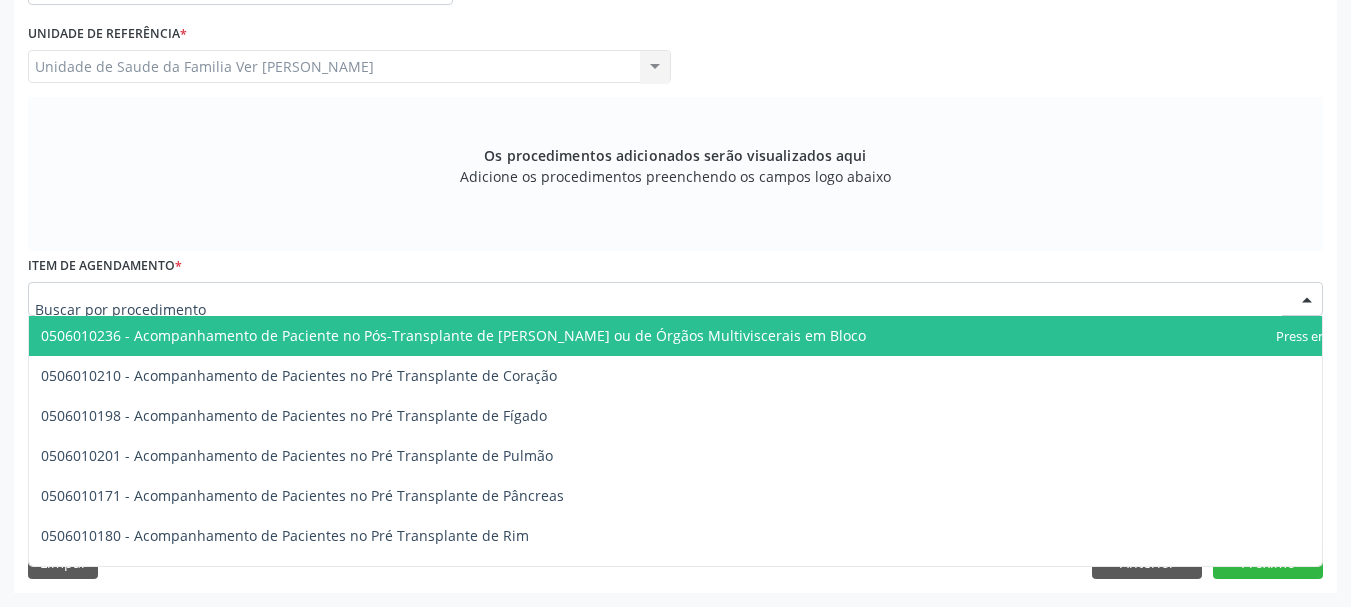 click at bounding box center (658, 309) 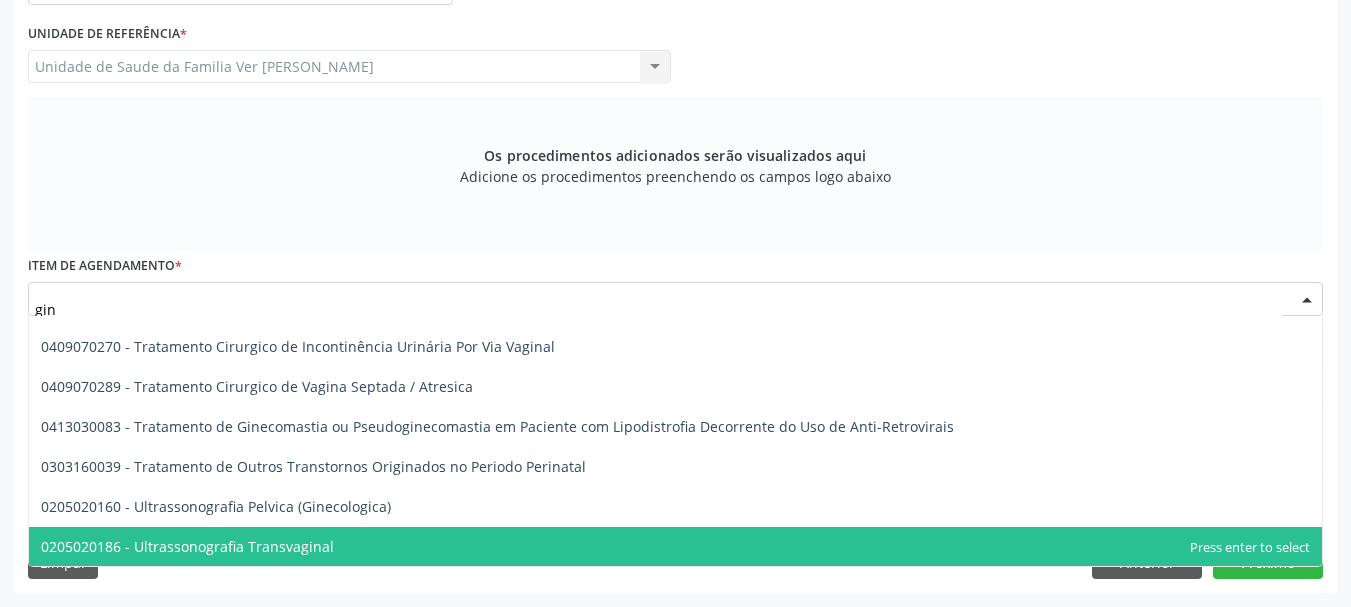 type on "gine" 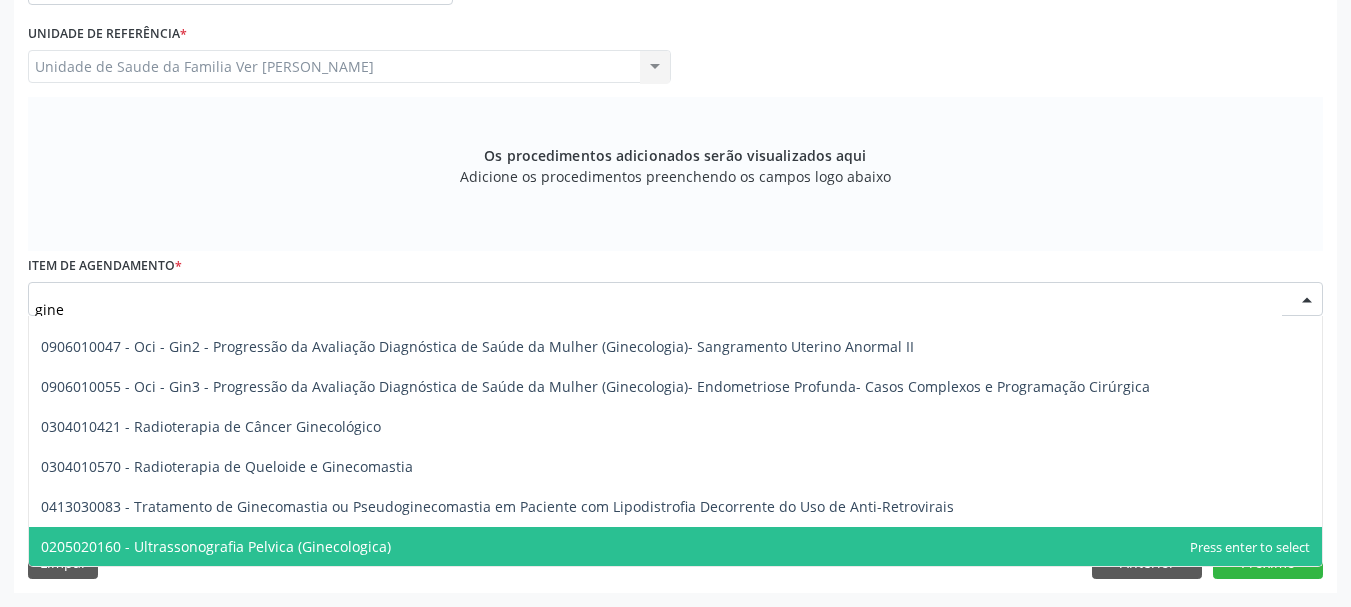 scroll, scrollTop: 269, scrollLeft: 0, axis: vertical 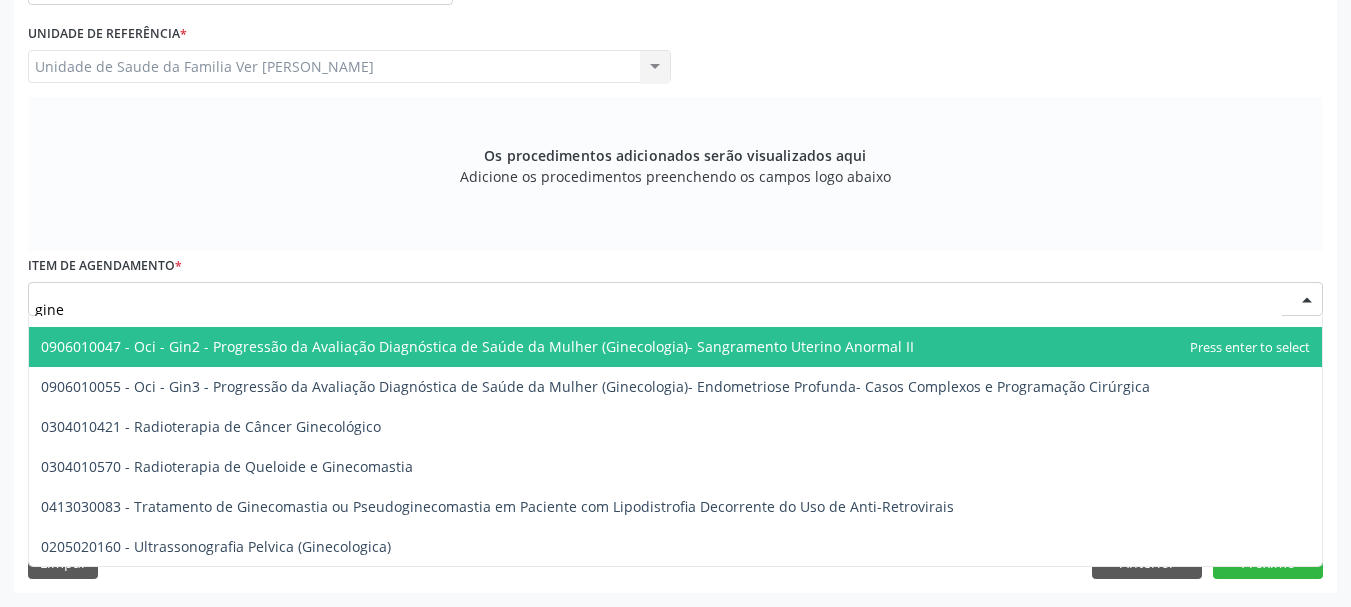 click on "0906010047 - Oci - Gin2 - Progressão da Avaliação Diagnóstica de Saúde da Mulher (Ginecologia)- Sangramento Uterino Anormal II" at bounding box center (477, 346) 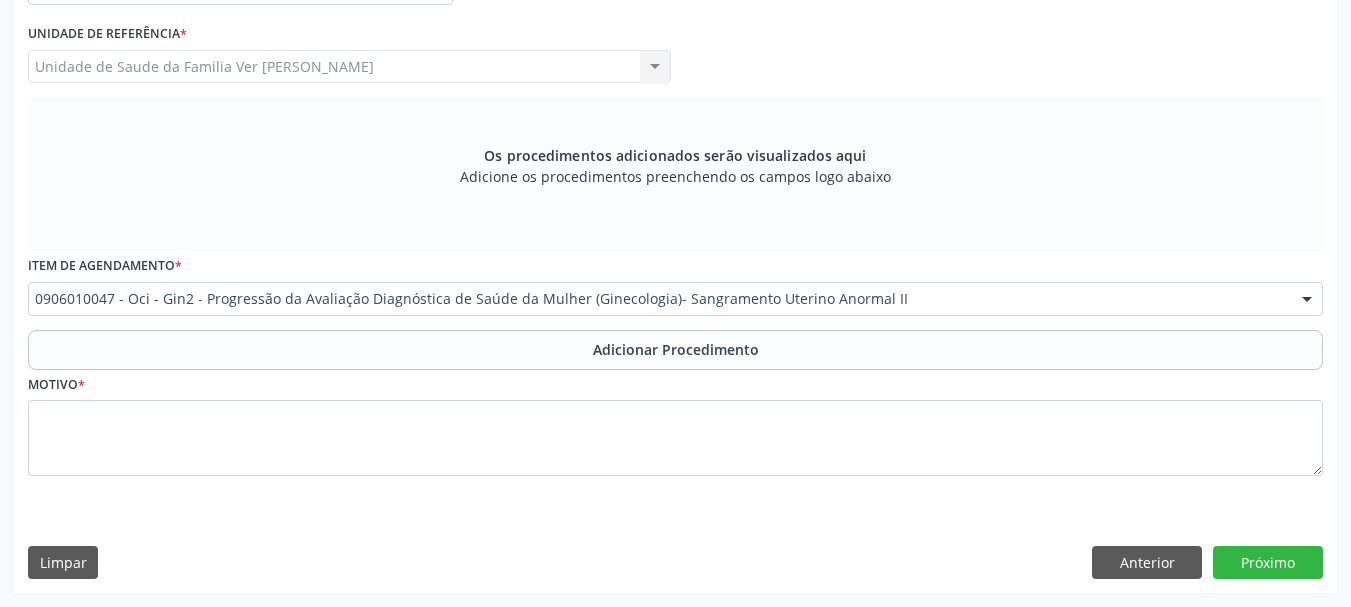 scroll, scrollTop: 2200, scrollLeft: 0, axis: vertical 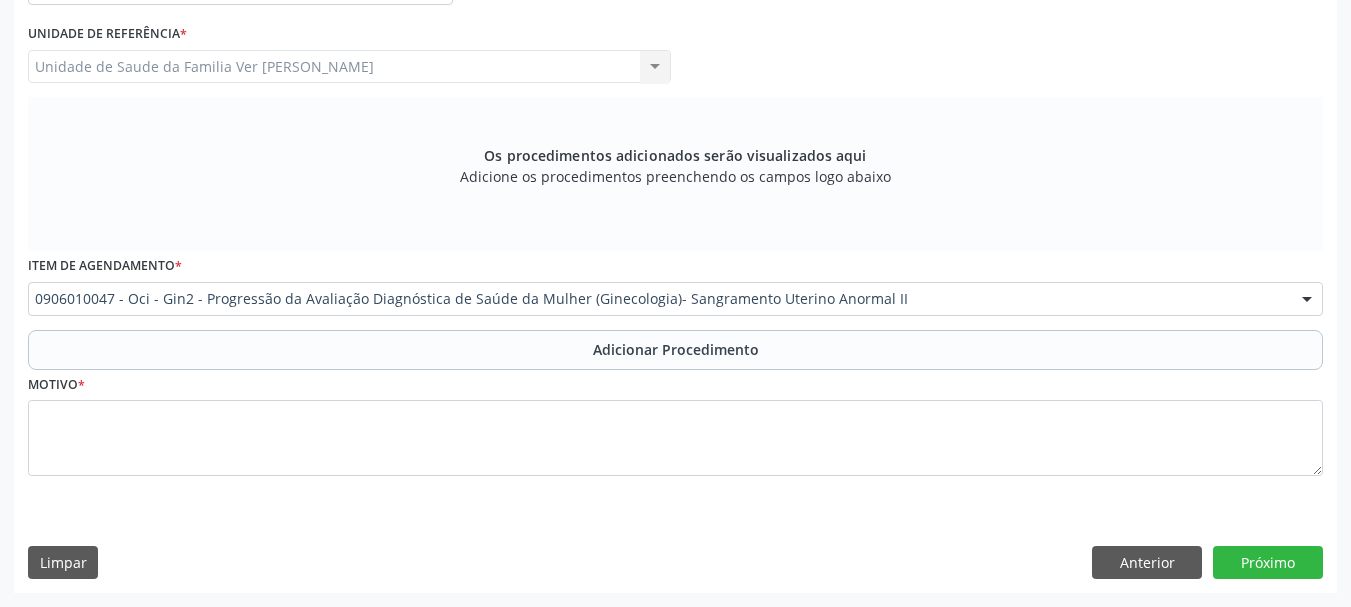 click on "Os procedimentos adicionados serão visualizados aqui
Adicione os procedimentos preenchendo os campos logo abaixo" at bounding box center (675, 174) 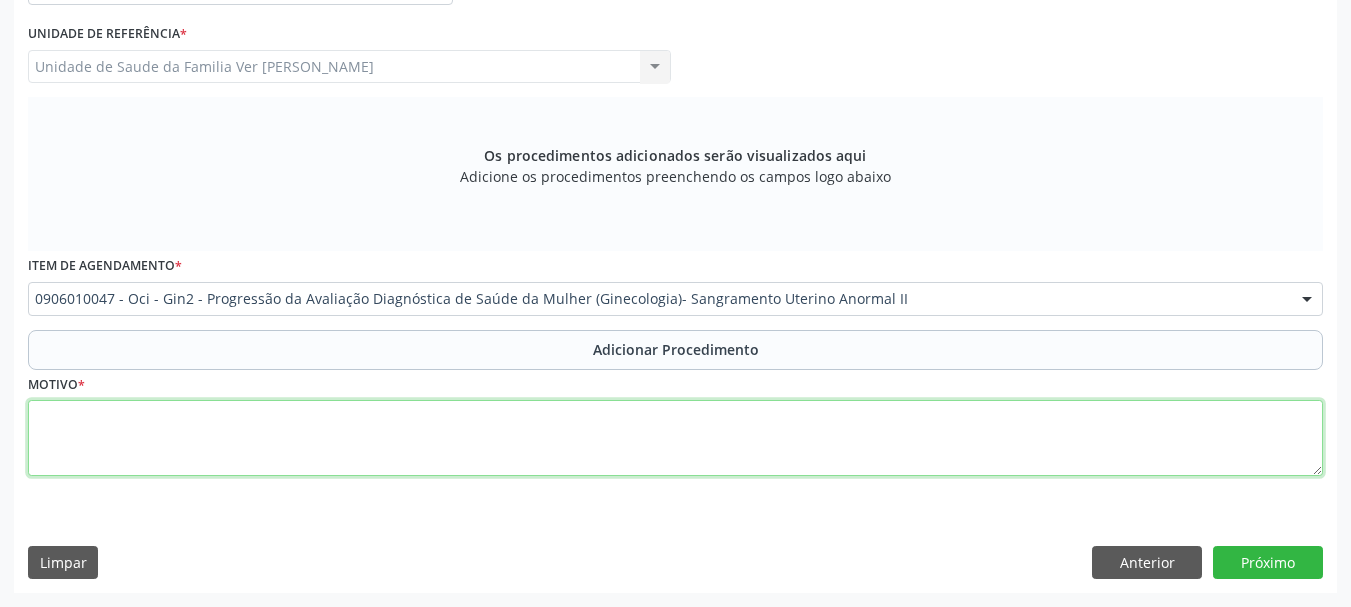 click at bounding box center [675, 438] 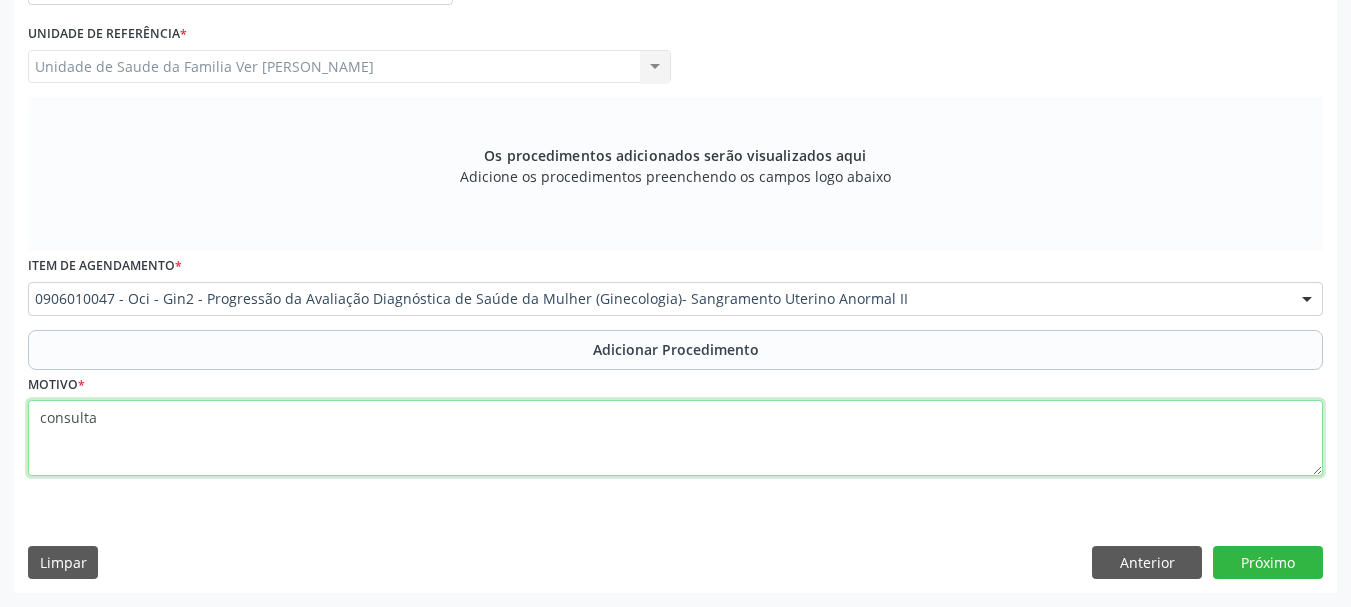 type on "consulta" 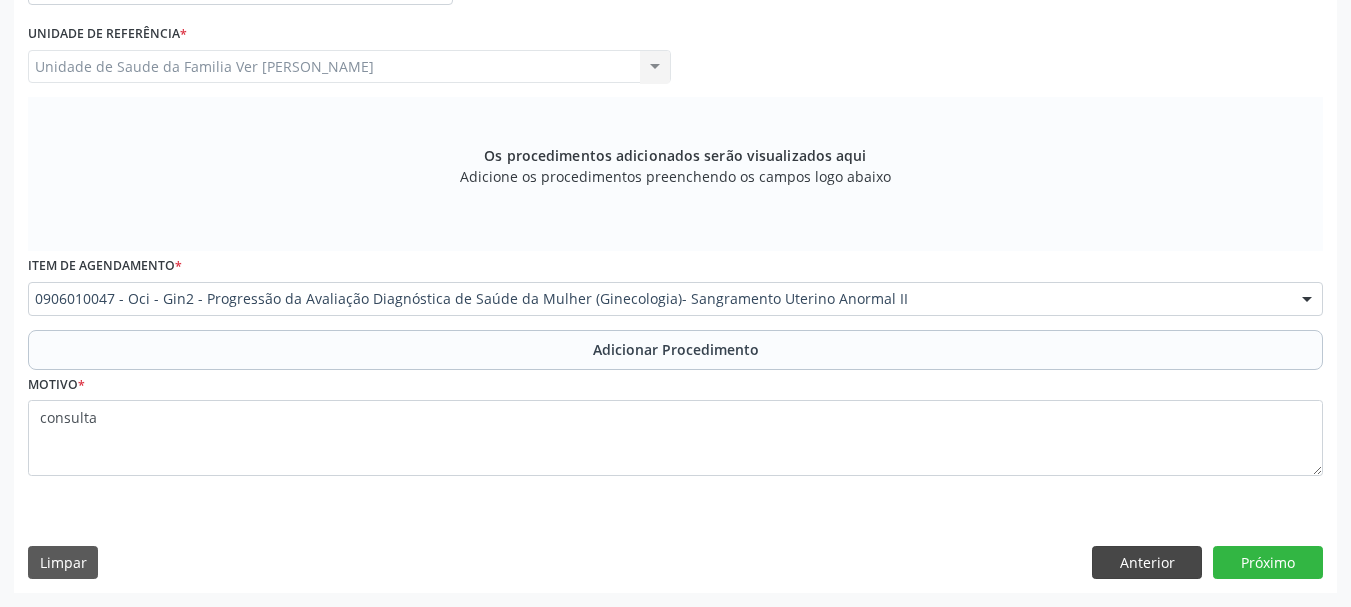 drag, startPoint x: 1140, startPoint y: 590, endPoint x: 1154, endPoint y: 550, distance: 42.379242 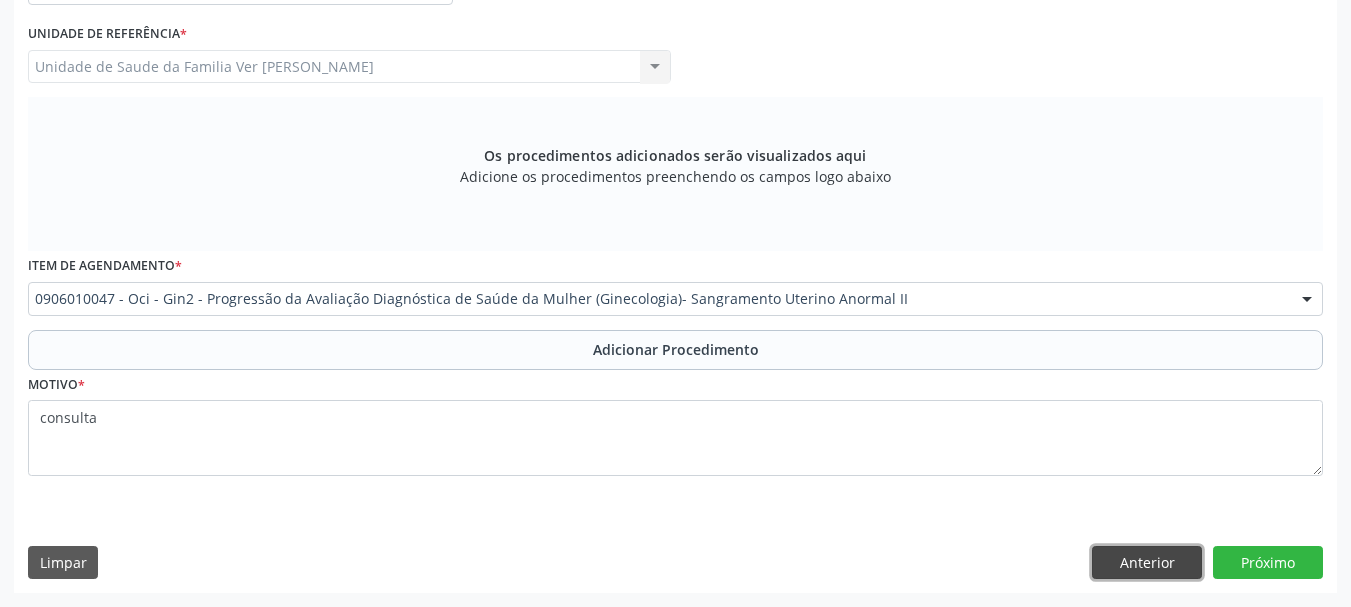 click on "Anterior" at bounding box center (1147, 563) 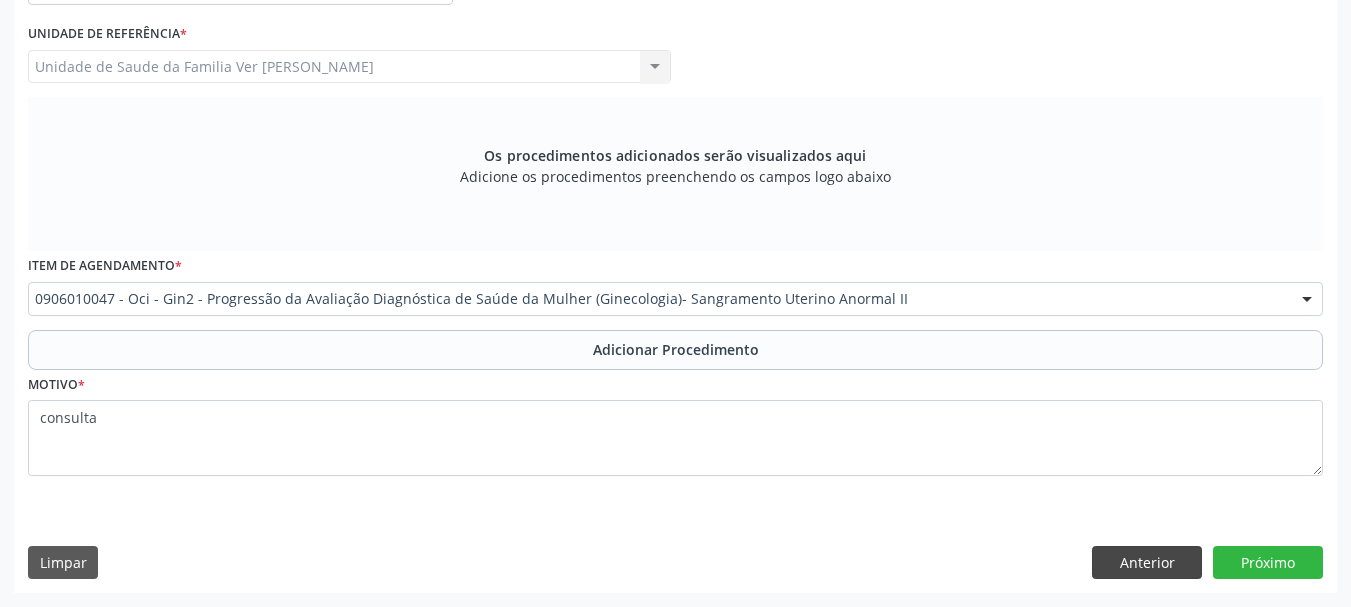 scroll, scrollTop: 505, scrollLeft: 0, axis: vertical 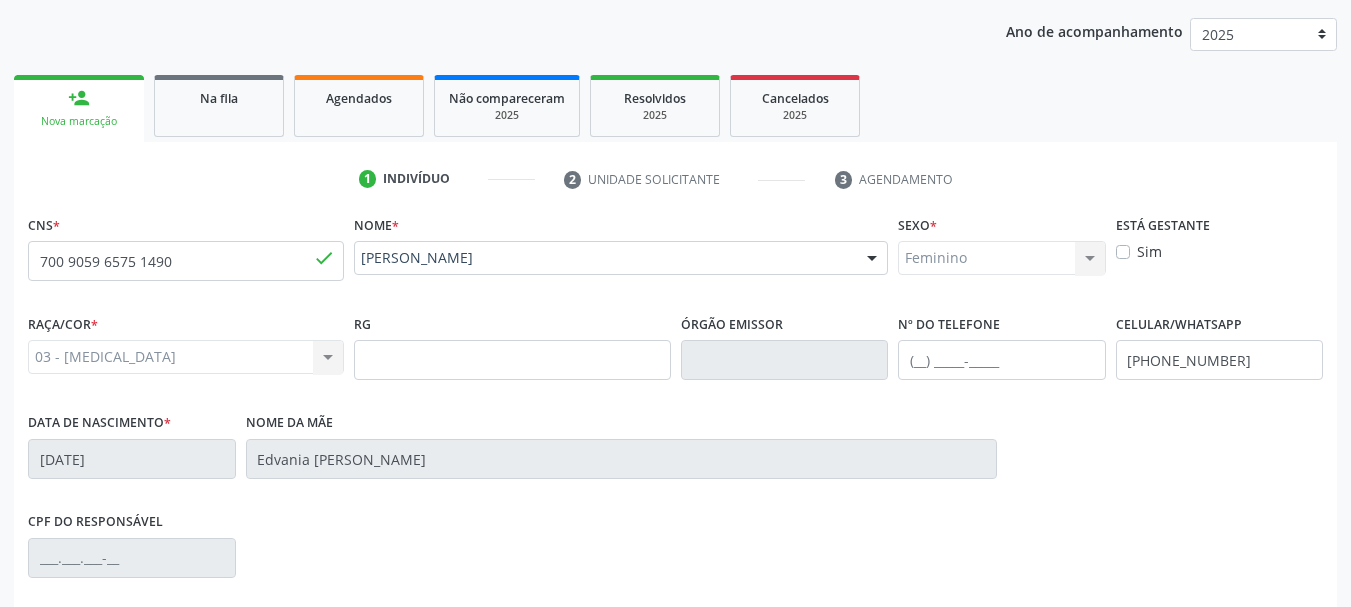 click on "done" at bounding box center (324, 258) 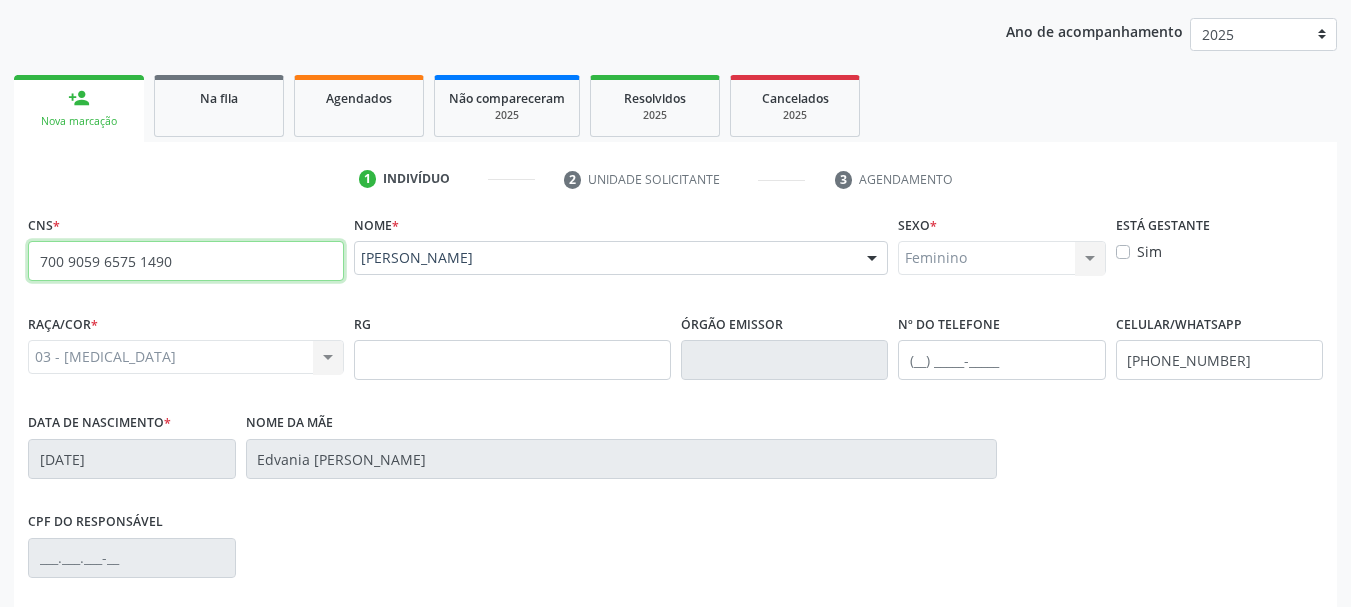 click on "700 9059 6575 1490" at bounding box center (186, 261) 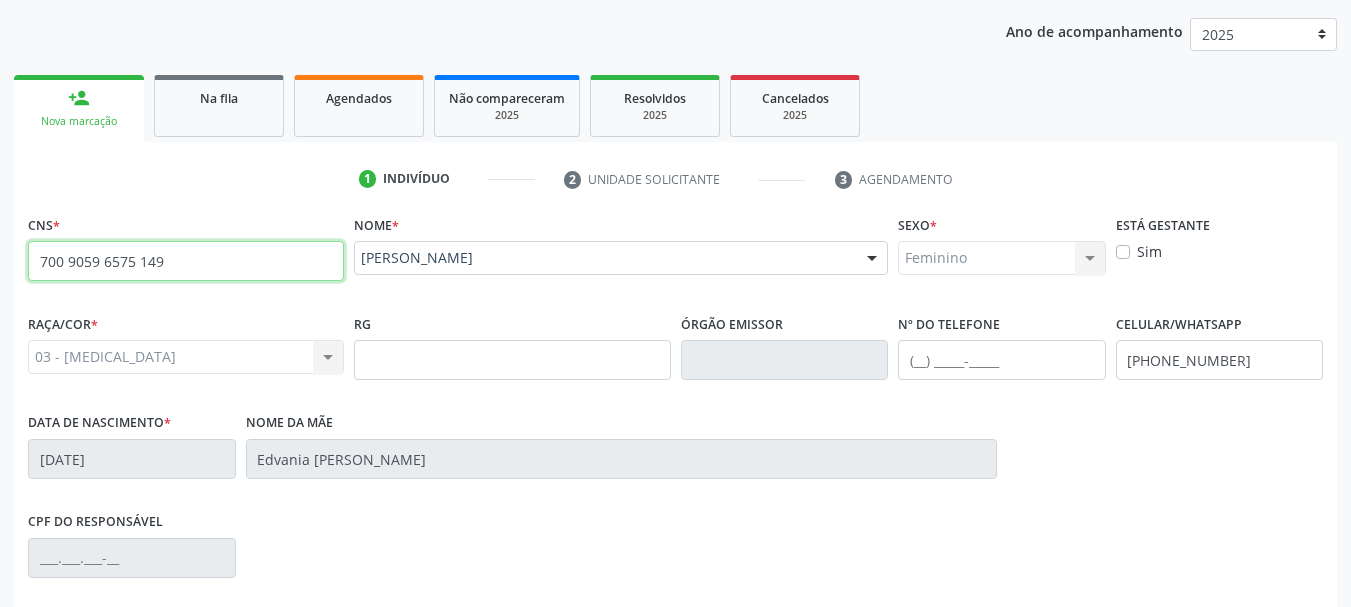 type on "700 9059 6575 14" 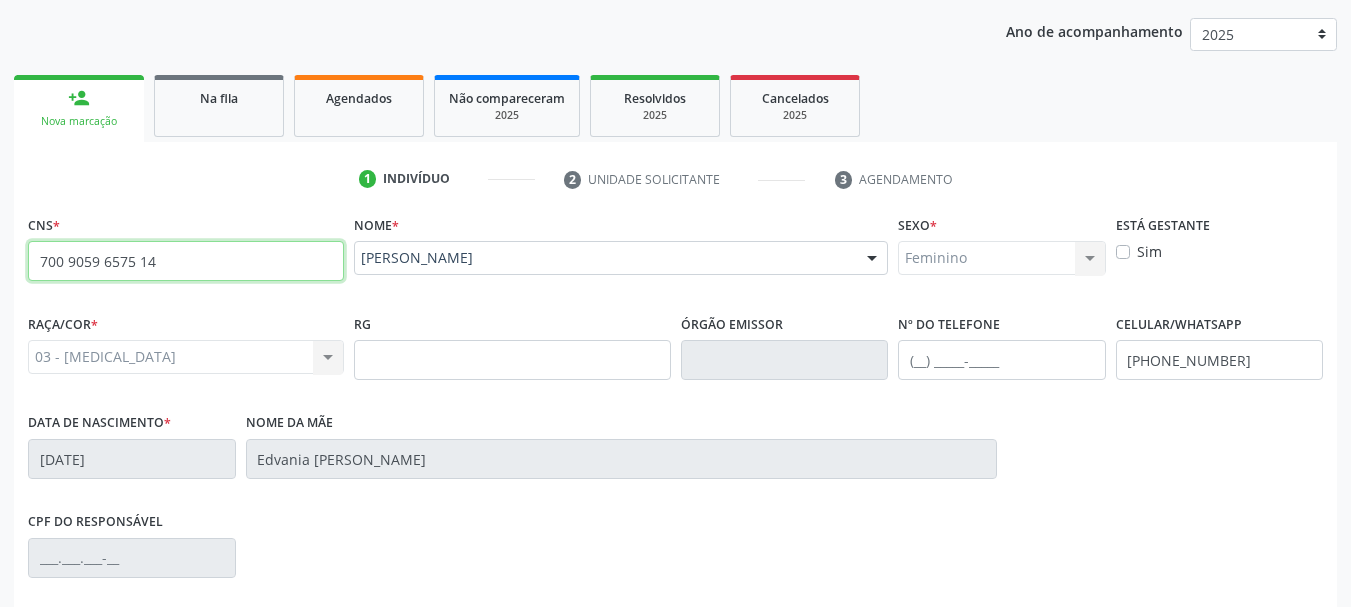 type 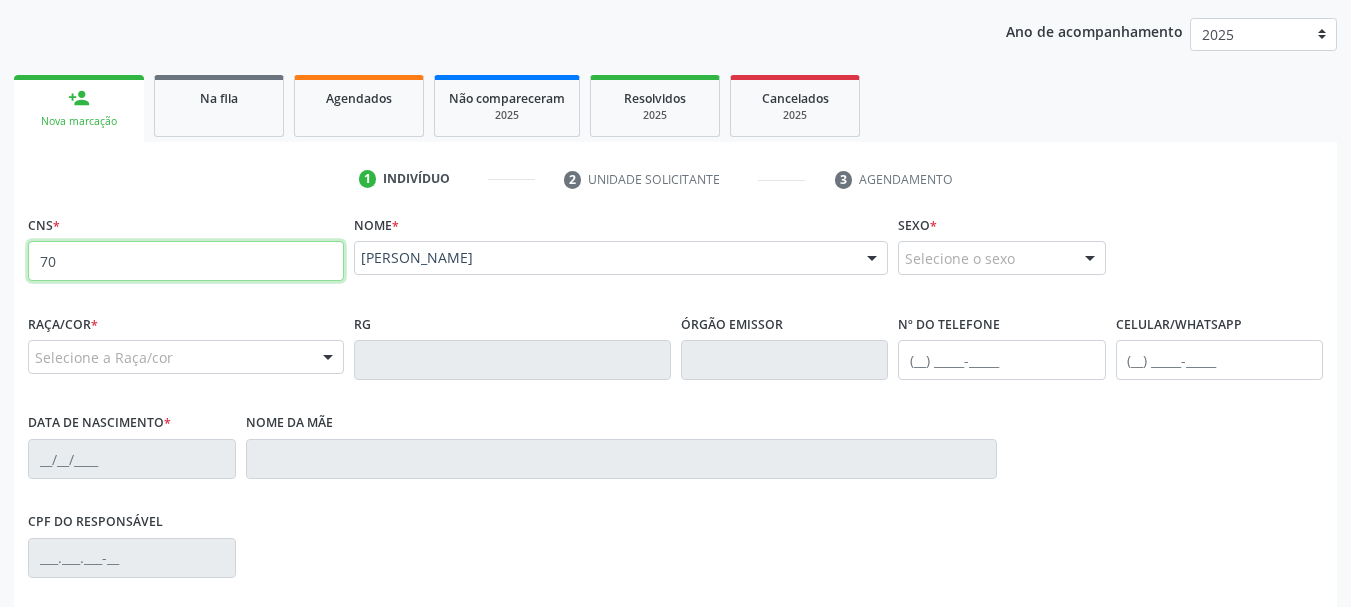 type on "7" 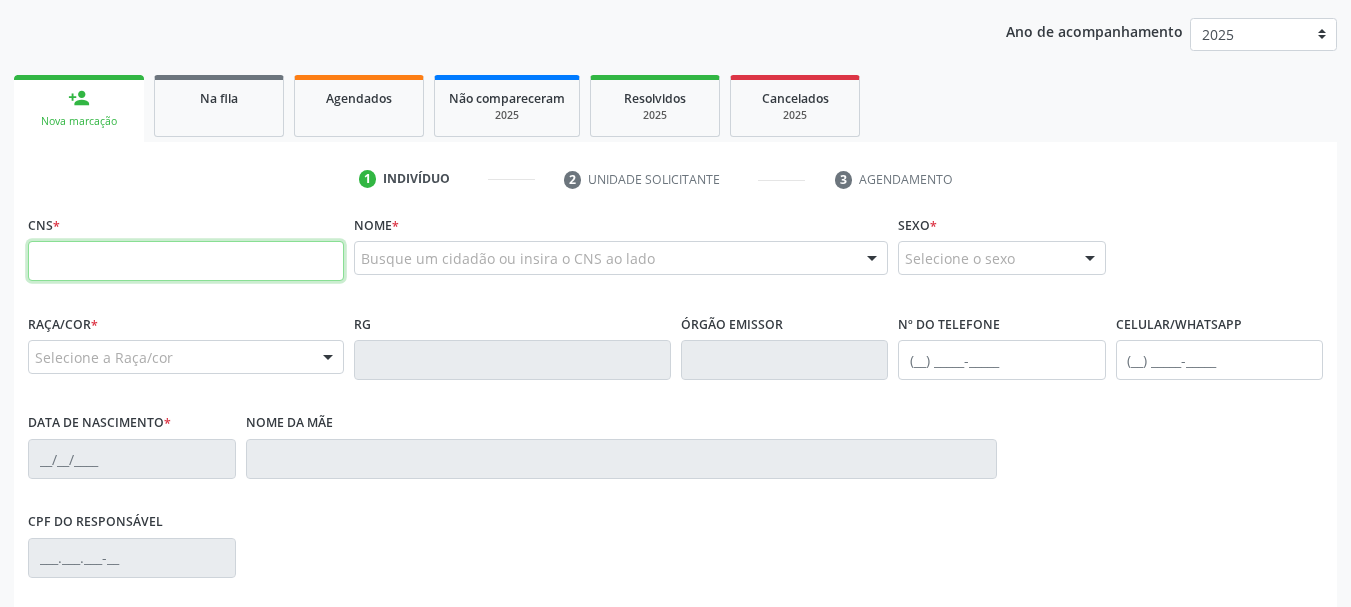 type 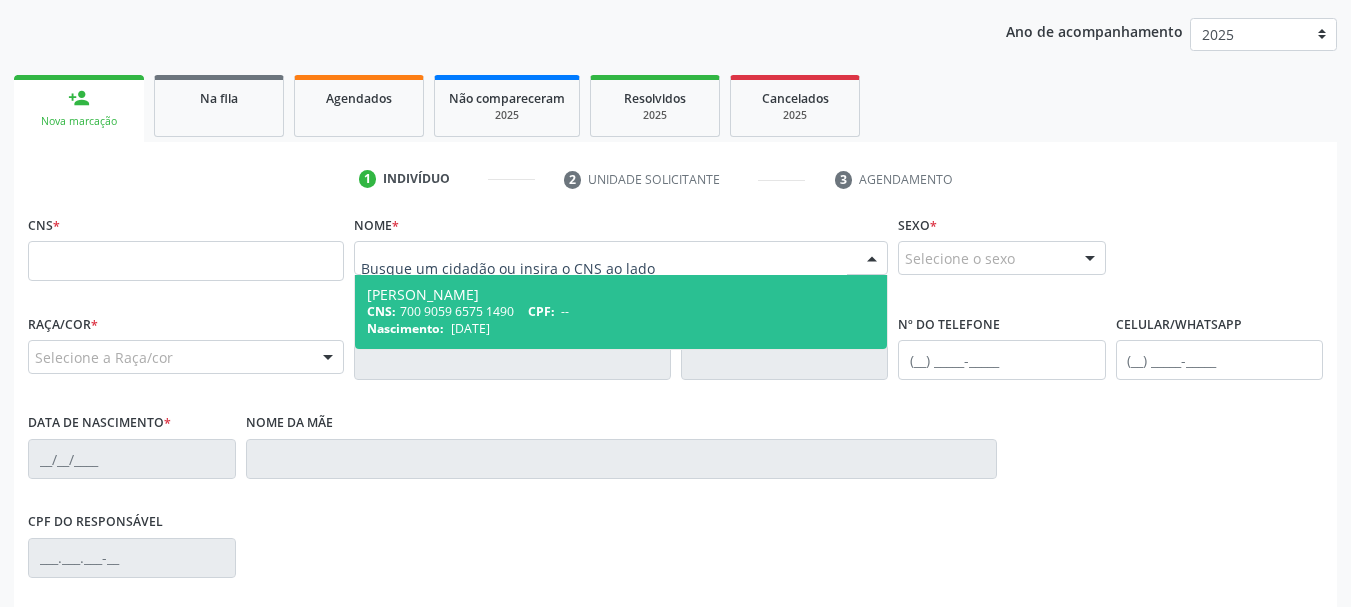 click at bounding box center (621, 258) 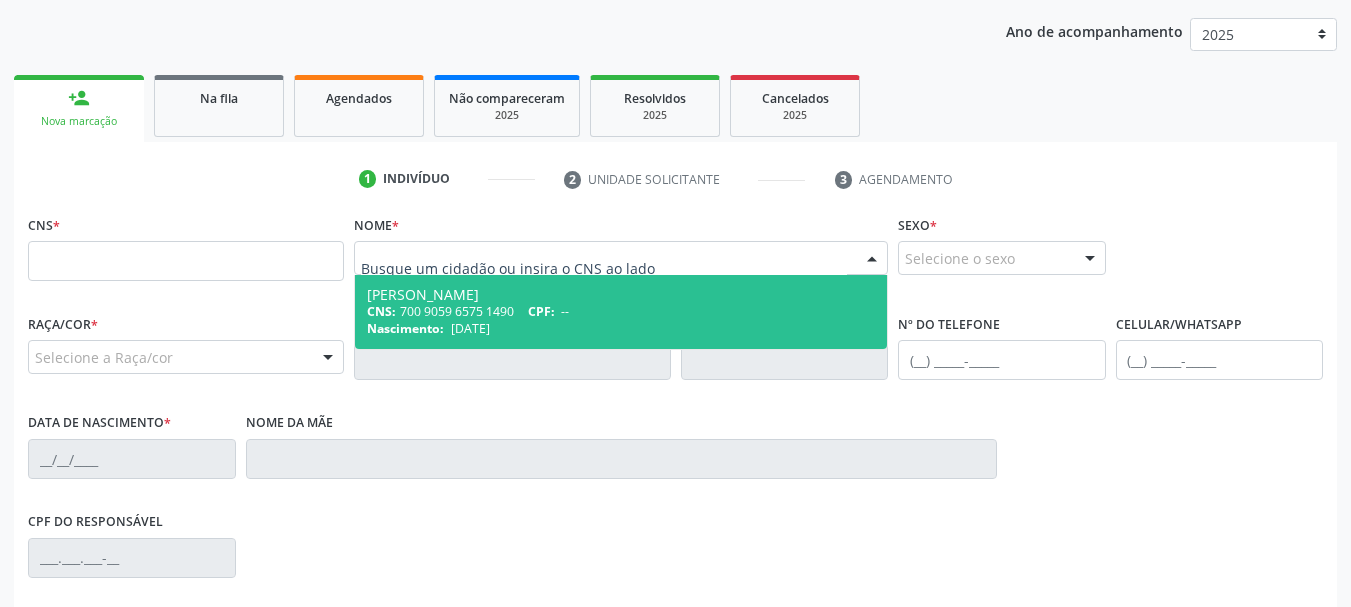 click at bounding box center (604, 268) 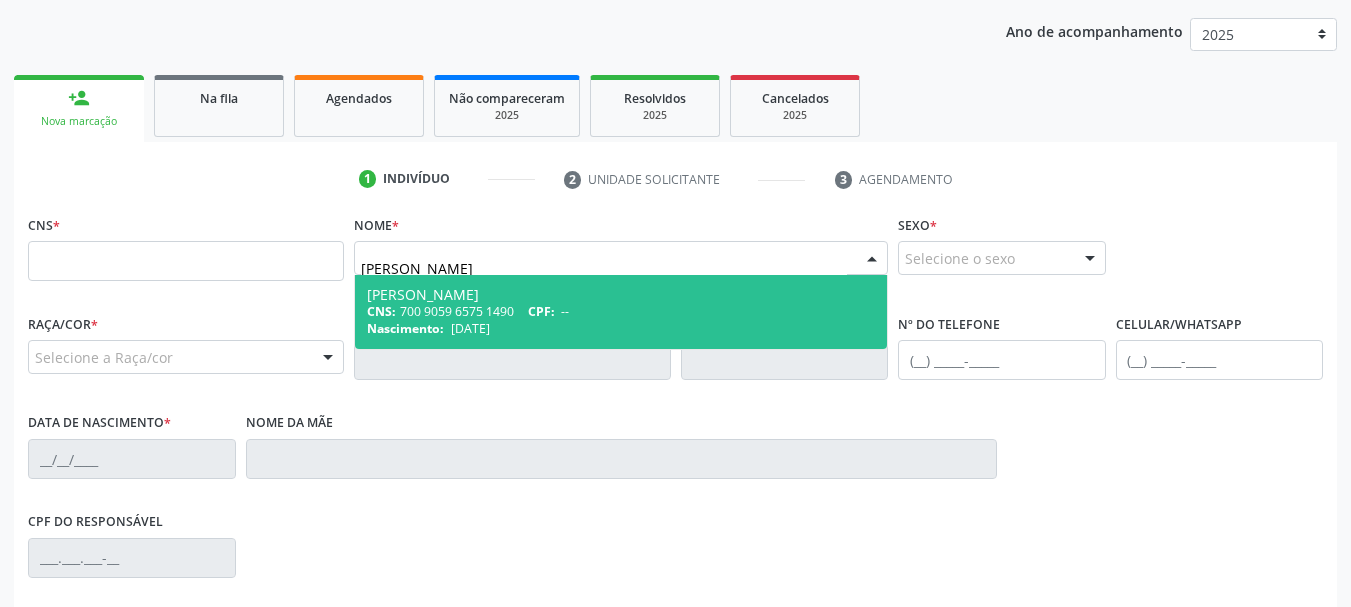 type on "[PERSON_NAME]" 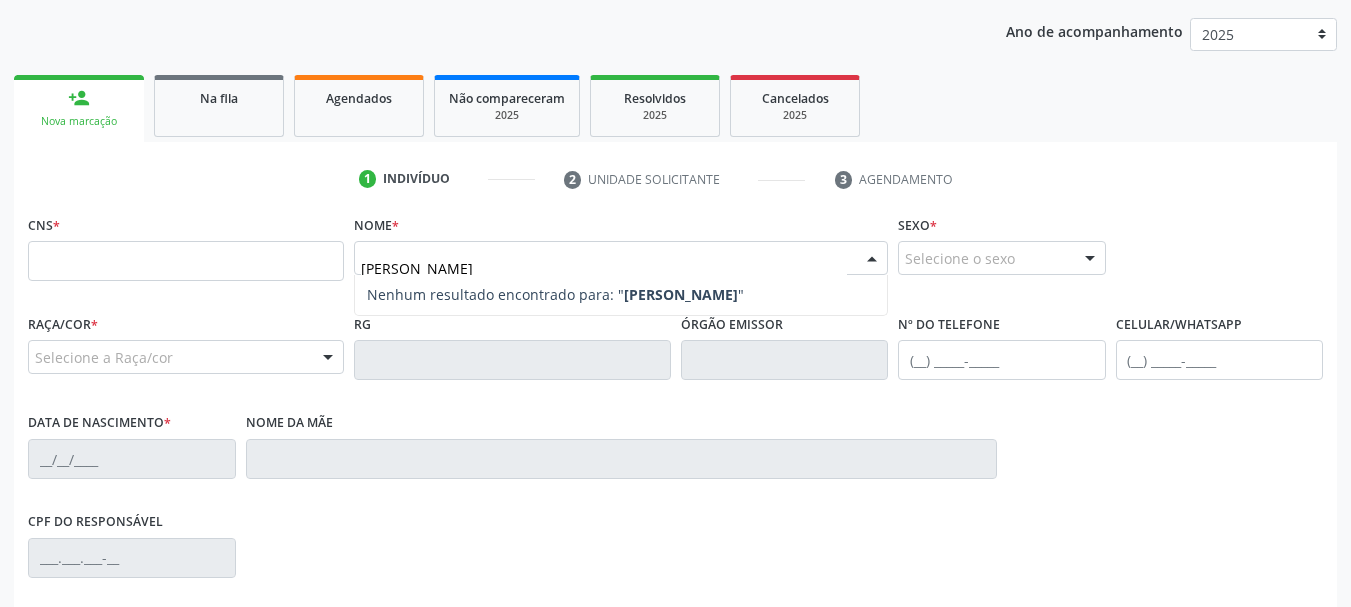 click on "[PERSON_NAME]" at bounding box center (681, 294) 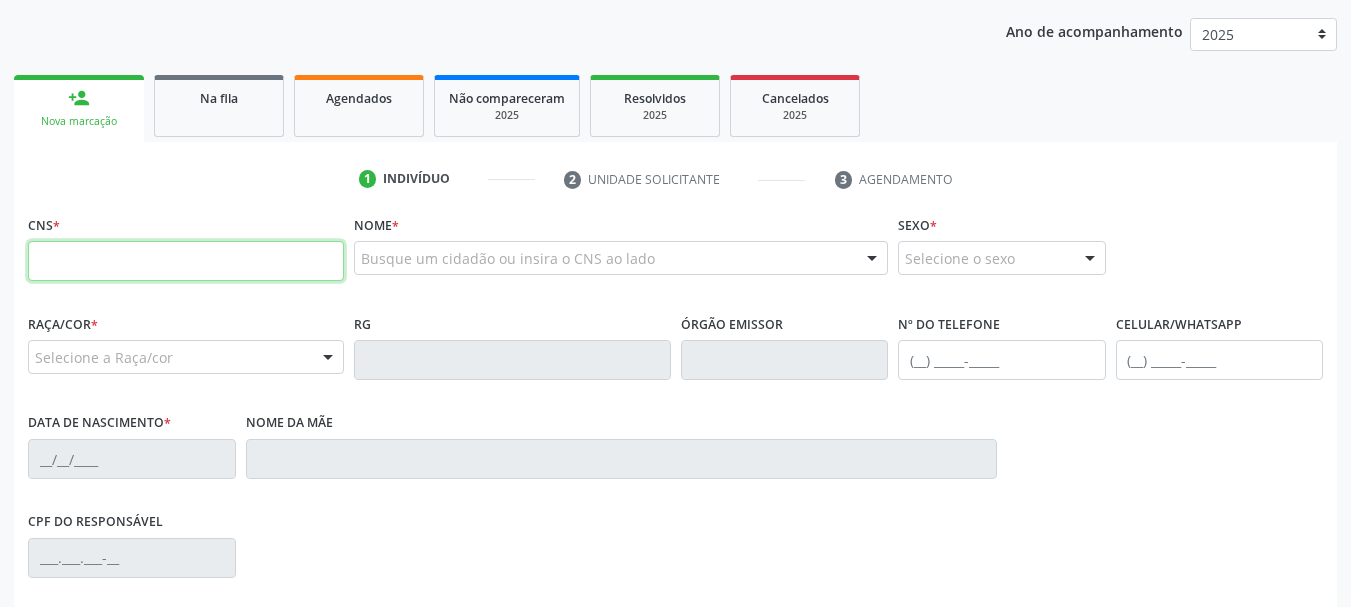 click at bounding box center [186, 261] 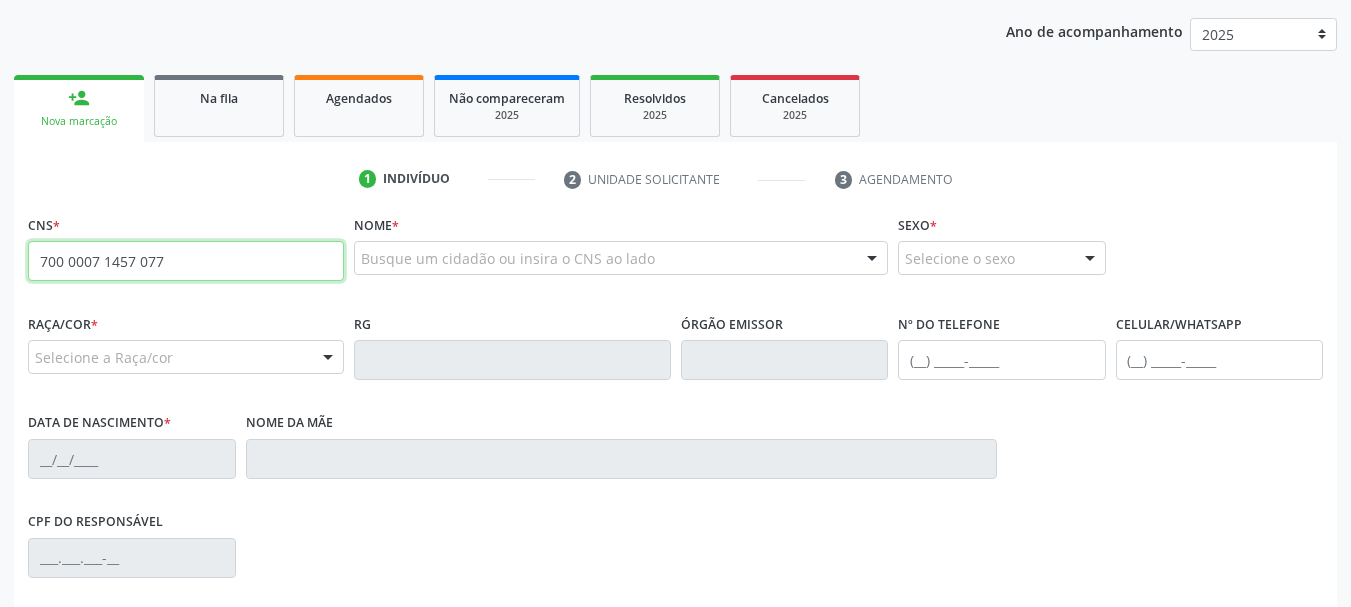 click on "700 0007 1457 077" at bounding box center (186, 261) 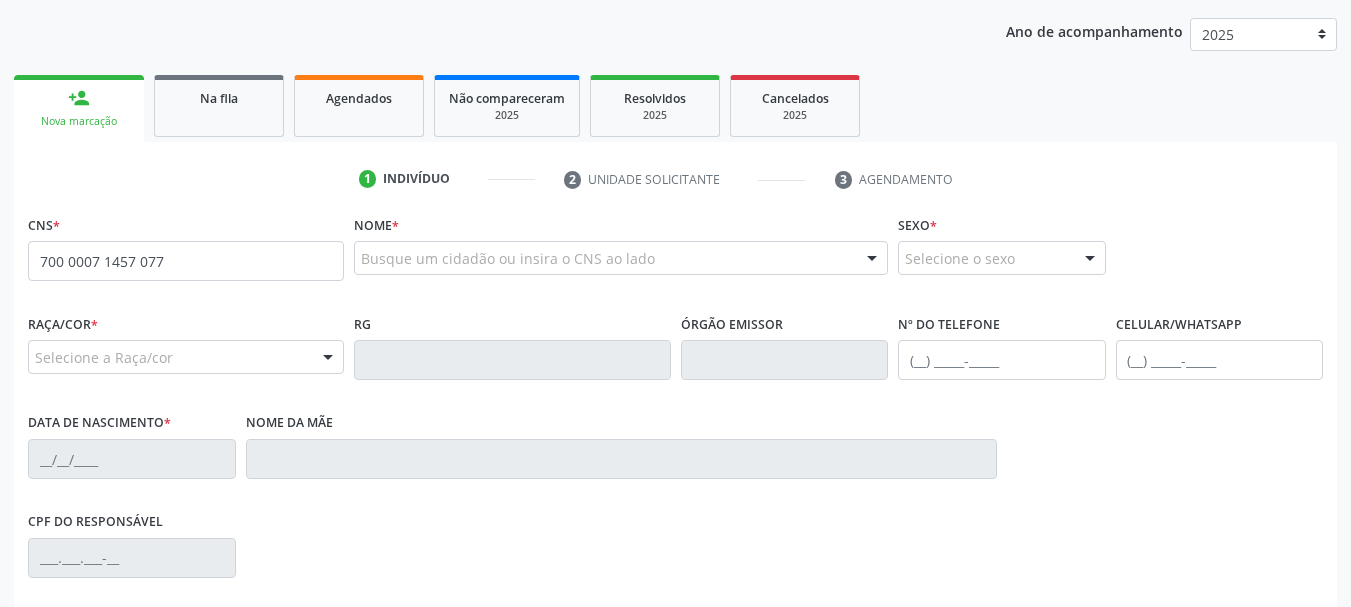 click on "CNS
*
700 0007 1457 077" at bounding box center (186, 259) 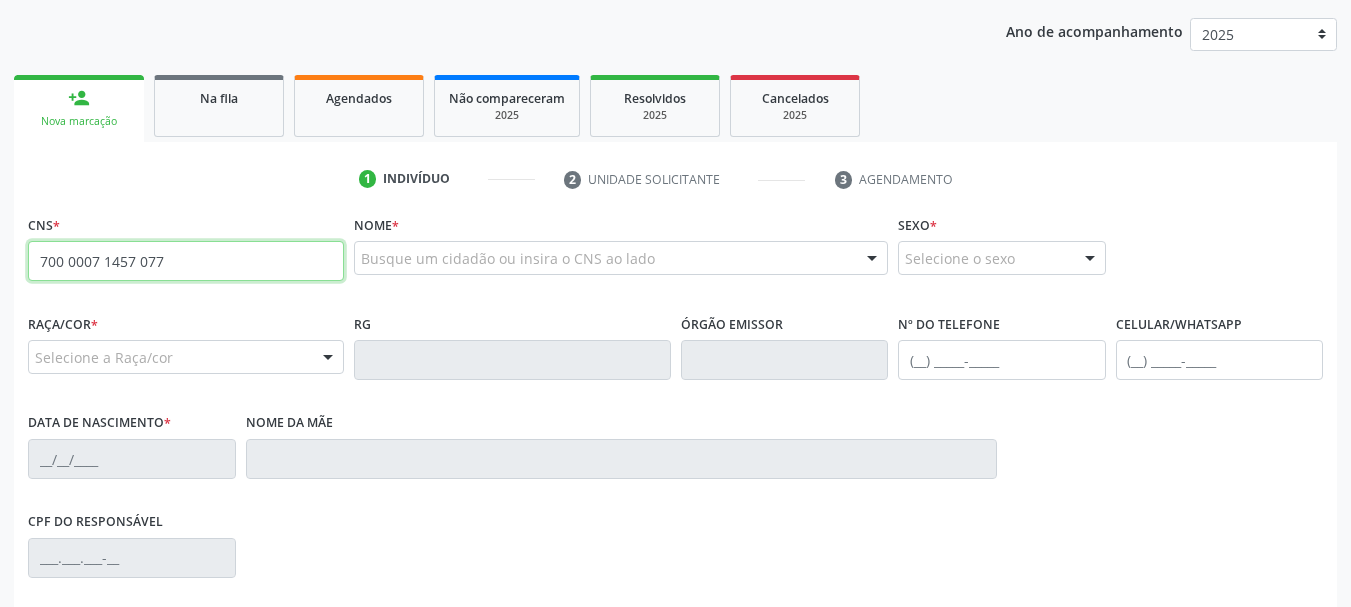 click on "700 0007 1457 077" at bounding box center (186, 261) 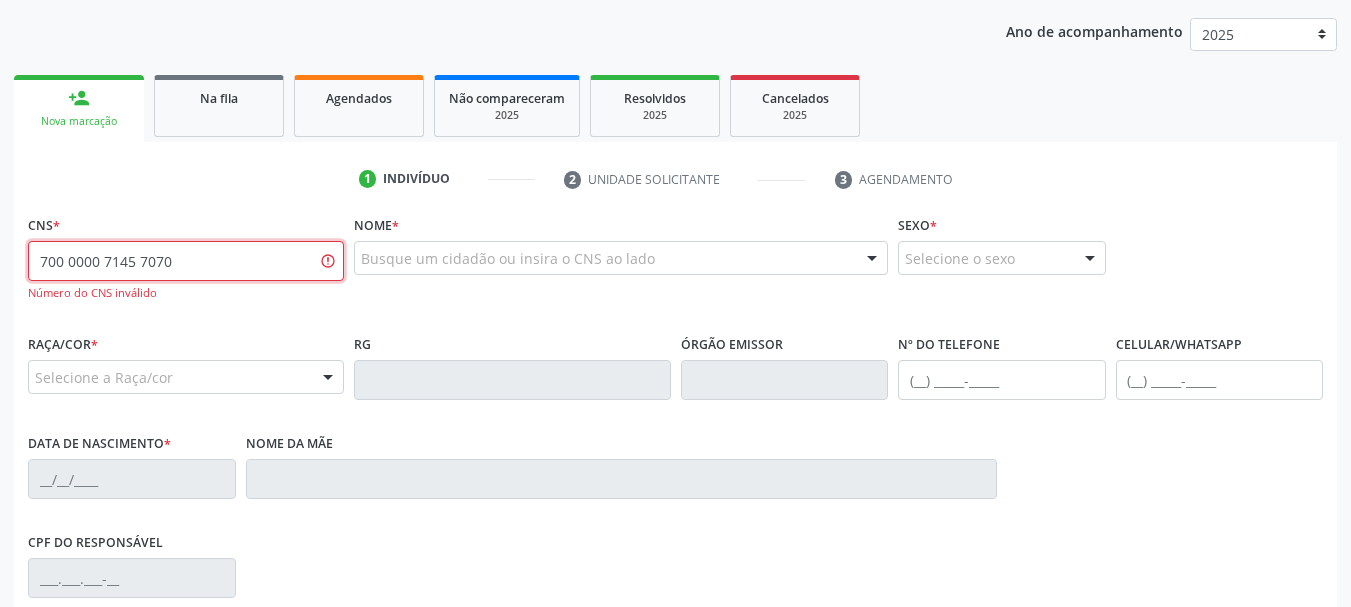 click on "700 0000 7145 7070" at bounding box center (186, 261) 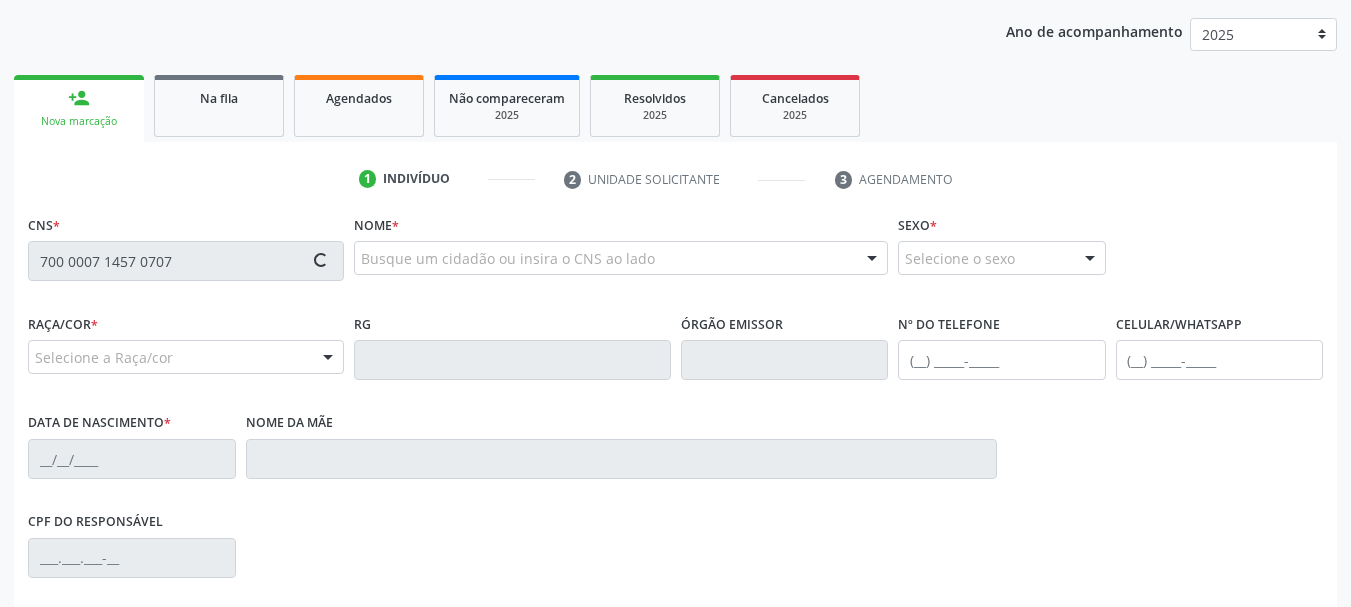 type on "700 0007 1457 0707" 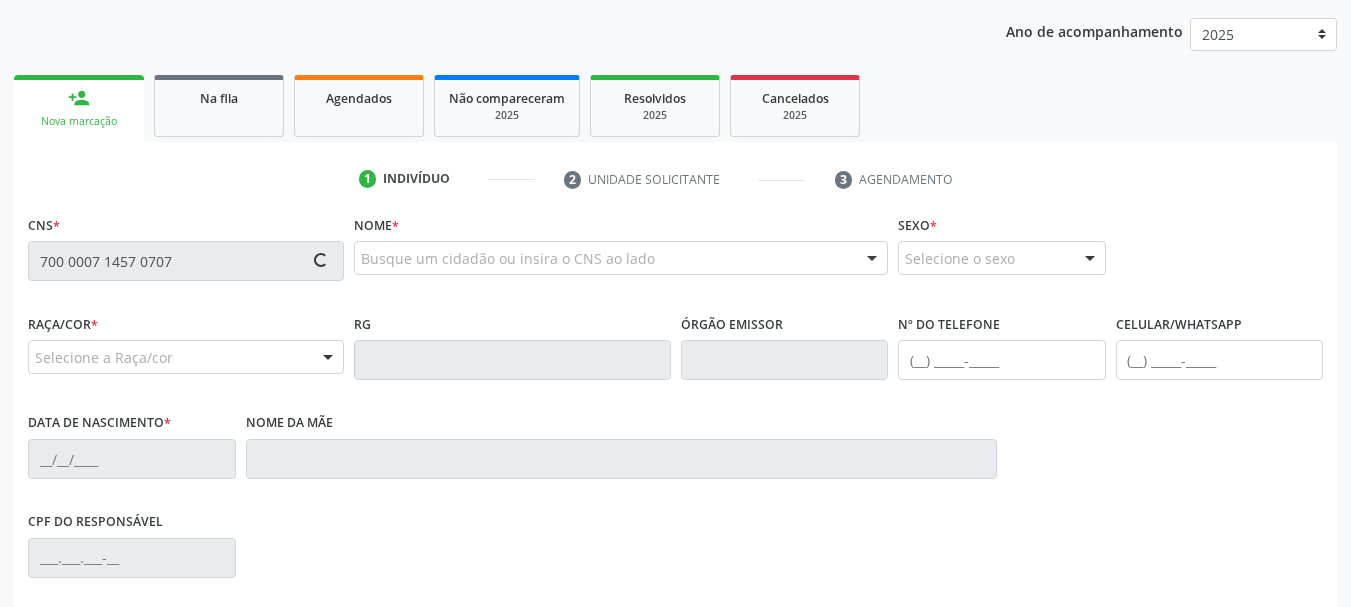 type 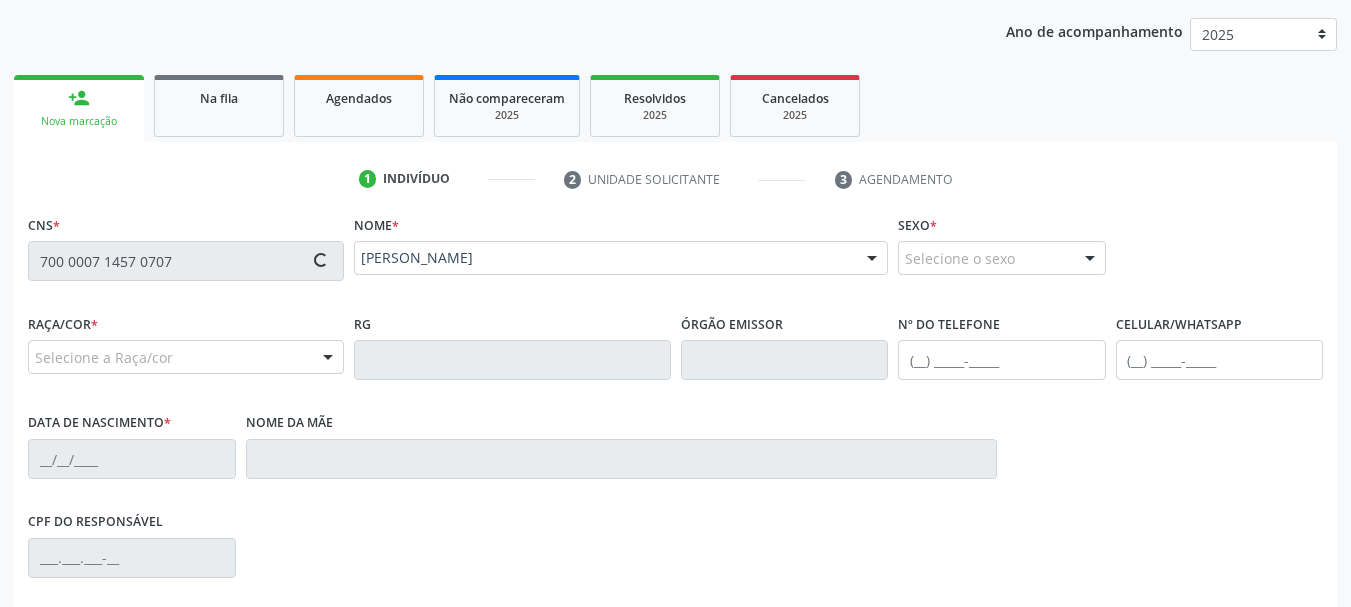 type on "[PHONE_NUMBER]" 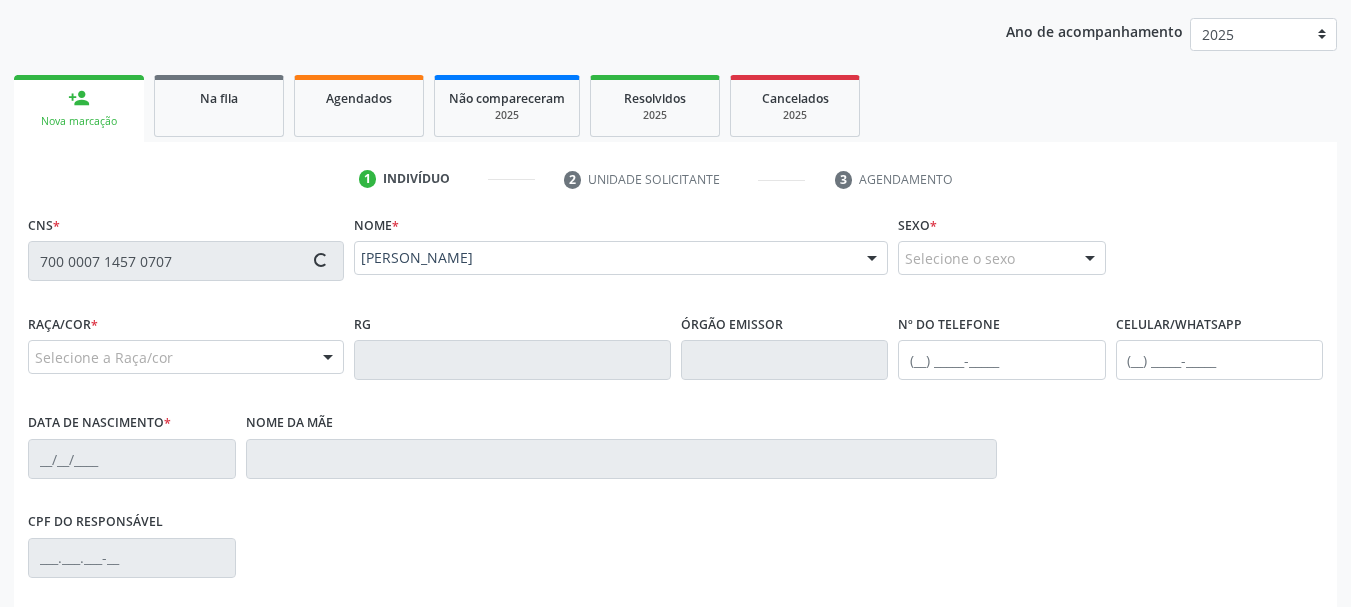 type on "[DATE]" 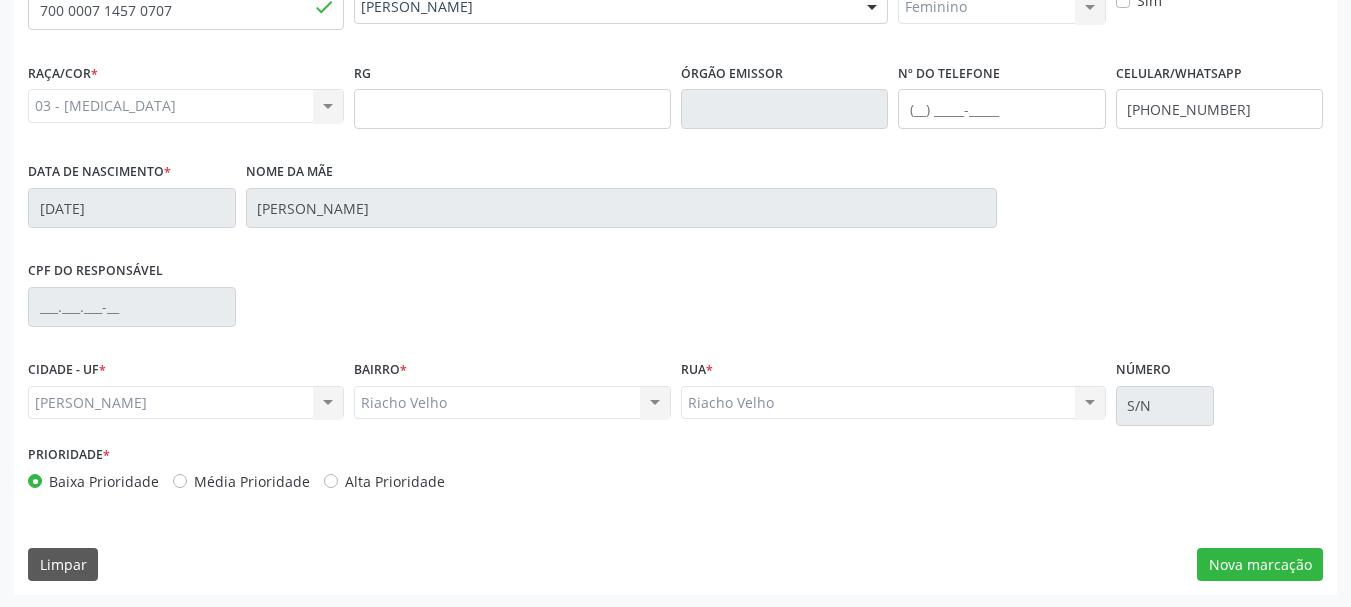scroll, scrollTop: 505, scrollLeft: 0, axis: vertical 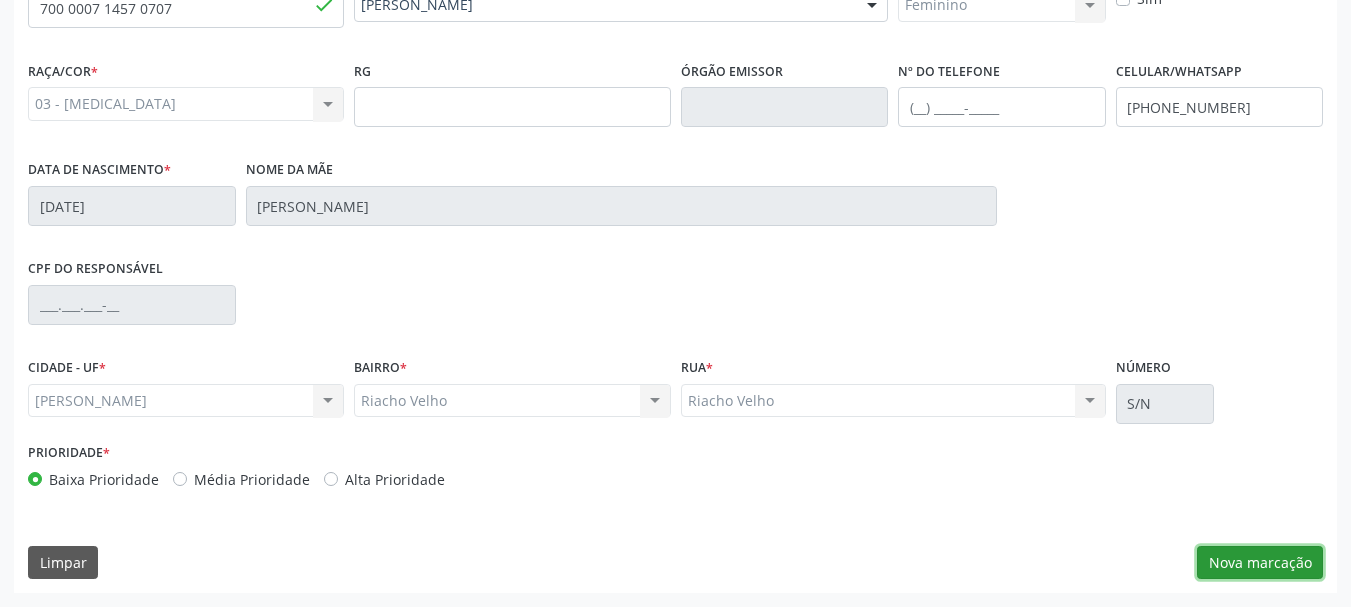 click on "Nova marcação" at bounding box center (1260, 563) 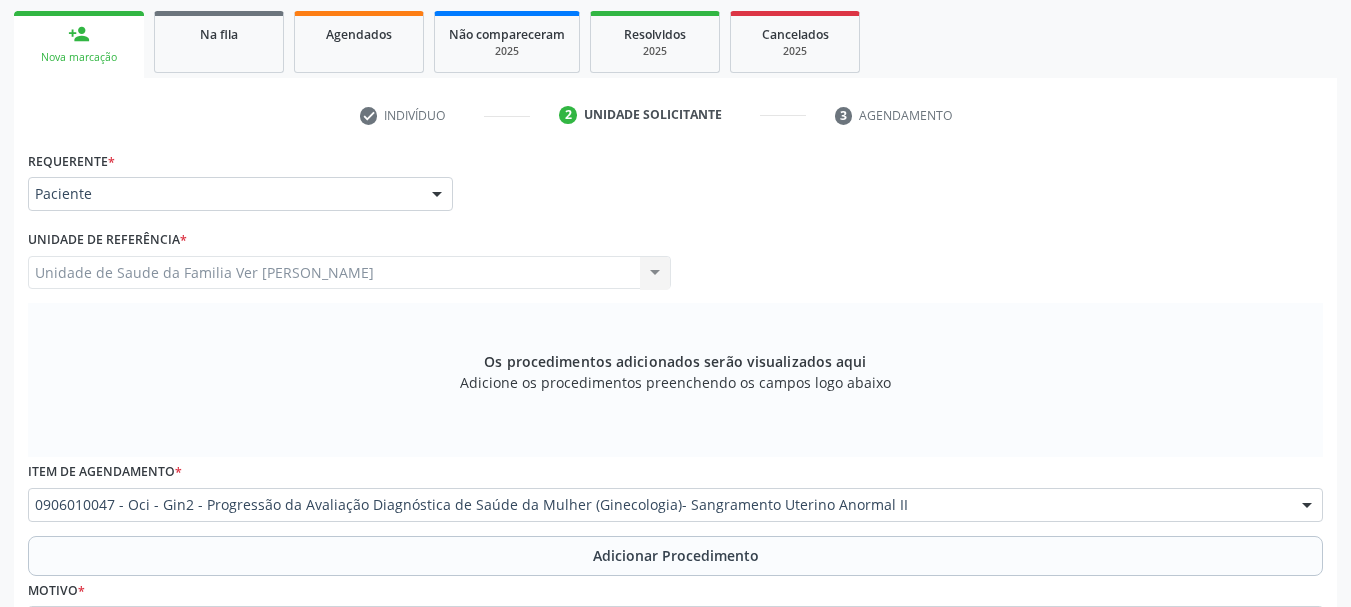 scroll, scrollTop: 305, scrollLeft: 0, axis: vertical 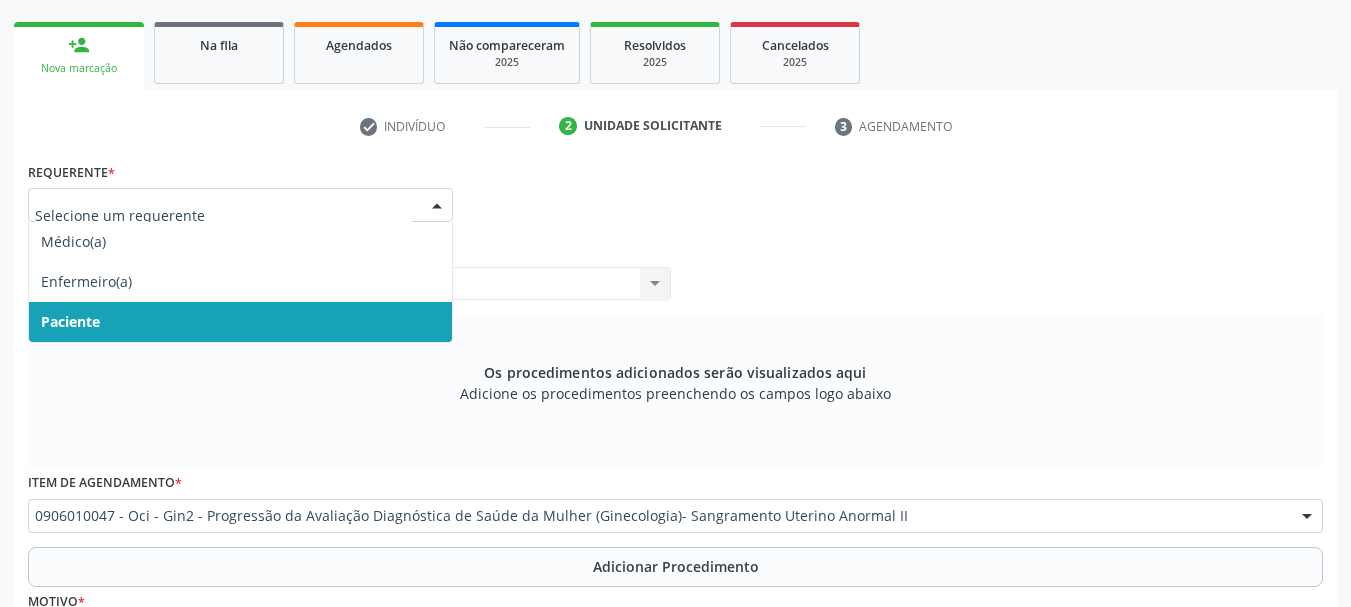 click at bounding box center [437, 206] 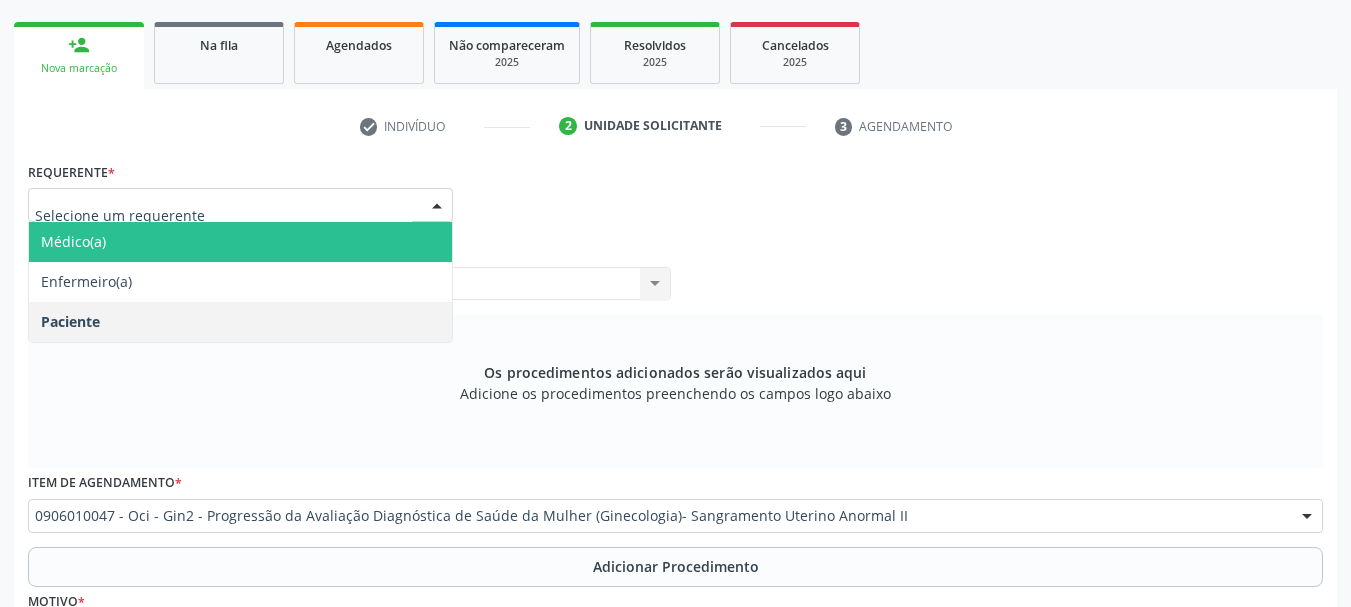 click on "Médico(a)" at bounding box center (240, 242) 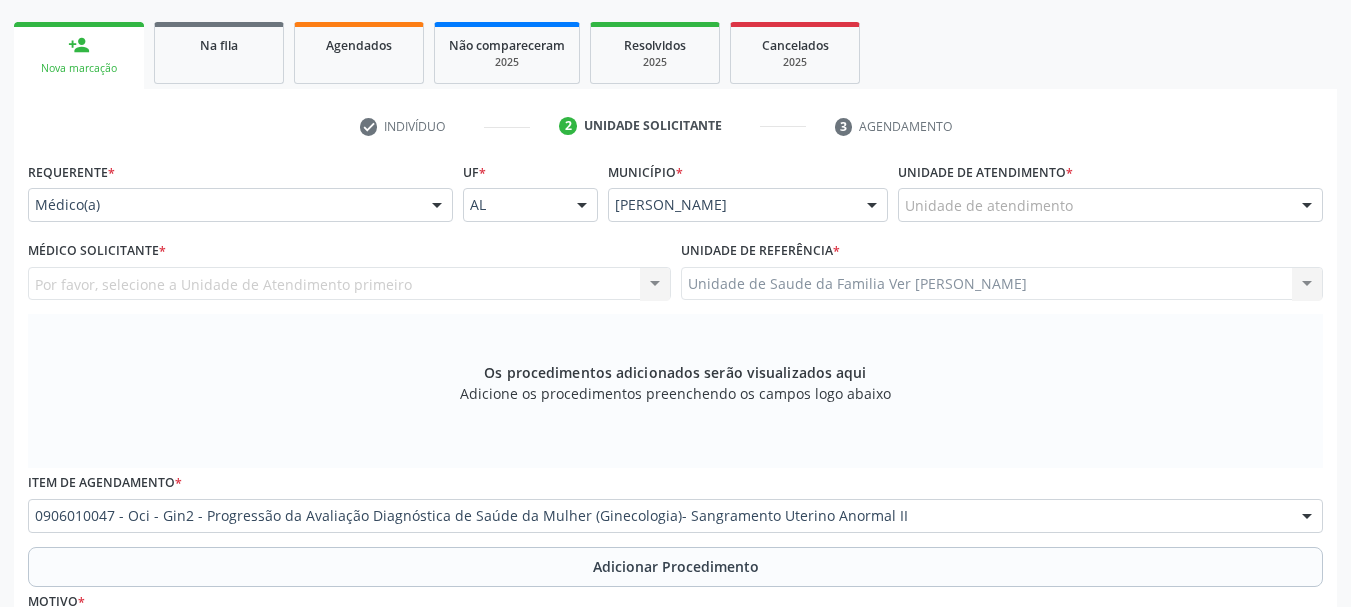 click on "Por favor, selecione a Unidade de Atendimento primeiro
Nenhum resultado encontrado para: "   "
Não há nenhuma opção para ser exibida." at bounding box center (349, 284) 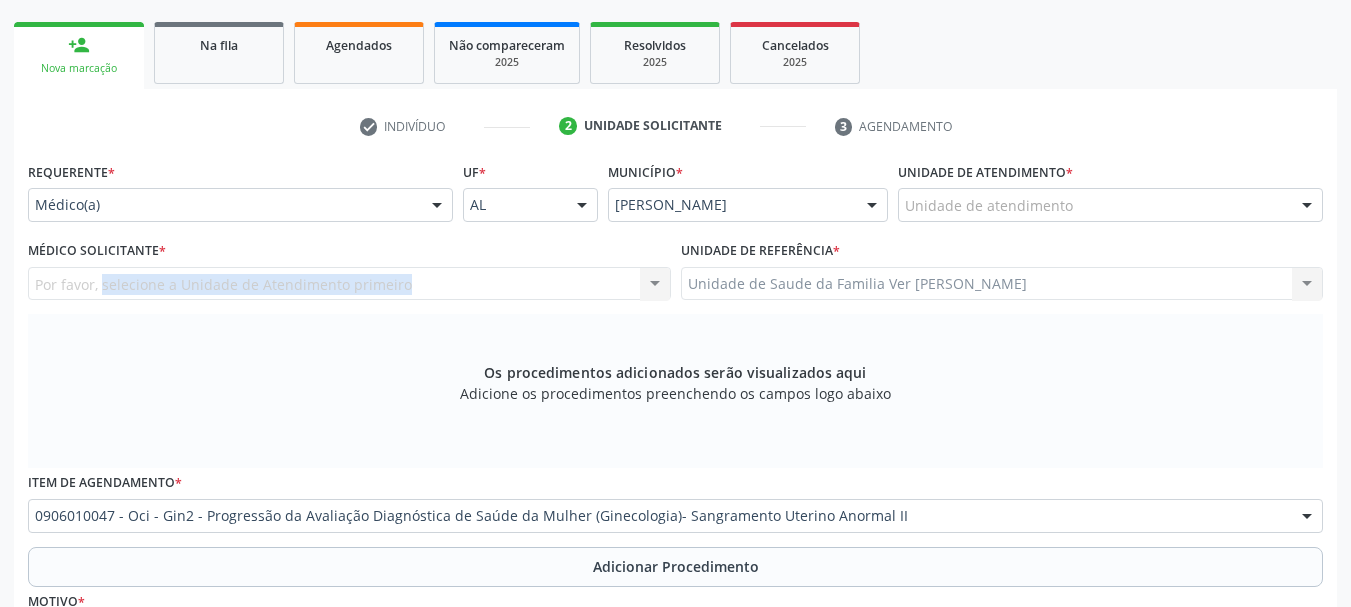 click on "Por favor, selecione a Unidade de Atendimento primeiro
Nenhum resultado encontrado para: "   "
Não há nenhuma opção para ser exibida." at bounding box center (349, 284) 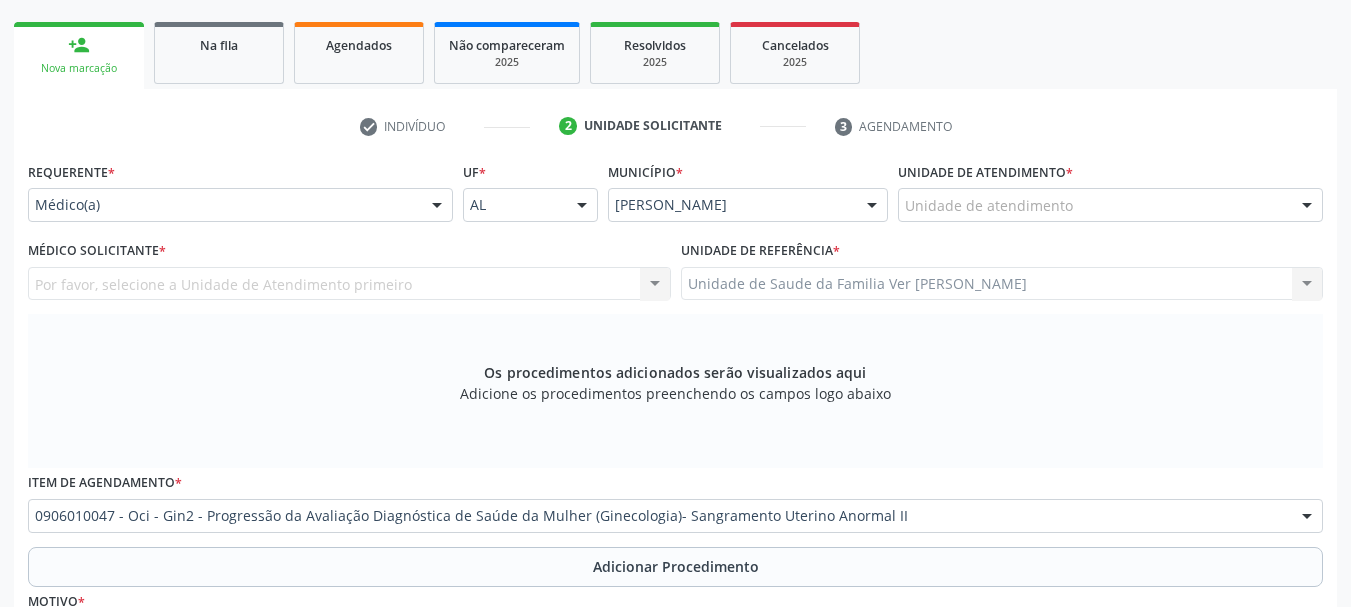 click on "Por favor, selecione a Unidade de Atendimento primeiro
Nenhum resultado encontrado para: "   "
Não há nenhuma opção para ser exibida." at bounding box center (349, 284) 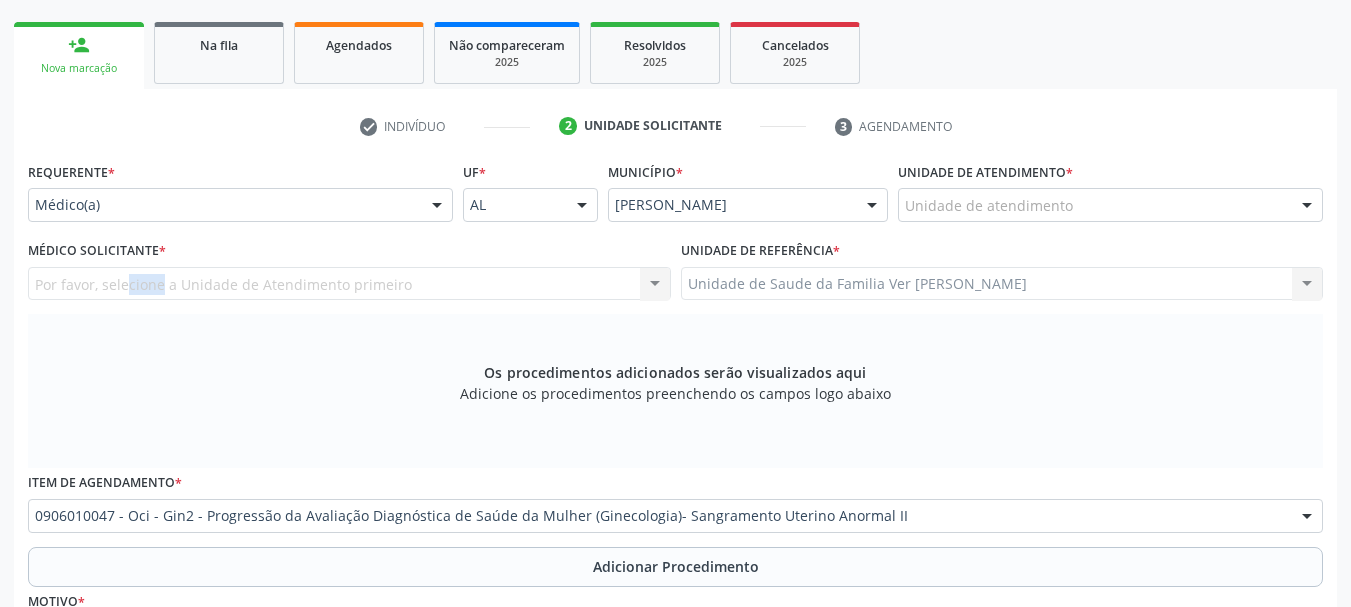 click on "Por favor, selecione a Unidade de Atendimento primeiro
Nenhum resultado encontrado para: "   "
Não há nenhuma opção para ser exibida." at bounding box center (349, 284) 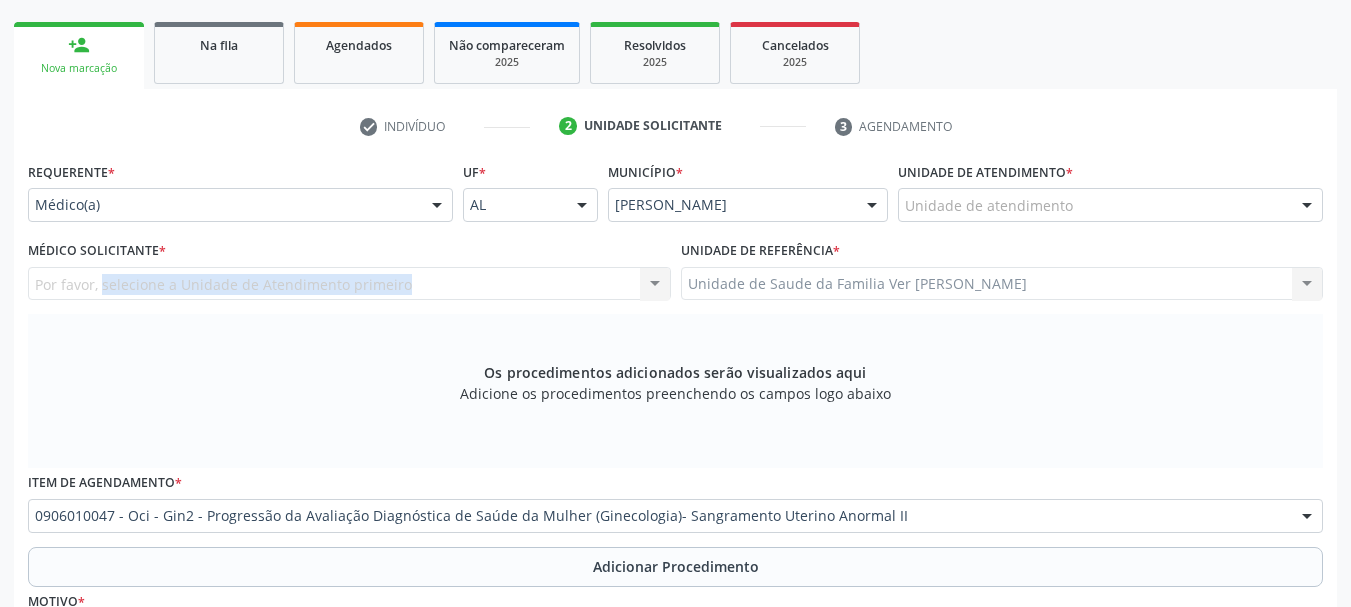 click on "Por favor, selecione a Unidade de Atendimento primeiro
Nenhum resultado encontrado para: "   "
Não há nenhuma opção para ser exibida." at bounding box center (349, 284) 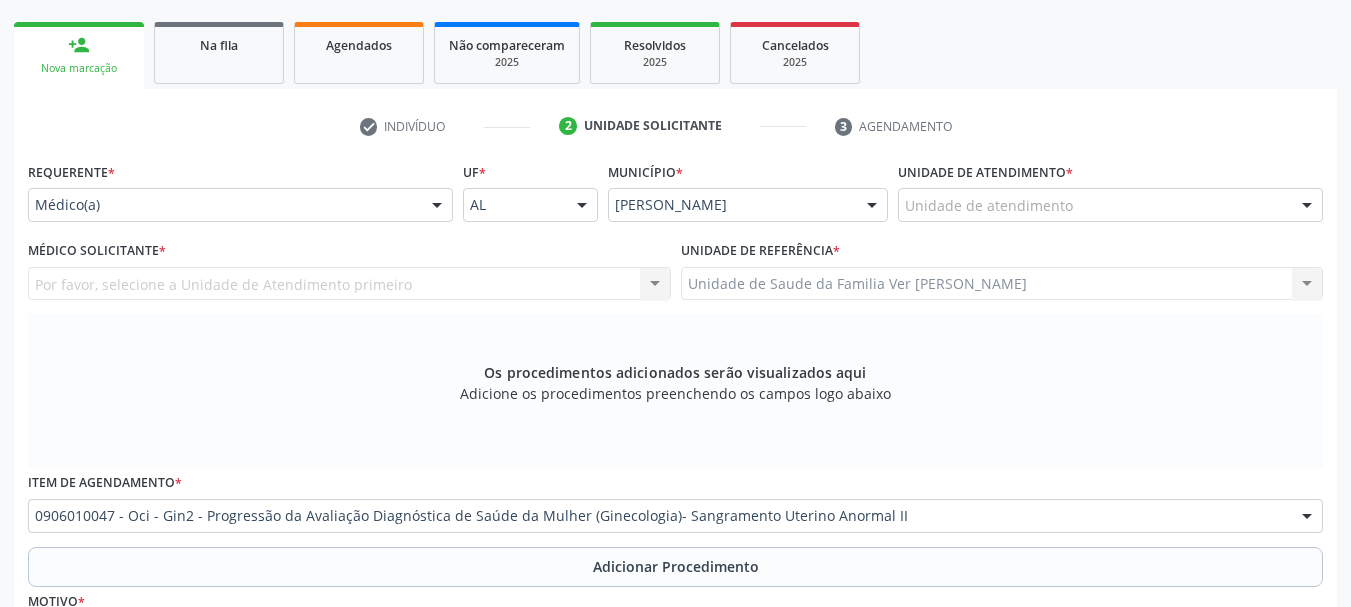 click on "Por favor, selecione a Unidade de Atendimento primeiro
Nenhum resultado encontrado para: "   "
Não há nenhuma opção para ser exibida." at bounding box center (349, 284) 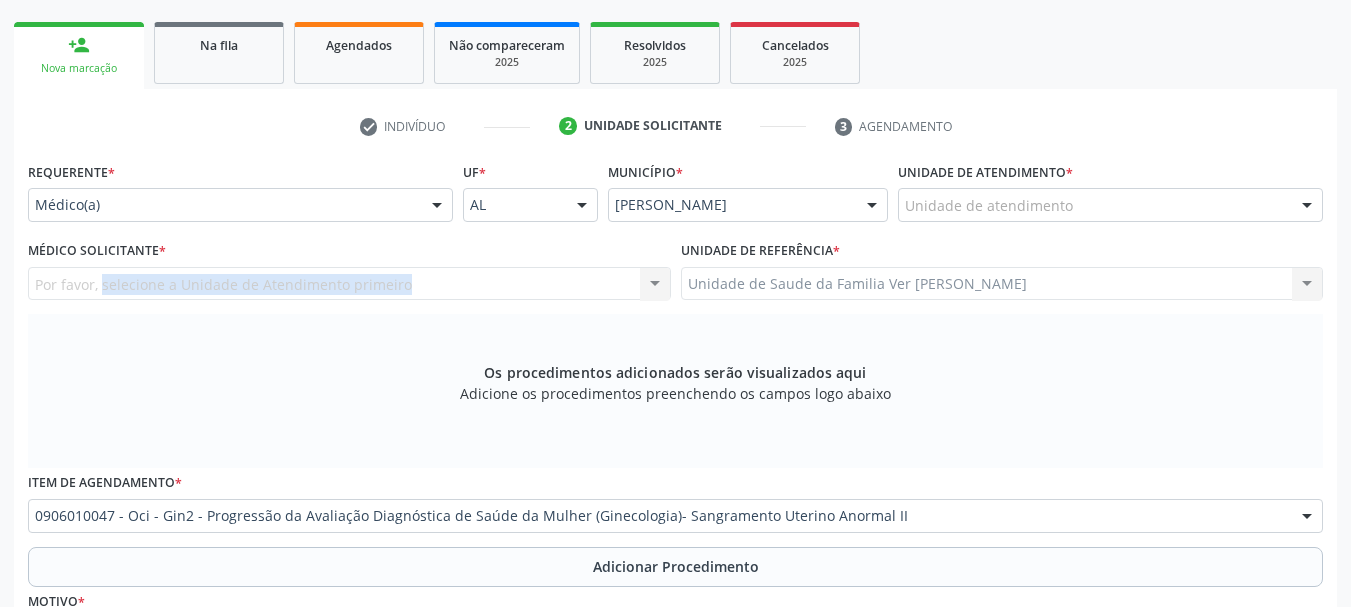 click on "Por favor, selecione a Unidade de Atendimento primeiro
Nenhum resultado encontrado para: "   "
Não há nenhuma opção para ser exibida." at bounding box center (349, 284) 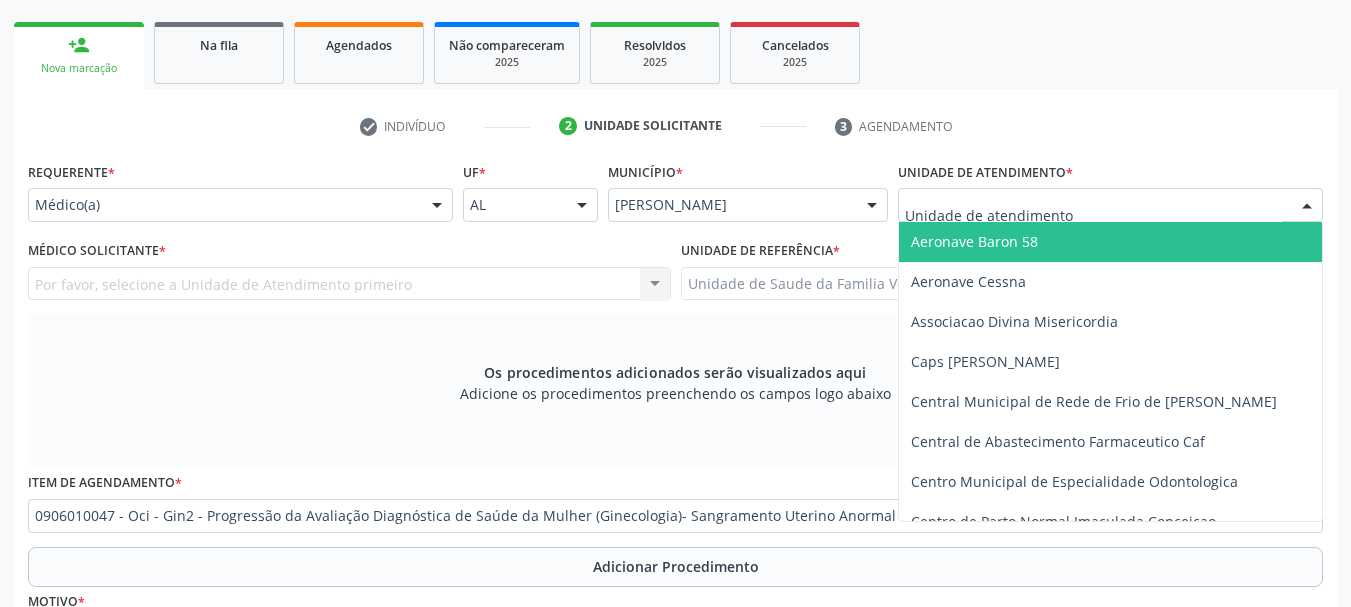 click at bounding box center (1307, 206) 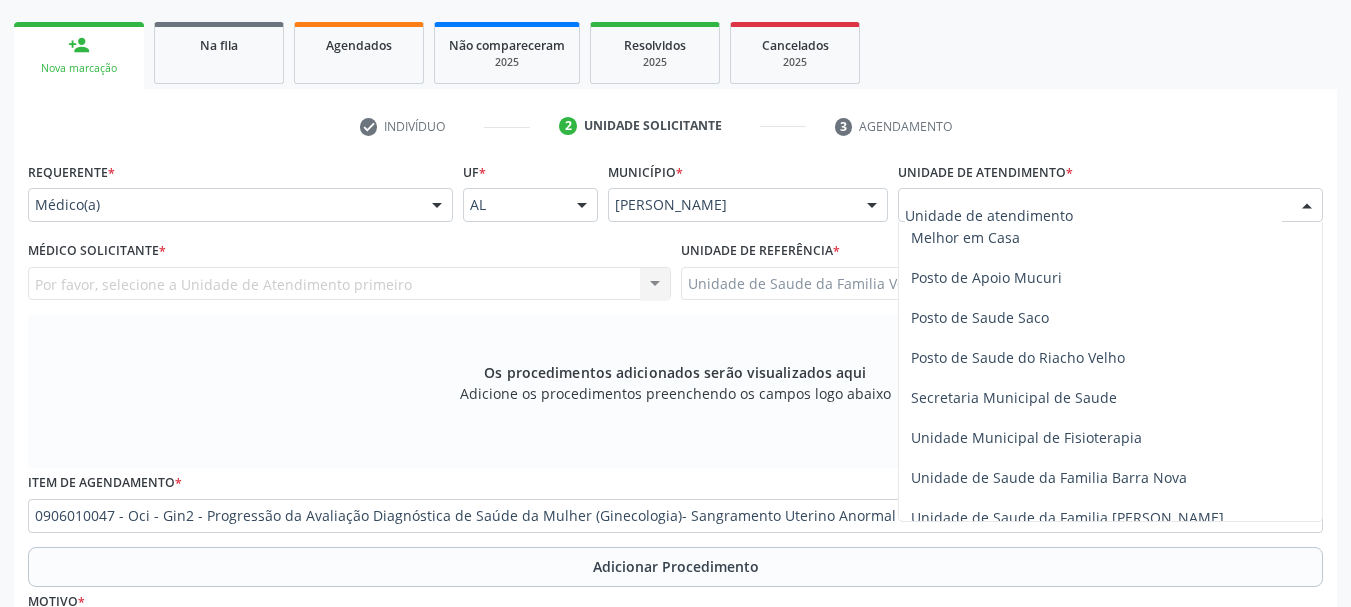 scroll, scrollTop: 853, scrollLeft: 0, axis: vertical 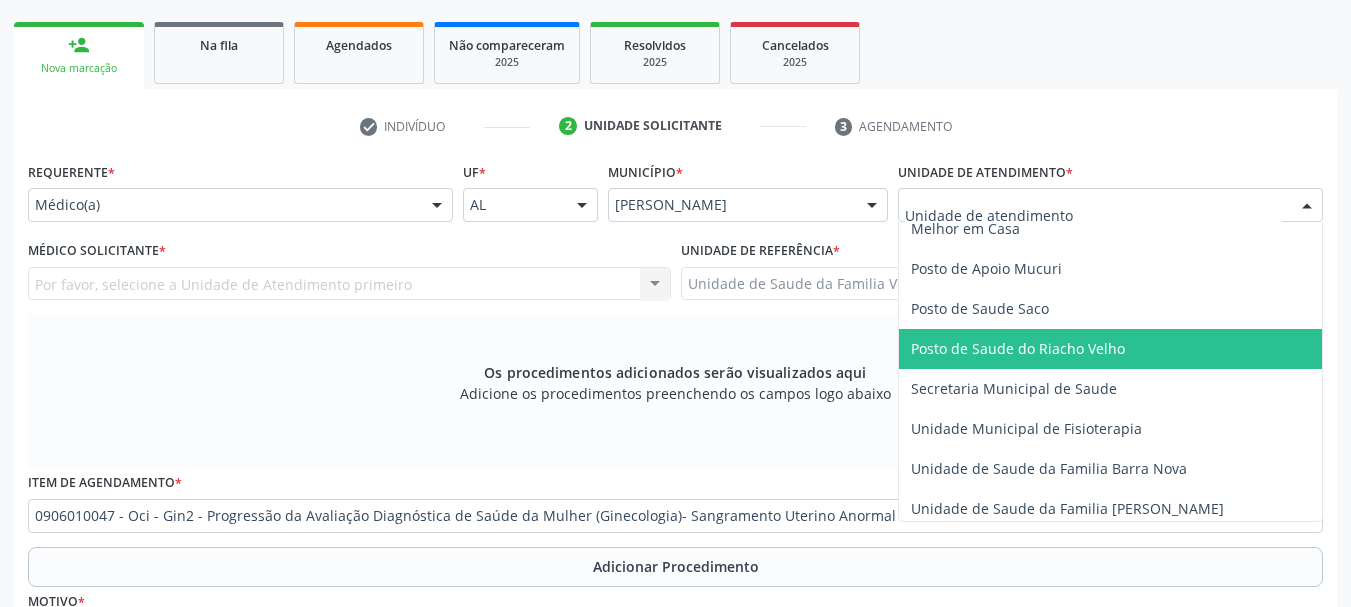 click on "Posto de Saude do Riacho Velho" at bounding box center [1018, 348] 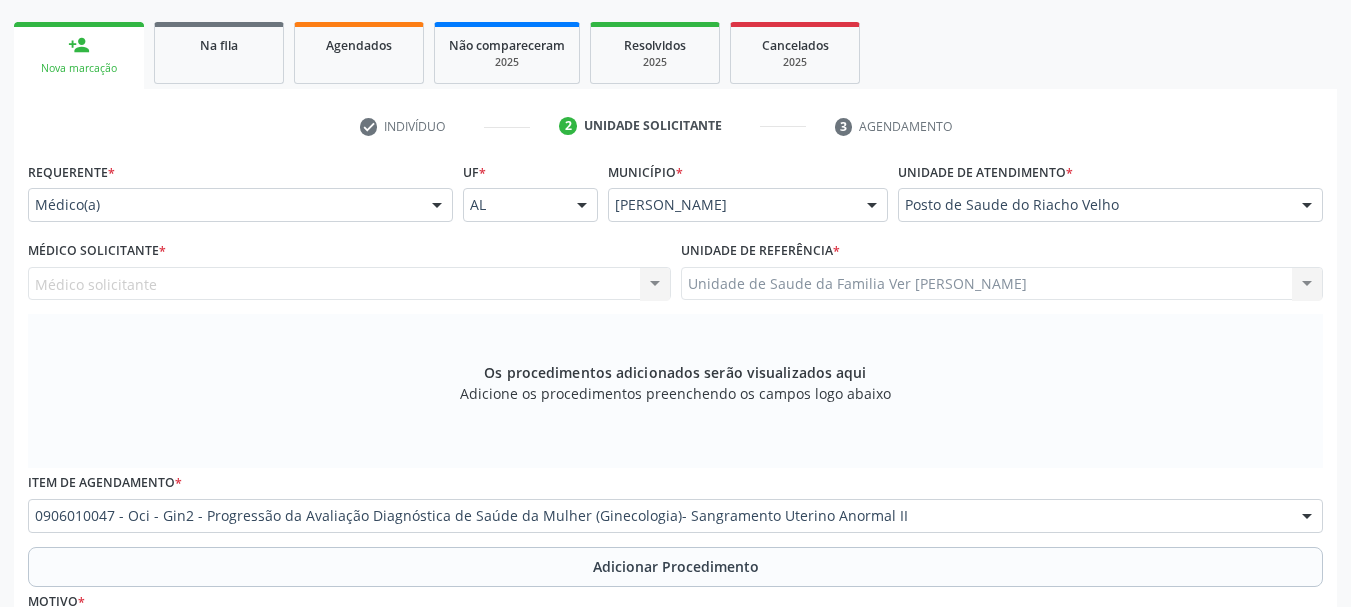 click on "Médico solicitante
Nenhum resultado encontrado para: "   "
Não há nenhuma opção para ser exibida." at bounding box center (349, 284) 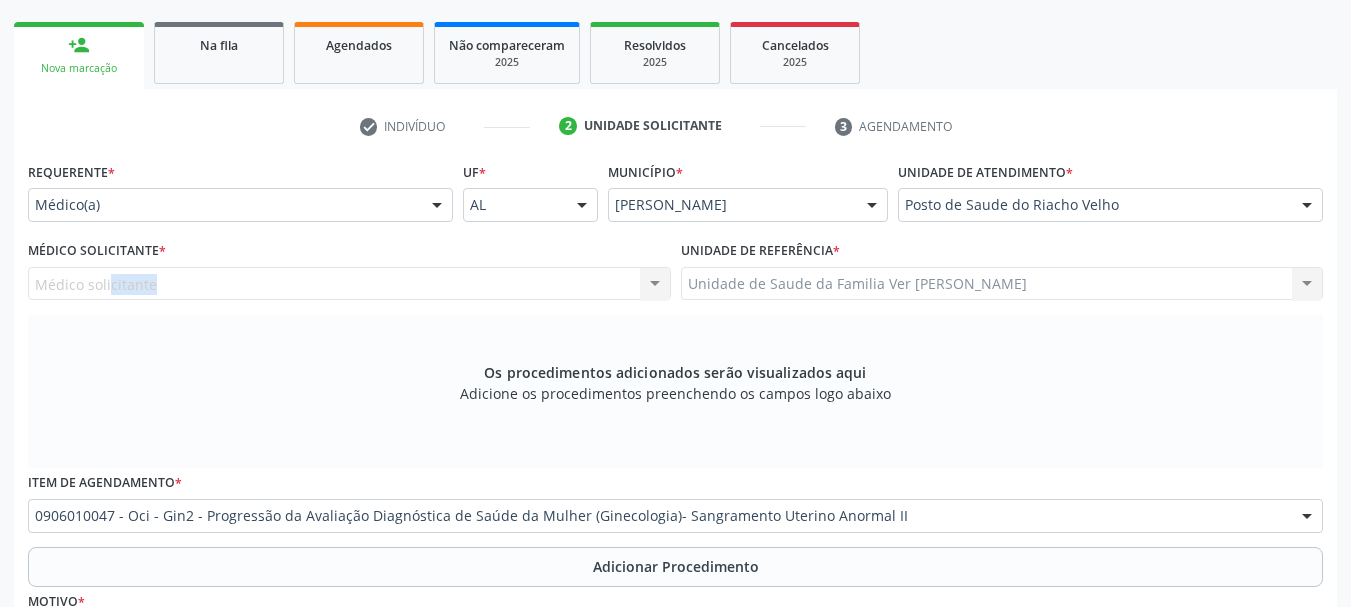 click on "Médico solicitante
Nenhum resultado encontrado para: "   "
Não há nenhuma opção para ser exibida." at bounding box center (349, 284) 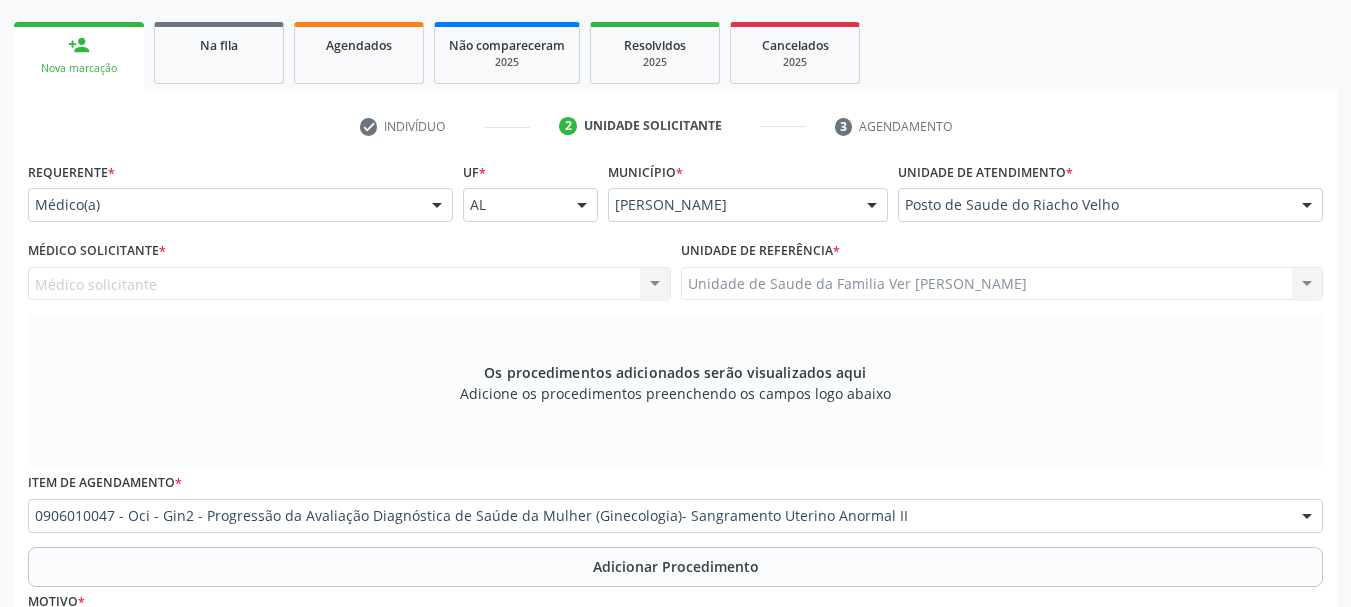 click on "Médico solicitante
Nenhum resultado encontrado para: "   "
Não há nenhuma opção para ser exibida." at bounding box center (349, 284) 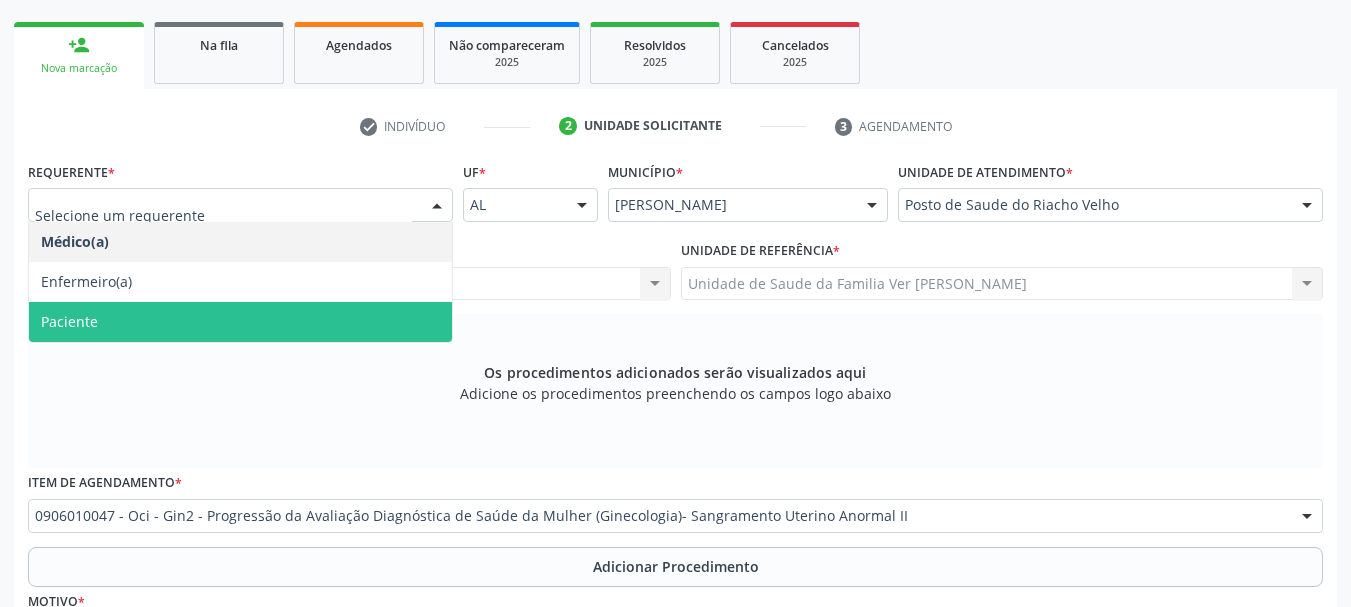 click on "Paciente" at bounding box center [240, 322] 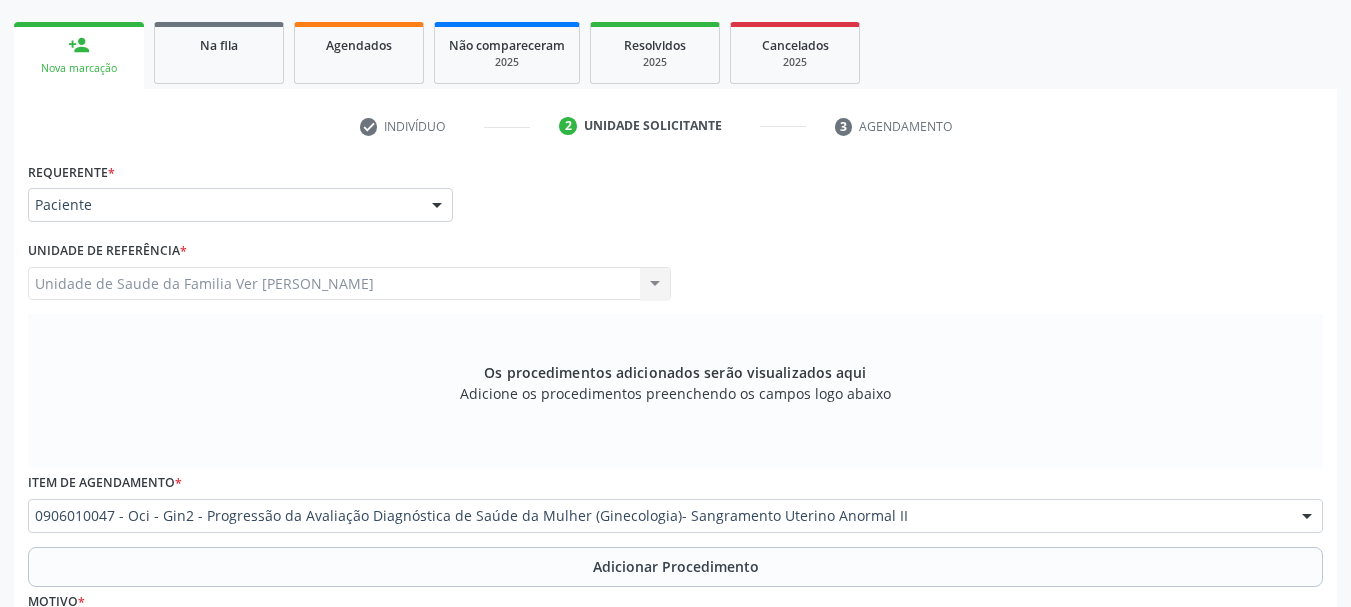 click at bounding box center [1307, 517] 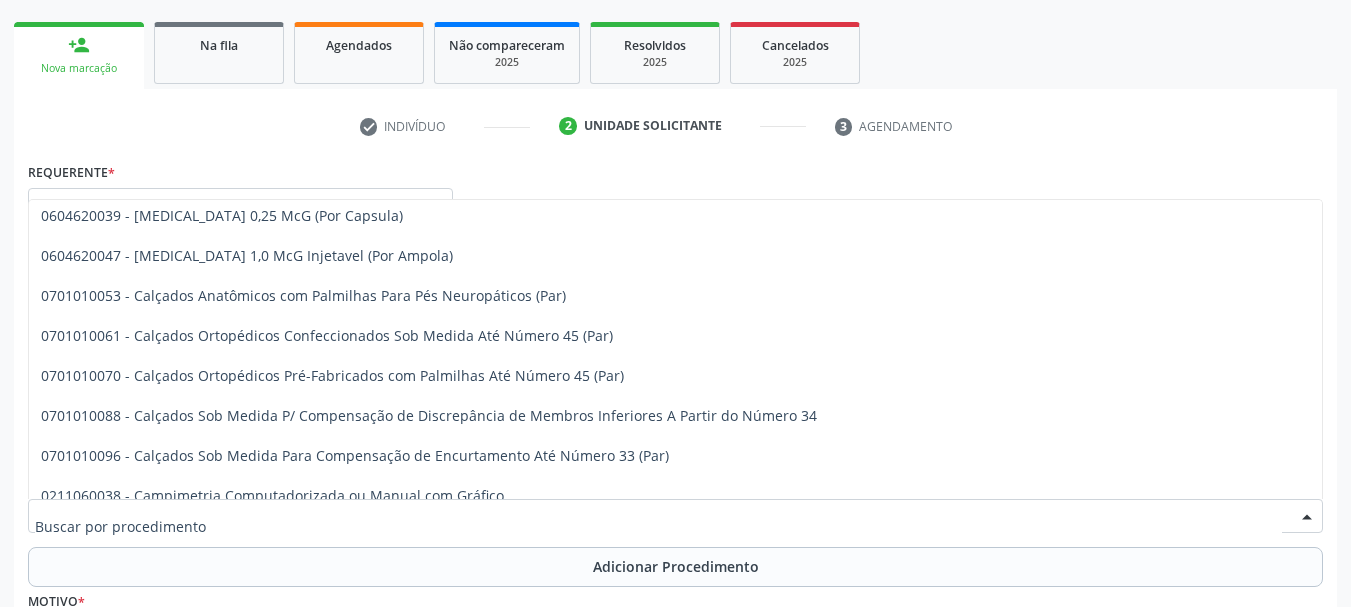 scroll, scrollTop: 27241, scrollLeft: 0, axis: vertical 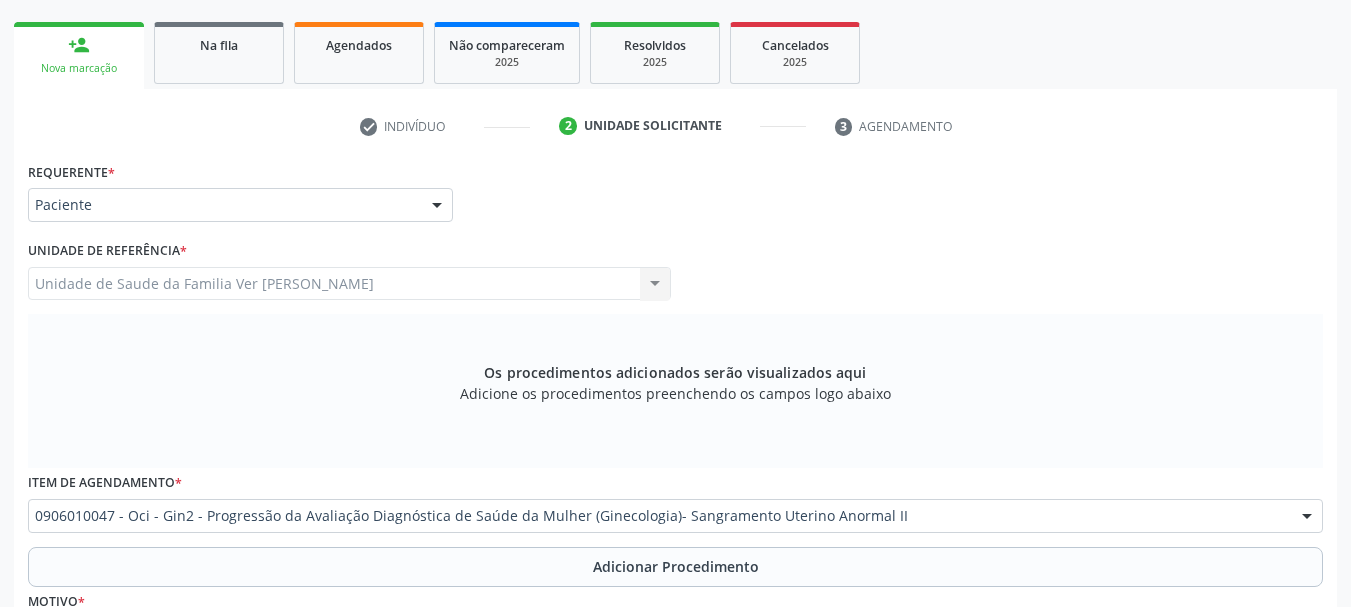 click on "check
Indivíduo
2
Unidade solicitante
3
Agendamento
CNS
*
700 0007 1457 0707       done
[GEOGRAPHIC_DATA]
*
[PERSON_NAME]
[PERSON_NAME]
CNS:
700 0007 1457 0707
CPF:    --   Nascimento:
[DATE]
Nenhum resultado encontrado para: "   "
Digite o nome ou CNS para buscar um indivíduo
Sexo
*
Feminino         Masculino   Feminino
Nenhum resultado encontrado para: "   "
Não há nenhuma opção para ser exibida.
Está gestante
Sim
Raça/cor
*
03 - [MEDICAL_DATA]         01 - Branca   02 - Preta   04 - [GEOGRAPHIC_DATA]   03 - [MEDICAL_DATA]   05 - Indígena
Nenhum resultado encontrado para: "   "
Não há nenhuma opção para ser exibida." at bounding box center (675, 460) 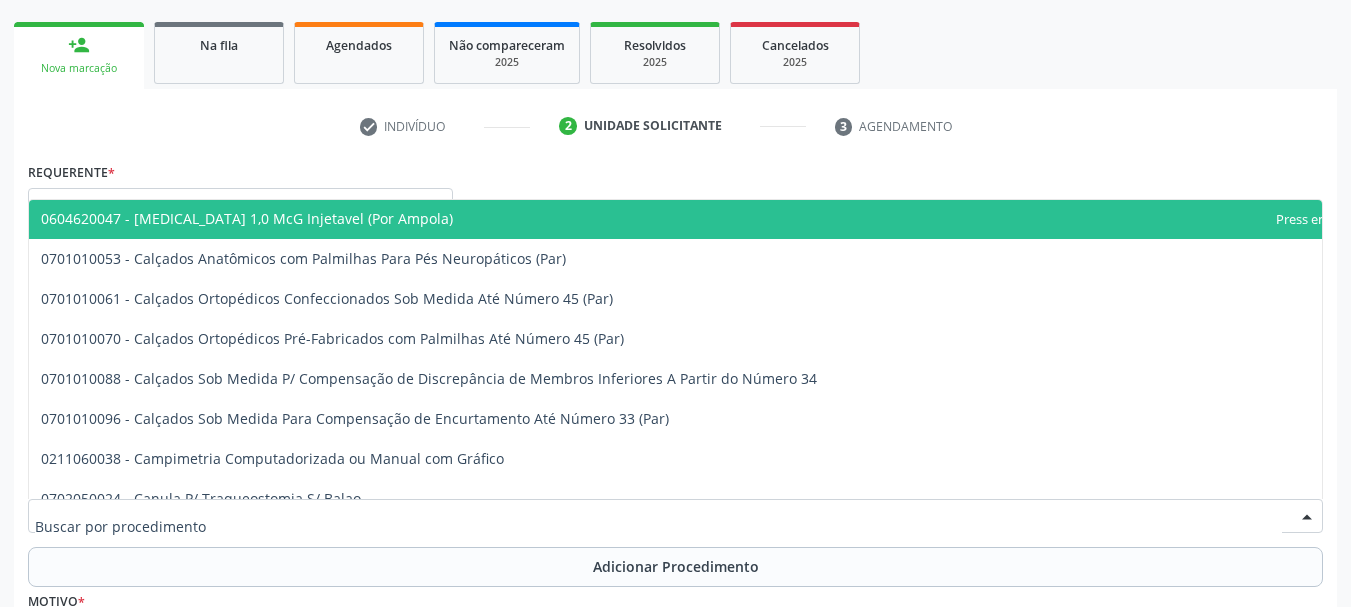 click at bounding box center (1307, 517) 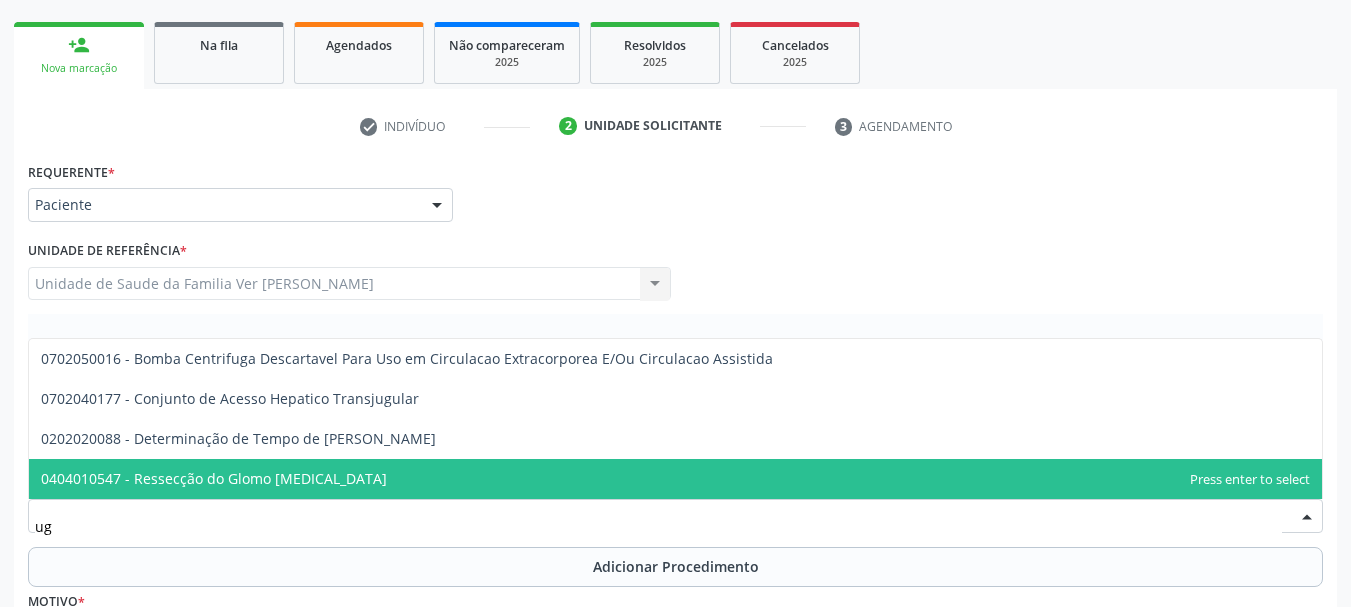scroll, scrollTop: 0, scrollLeft: 0, axis: both 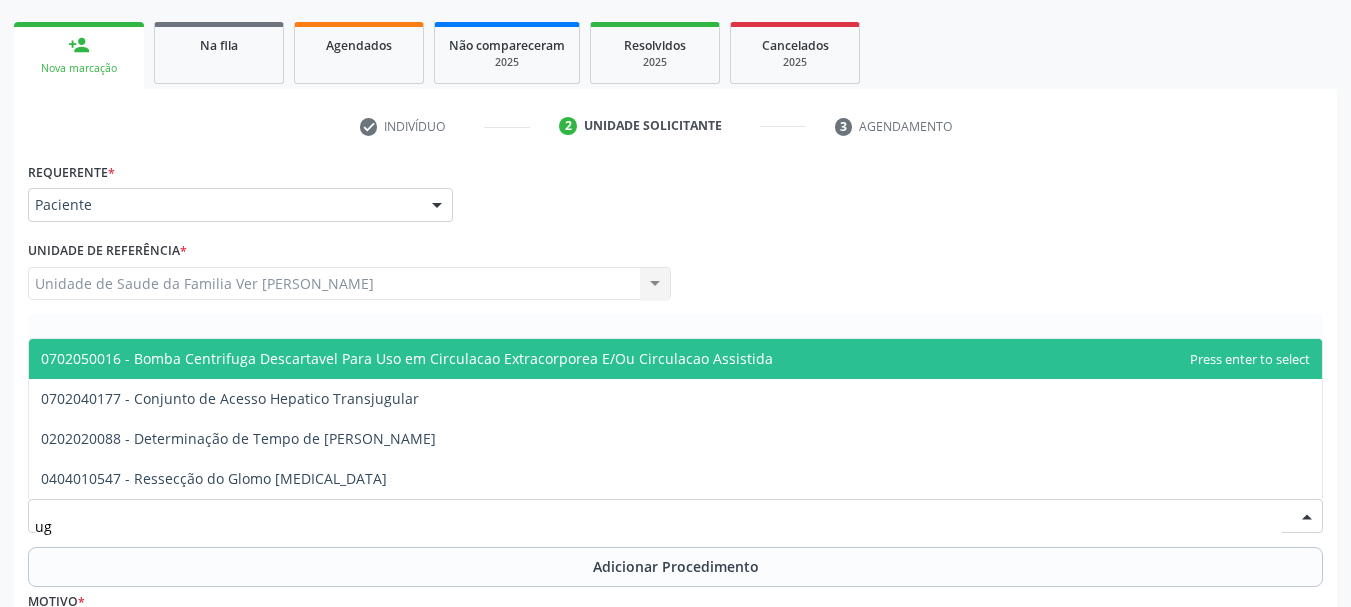type on "u" 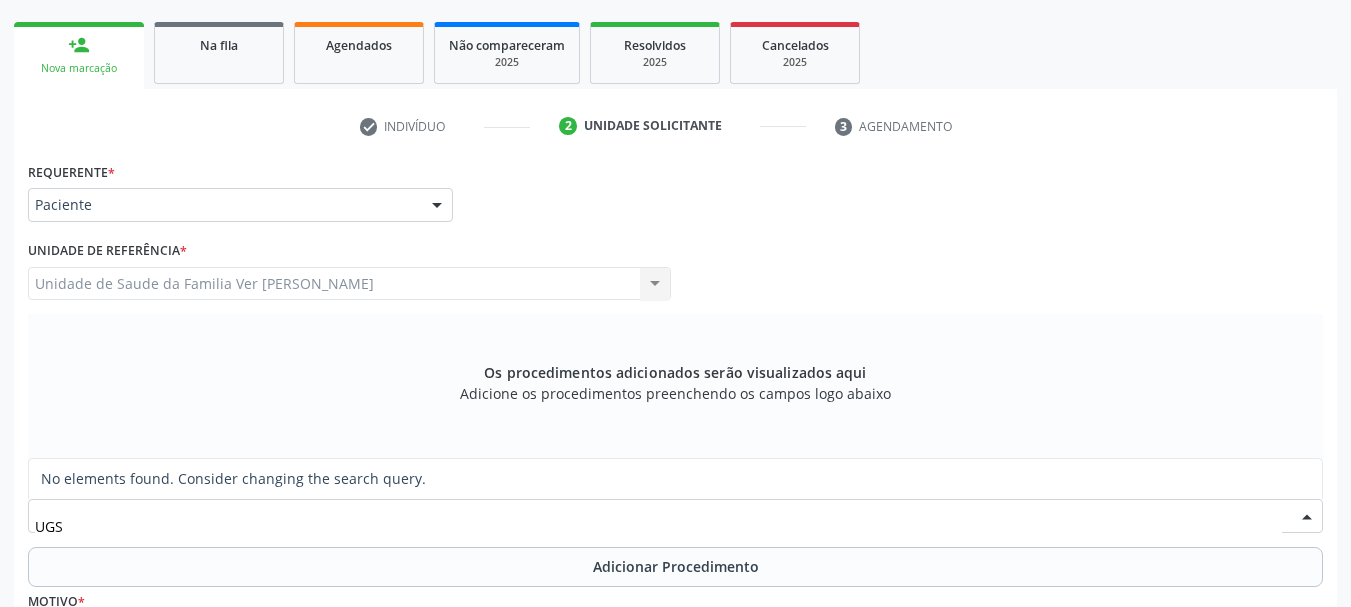 type on "UGS" 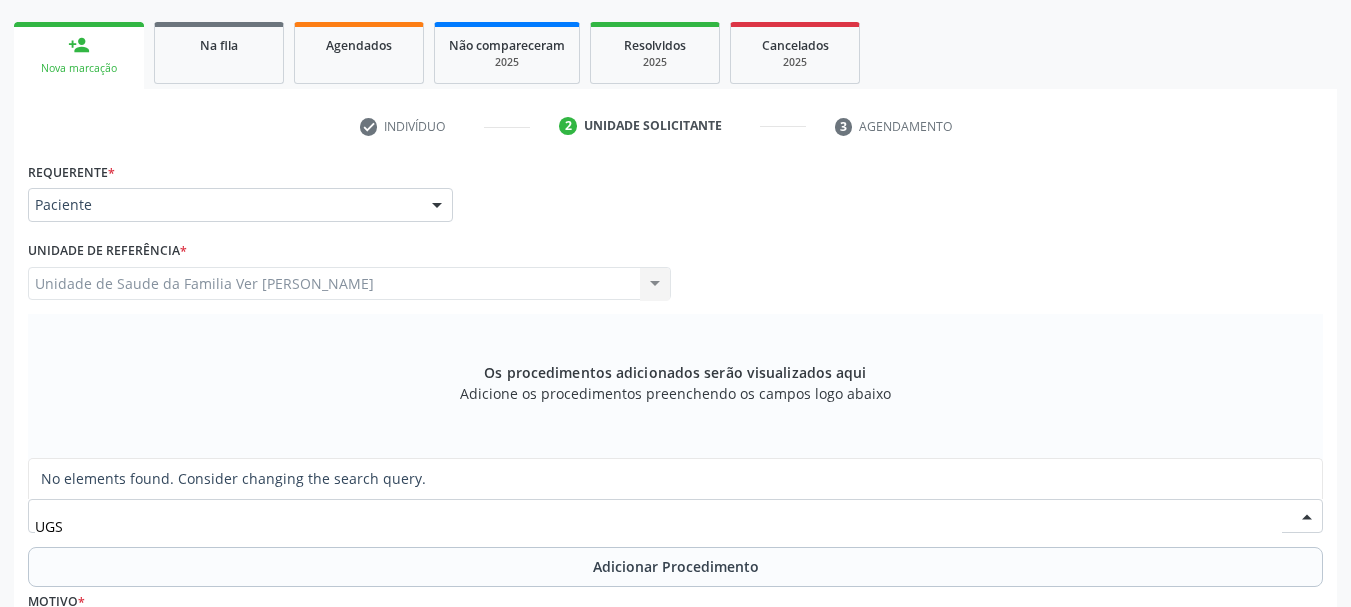 type 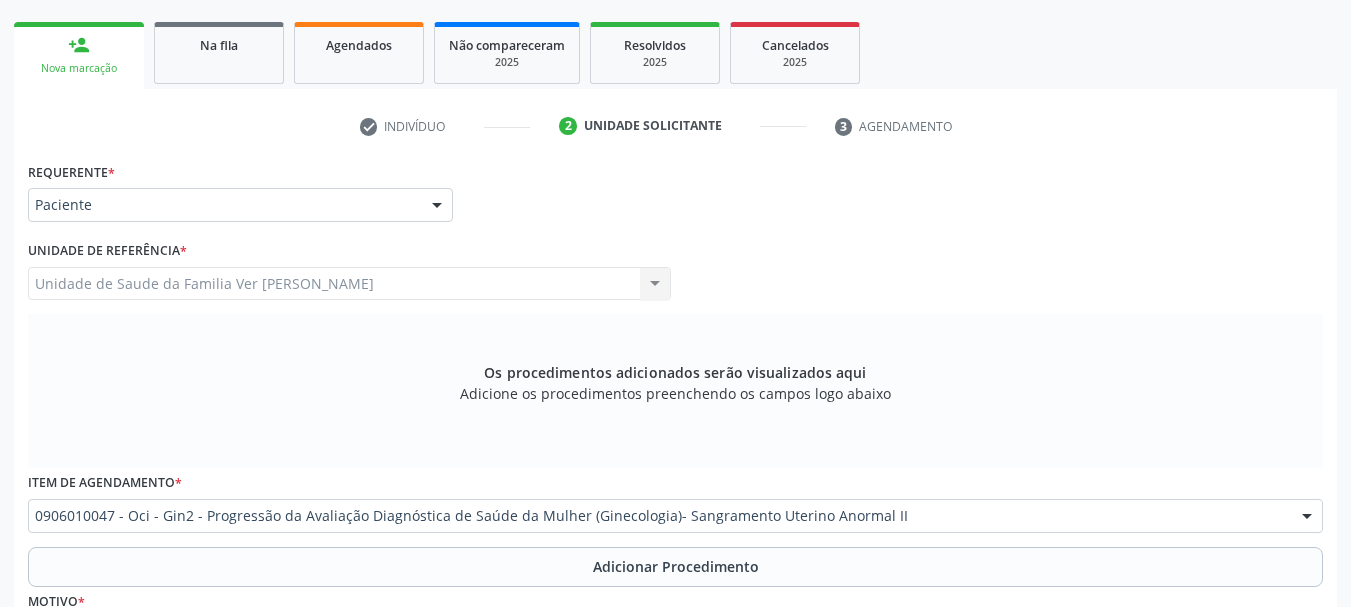 click at bounding box center [1307, 517] 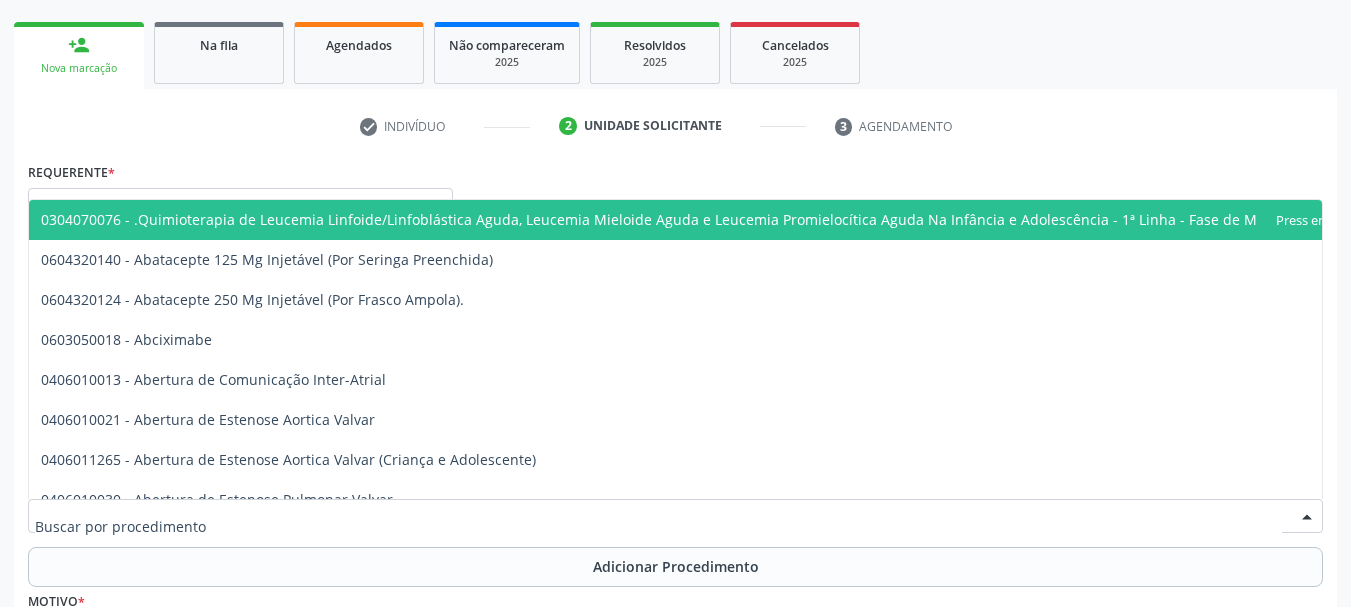click at bounding box center (1307, 517) 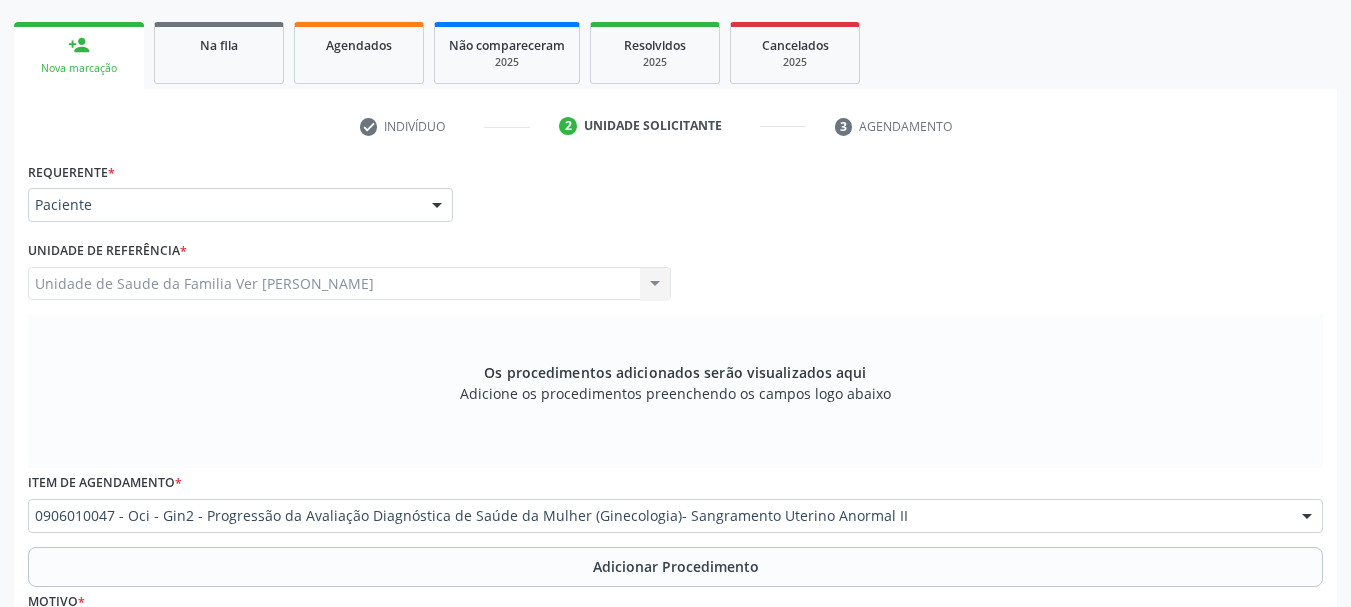 click at bounding box center [1307, 517] 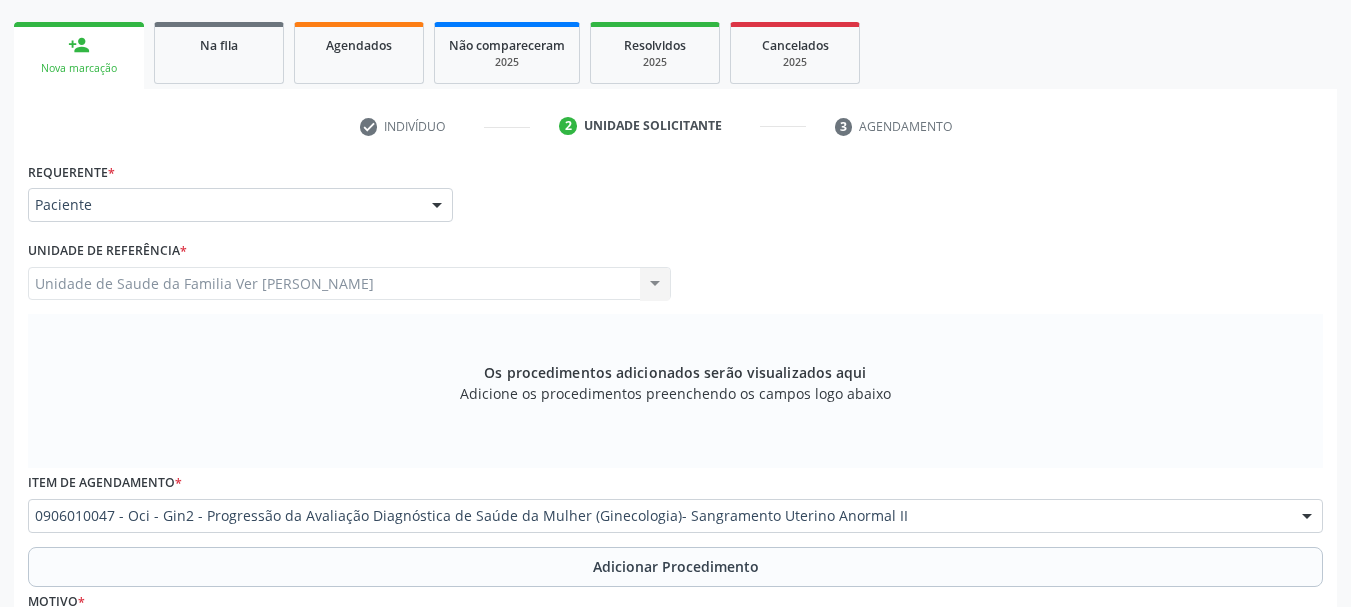 click at bounding box center [1307, 517] 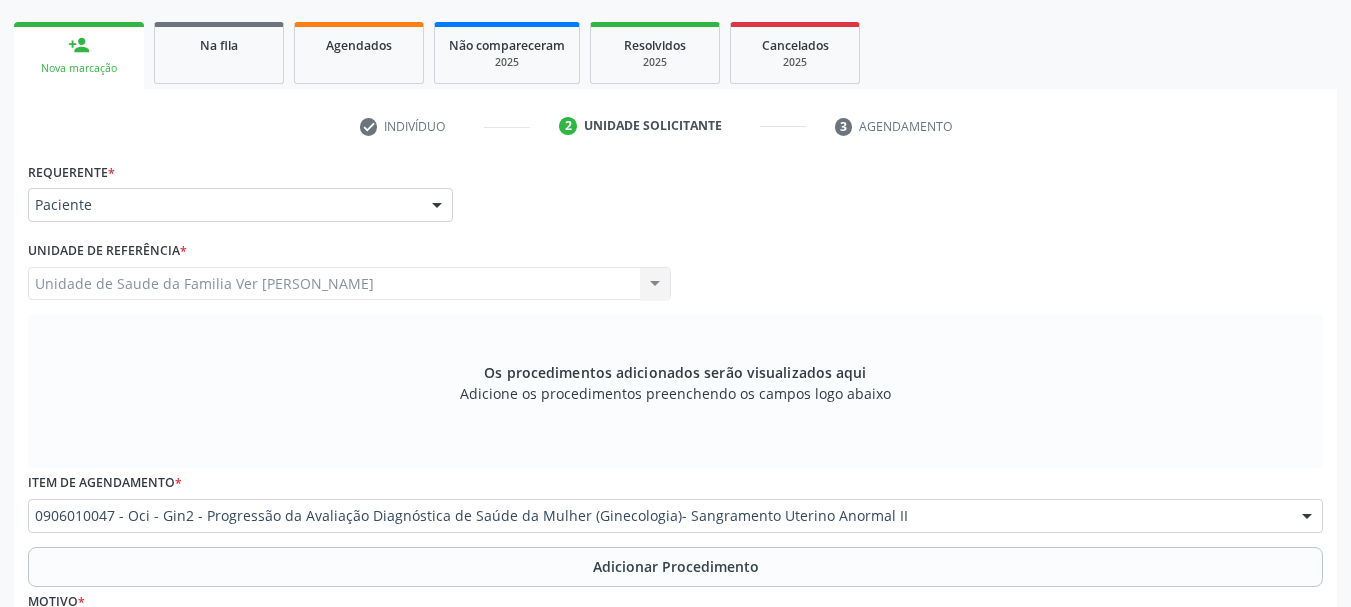 click at bounding box center [1307, 517] 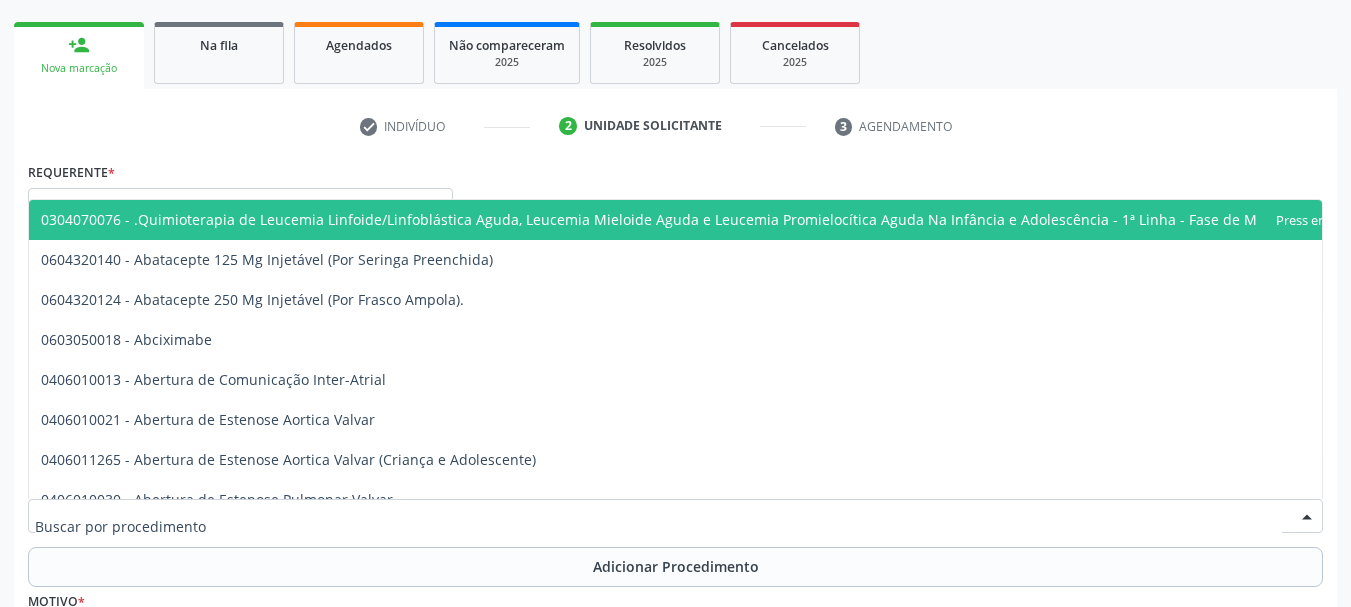 click at bounding box center (1307, 517) 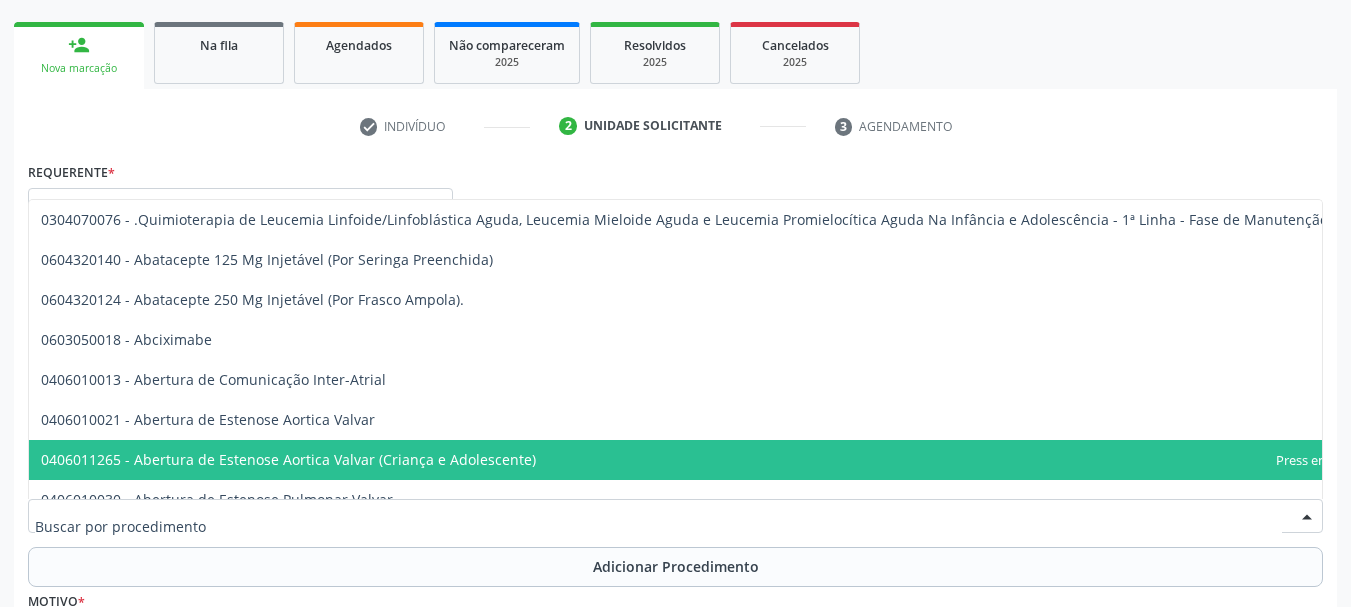 click at bounding box center (1307, 517) 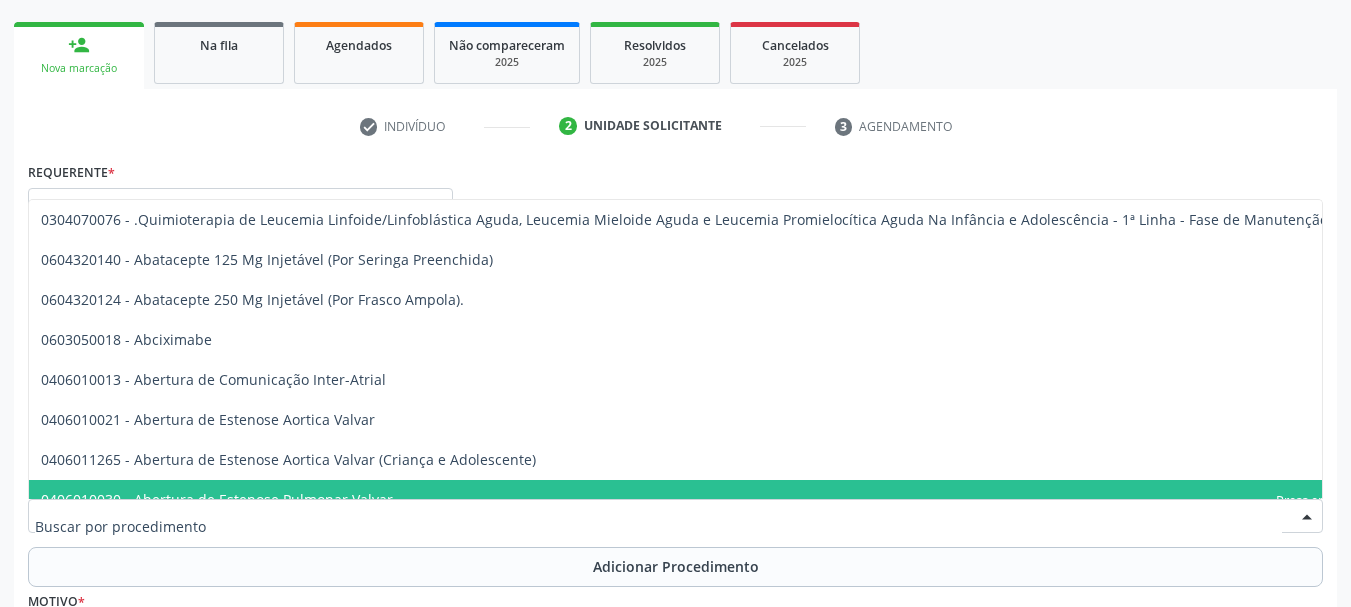 click at bounding box center [1307, 517] 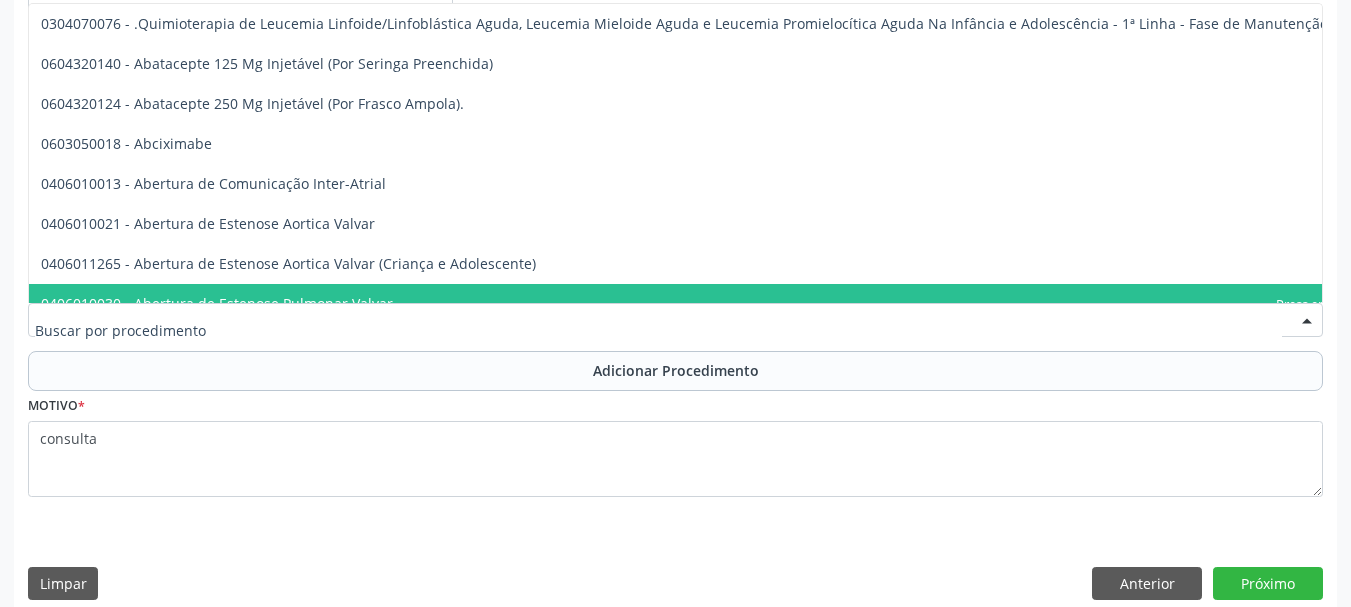 scroll, scrollTop: 522, scrollLeft: 0, axis: vertical 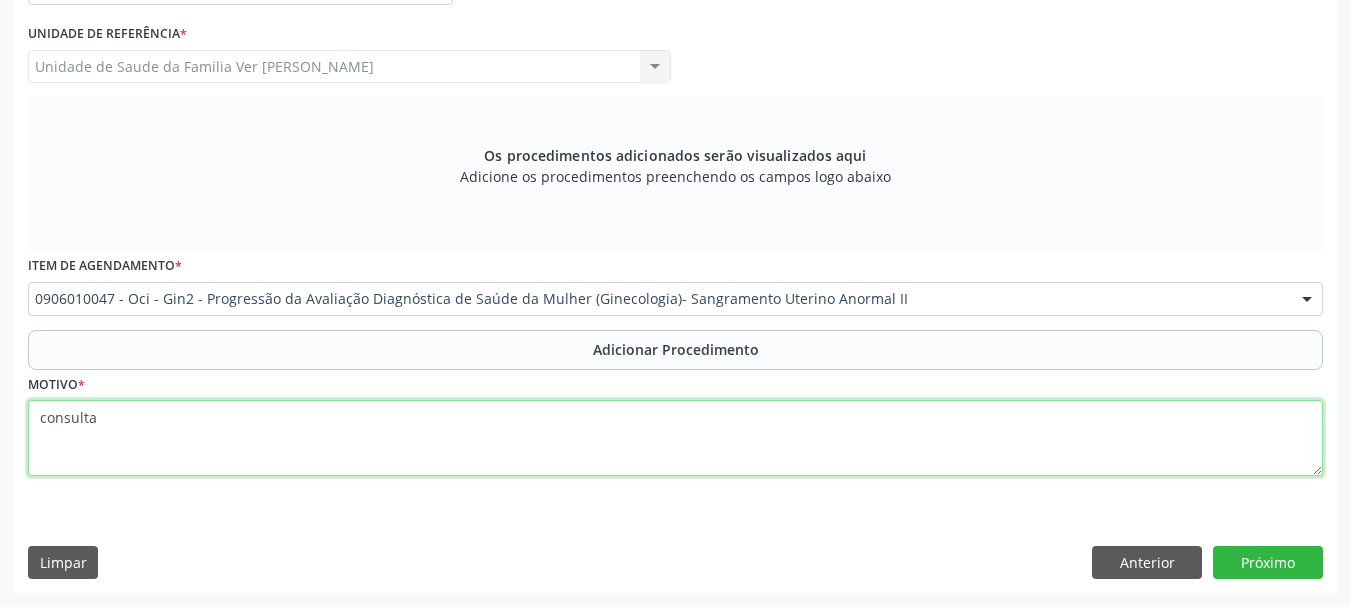 click on "consulta" at bounding box center [675, 438] 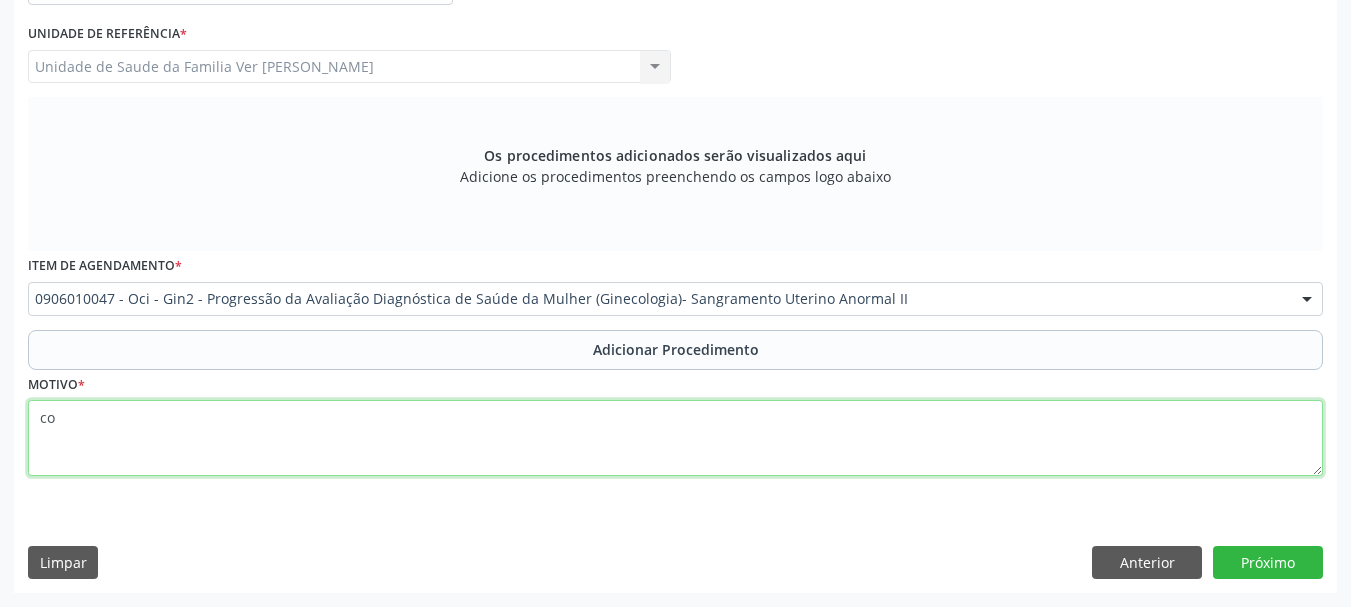 type on "c" 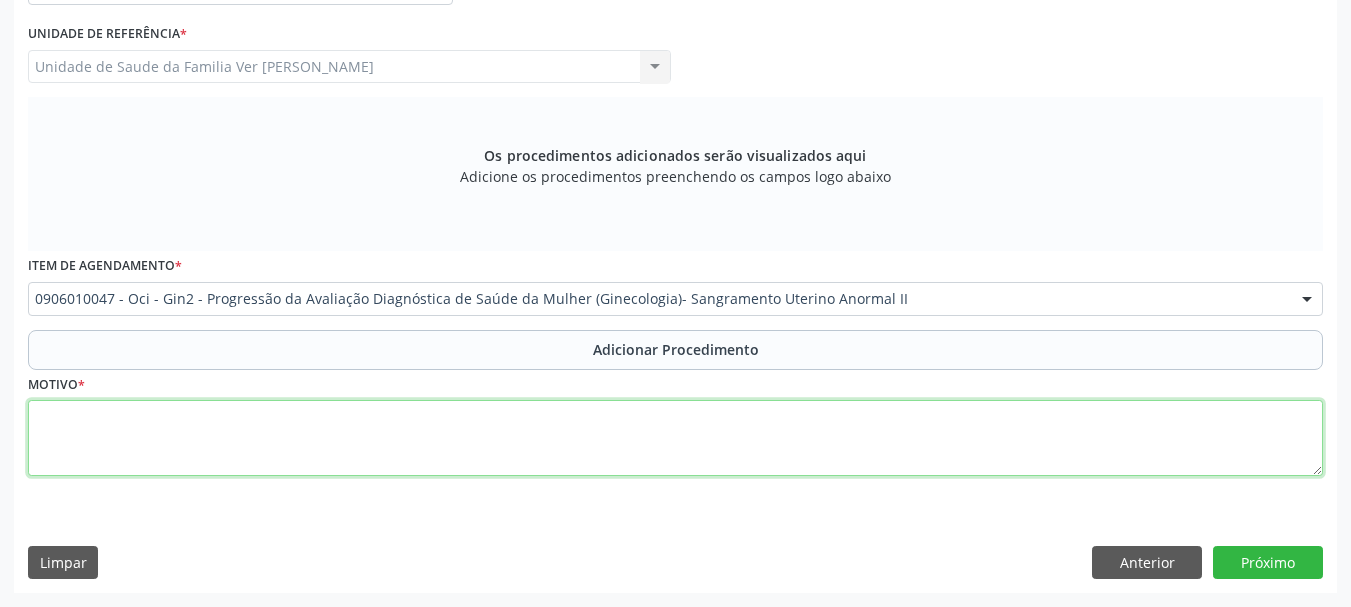 type 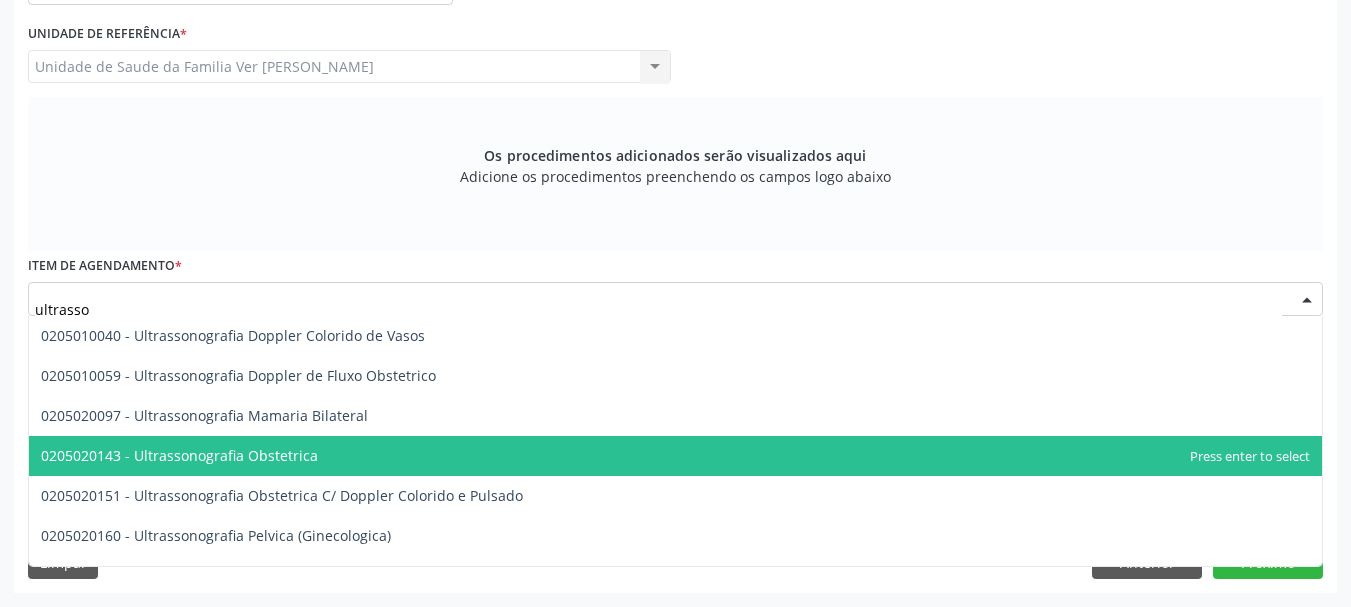 scroll, scrollTop: 200, scrollLeft: 0, axis: vertical 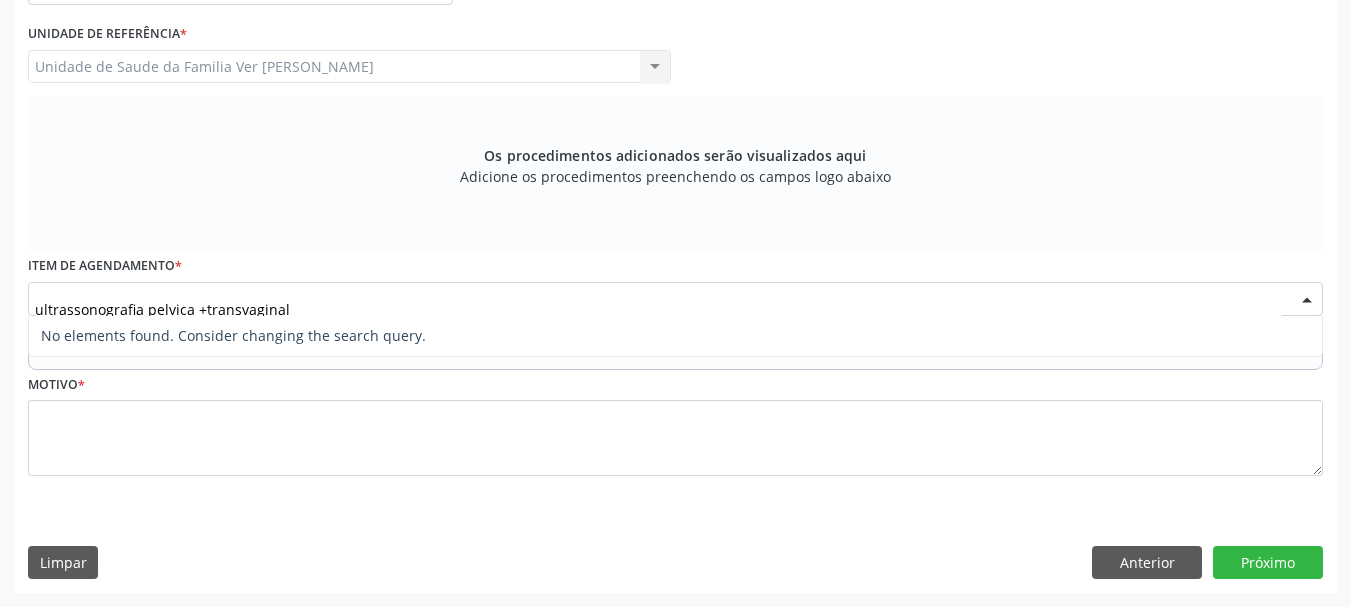 type on "ultrassonografia pelvica +transvaginal" 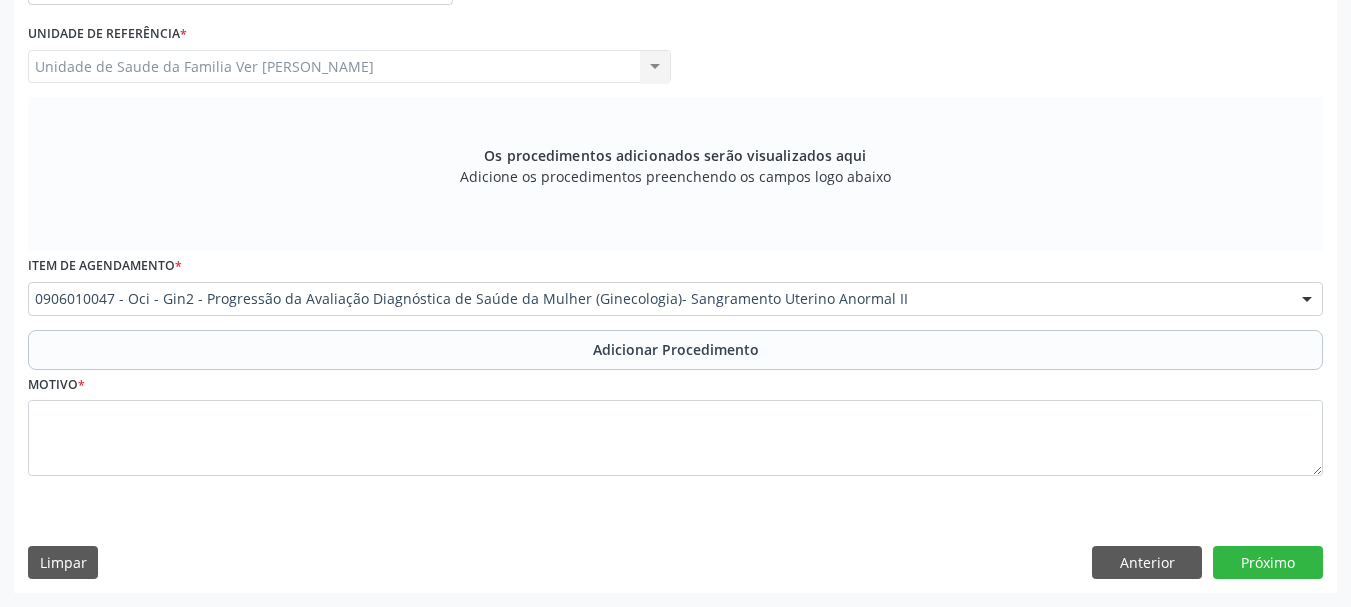 click on "Os procedimentos adicionados serão visualizados aqui
Adicione os procedimentos preenchendo os campos logo abaixo" at bounding box center [675, 174] 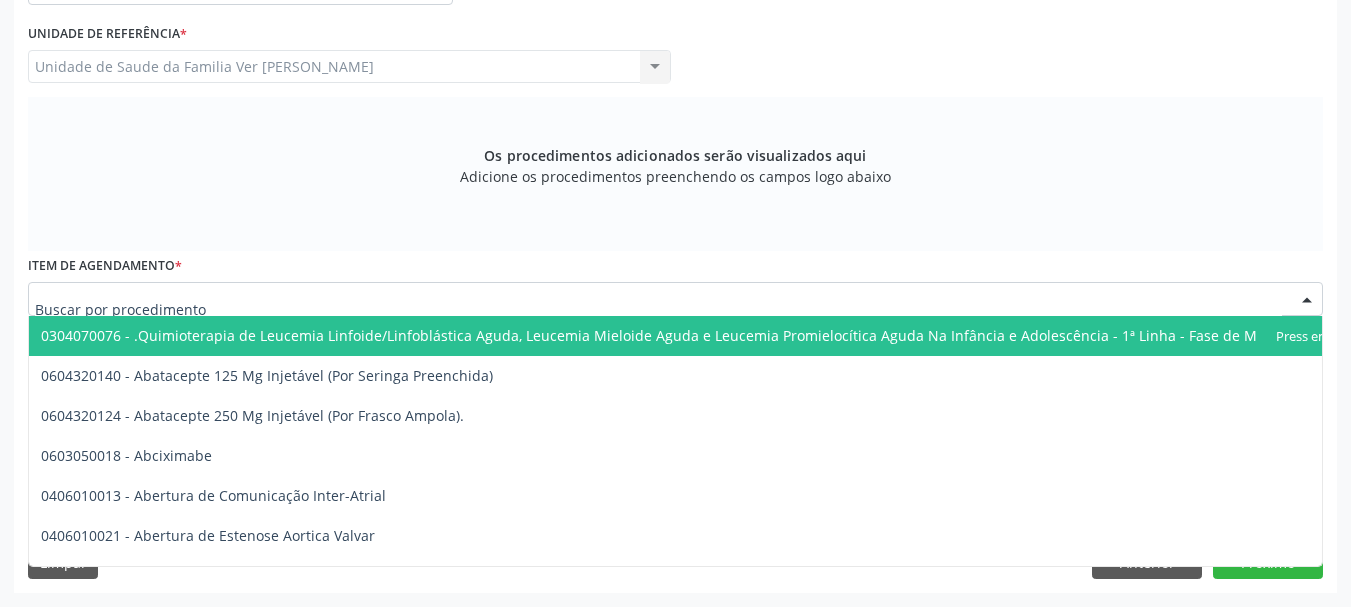 click at bounding box center (1307, 300) 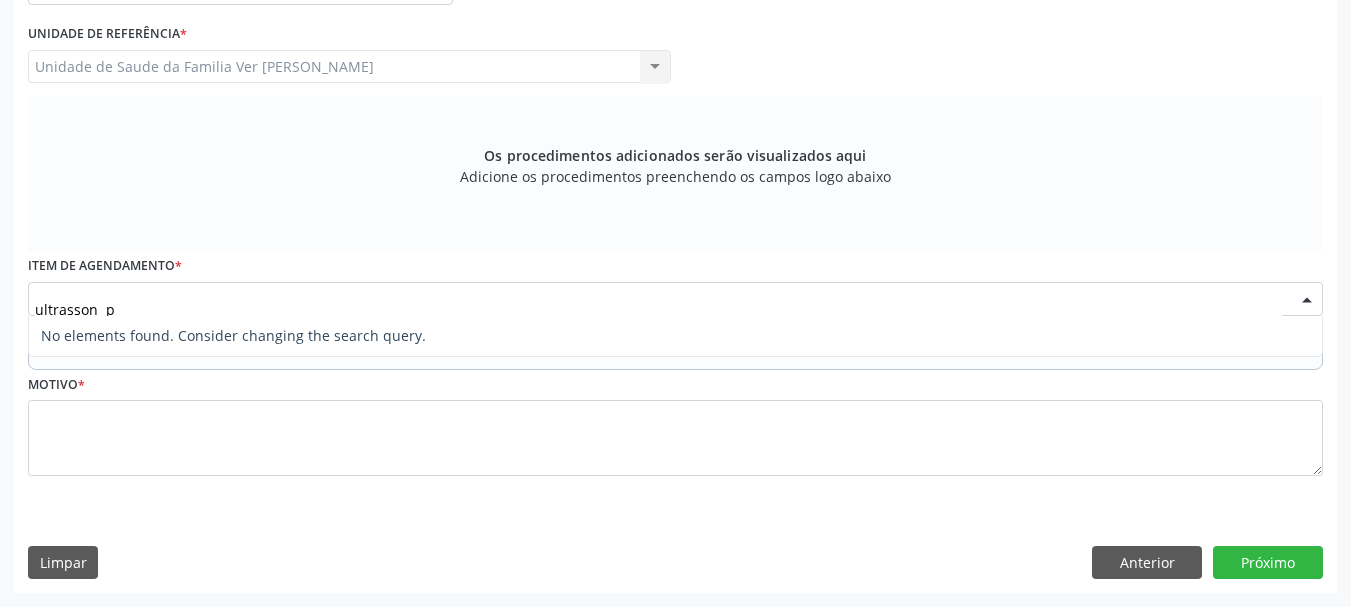 click on "No elements found. Consider changing the search query." at bounding box center [675, 336] 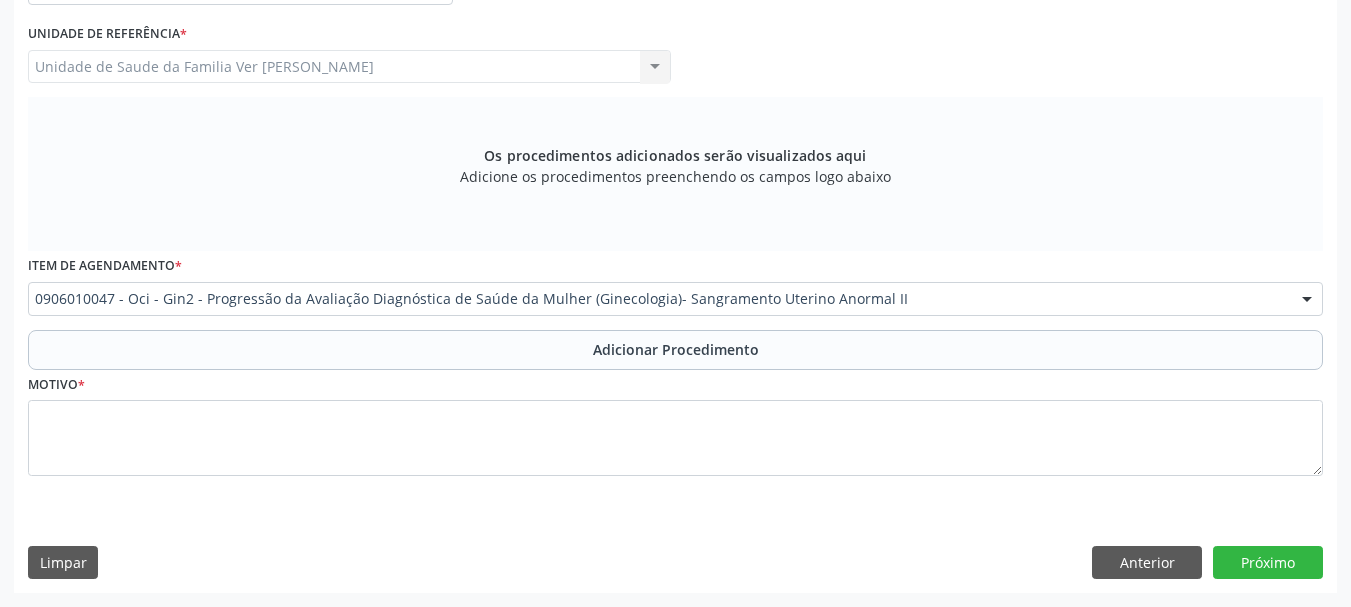 click on "Os procedimentos adicionados serão visualizados aqui
Adicione os procedimentos preenchendo os campos logo abaixo" at bounding box center (675, 174) 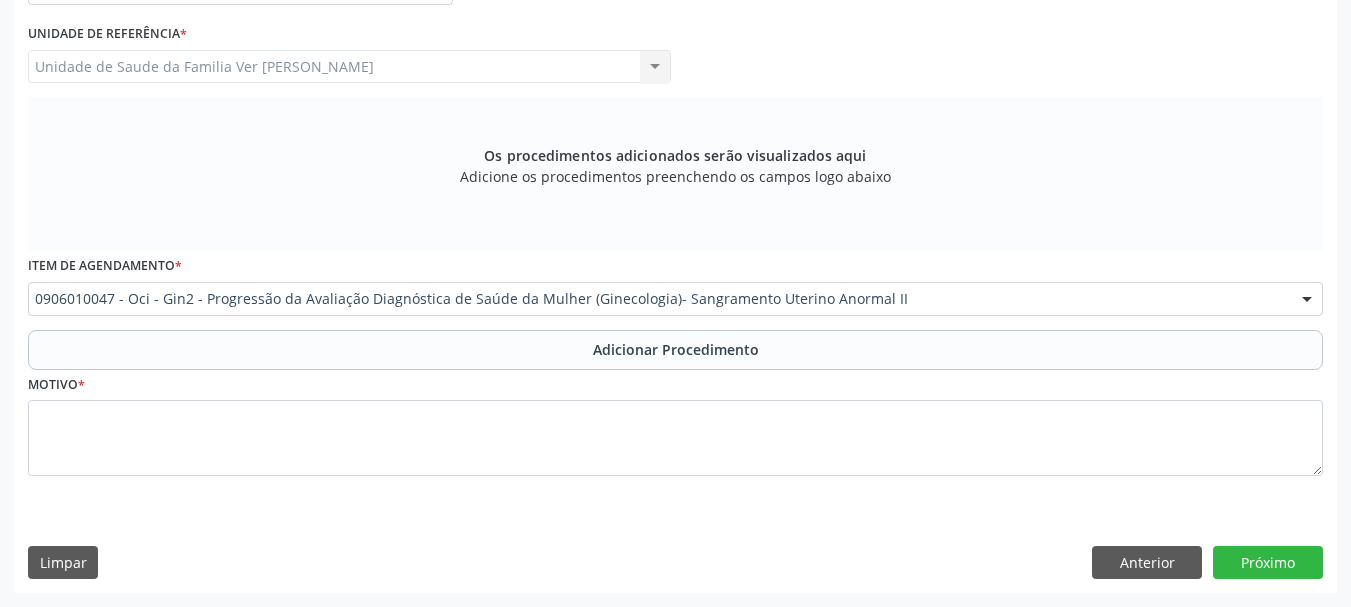click at bounding box center (1307, 300) 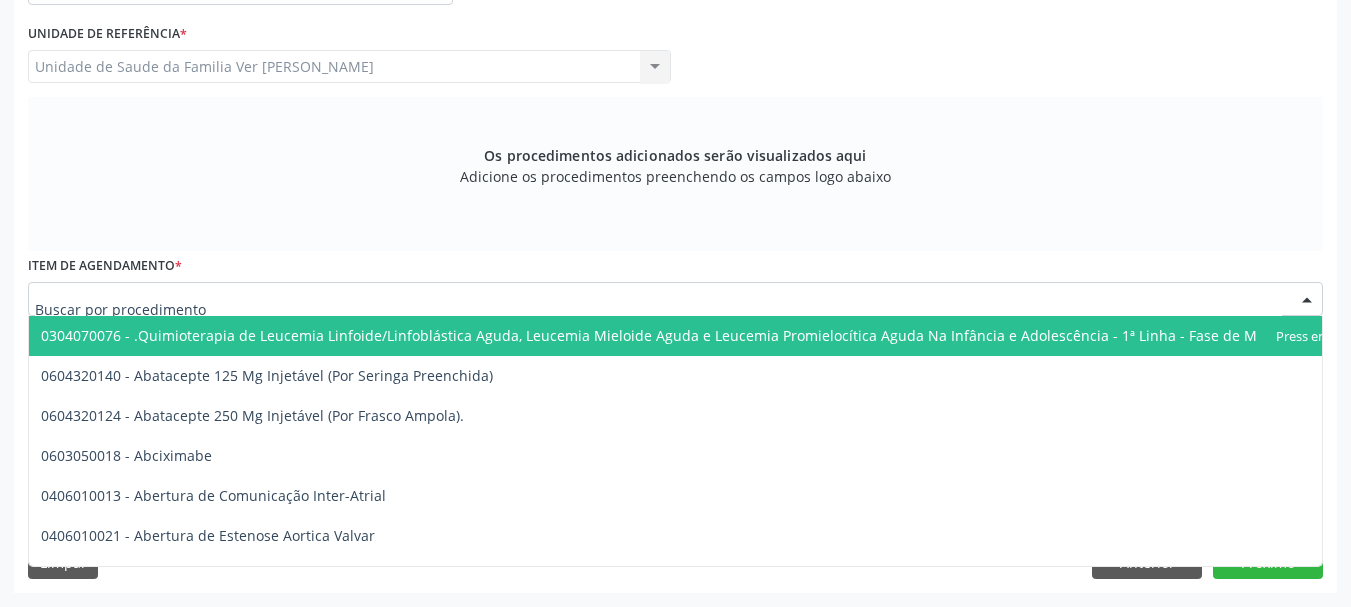 click at bounding box center [1307, 300] 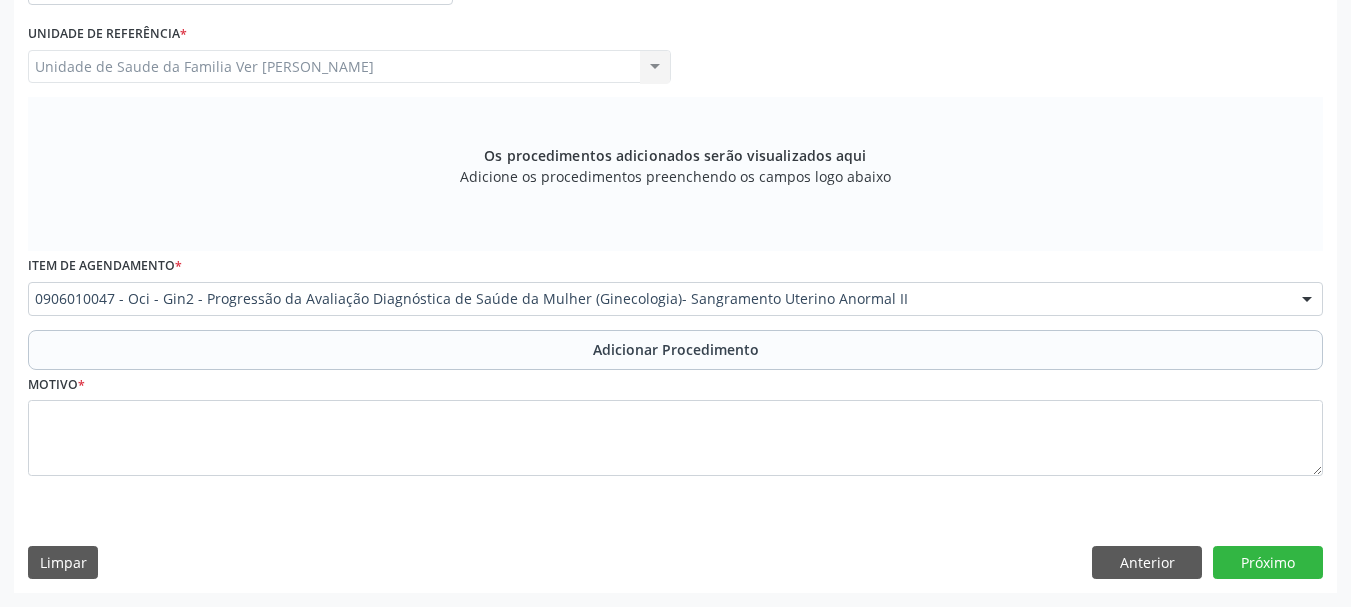 click at bounding box center (1307, 300) 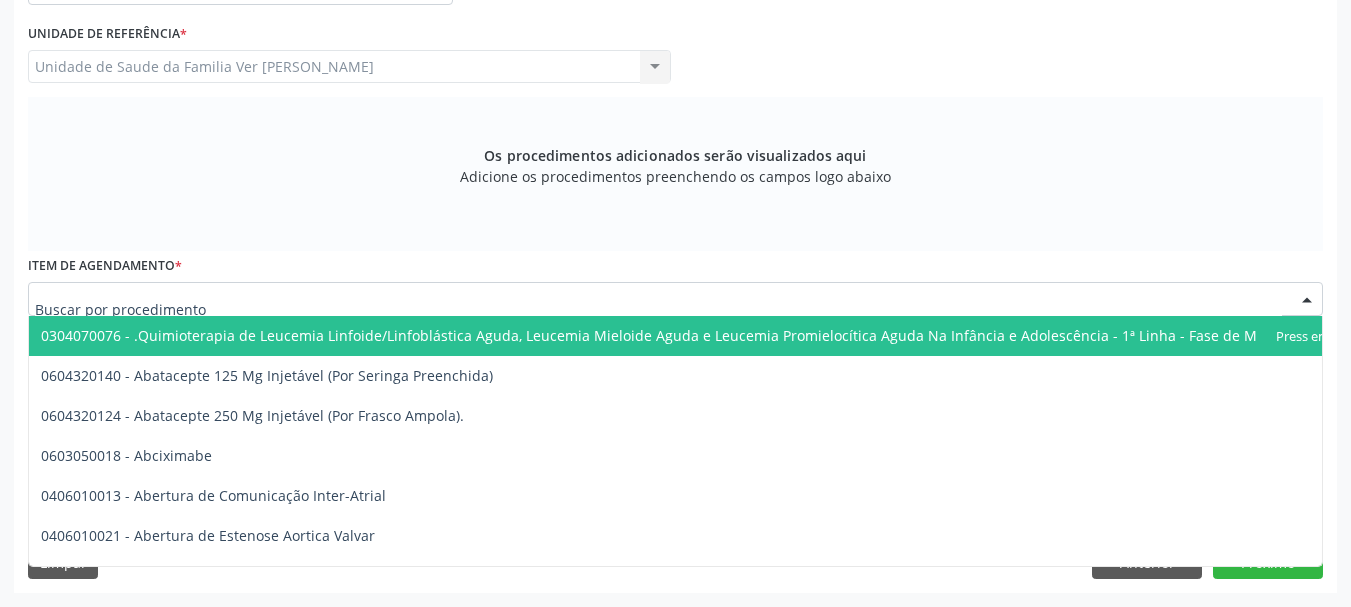 click at bounding box center (1307, 300) 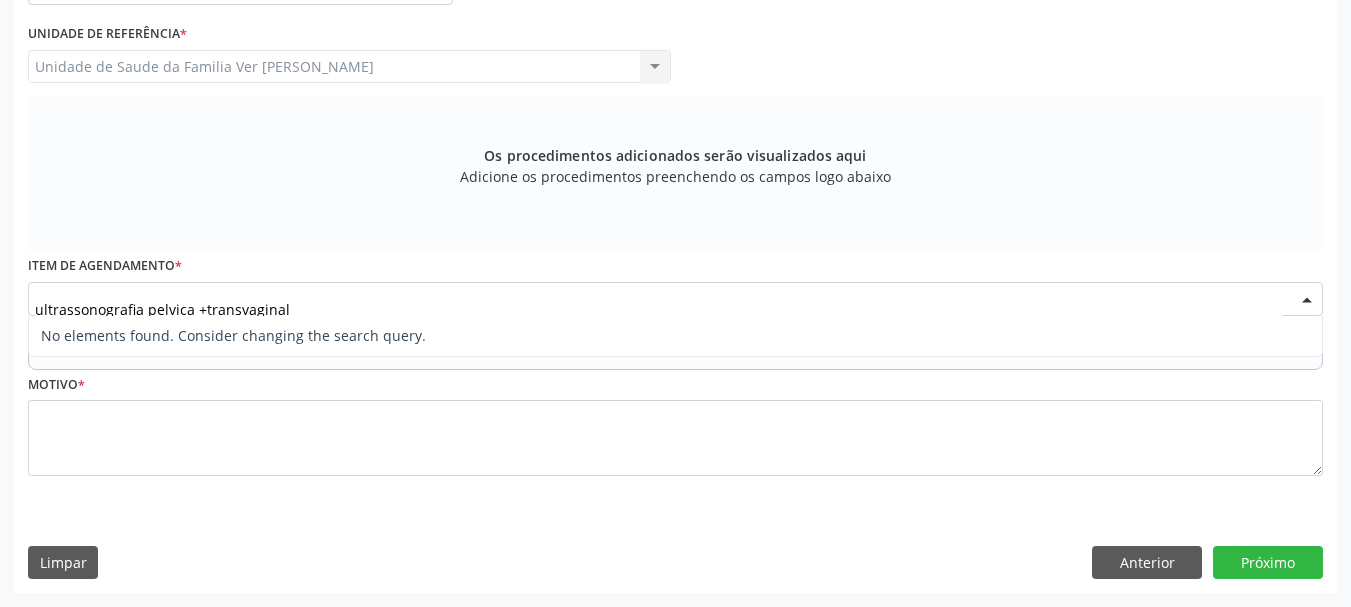 click on "No elements found. Consider changing the search query." at bounding box center [675, 336] 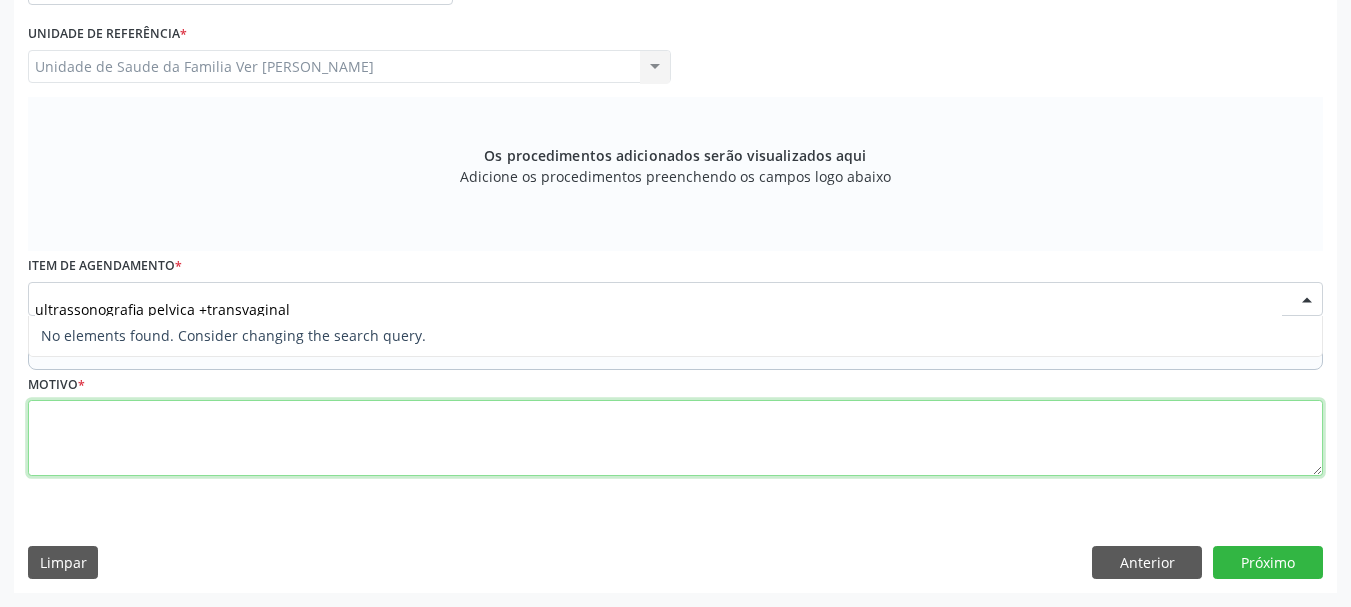 click on "Requerente
*
Paciente         Médico(a)   Enfermeiro(a)   Paciente
Nenhum resultado encontrado para: "   "
Não há nenhuma opção para ser exibida.
UF
AL         AL
Nenhum resultado encontrado para: "   "
Não há nenhuma opção para ser exibida.
Município
Marechal [PERSON_NAME] [PERSON_NAME] resultado encontrado para: "   "
Não há nenhuma opção para ser exibida.
Médico Solicitante
Por favor, selecione a Unidade de Atendimento primeiro
Nenhum resultado encontrado para: "   "
Não há nenhuma opção para ser exibida.
Unidade de referência
*
Unidade de Saude da Familia Ver [PERSON_NAME]         Unidade de Saude da Familia Ver [PERSON_NAME] resultado encontrado para: "   "" at bounding box center [675, 222] 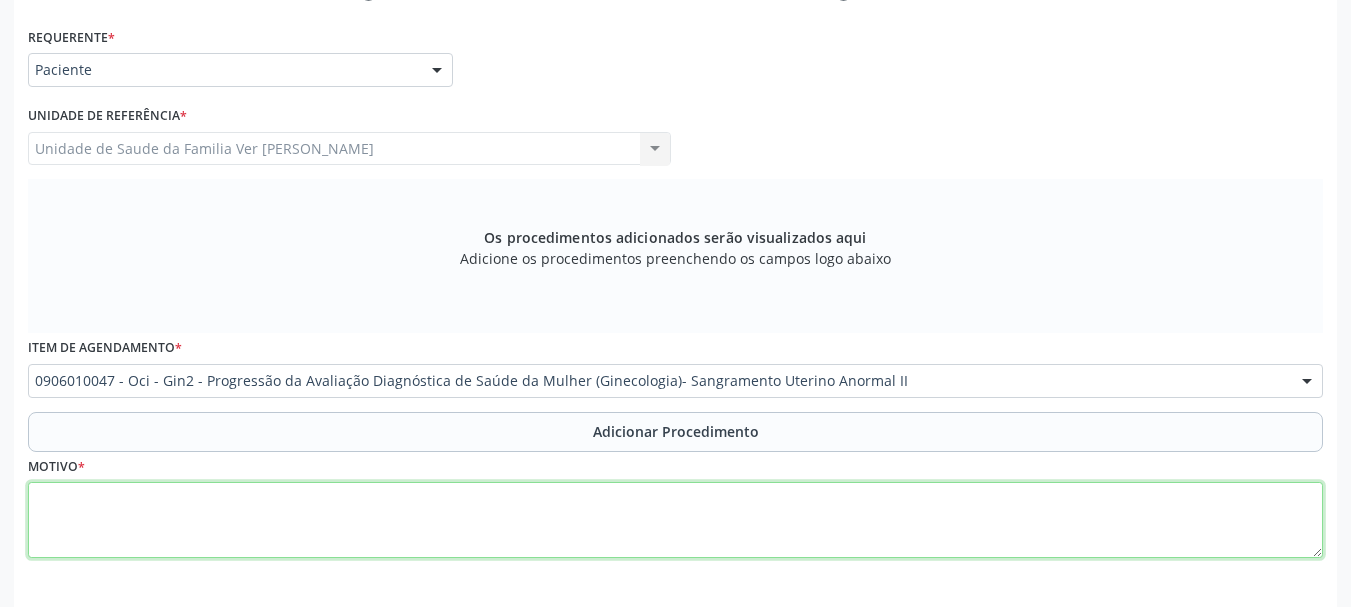 scroll, scrollTop: 494, scrollLeft: 0, axis: vertical 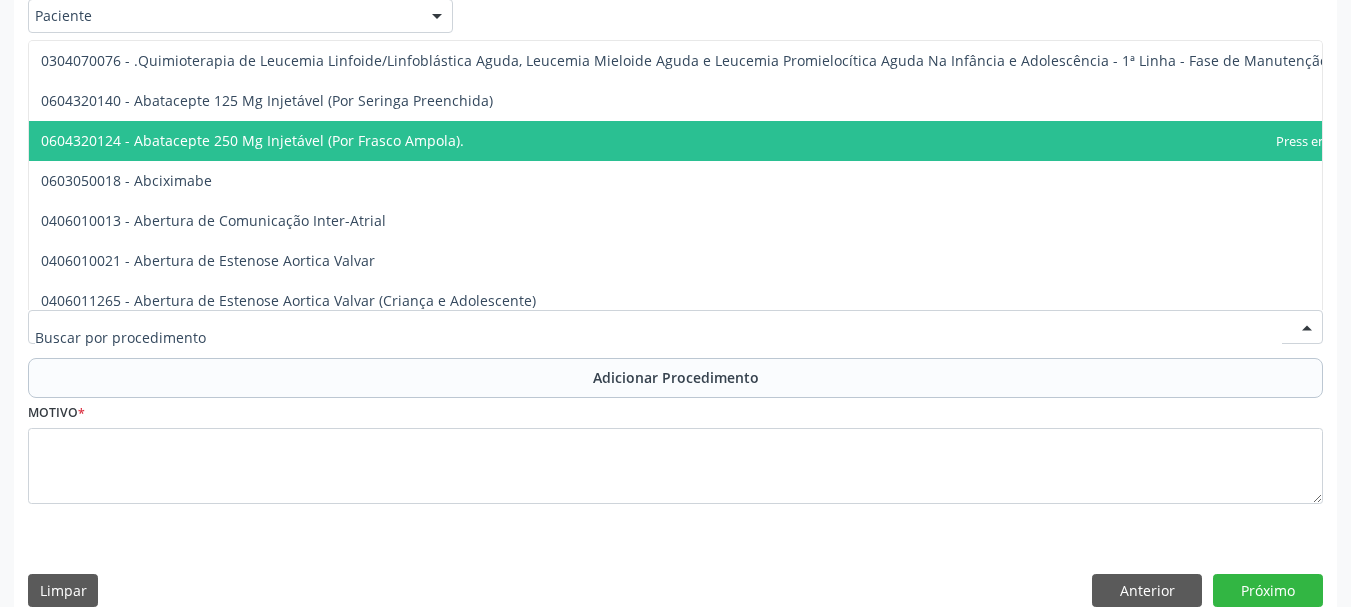 click at bounding box center [1307, 328] 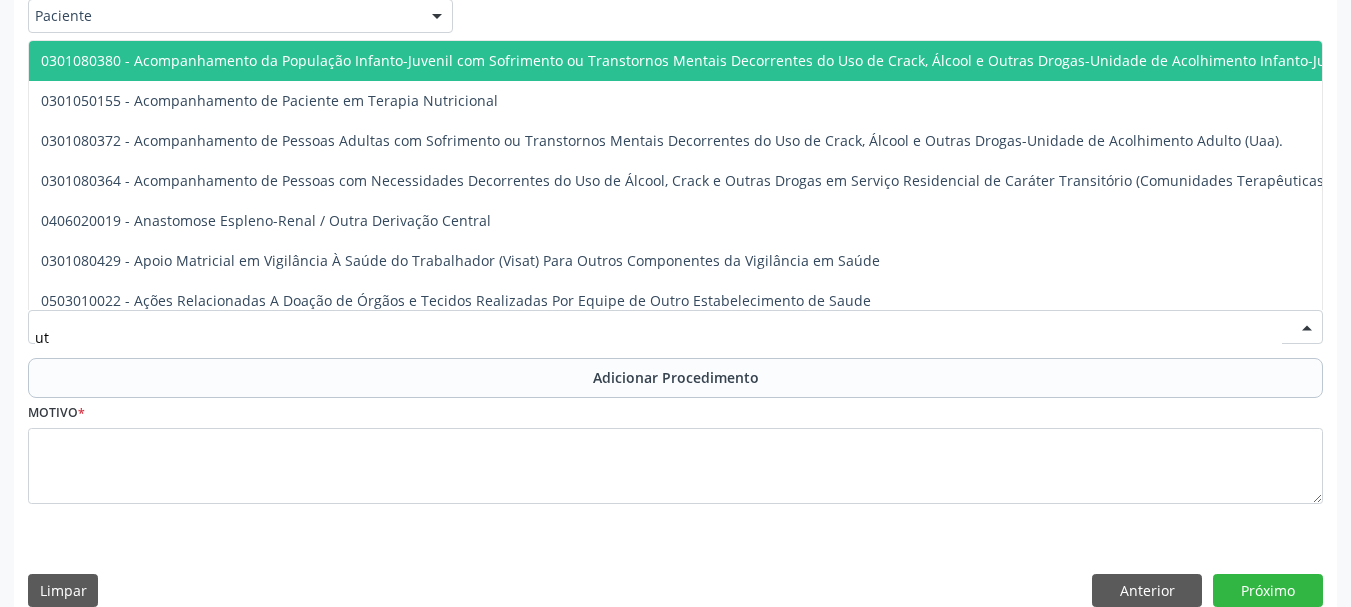 type on "u" 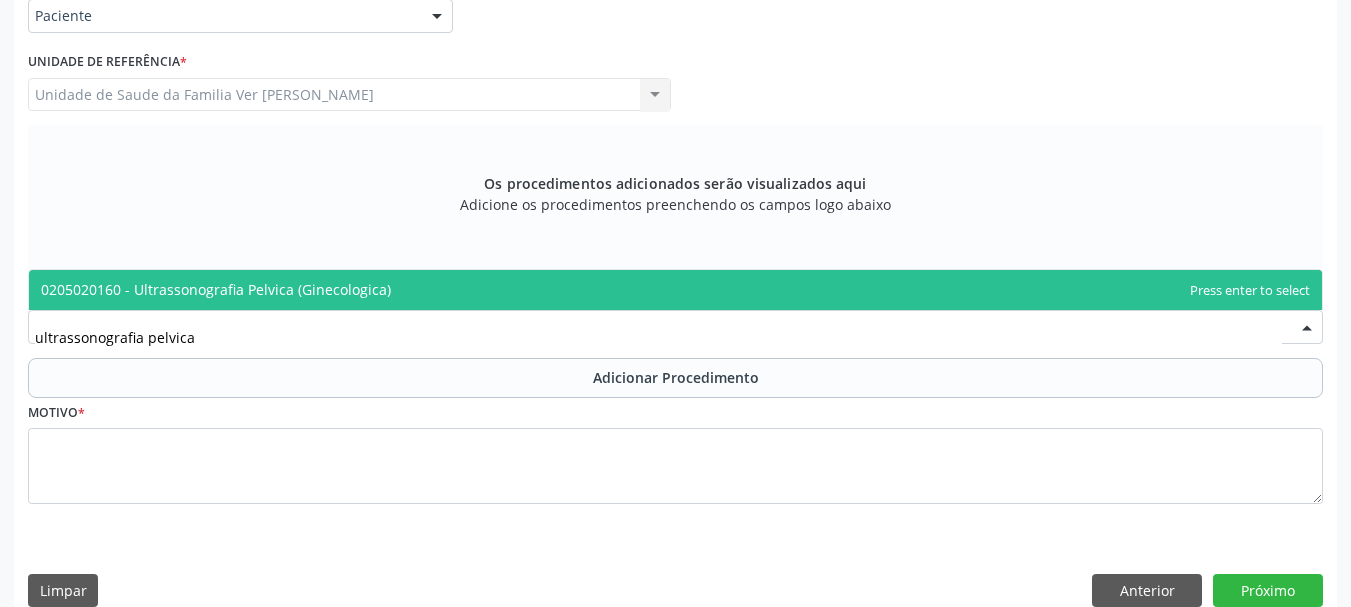 click on "0205020160 - Ultrassonografia Pelvica (Ginecologica)" at bounding box center (216, 289) 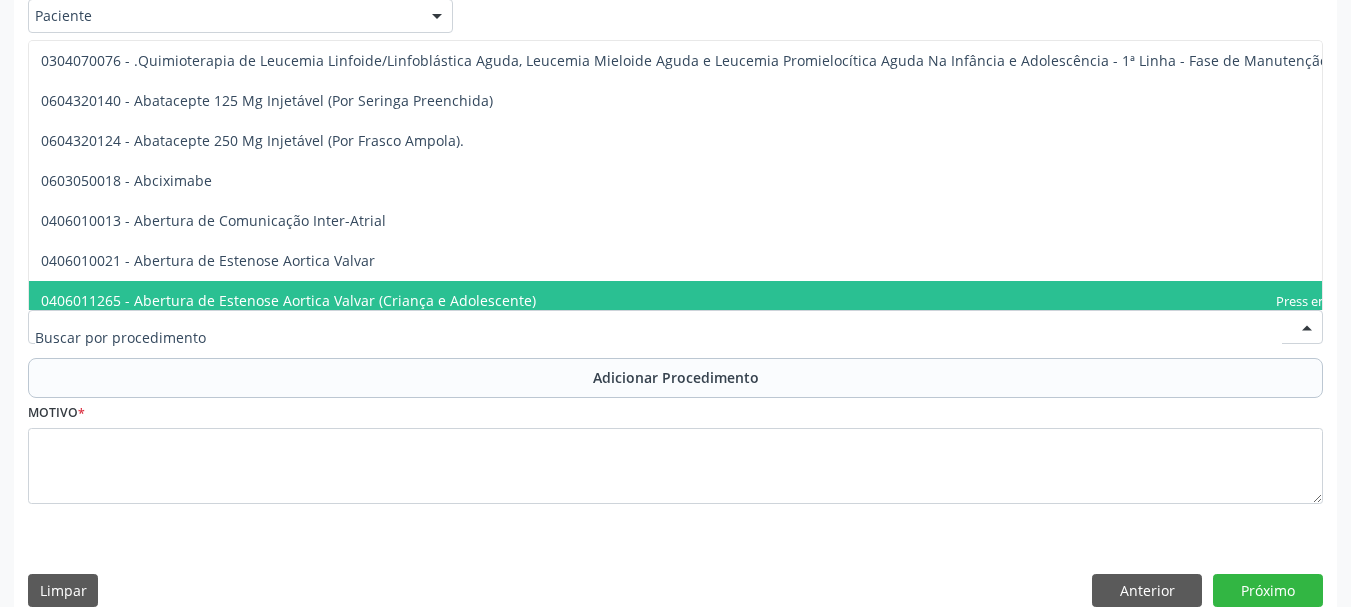 click at bounding box center (658, 337) 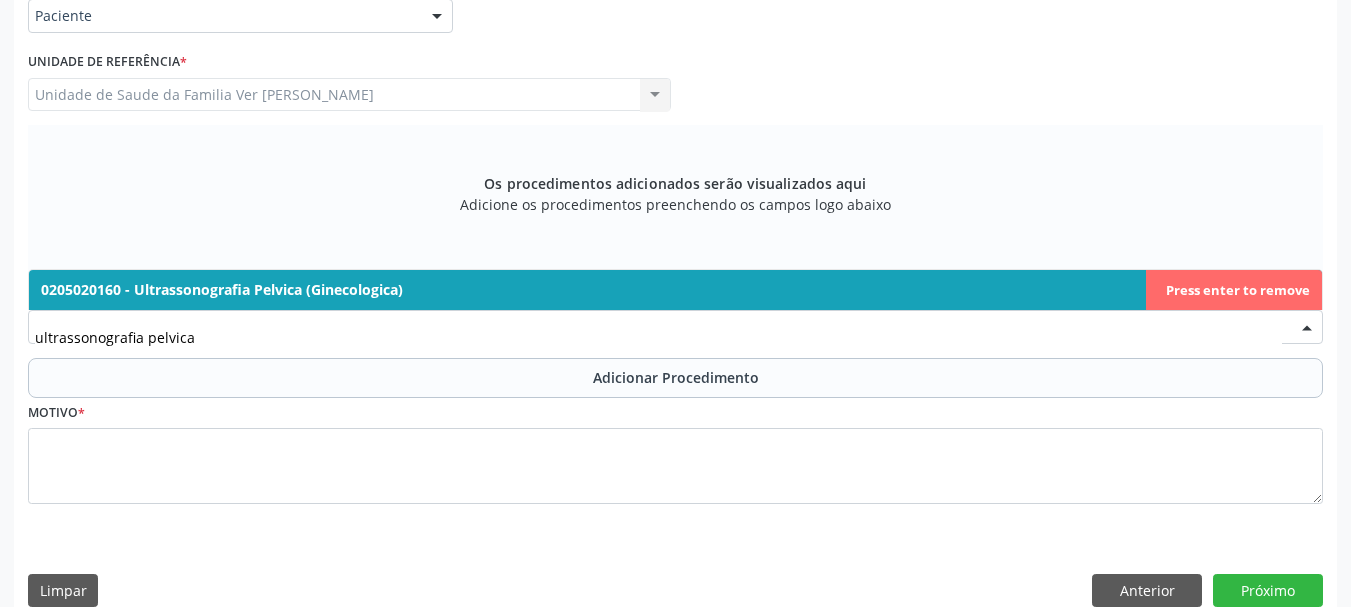click on "0205020160 - Ultrassonografia Pelvica (Ginecologica)" at bounding box center [222, 289] 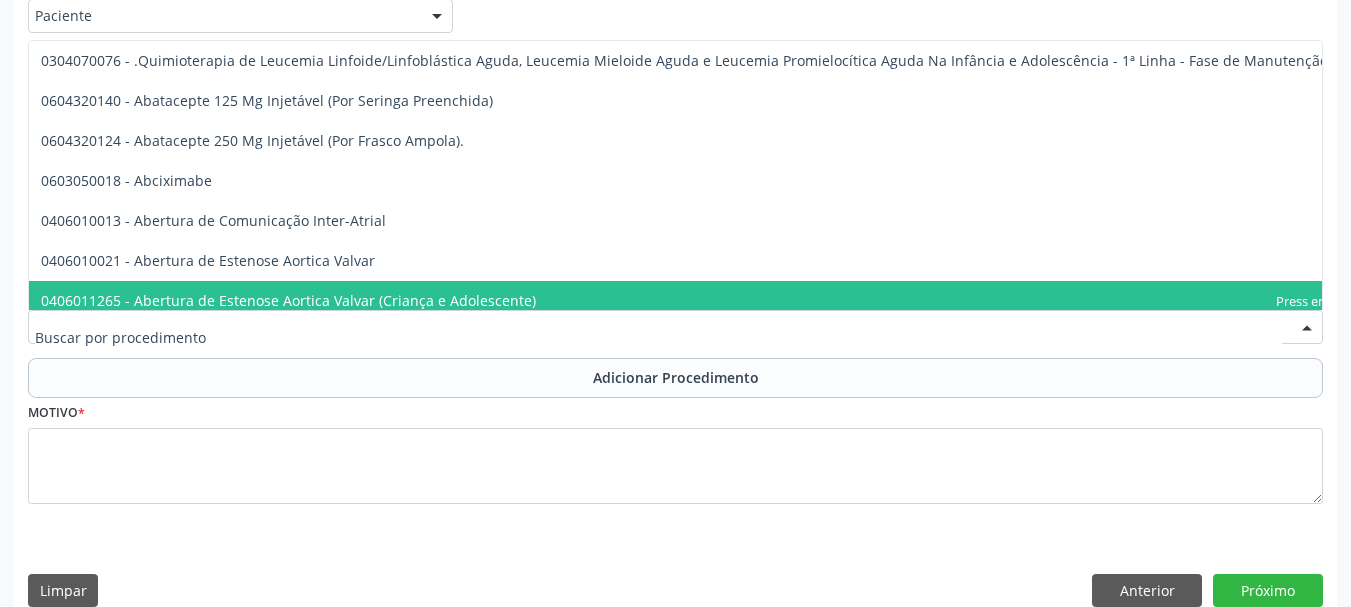 click at bounding box center [1307, 328] 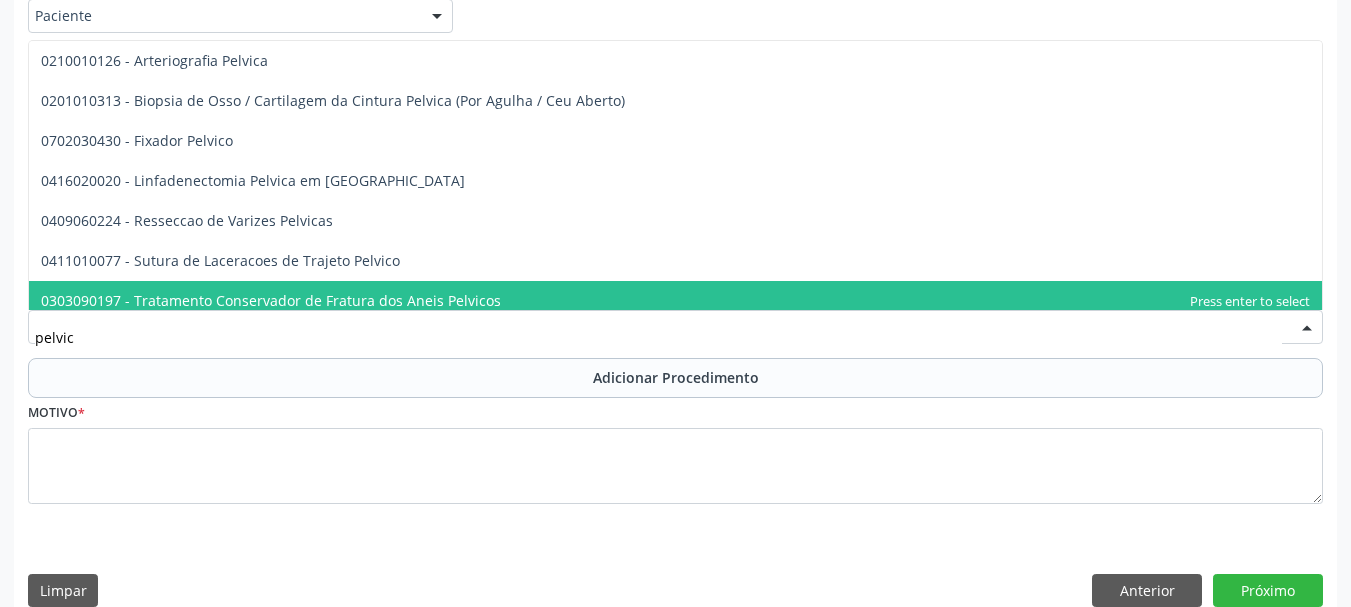 type on "pelvica" 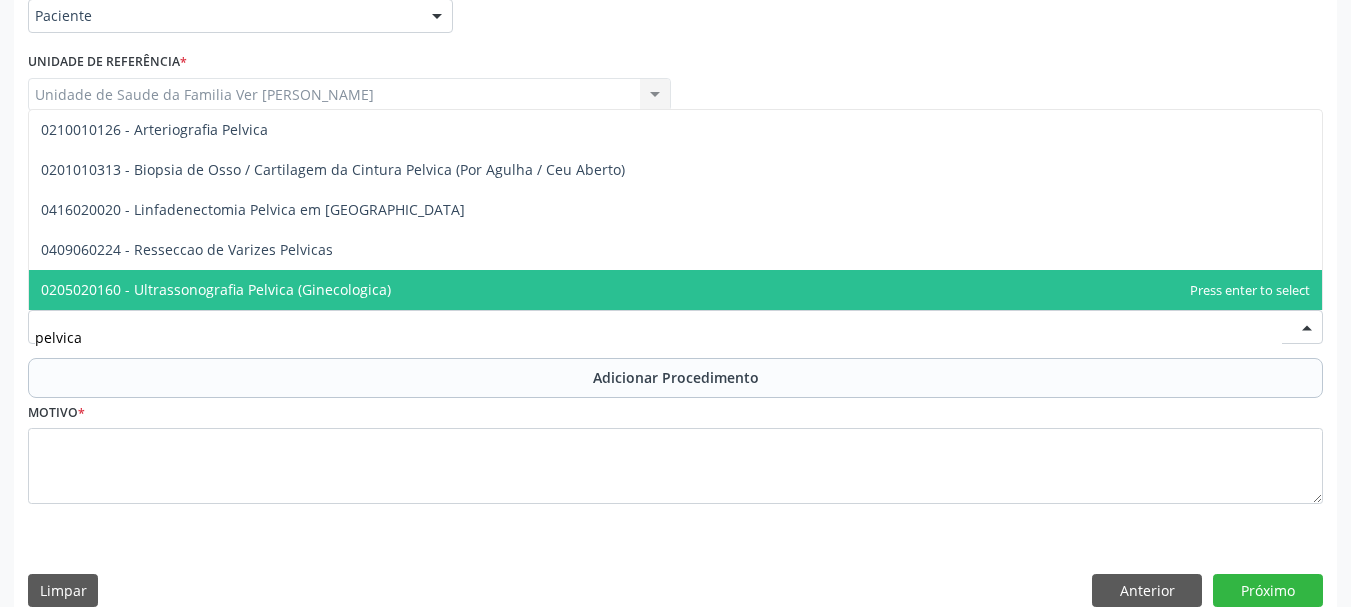click on "0205020160 - Ultrassonografia Pelvica (Ginecologica)" at bounding box center (675, 290) 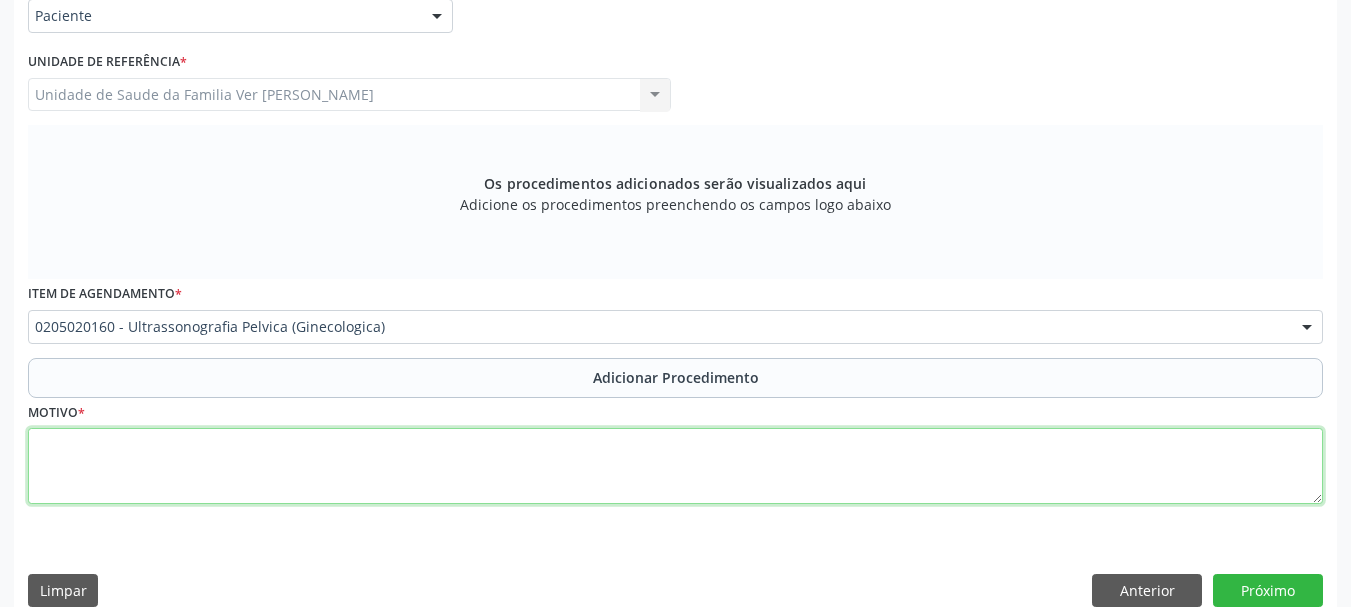 click at bounding box center (675, 466) 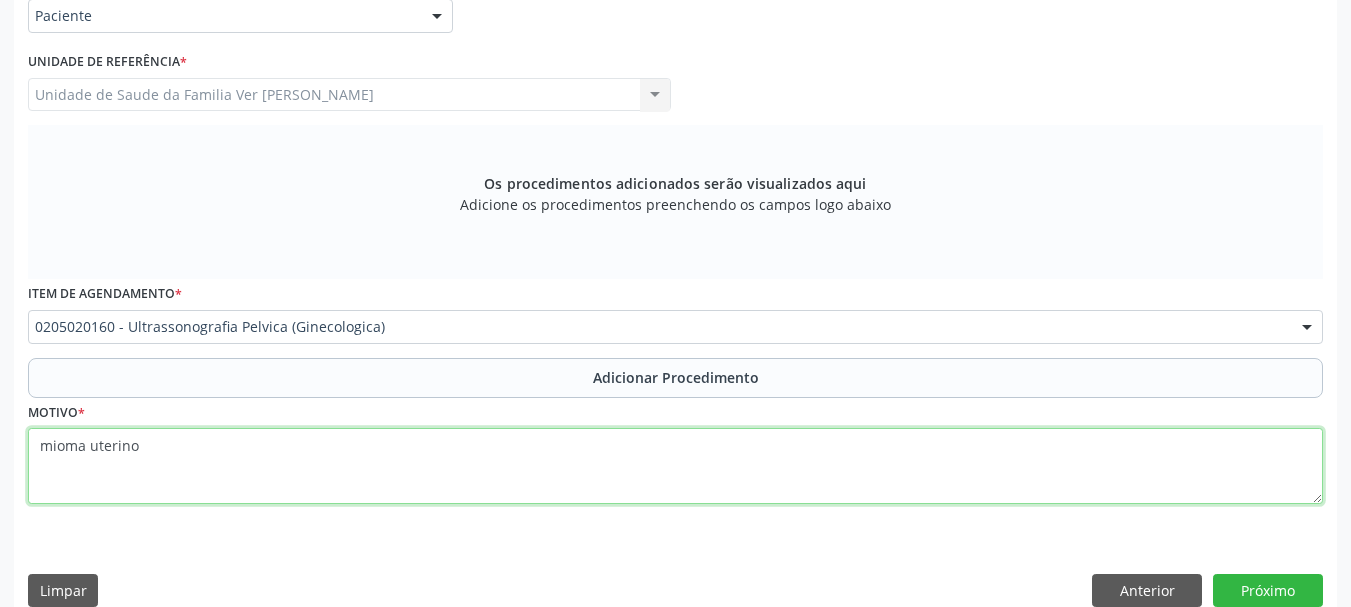 type on "mioma uterino" 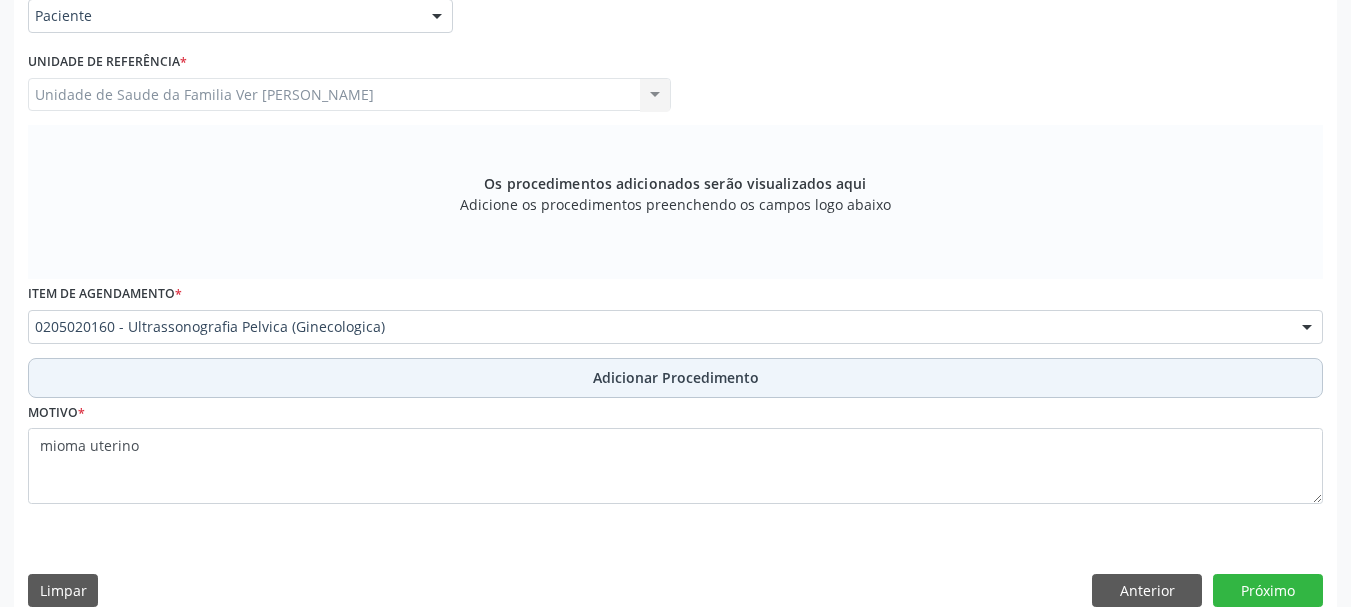 click on "Adicionar Procedimento" at bounding box center [675, 378] 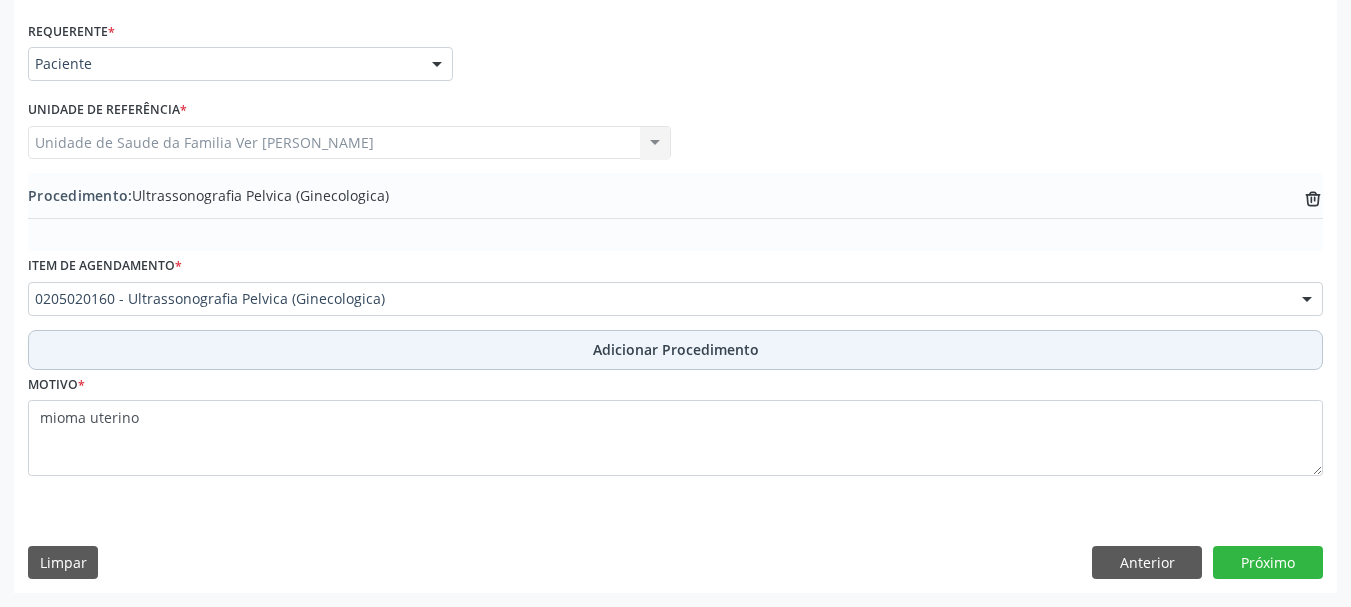 scroll, scrollTop: 446, scrollLeft: 0, axis: vertical 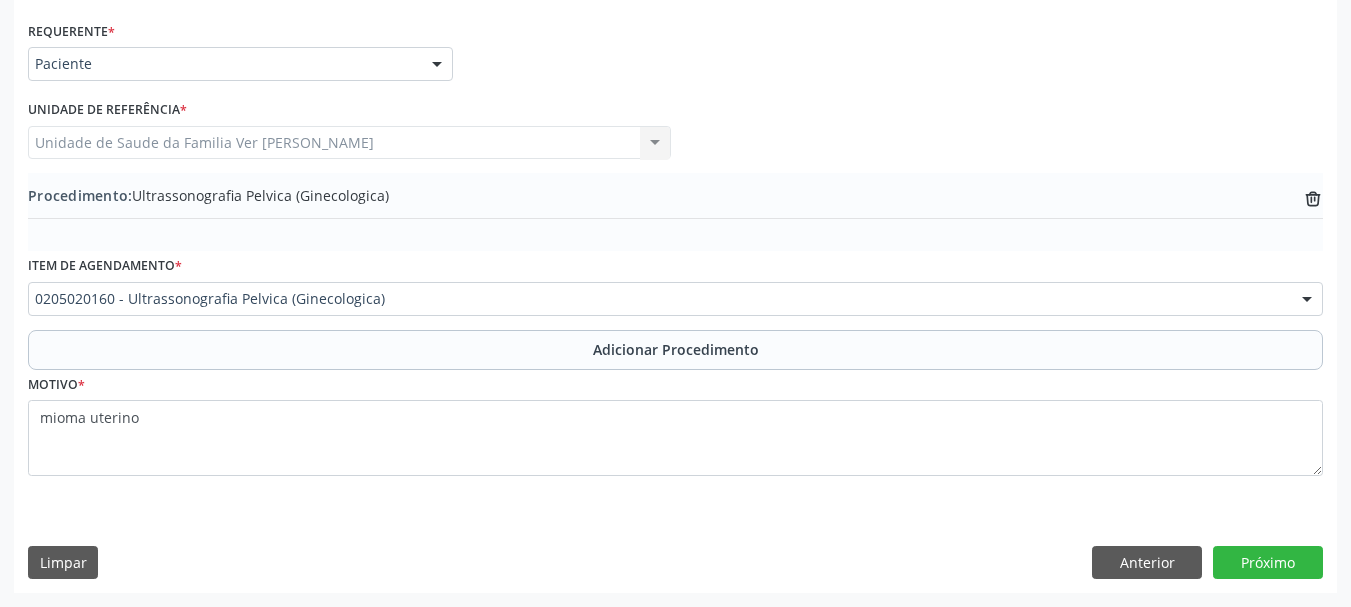 type 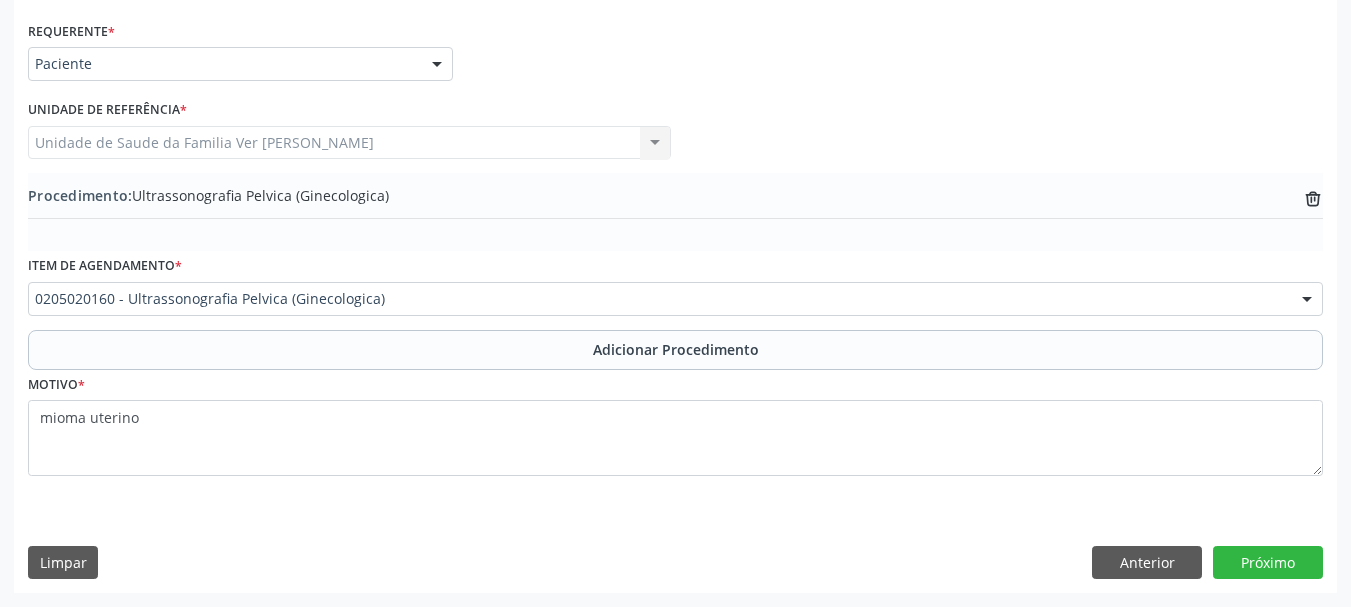click on "Procedimento:
Ultrassonografia Pelvica (Ginecologica)
trash-outline icon" at bounding box center (675, 197) 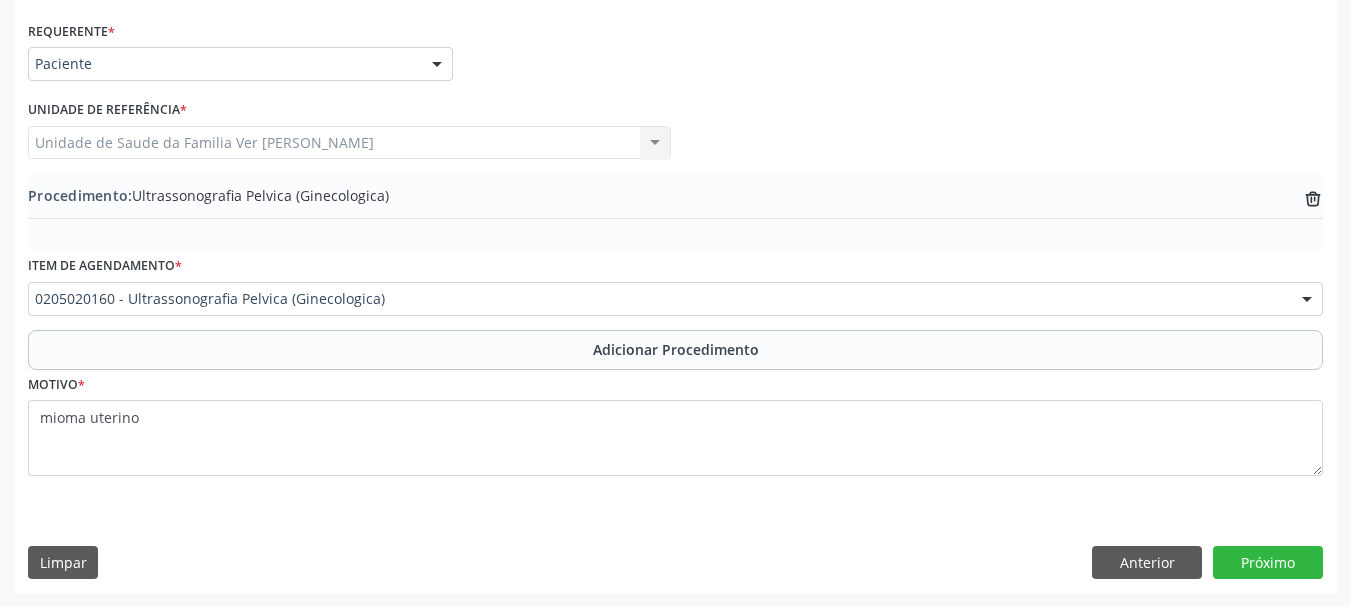 click on "Procedimento:
Ultrassonografia Pelvica (Ginecologica)
trash-outline icon" at bounding box center (675, 197) 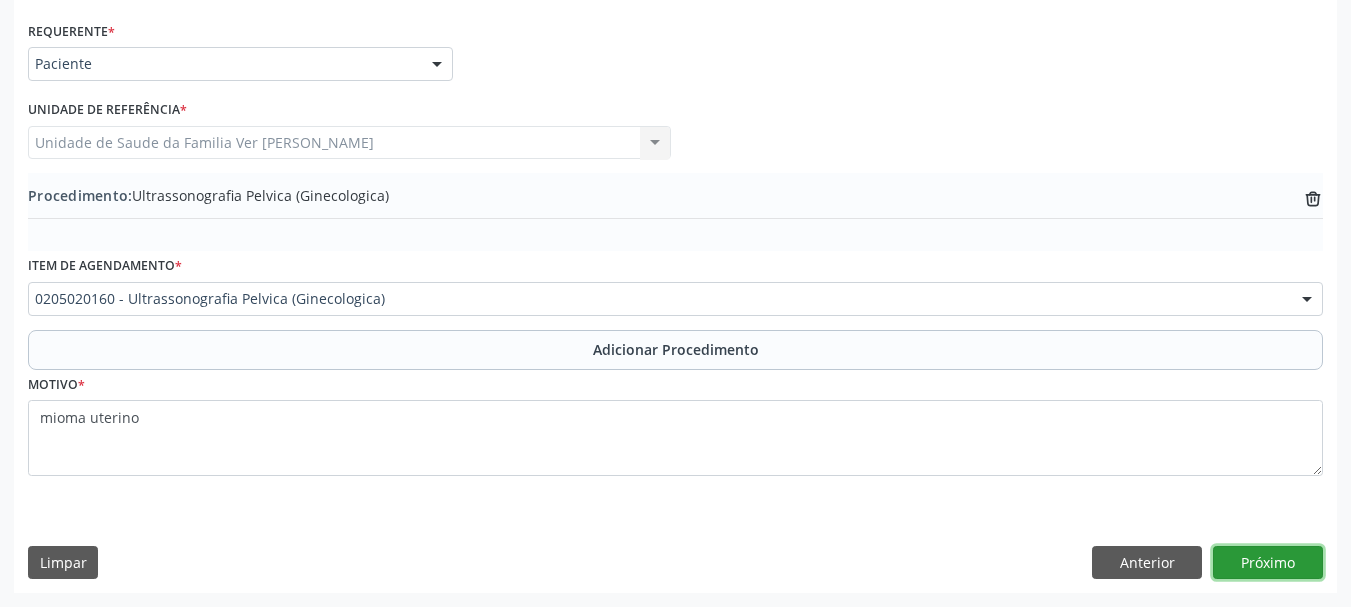 click on "Próximo" at bounding box center (1268, 563) 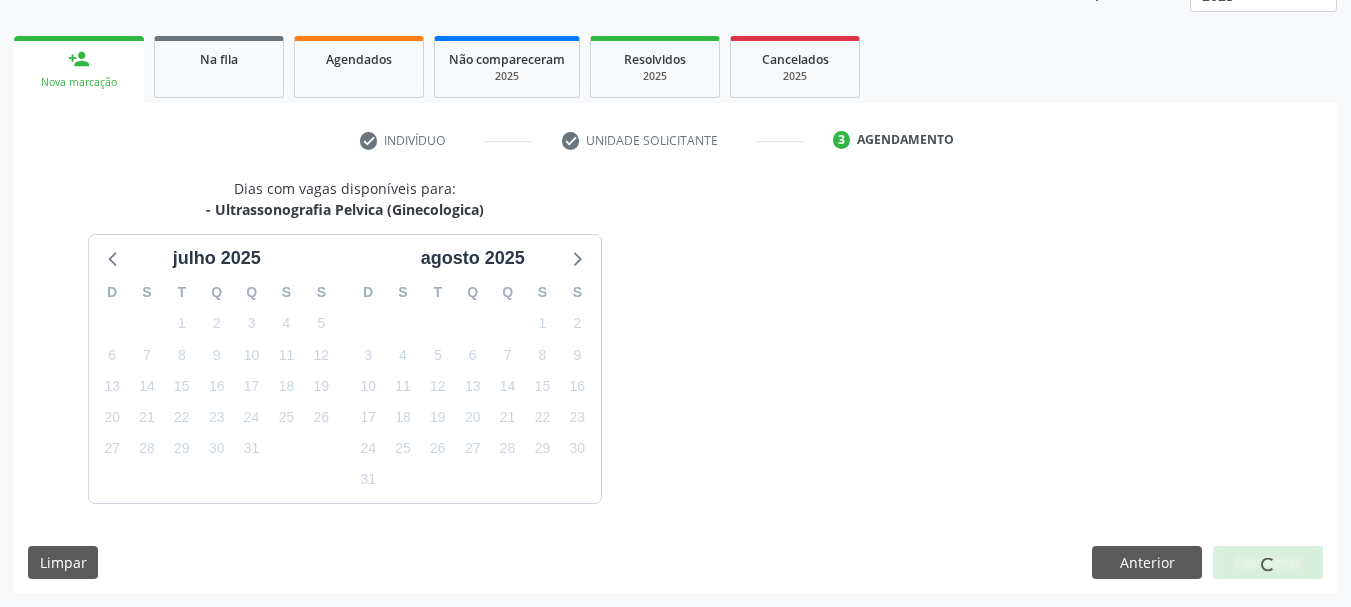 scroll, scrollTop: 350, scrollLeft: 0, axis: vertical 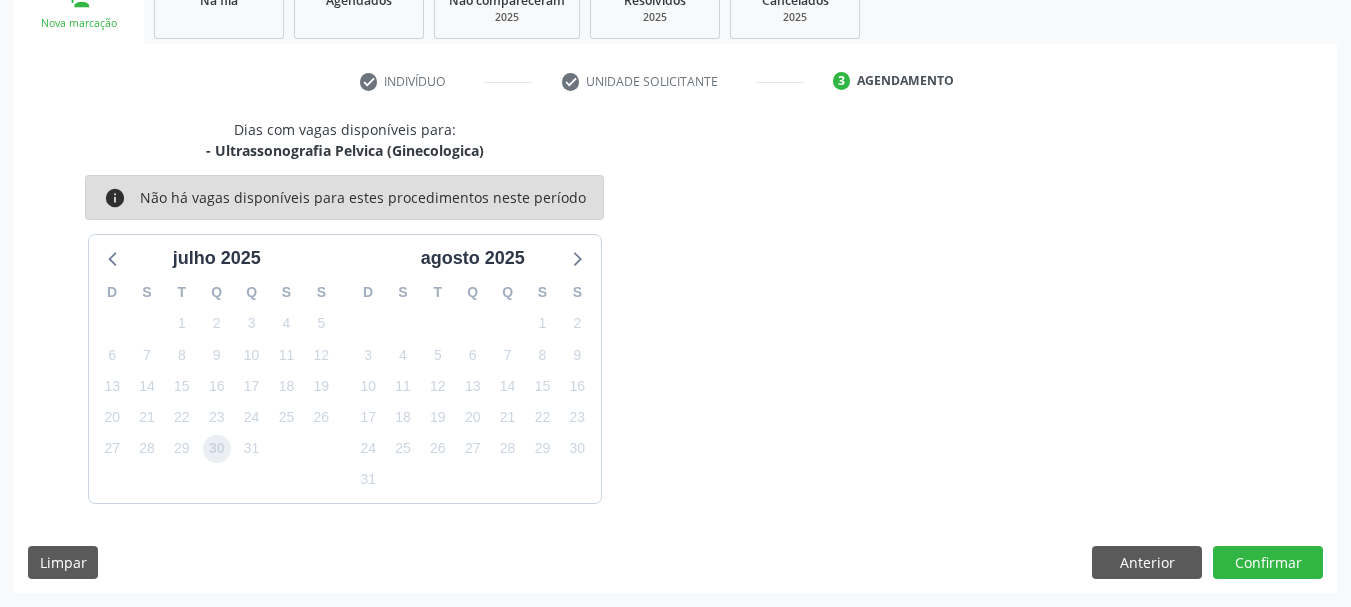 click on "30" at bounding box center [217, 449] 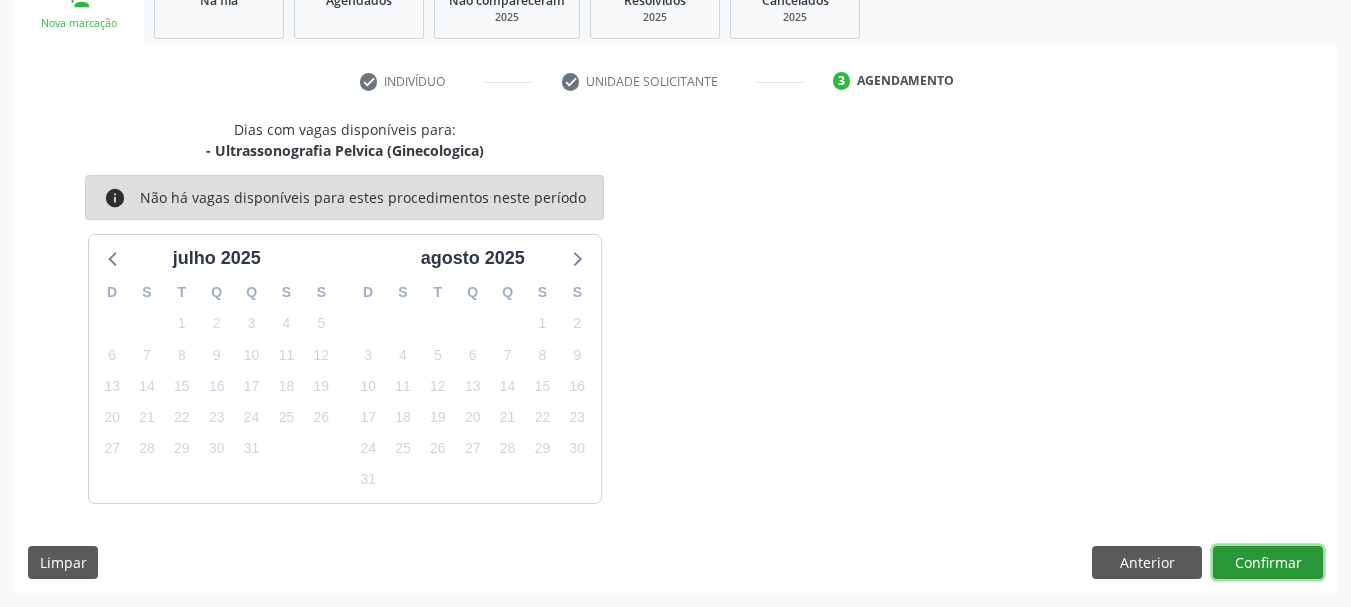 click on "Confirmar" at bounding box center (1268, 563) 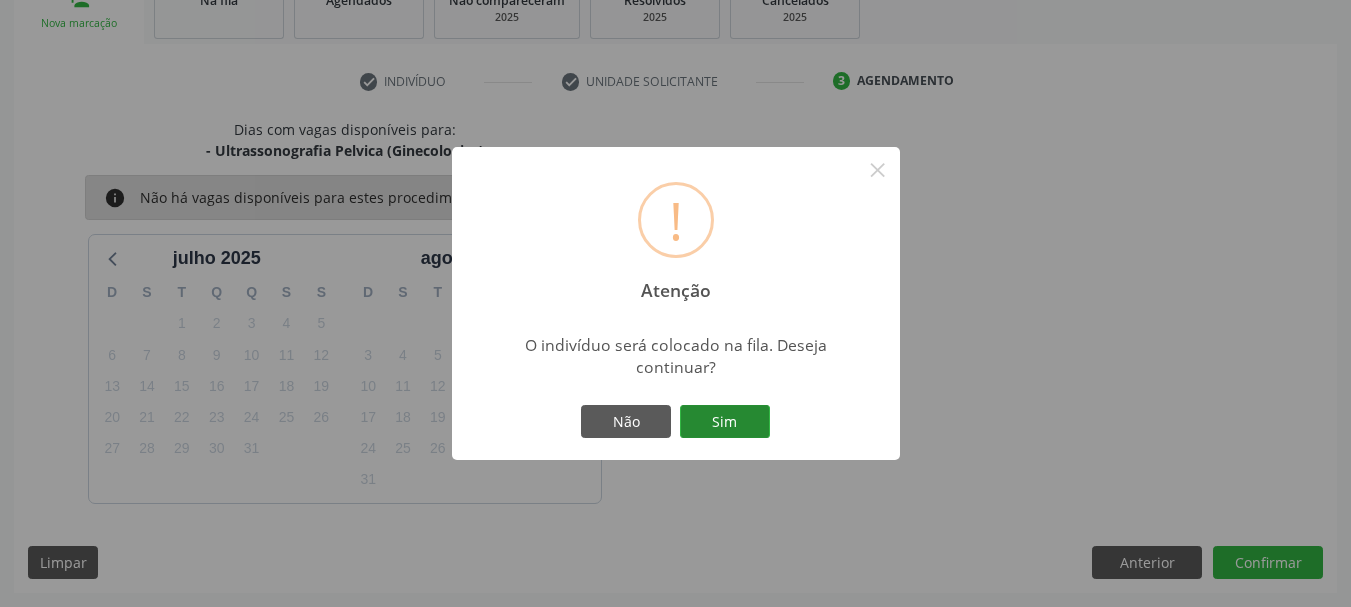 click on "Sim" at bounding box center (725, 422) 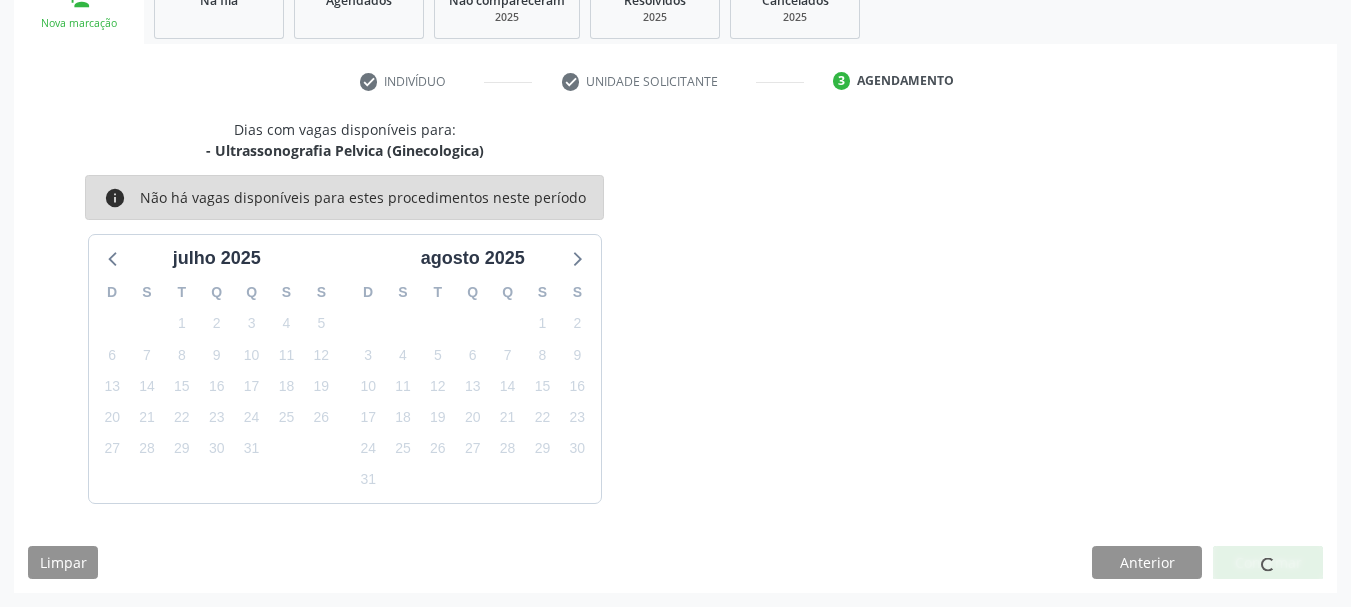 scroll, scrollTop: 88, scrollLeft: 0, axis: vertical 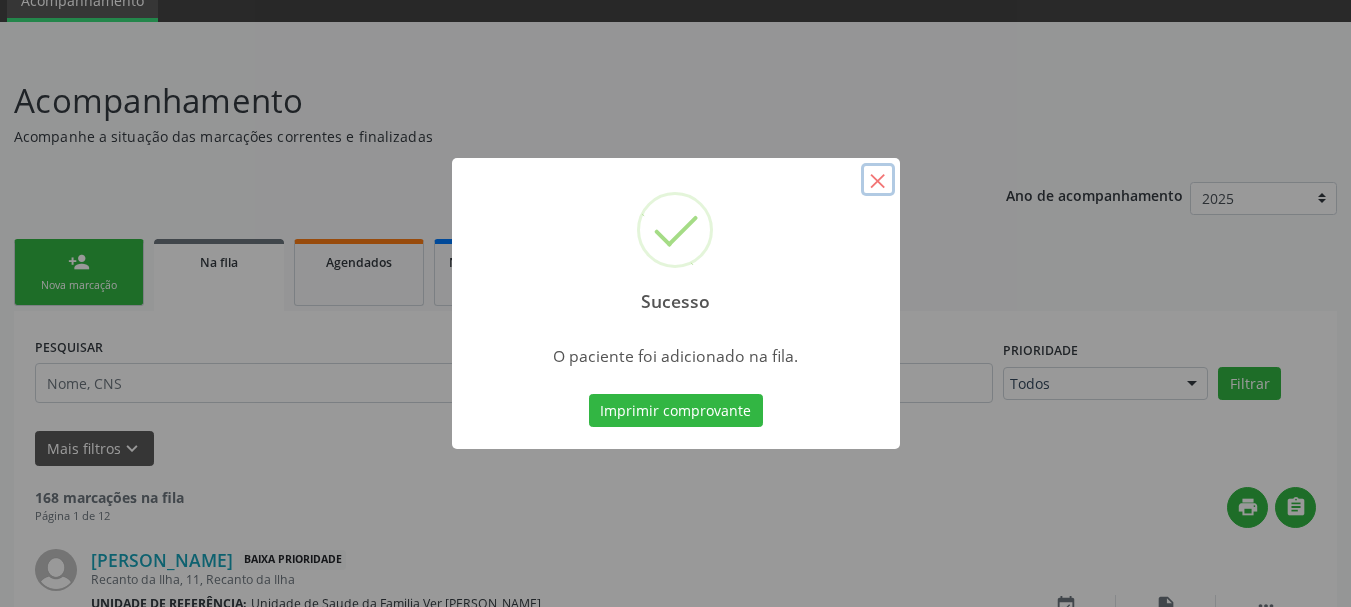 click on "×" at bounding box center (878, 180) 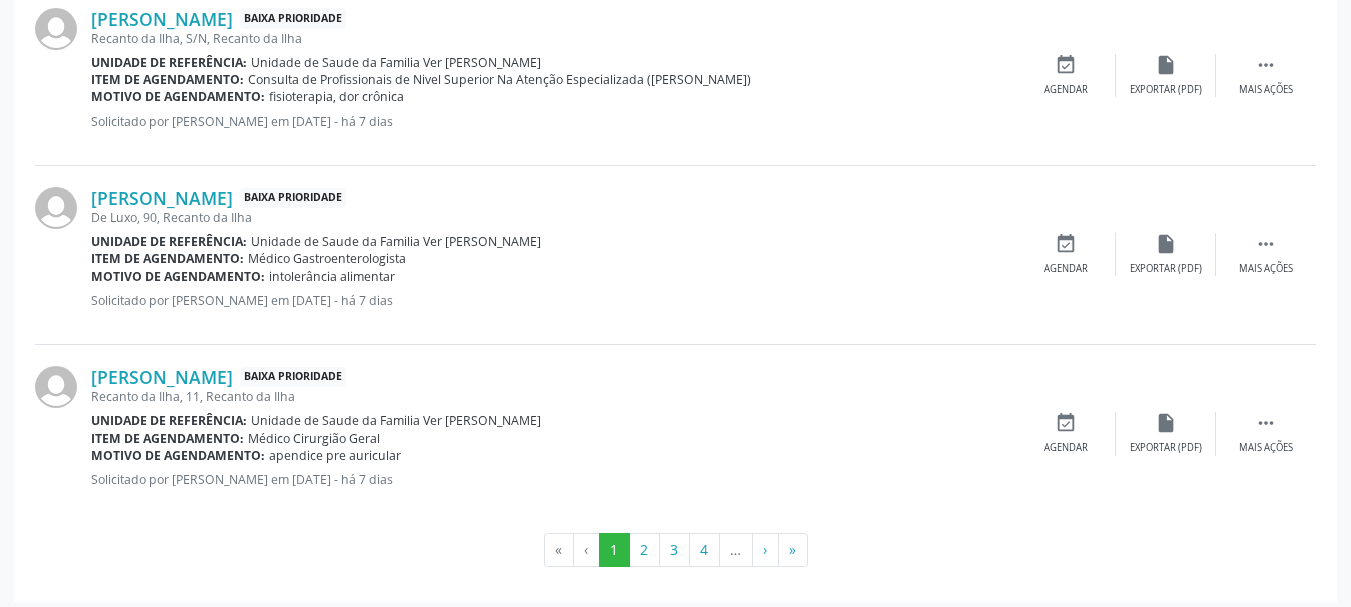 scroll, scrollTop: 2840, scrollLeft: 0, axis: vertical 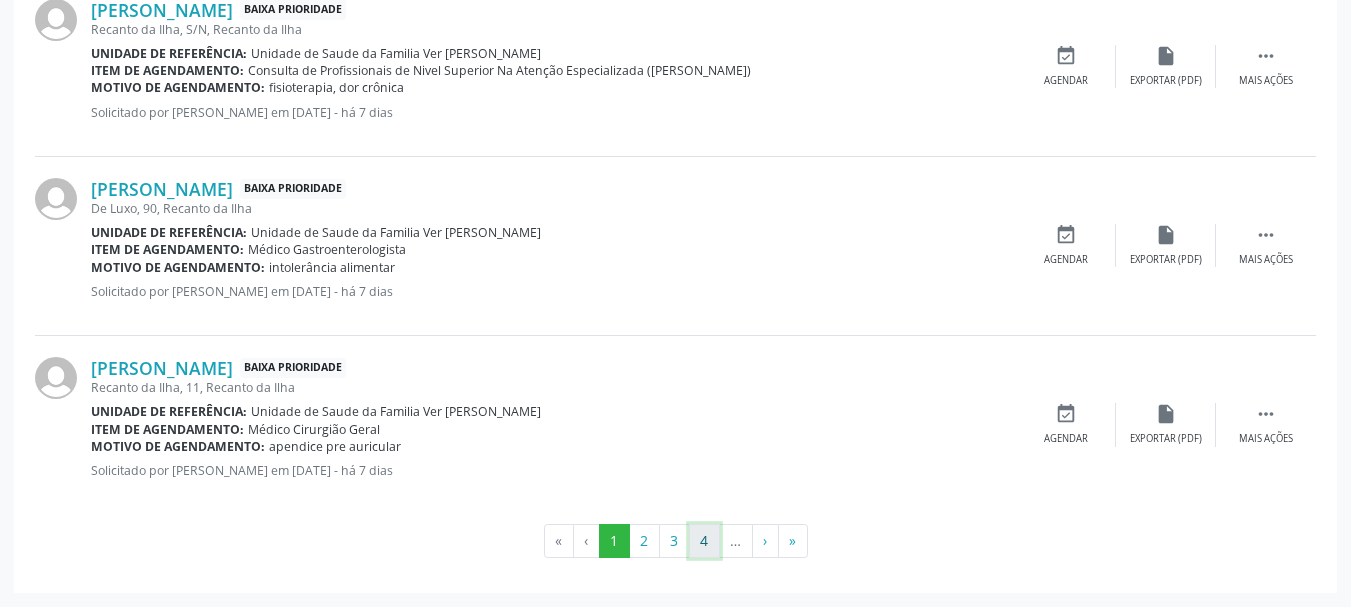 click on "4" at bounding box center (704, 541) 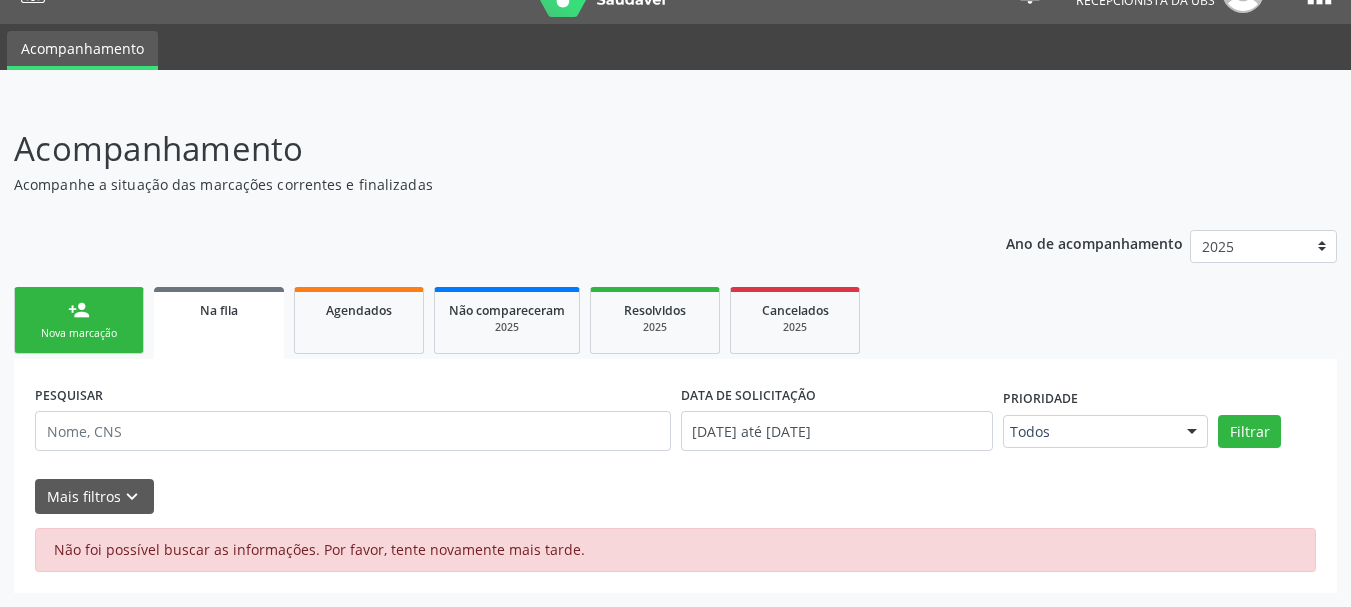 scroll, scrollTop: 40, scrollLeft: 0, axis: vertical 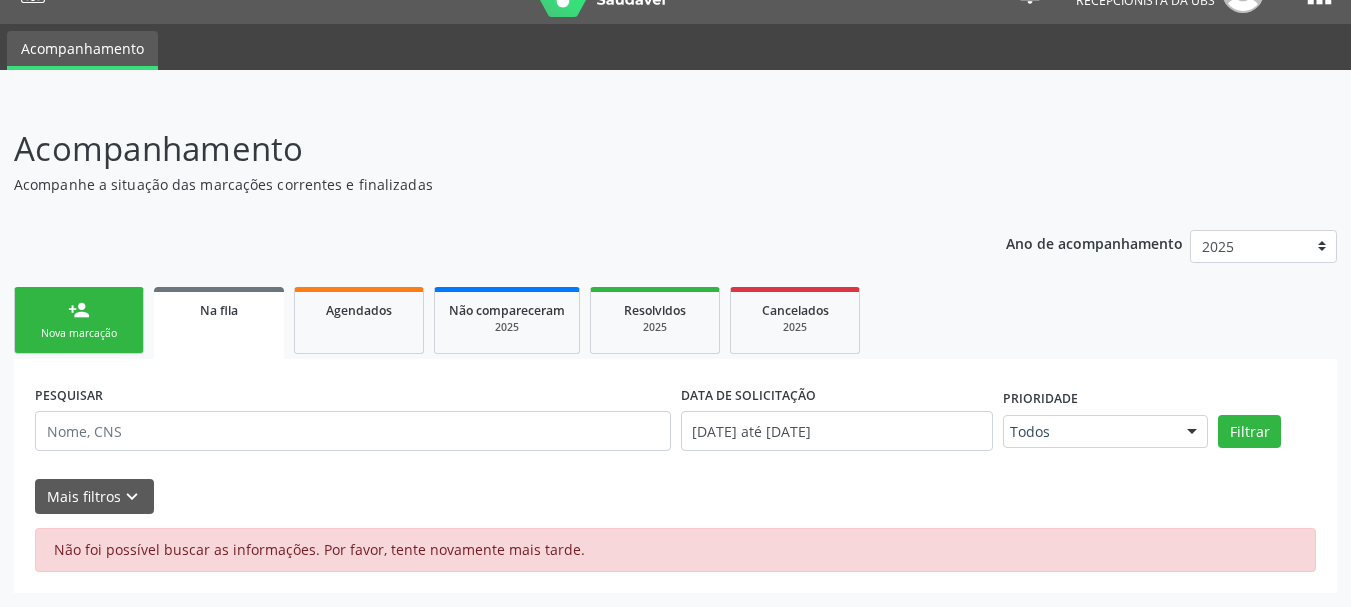 click on "Nova marcação" at bounding box center [79, 333] 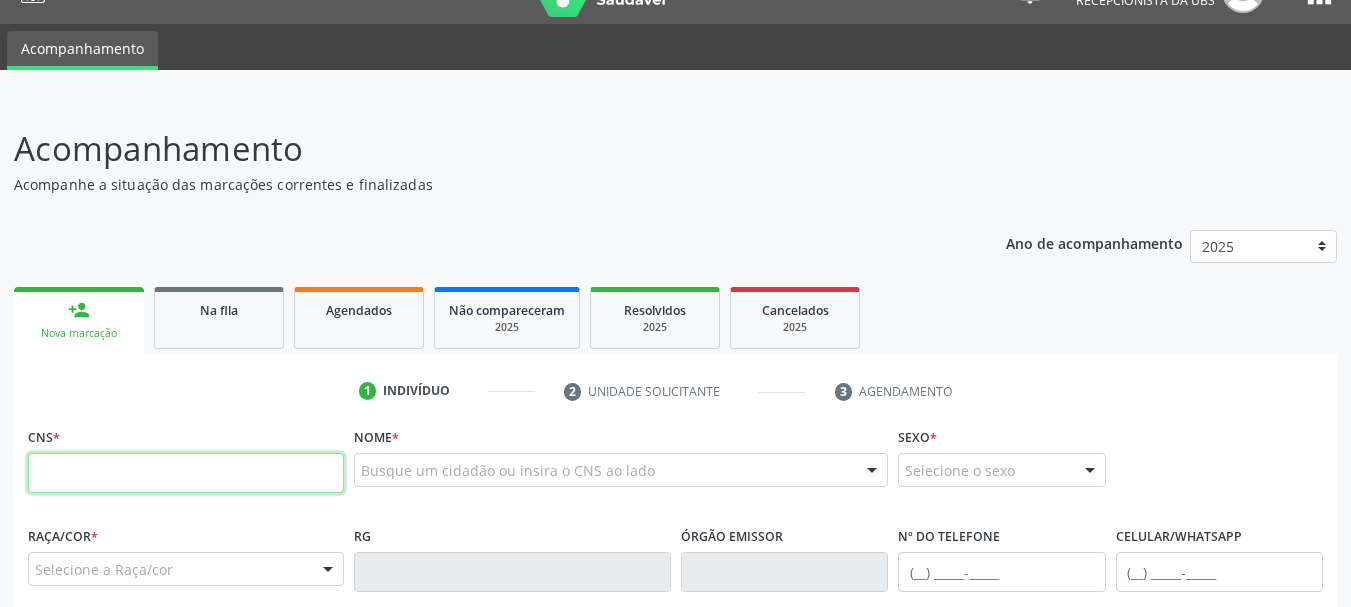 click at bounding box center (186, 473) 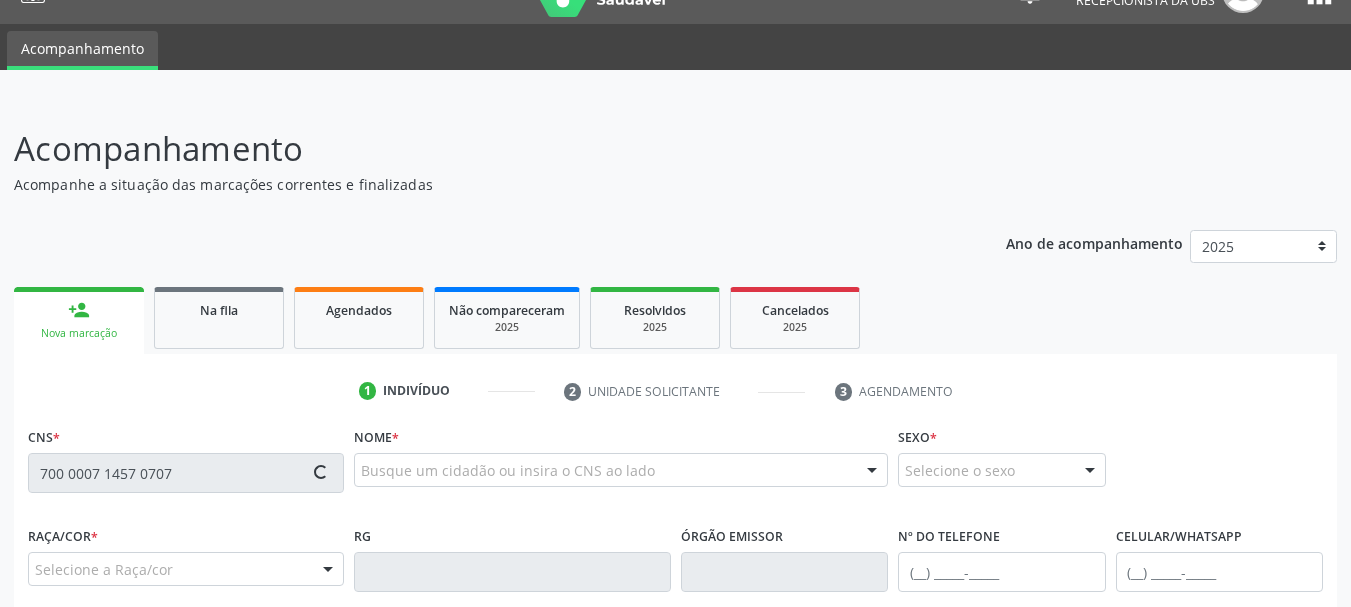type on "700 0007 1457 0707" 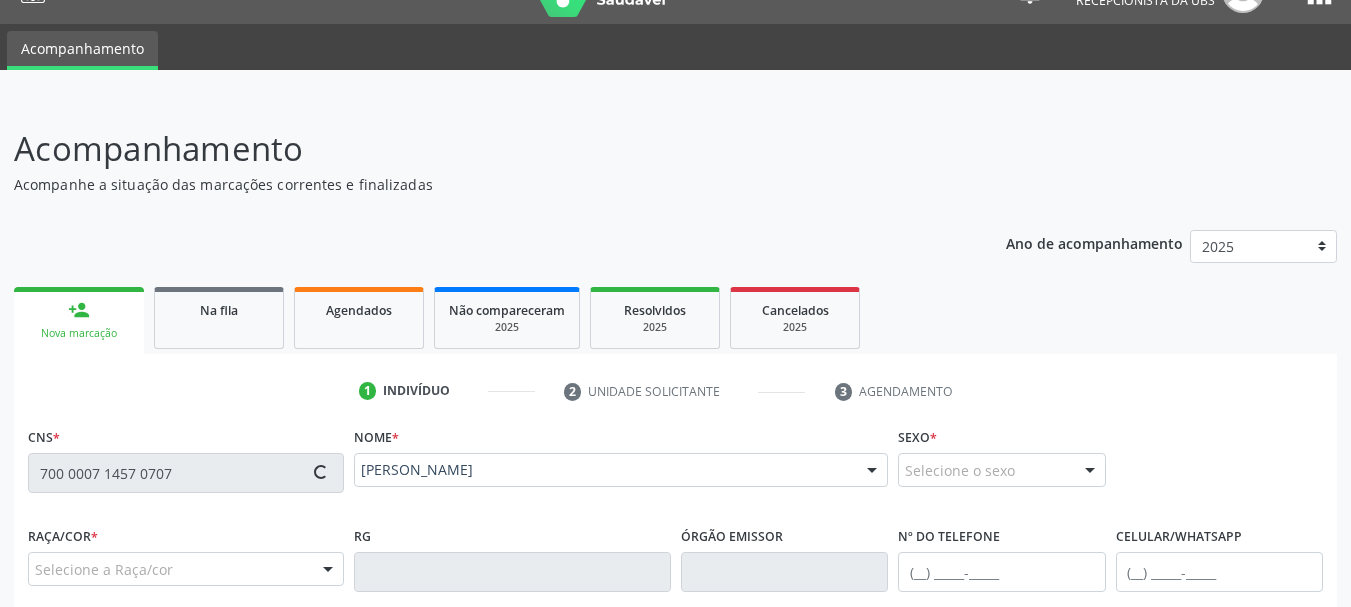 type on "[PHONE_NUMBER]" 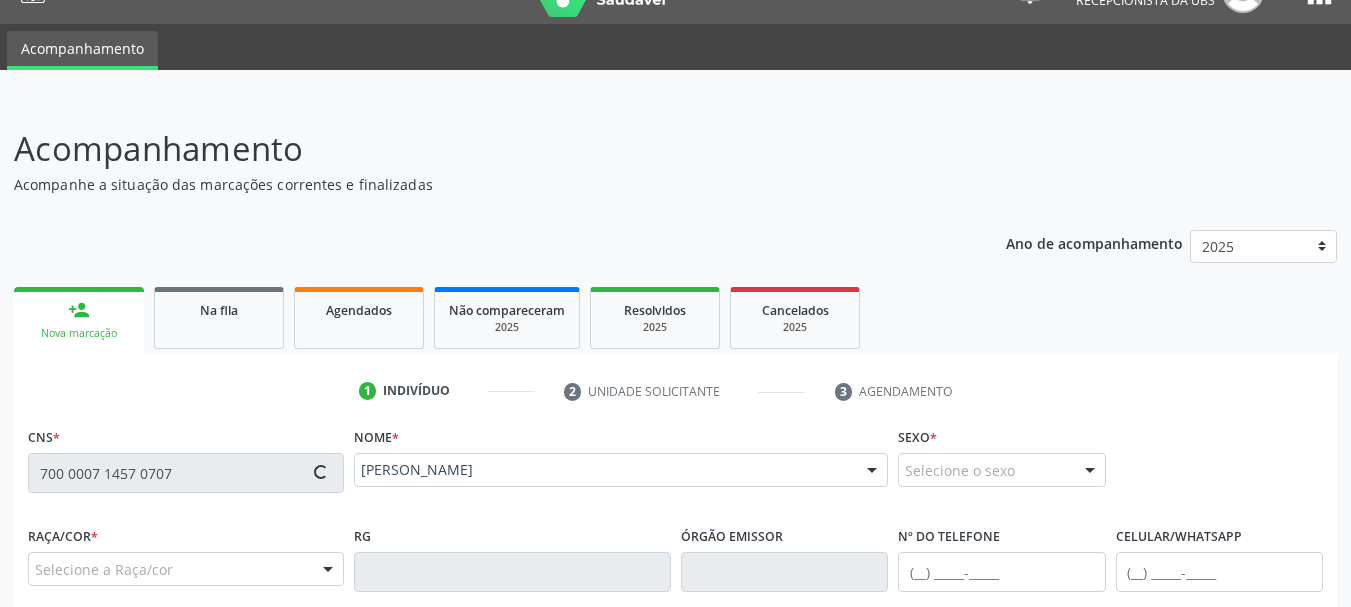 type on "[DATE]" 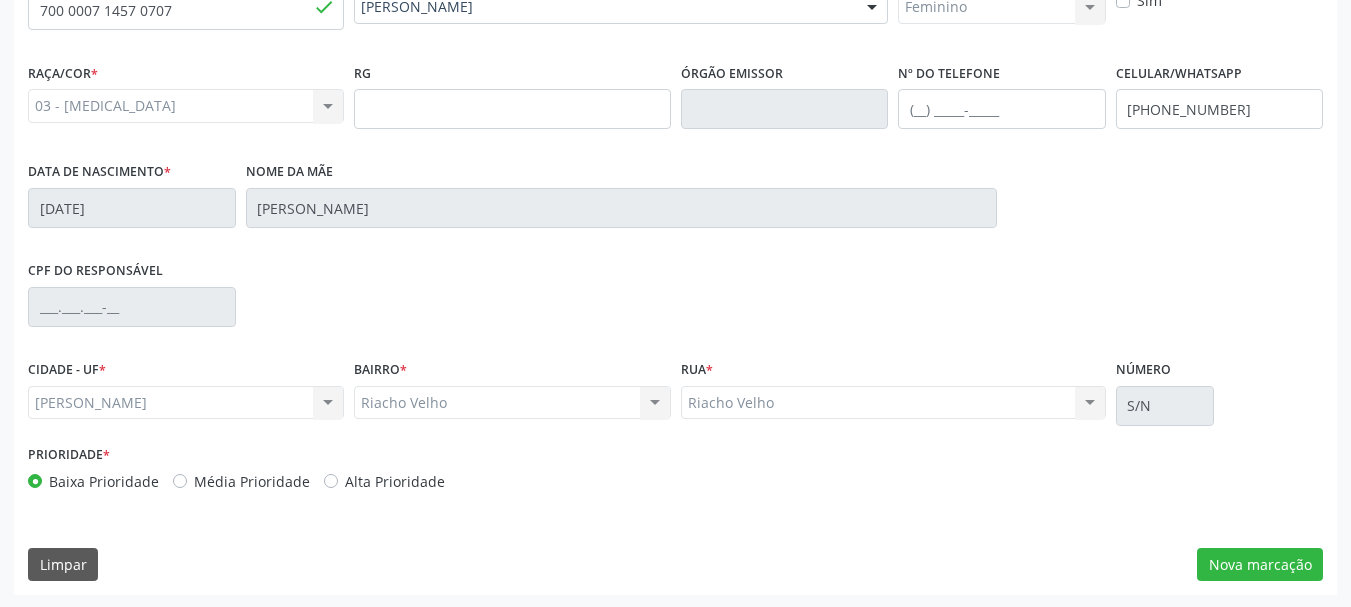 scroll, scrollTop: 505, scrollLeft: 0, axis: vertical 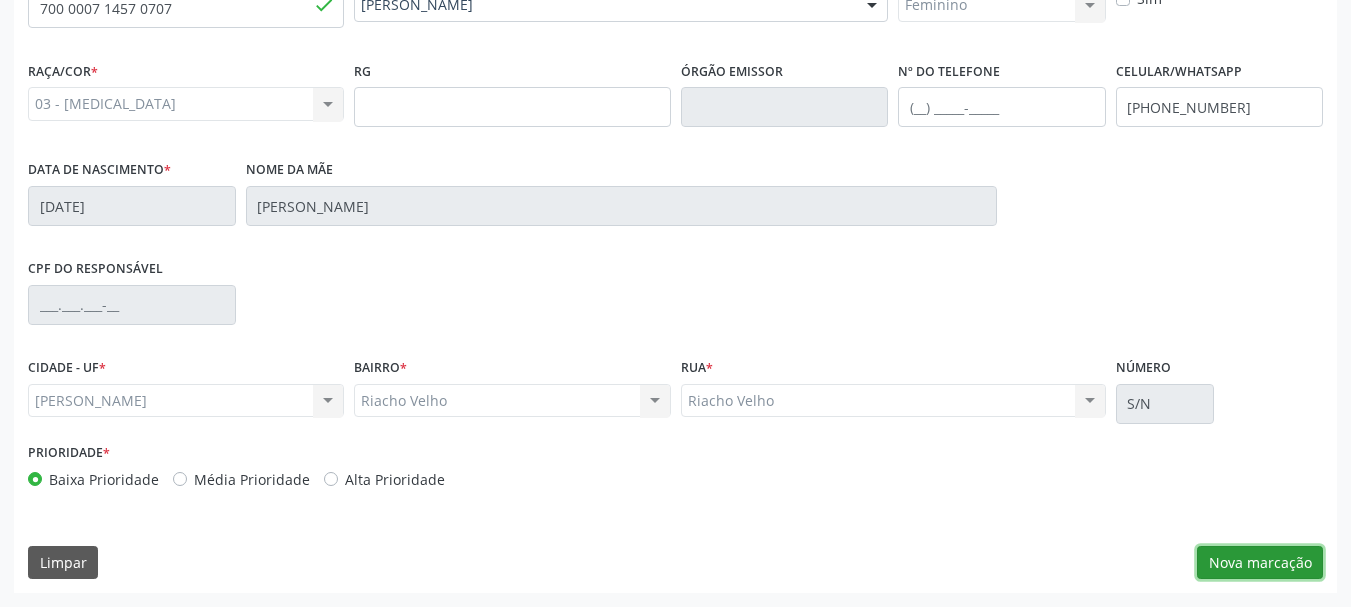 click on "Nova marcação" at bounding box center [1260, 563] 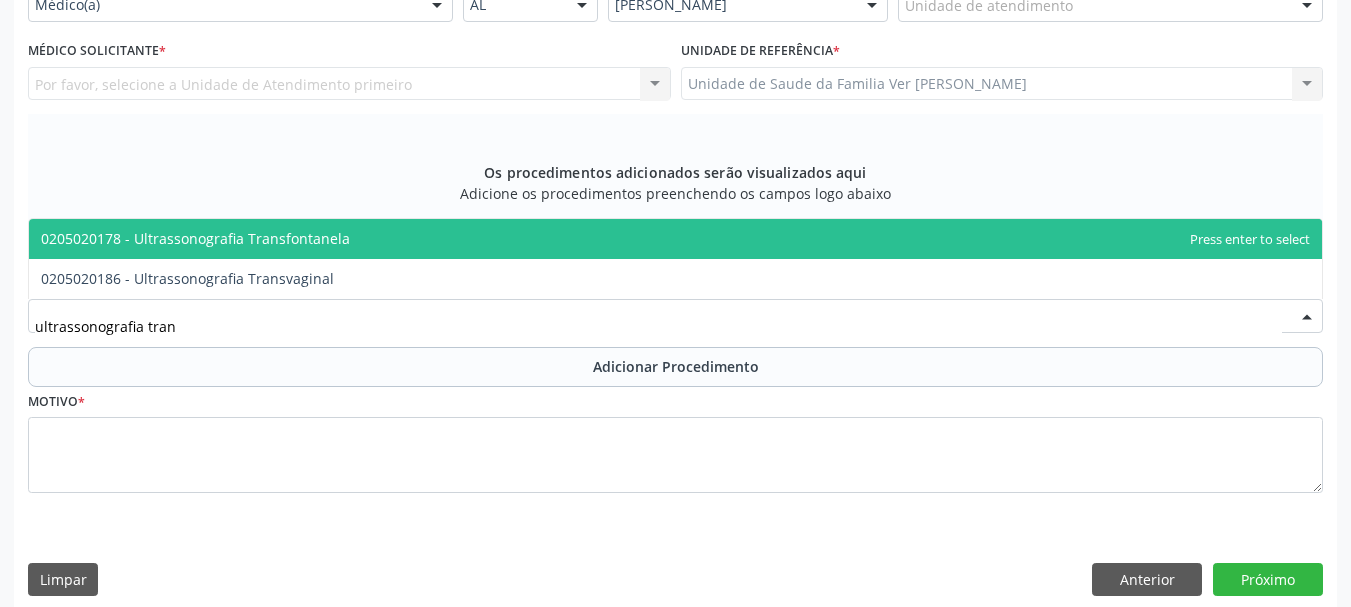 type on "ultrassonografia trans" 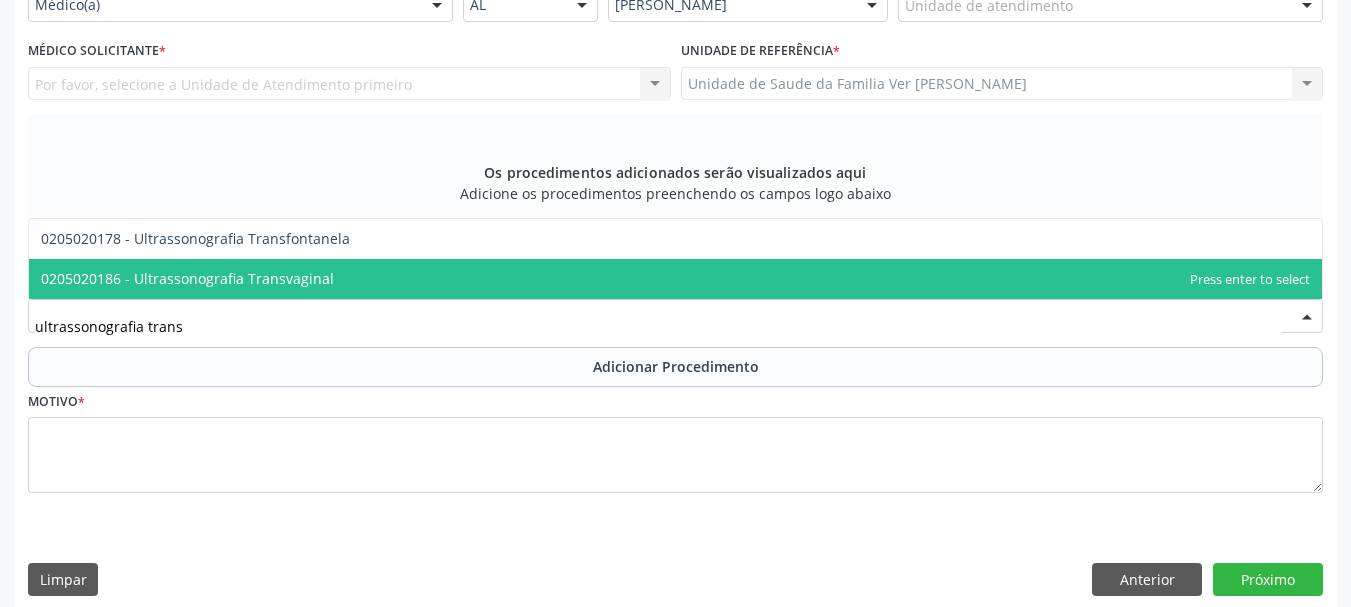 click on "0205020186 - Ultrassonografia Transvaginal" at bounding box center (187, 278) 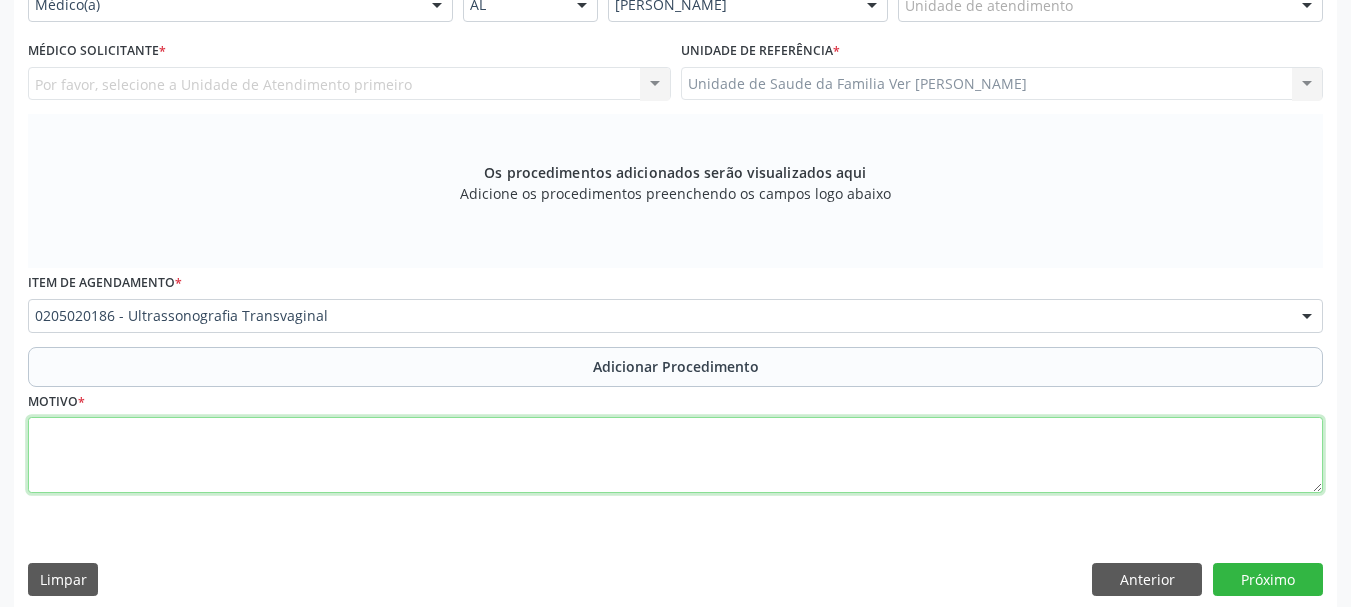 click at bounding box center (675, 455) 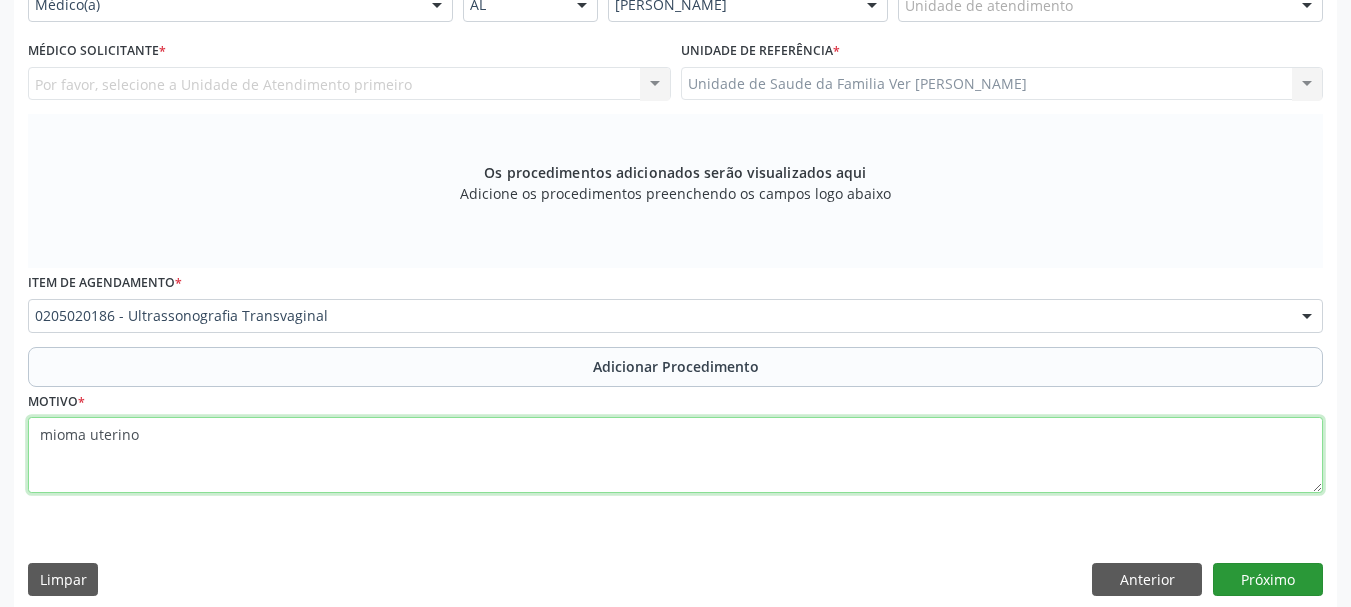 type on "mioma uterino" 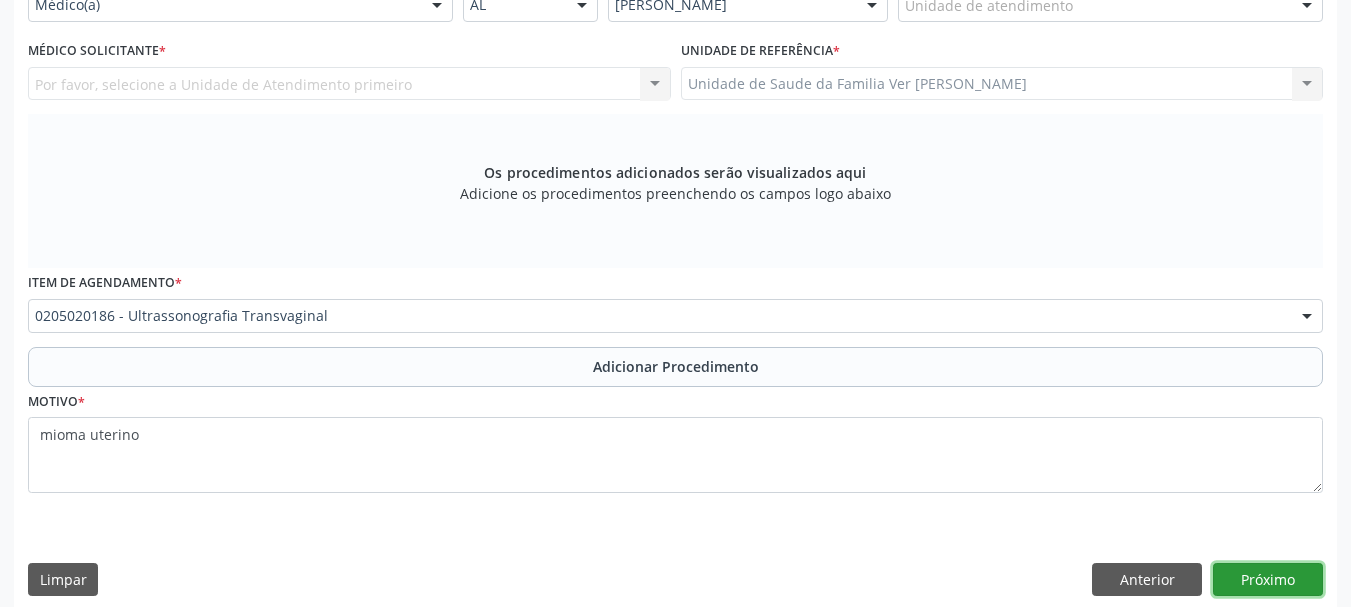 click on "Próximo" at bounding box center [1268, 580] 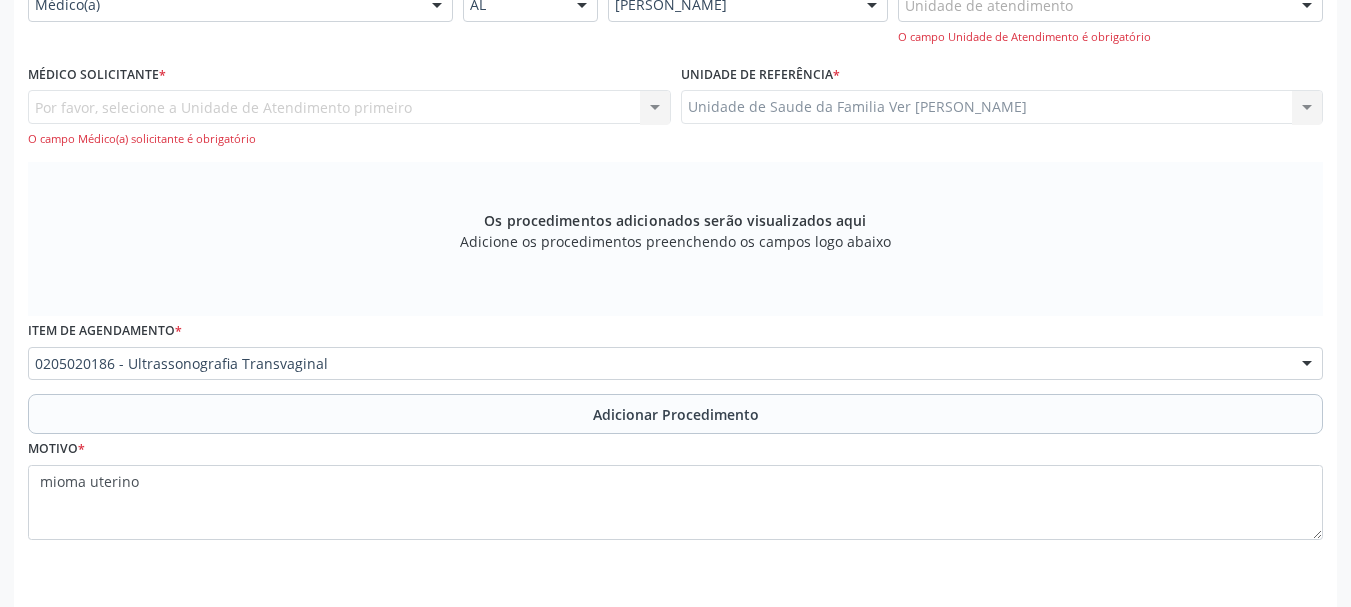 scroll, scrollTop: 500, scrollLeft: 0, axis: vertical 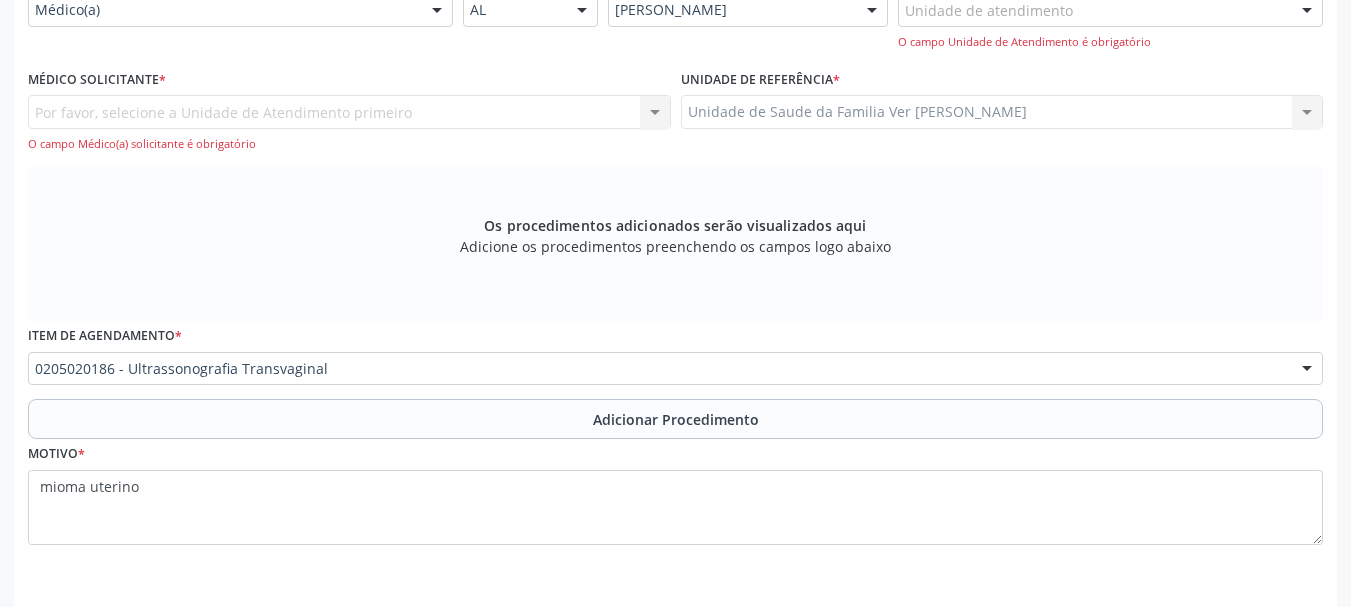 click at bounding box center (1307, 11) 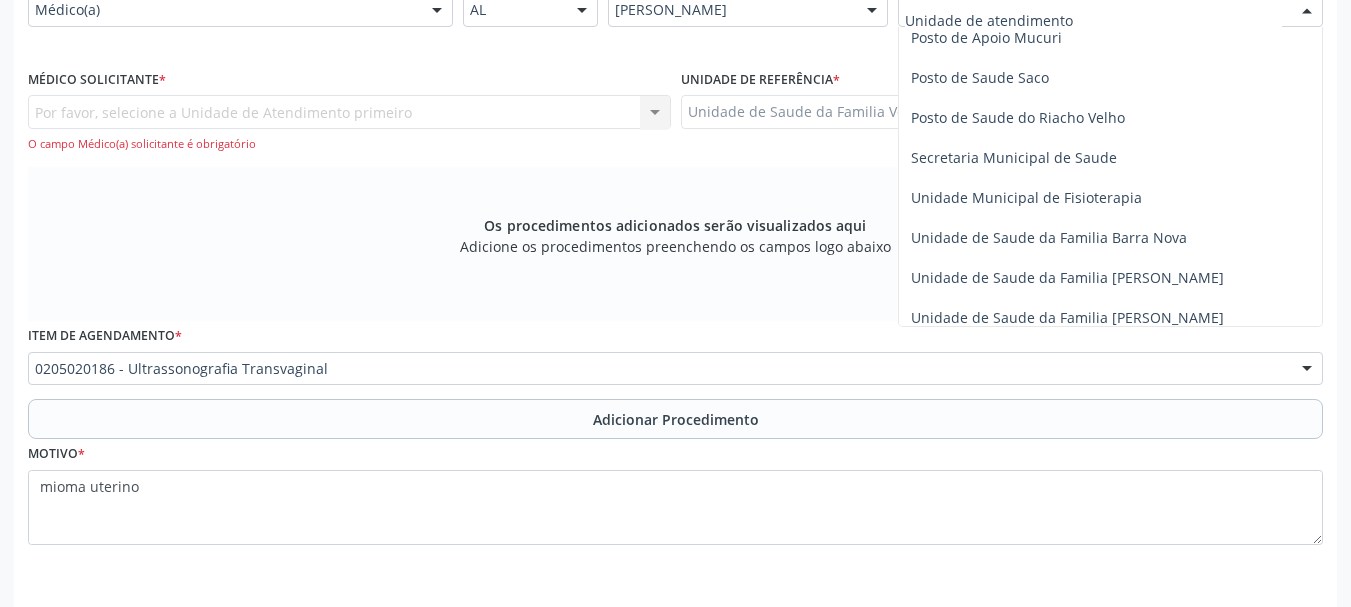 scroll, scrollTop: 849, scrollLeft: 0, axis: vertical 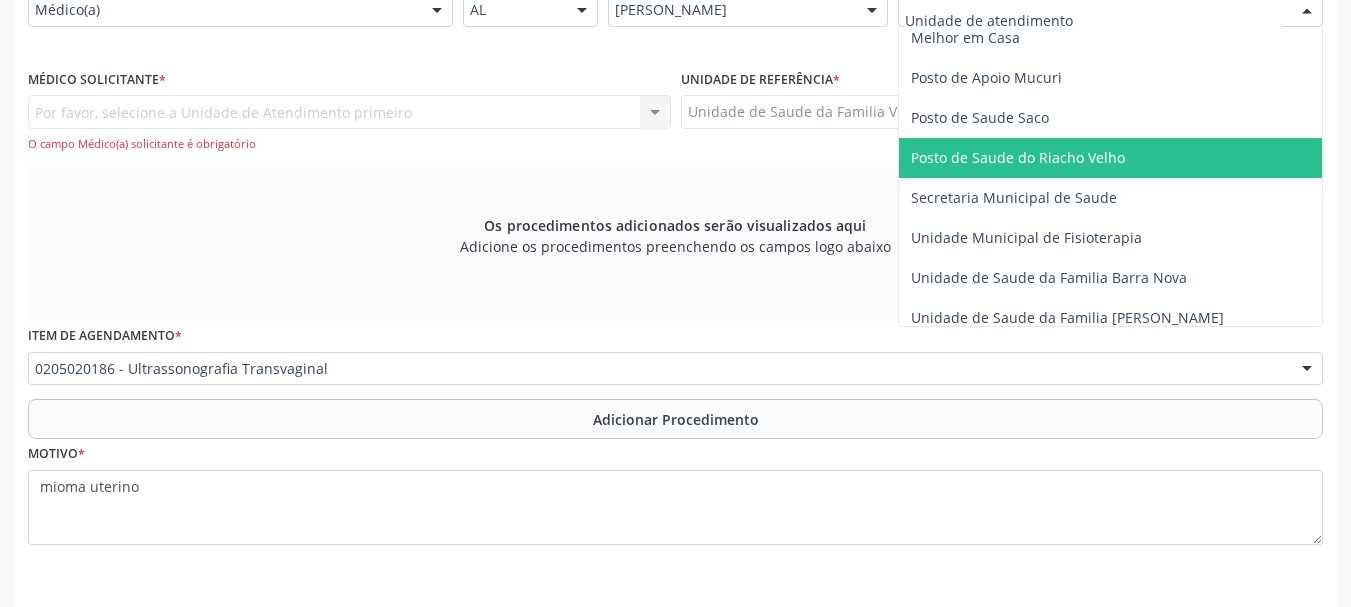 click on "Posto de Saude do Riacho Velho" at bounding box center (1148, 158) 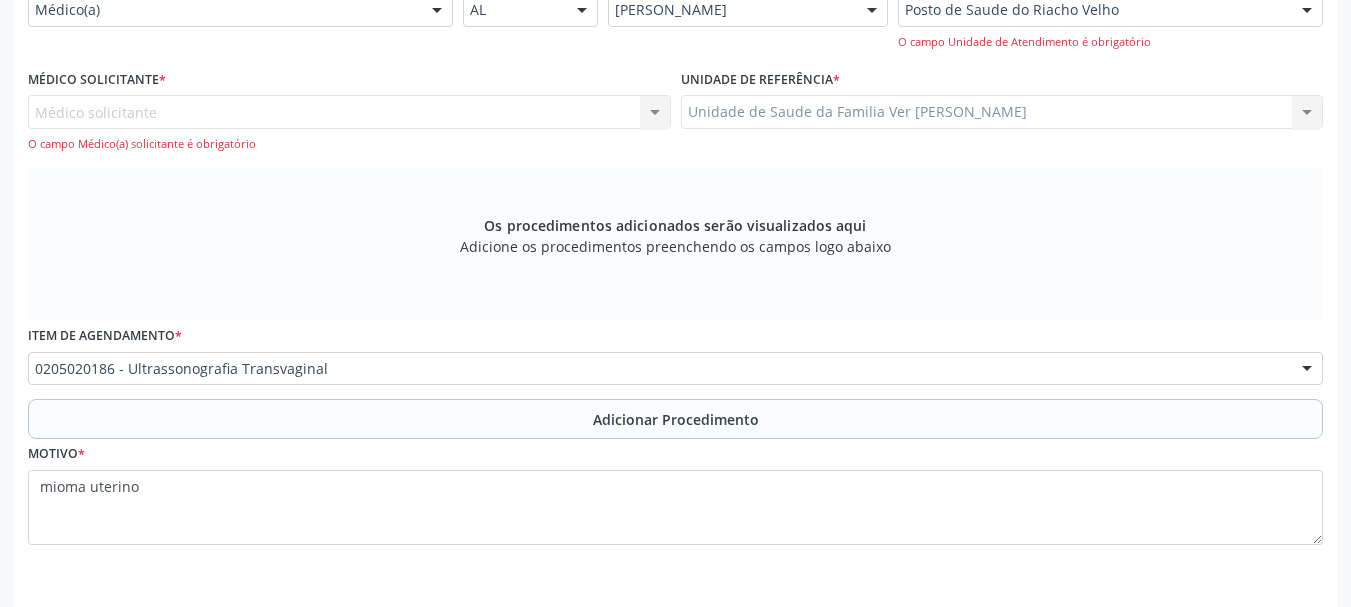 click on "Médico solicitante
Nenhum resultado encontrado para: "   "
Não há nenhuma opção para ser exibida.
O campo Médico(a) solicitante é obrigatório" at bounding box center [349, 123] 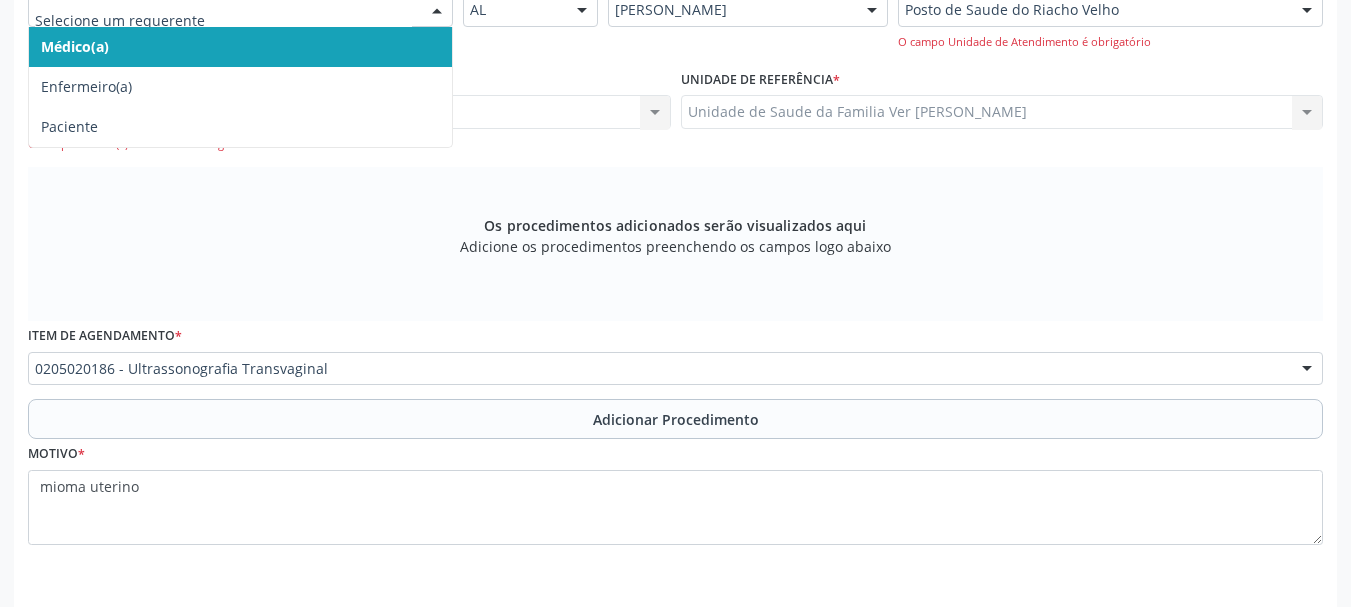 click at bounding box center (437, 11) 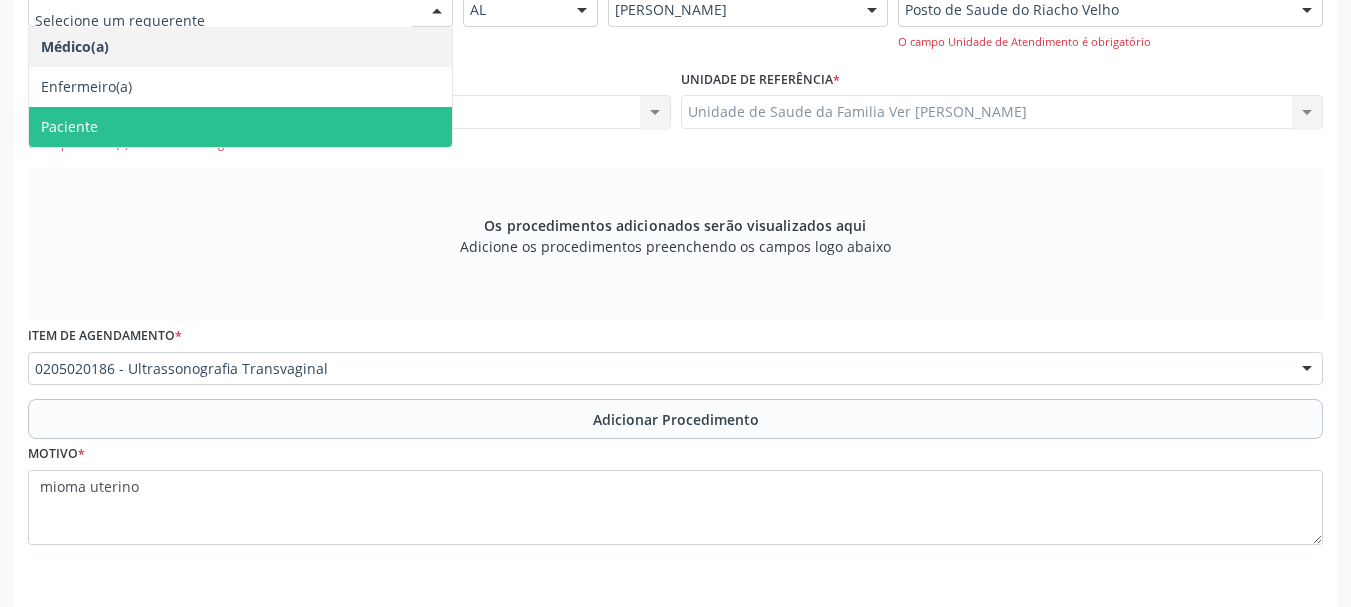 click on "Paciente" at bounding box center [69, 126] 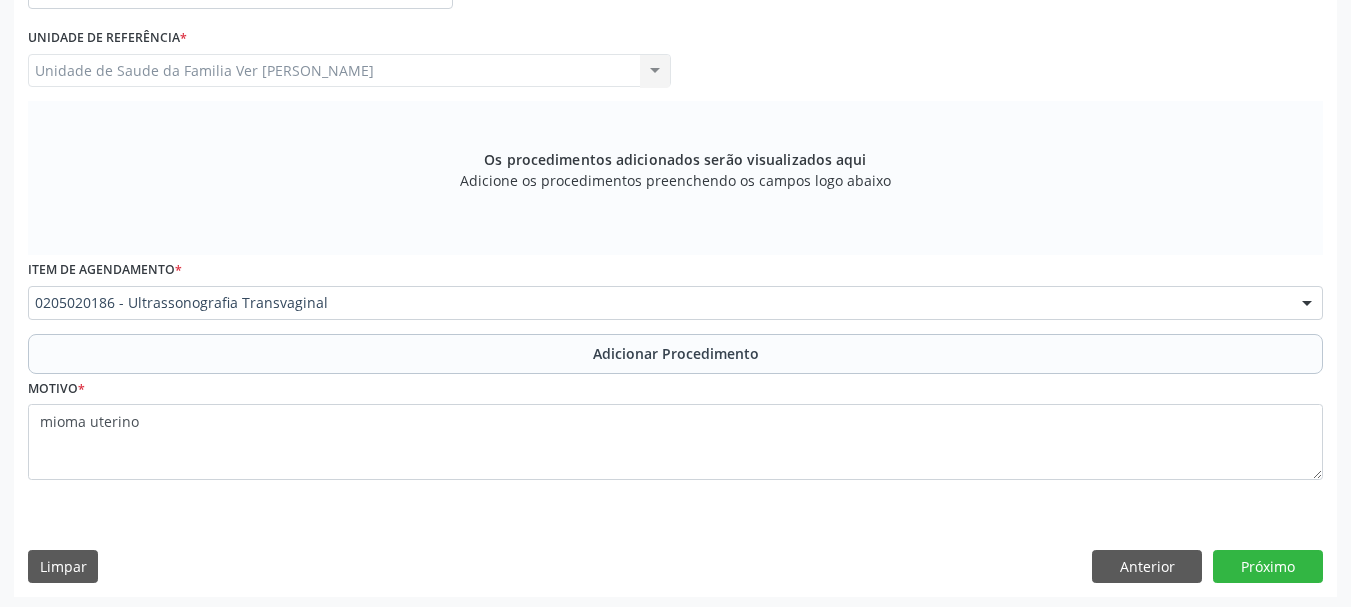 scroll, scrollTop: 522, scrollLeft: 0, axis: vertical 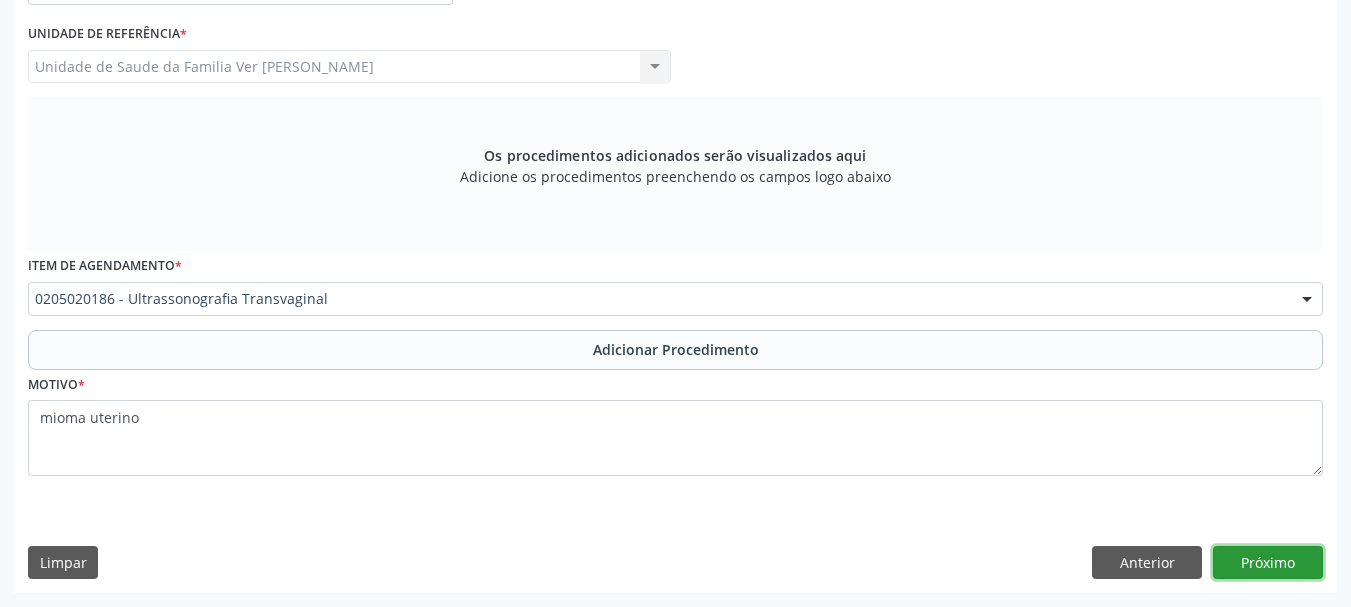 click on "Próximo" at bounding box center (1268, 563) 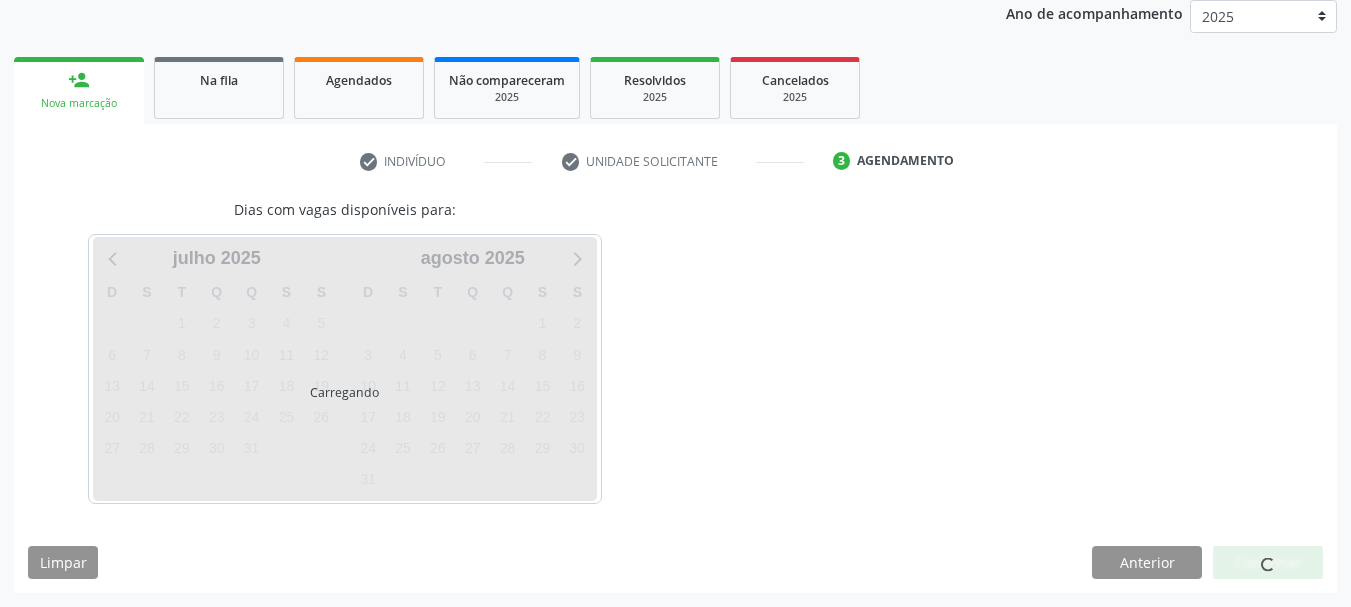 scroll, scrollTop: 329, scrollLeft: 0, axis: vertical 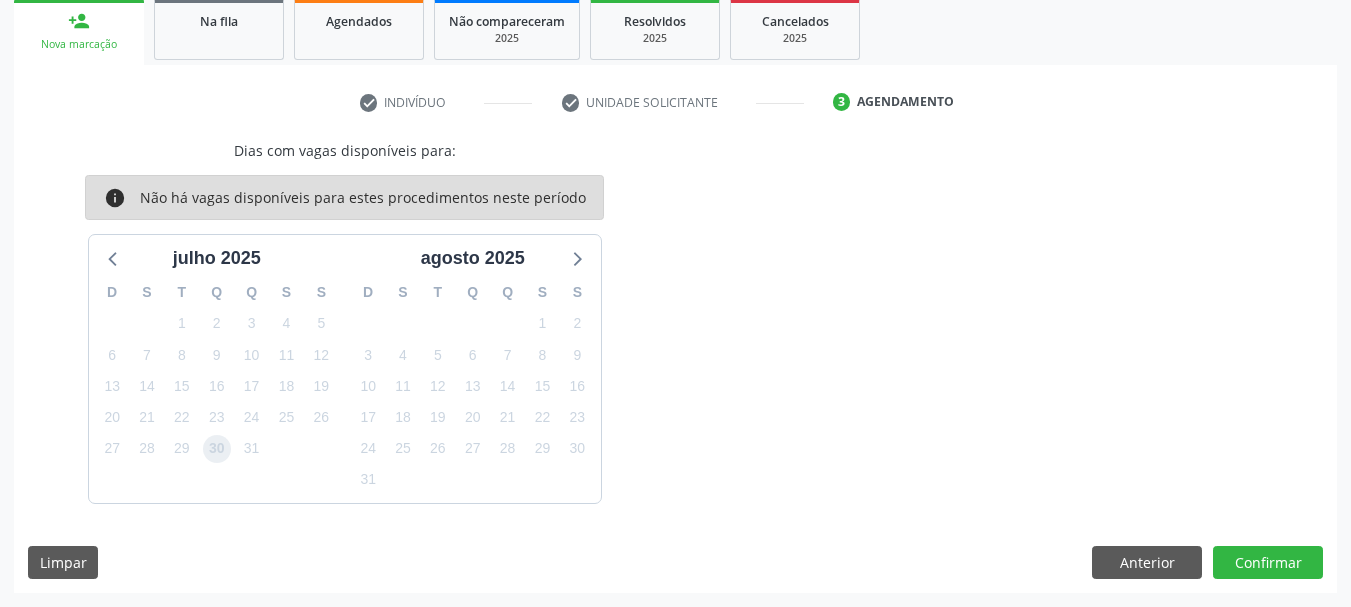 click on "30" at bounding box center [217, 449] 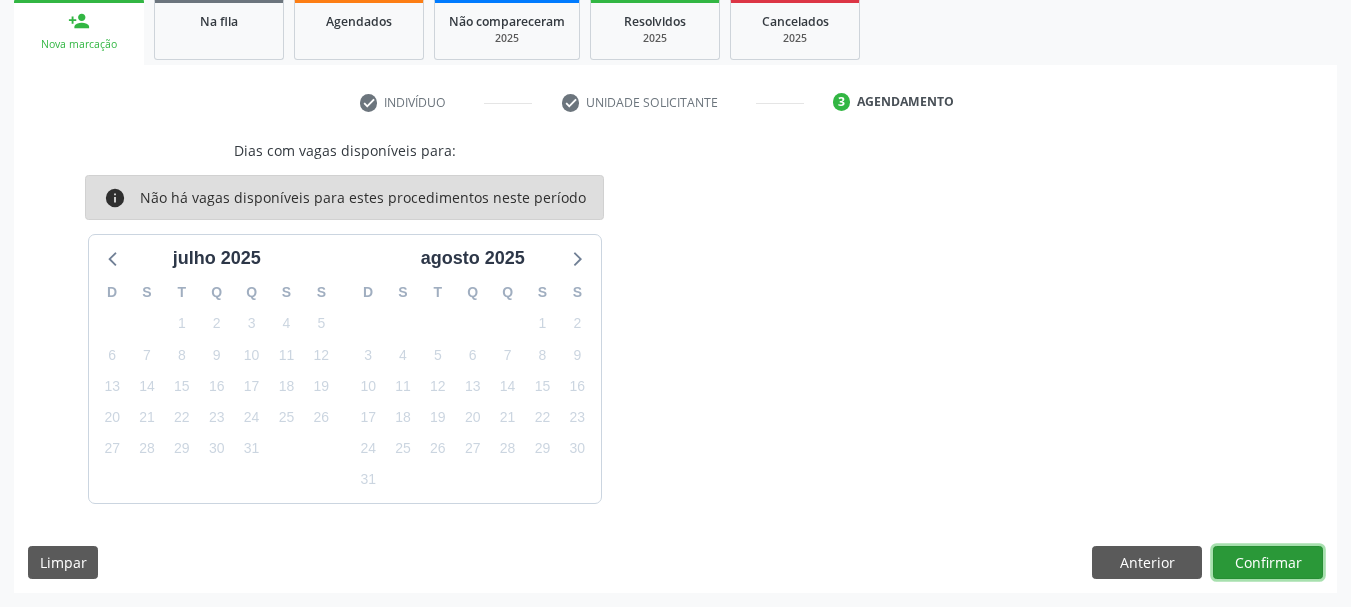 click on "Confirmar" at bounding box center (1268, 563) 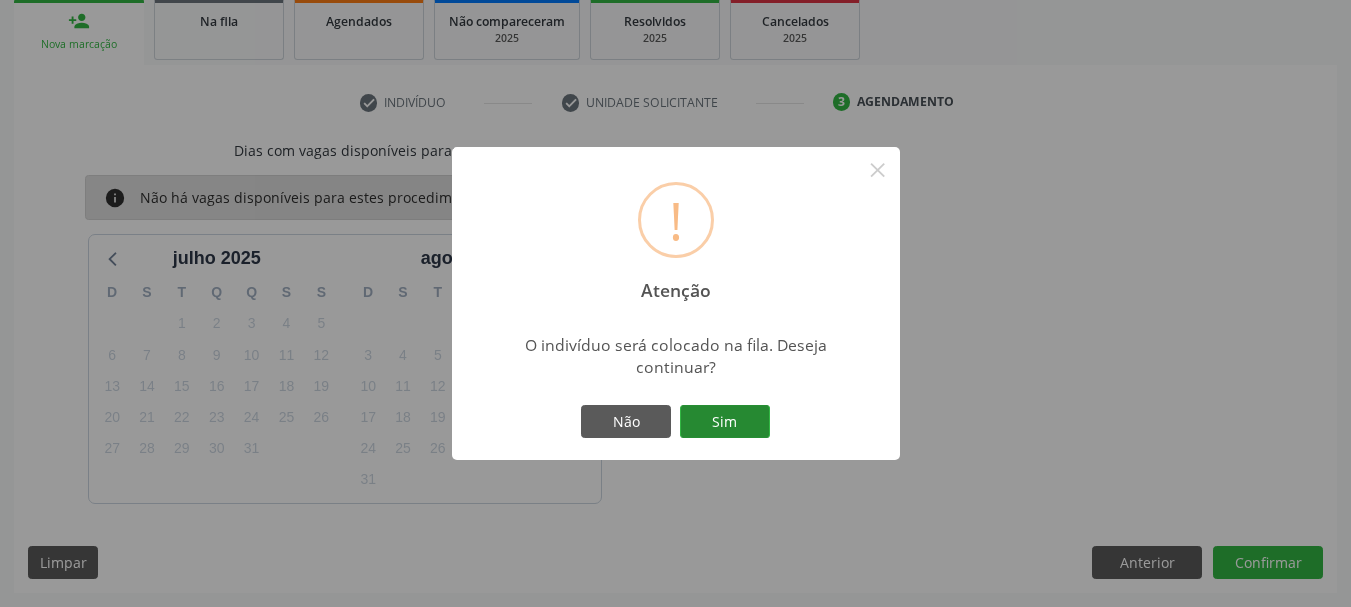 click on "Sim" at bounding box center [725, 422] 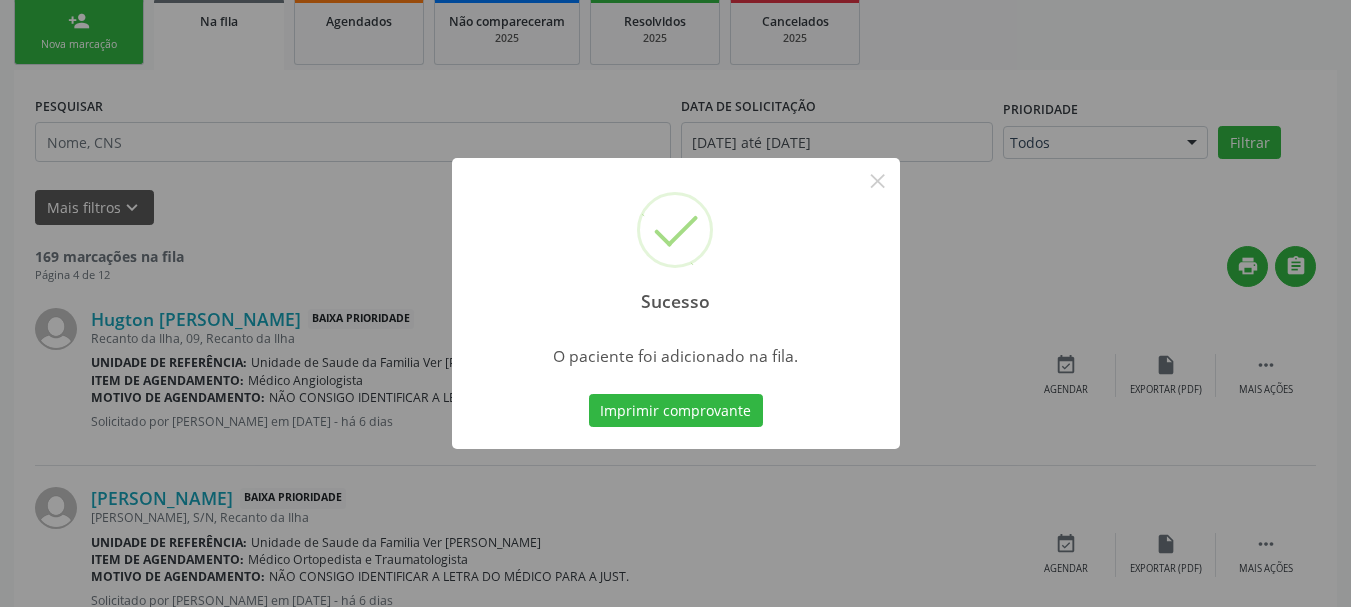 scroll, scrollTop: 88, scrollLeft: 0, axis: vertical 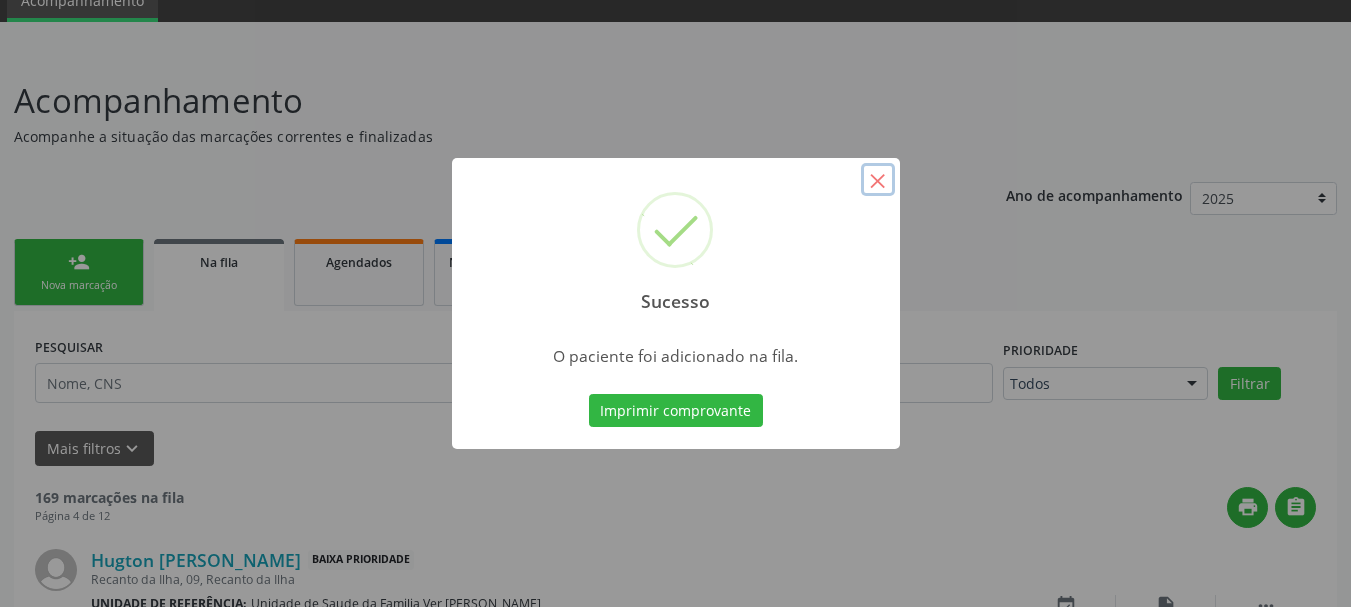 click on "×" at bounding box center (878, 180) 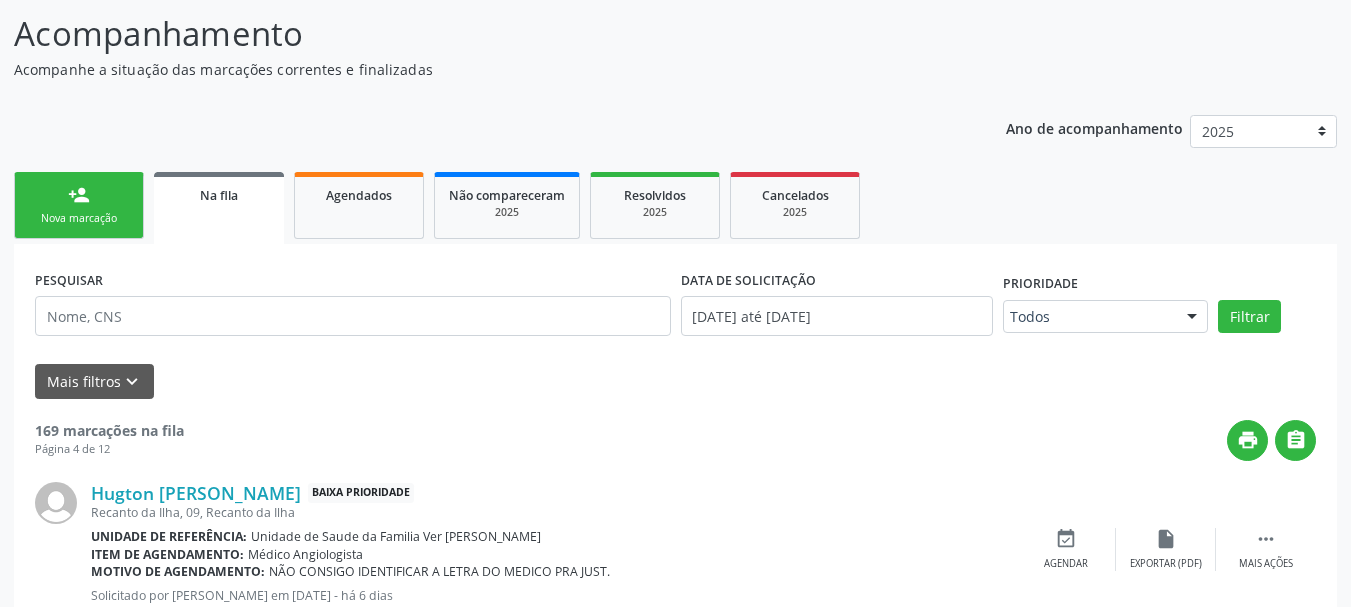 scroll, scrollTop: 115, scrollLeft: 0, axis: vertical 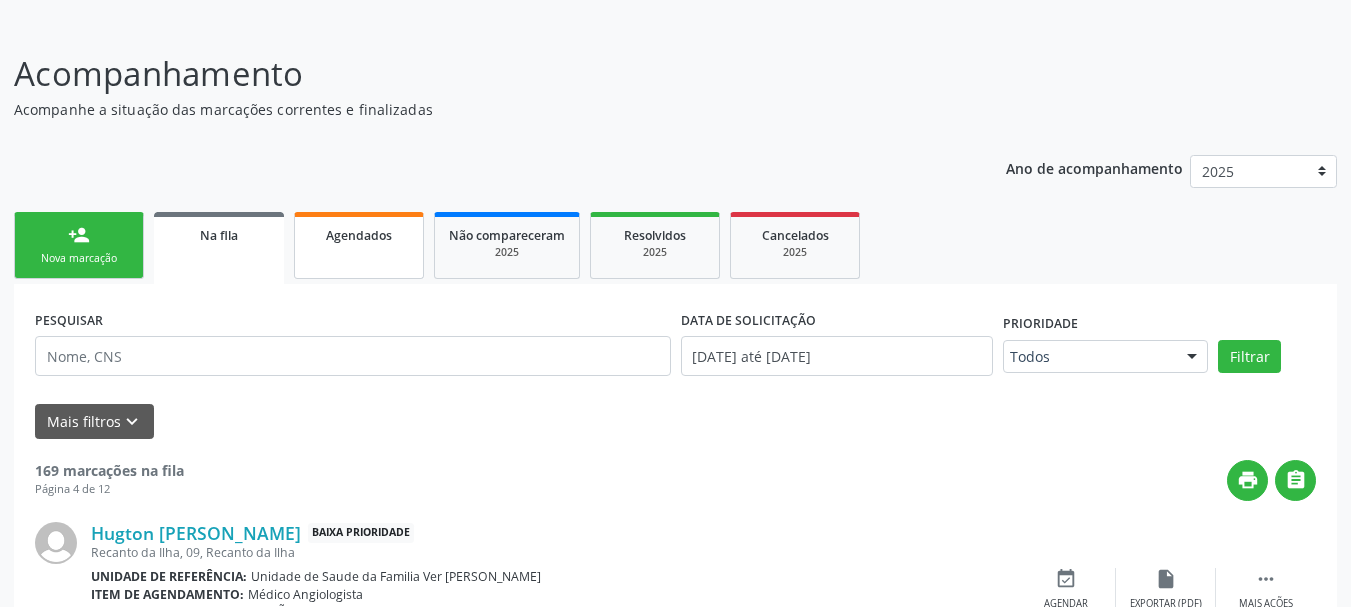 click on "Agendados" at bounding box center (359, 235) 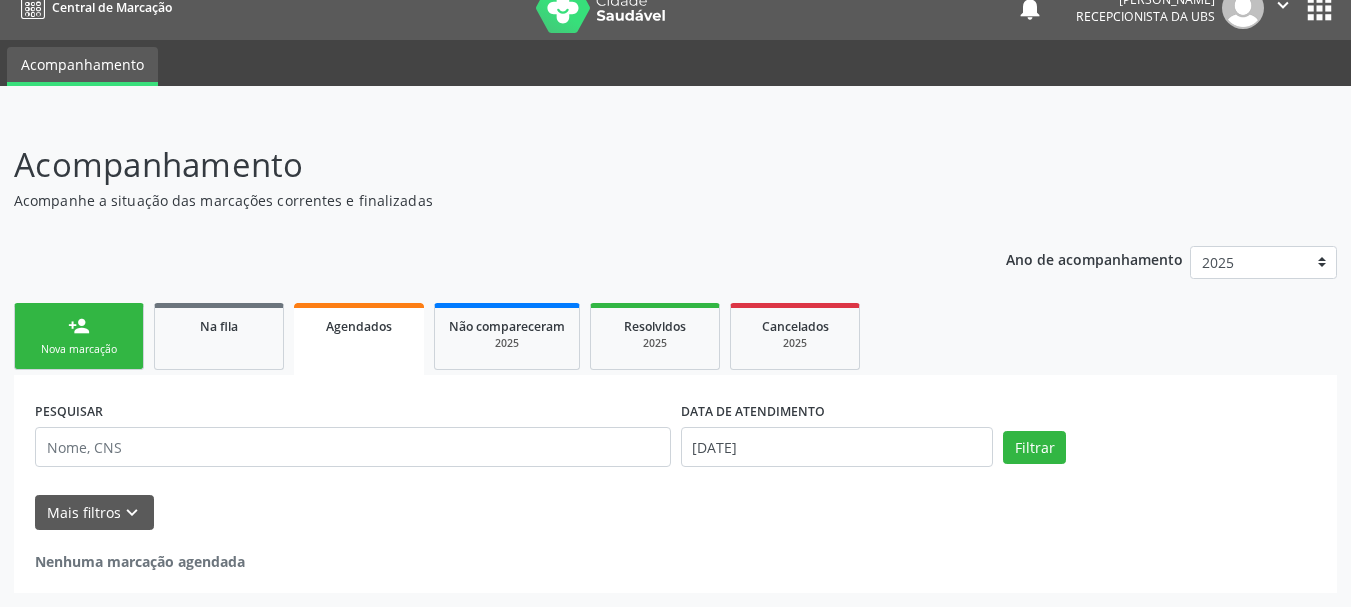 scroll, scrollTop: 24, scrollLeft: 0, axis: vertical 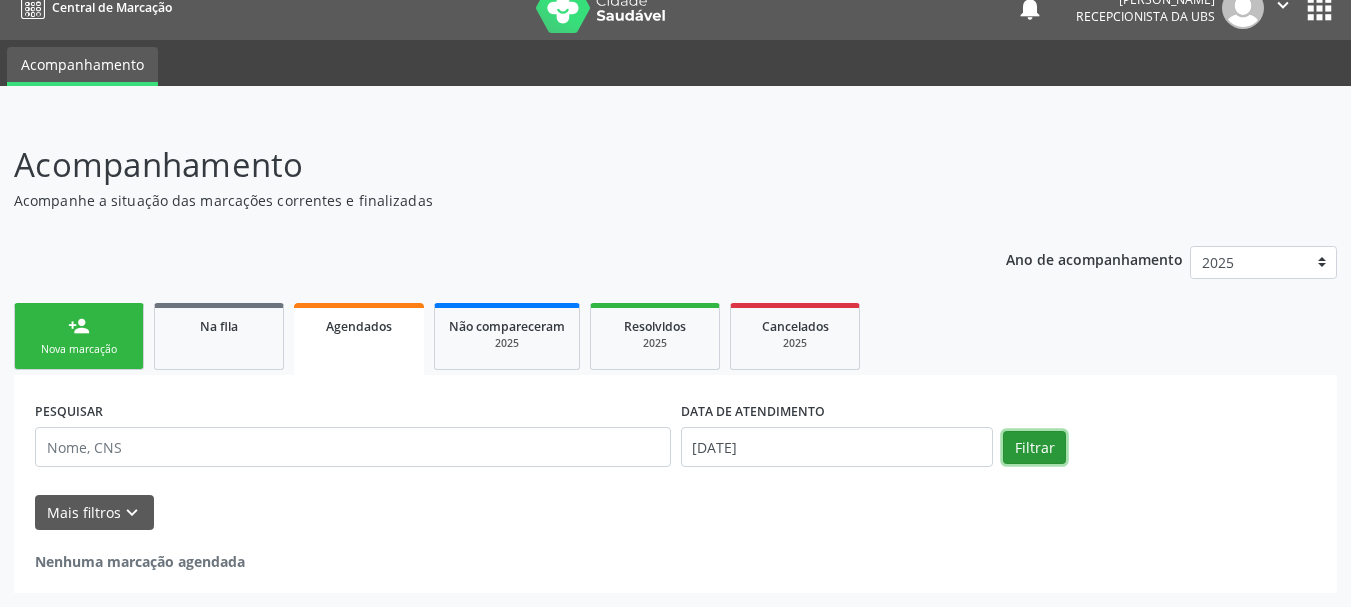 click on "Filtrar" at bounding box center [1034, 448] 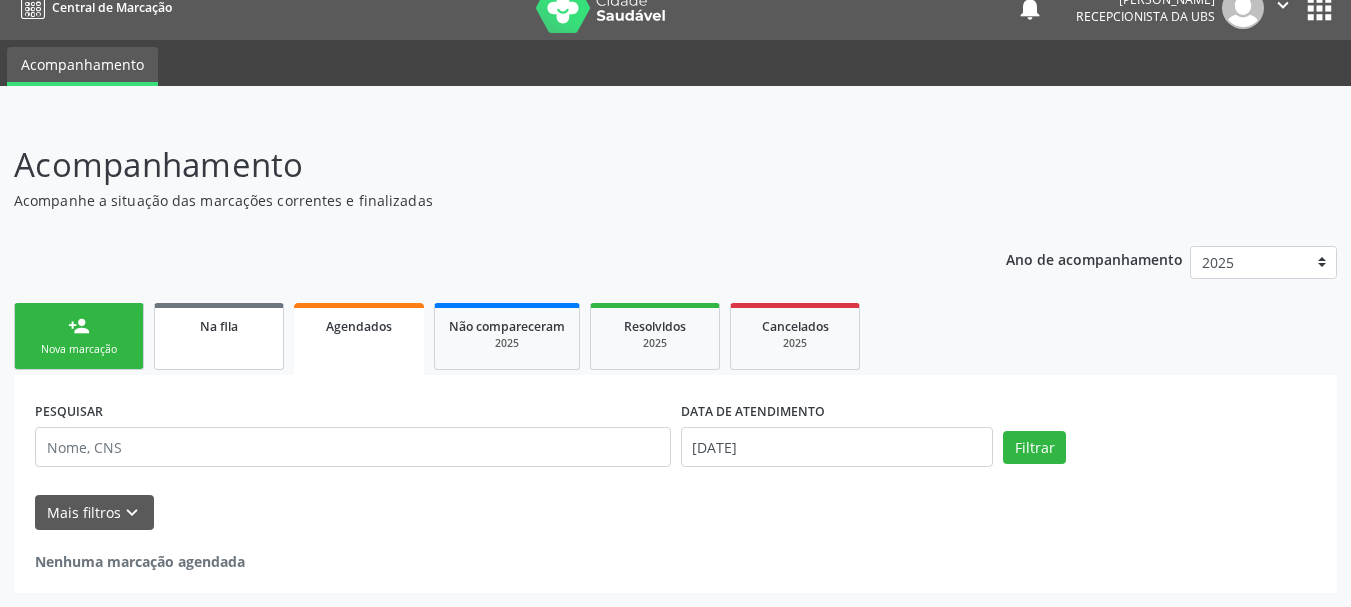 click on "Na fila" at bounding box center (219, 326) 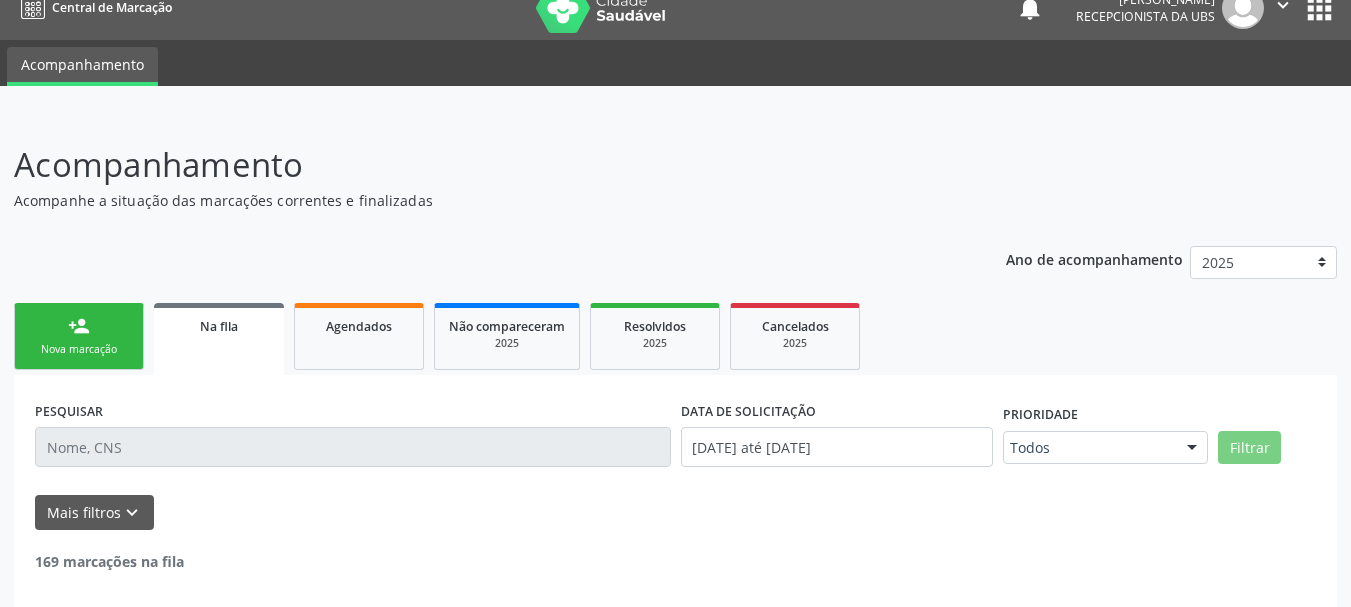 click on "Na fila" at bounding box center (219, 326) 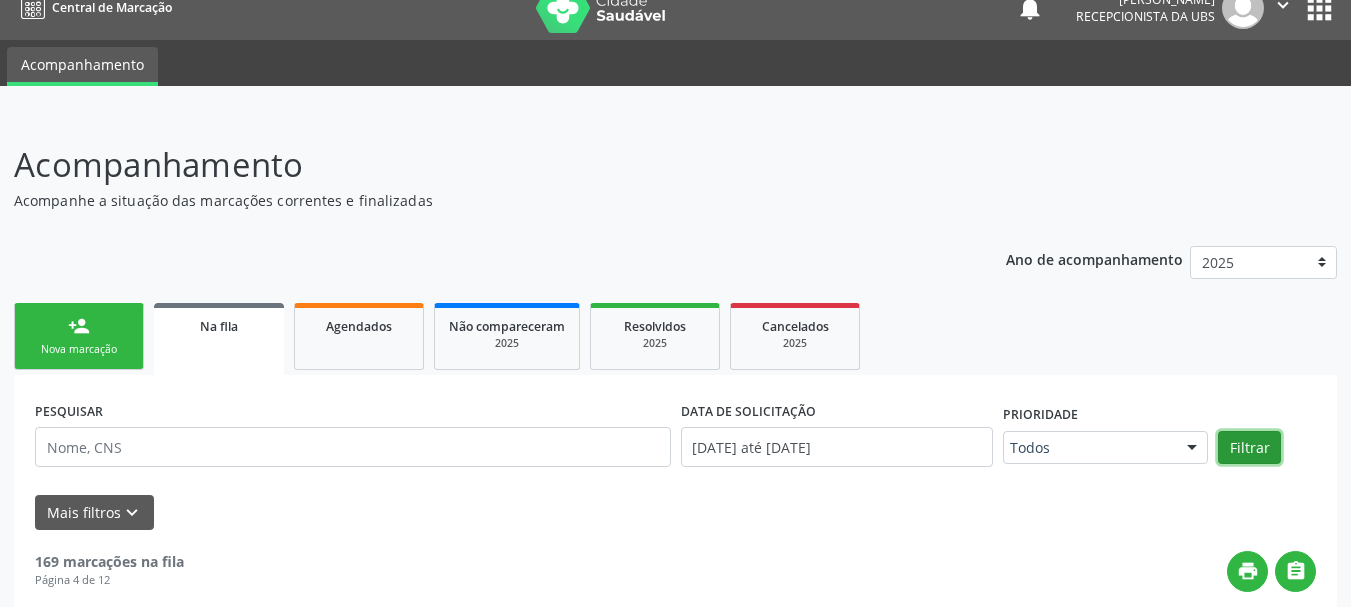 click on "Filtrar" at bounding box center (1249, 448) 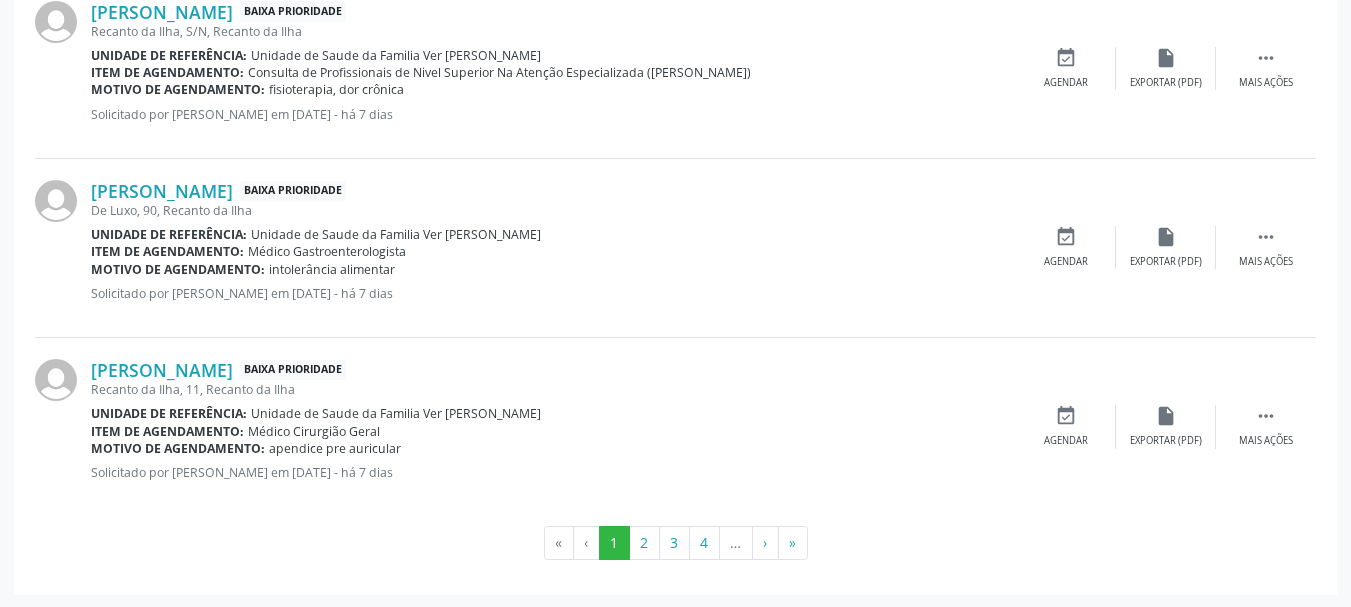 scroll, scrollTop: 2840, scrollLeft: 0, axis: vertical 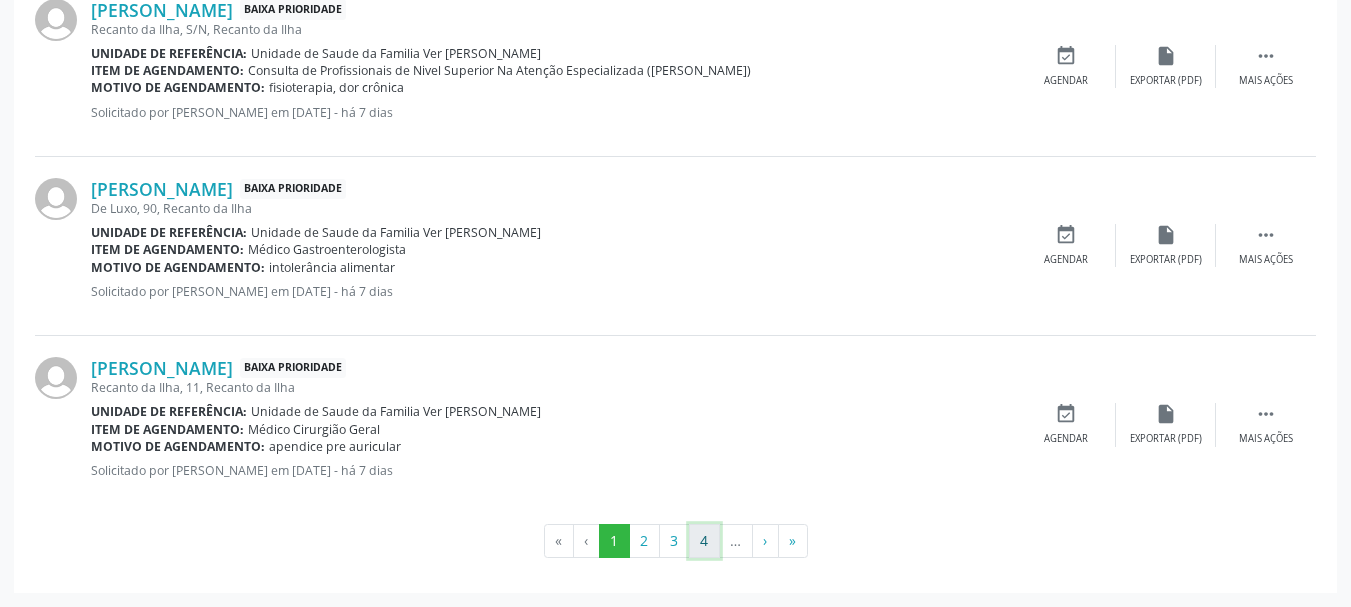 click on "4" at bounding box center (704, 541) 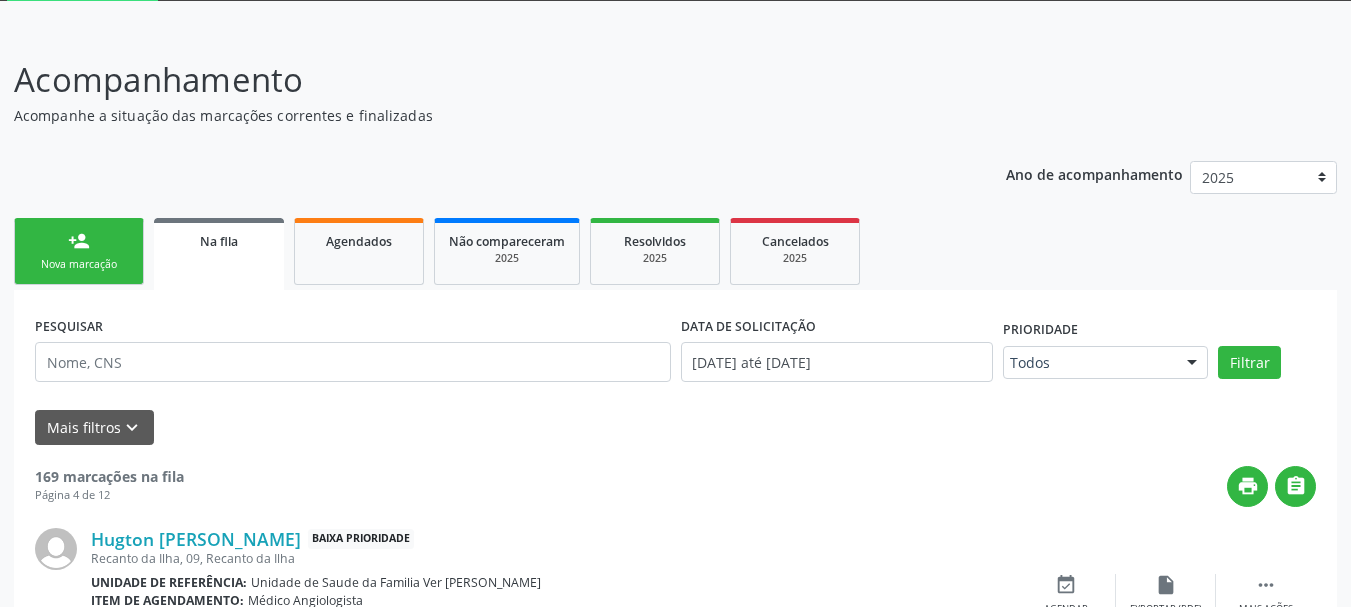 scroll, scrollTop: 2788, scrollLeft: 0, axis: vertical 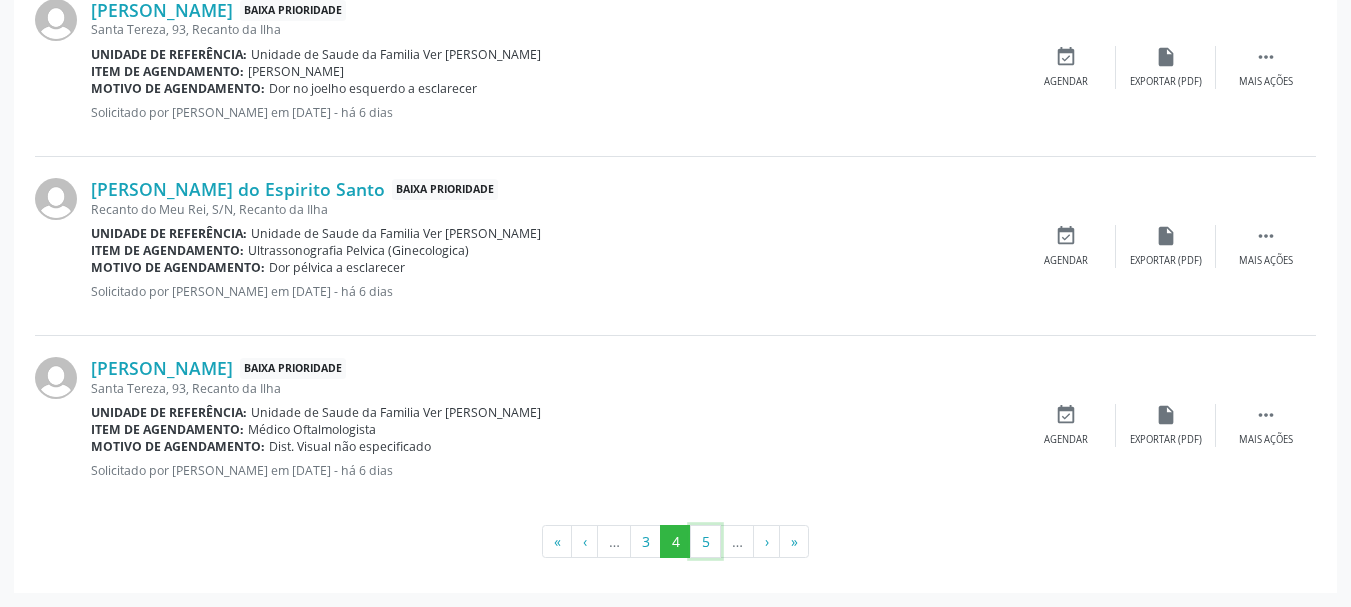click on "5" at bounding box center [705, 542] 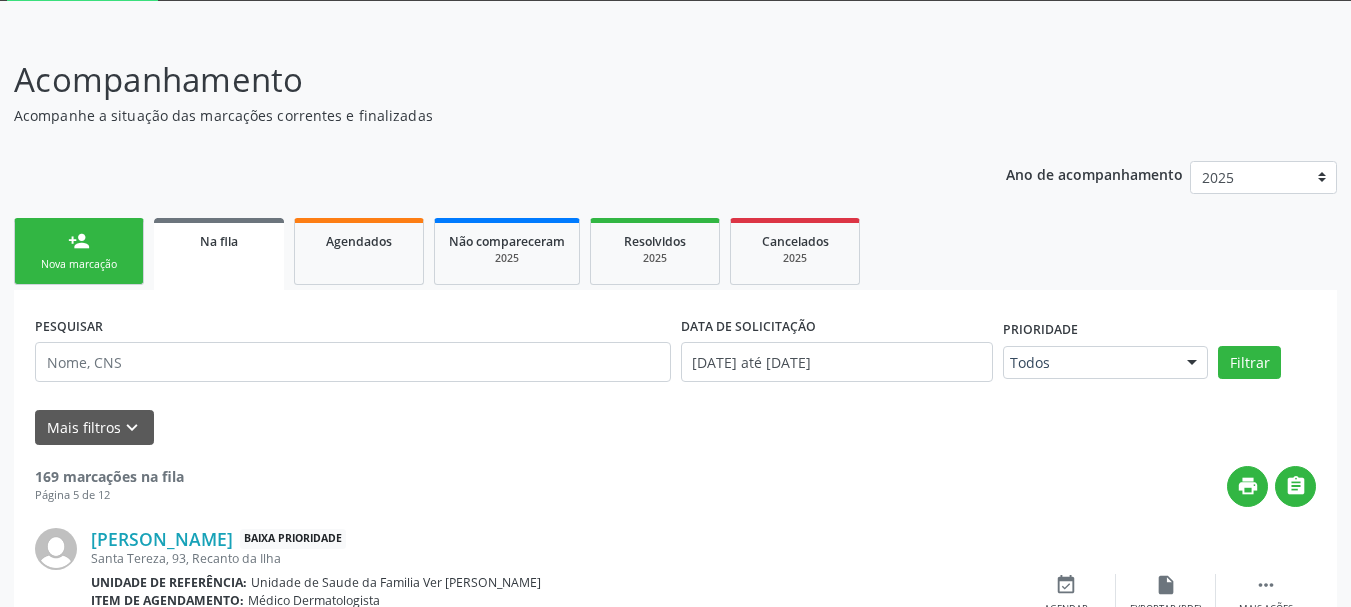 scroll, scrollTop: 2788, scrollLeft: 0, axis: vertical 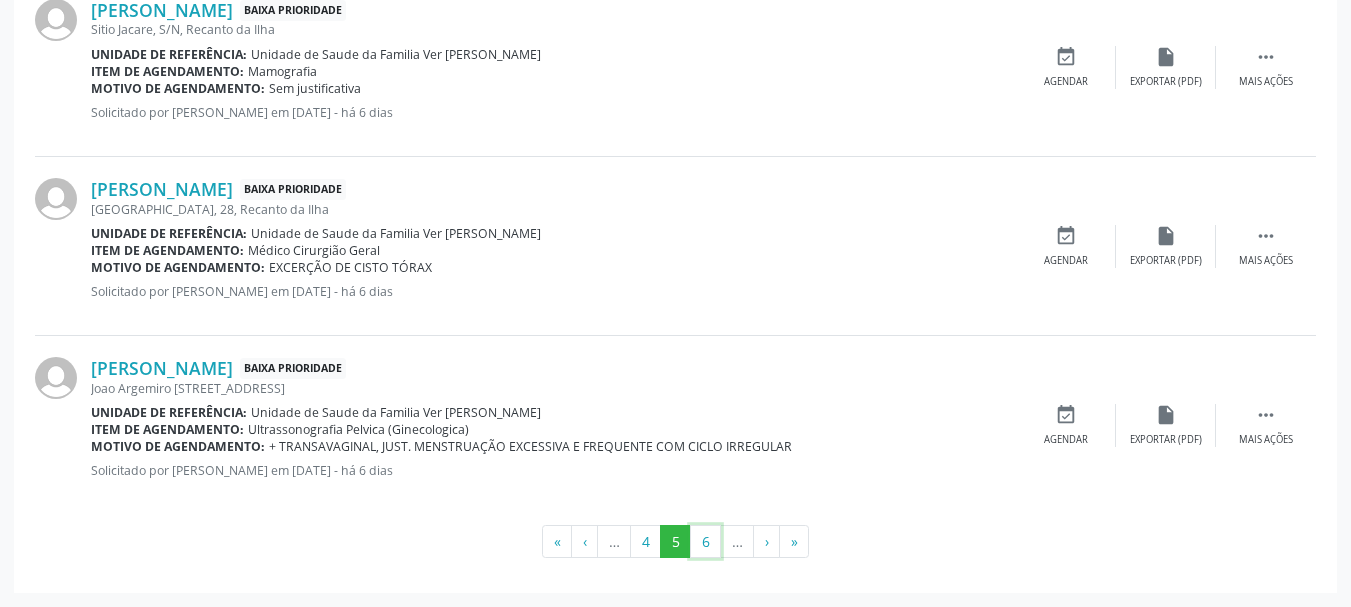 click on "6" at bounding box center [705, 542] 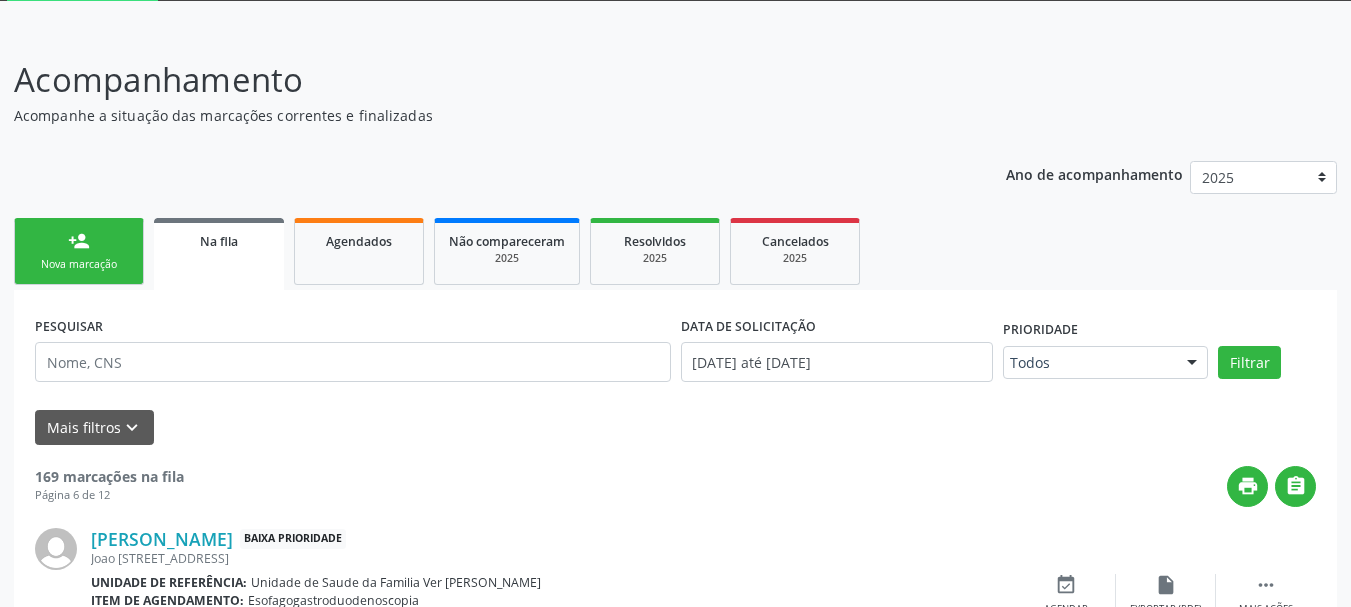 scroll, scrollTop: 2788, scrollLeft: 0, axis: vertical 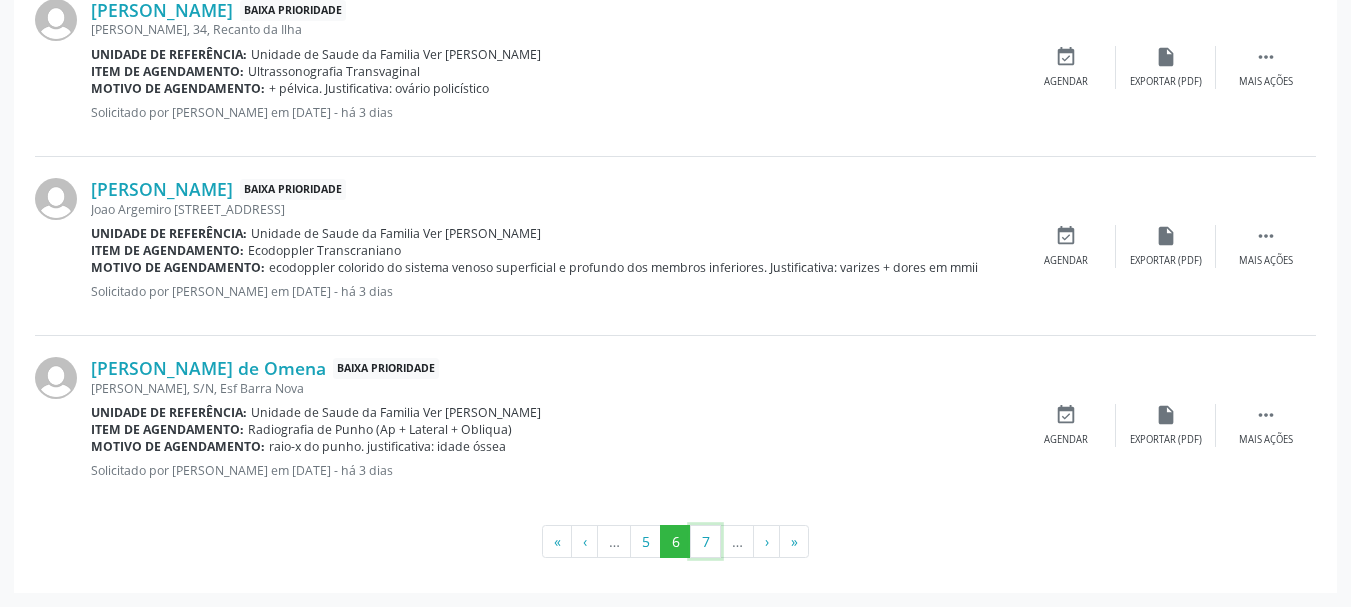 click on "7" at bounding box center (705, 542) 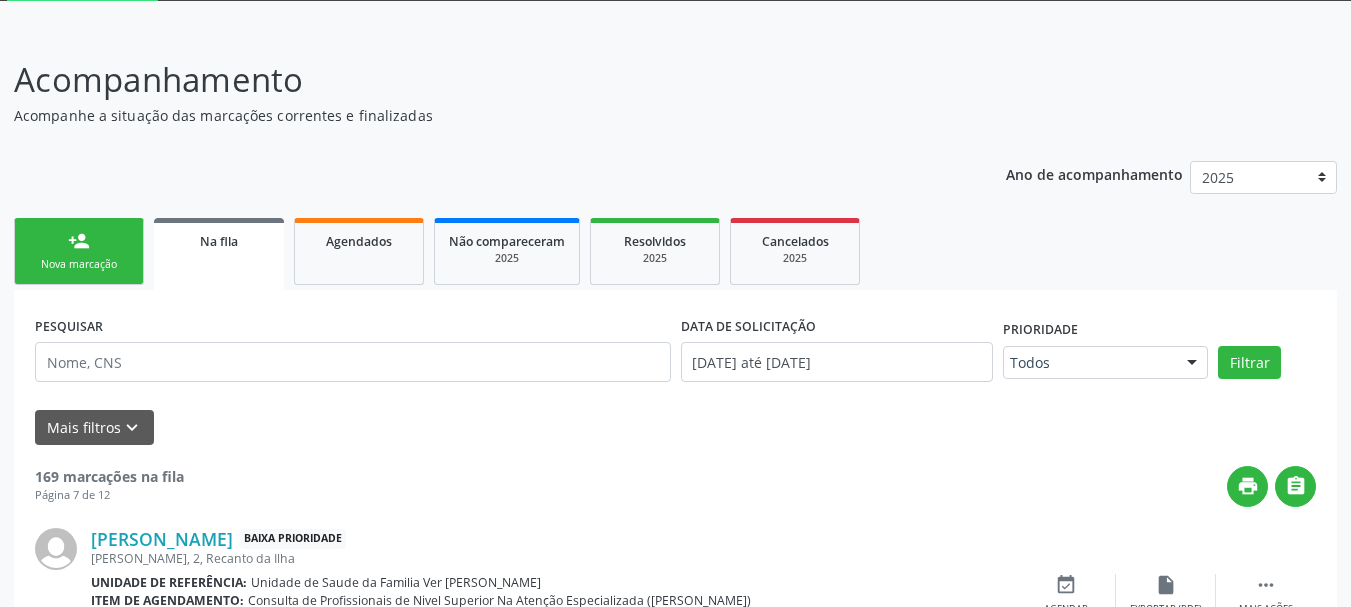 scroll, scrollTop: 2788, scrollLeft: 0, axis: vertical 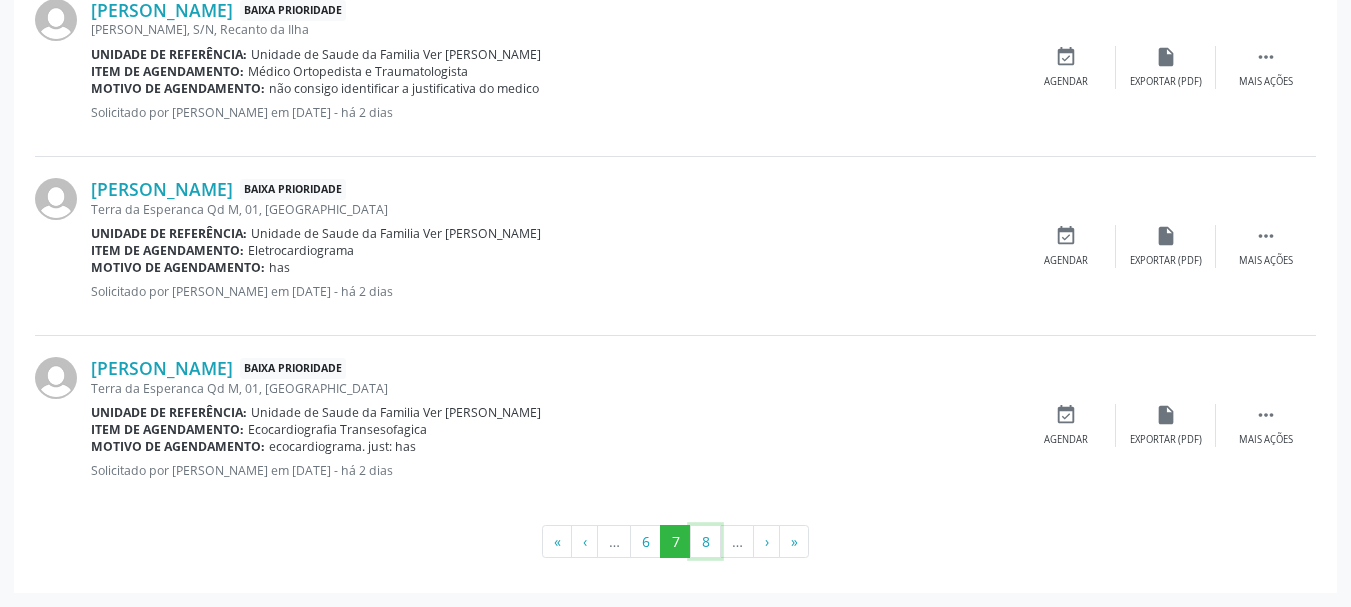 click on "8" at bounding box center (705, 542) 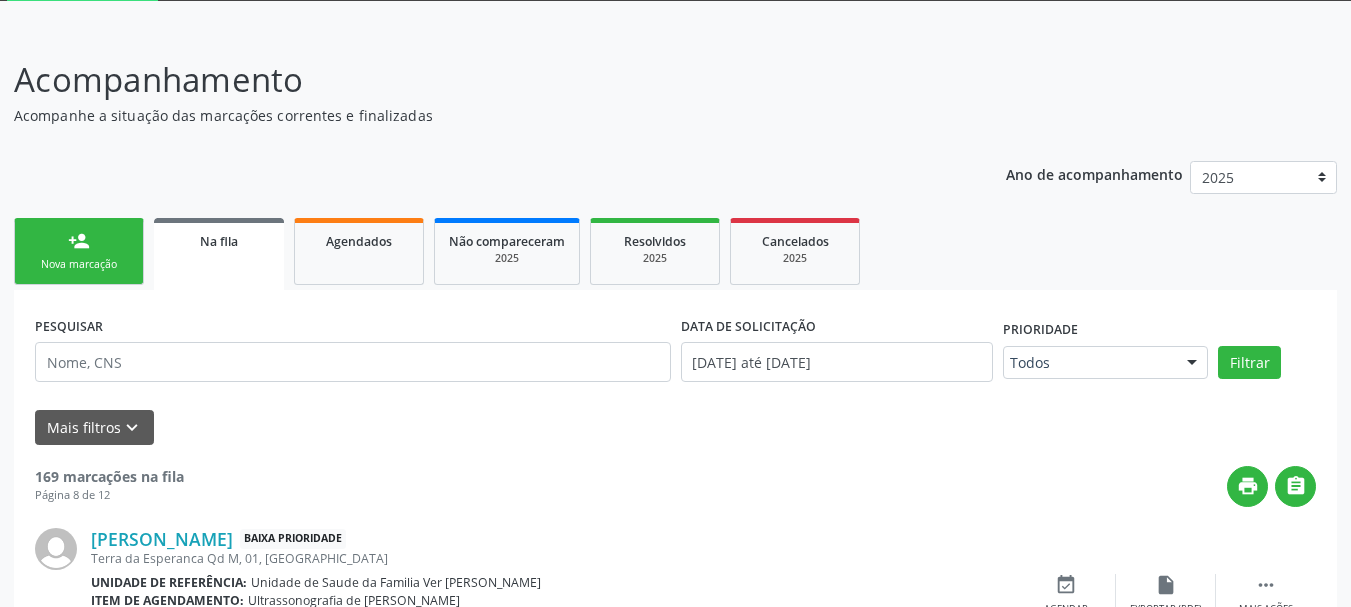 scroll, scrollTop: 2788, scrollLeft: 0, axis: vertical 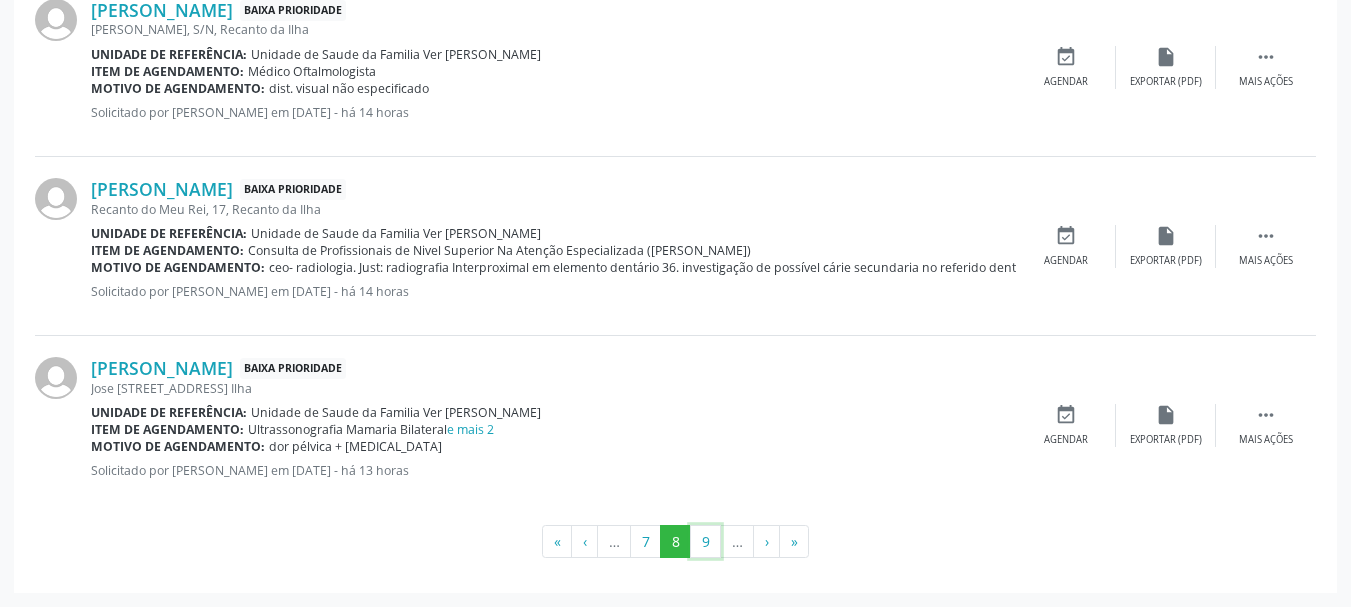 click on "9" at bounding box center [705, 542] 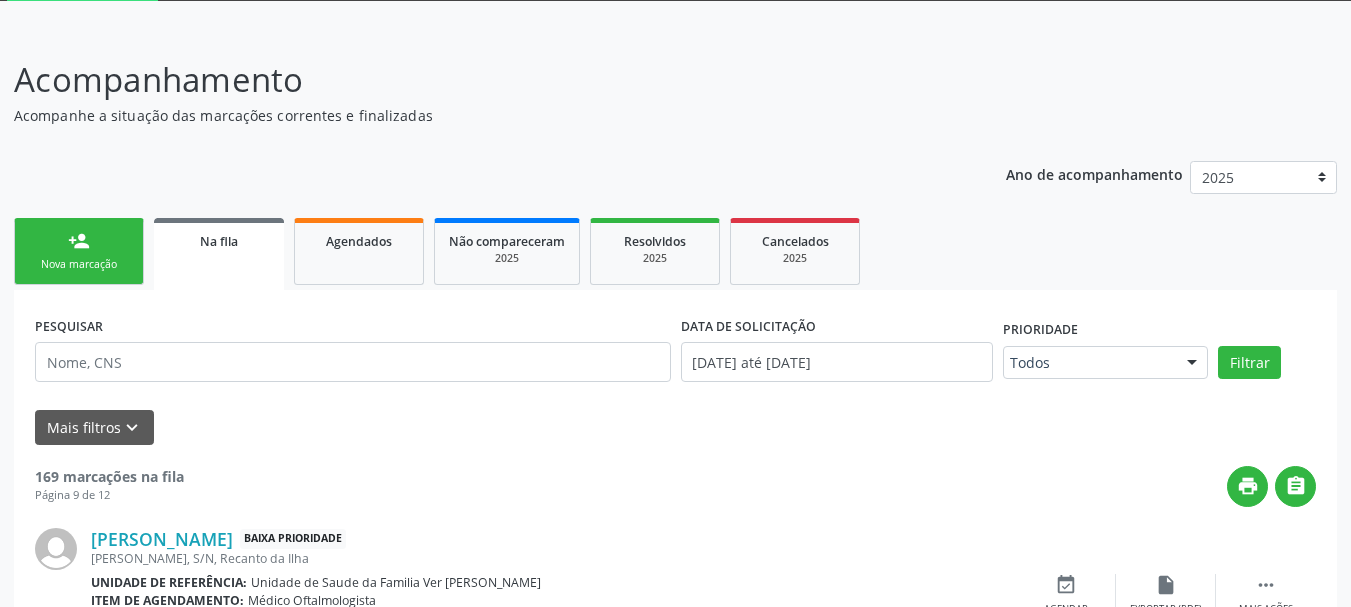 scroll, scrollTop: 2788, scrollLeft: 0, axis: vertical 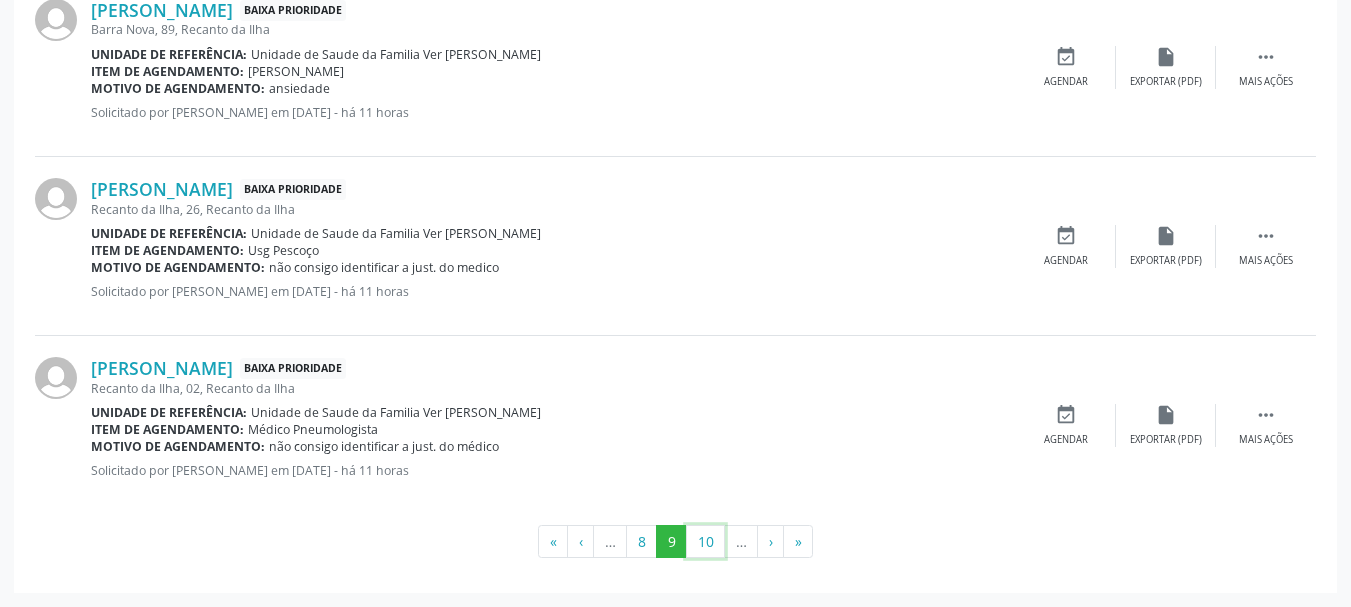 click on "10" at bounding box center [705, 542] 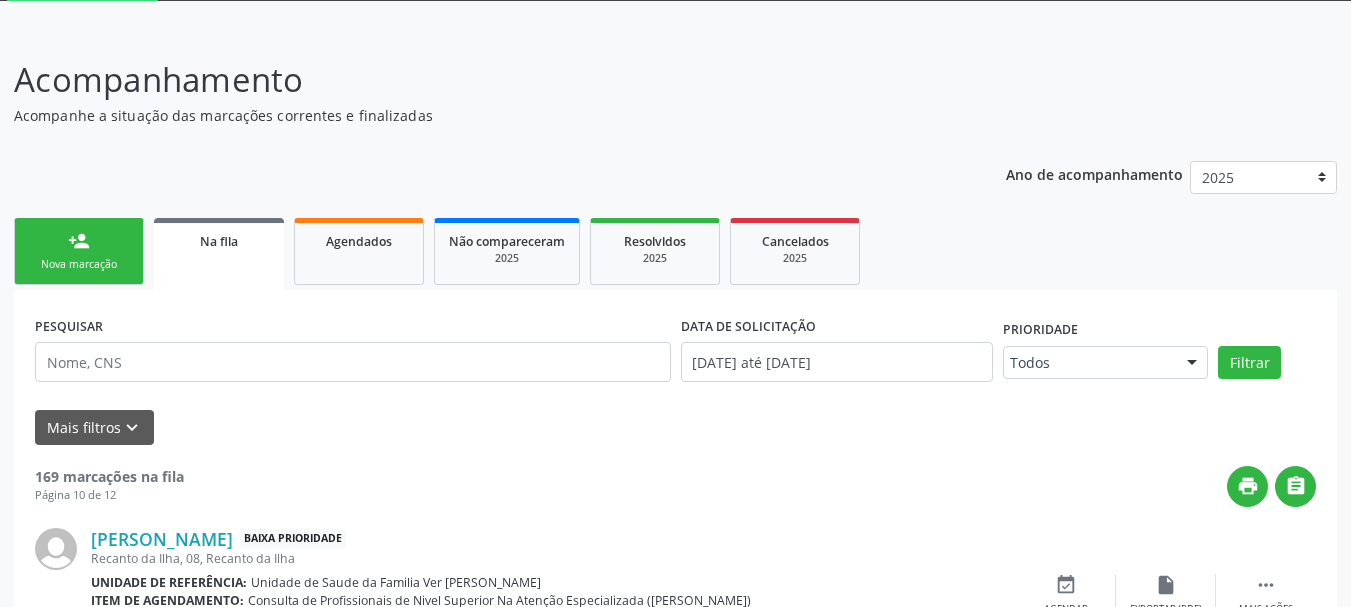 scroll, scrollTop: 2788, scrollLeft: 0, axis: vertical 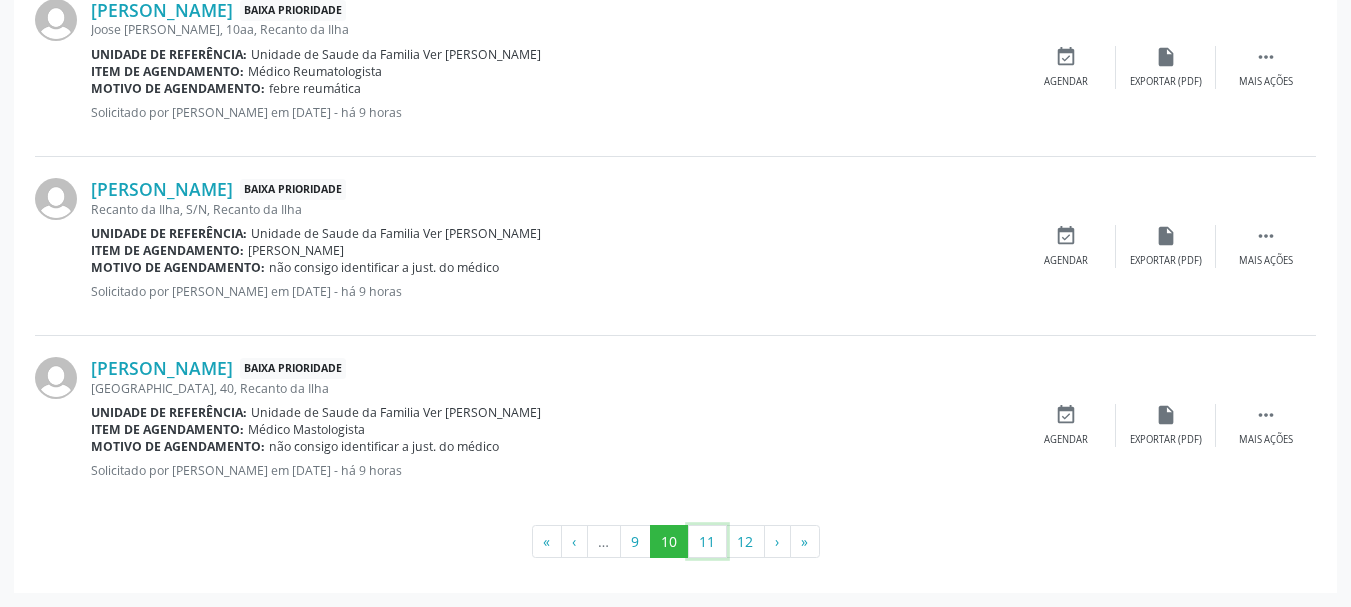 click on "11" at bounding box center [707, 542] 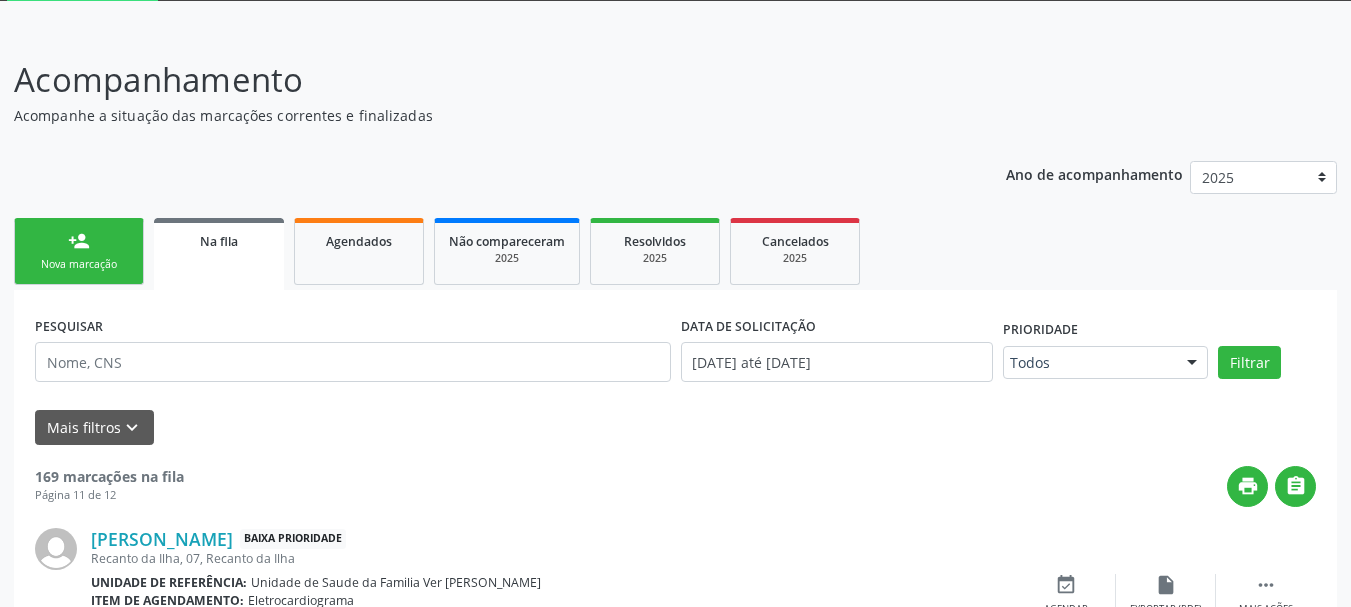scroll, scrollTop: 2788, scrollLeft: 0, axis: vertical 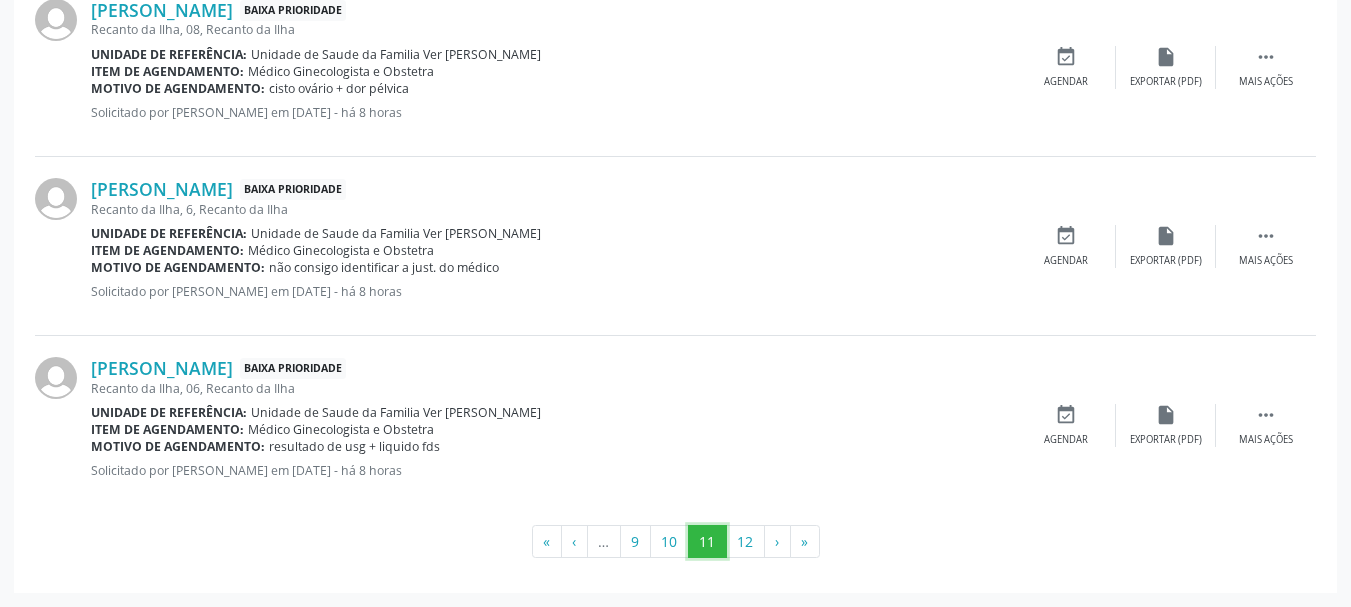 click on "11" at bounding box center [707, 542] 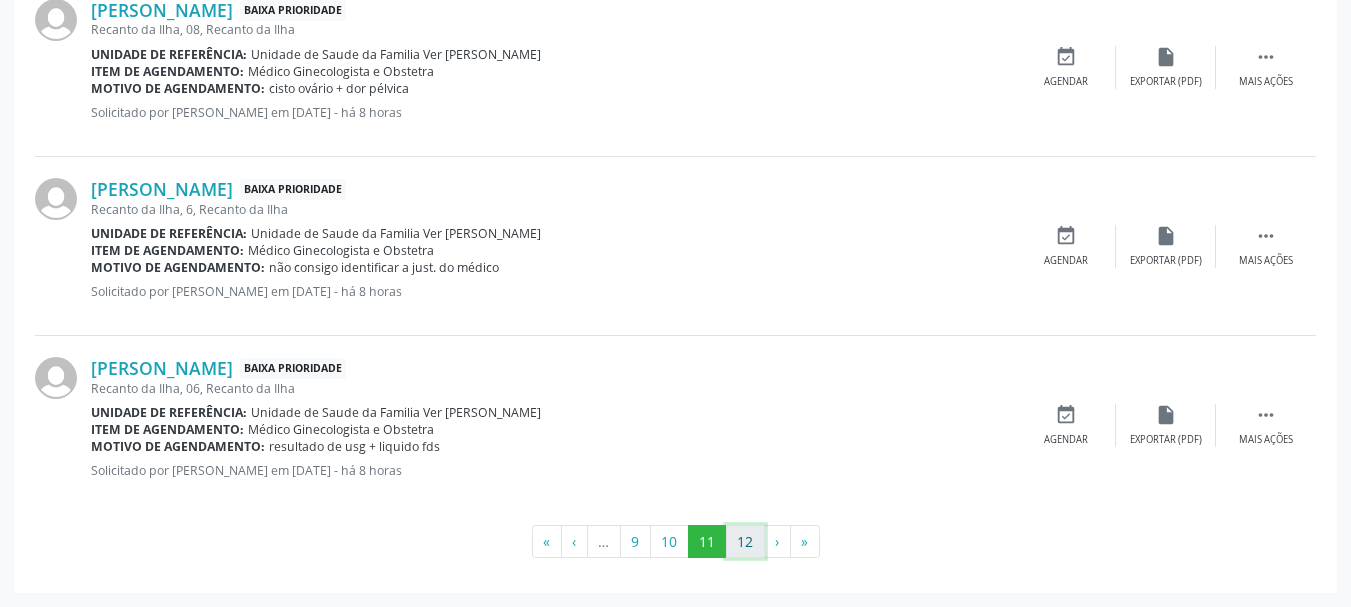 click on "12" at bounding box center (745, 542) 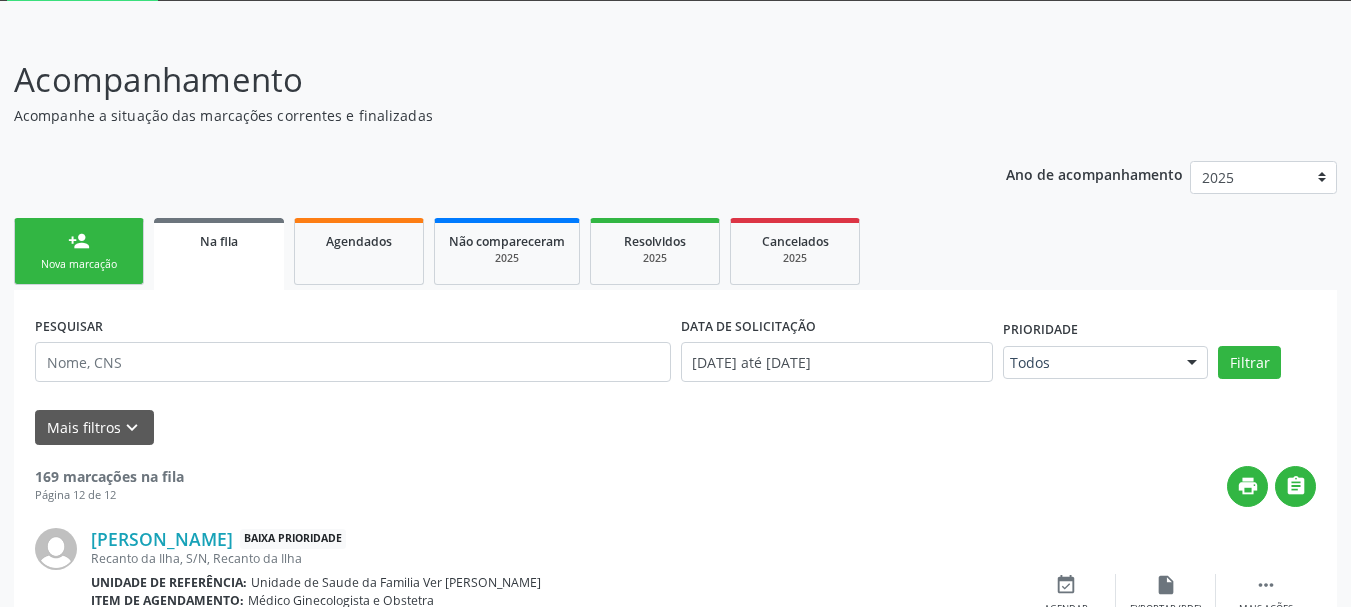 scroll, scrollTop: 817, scrollLeft: 0, axis: vertical 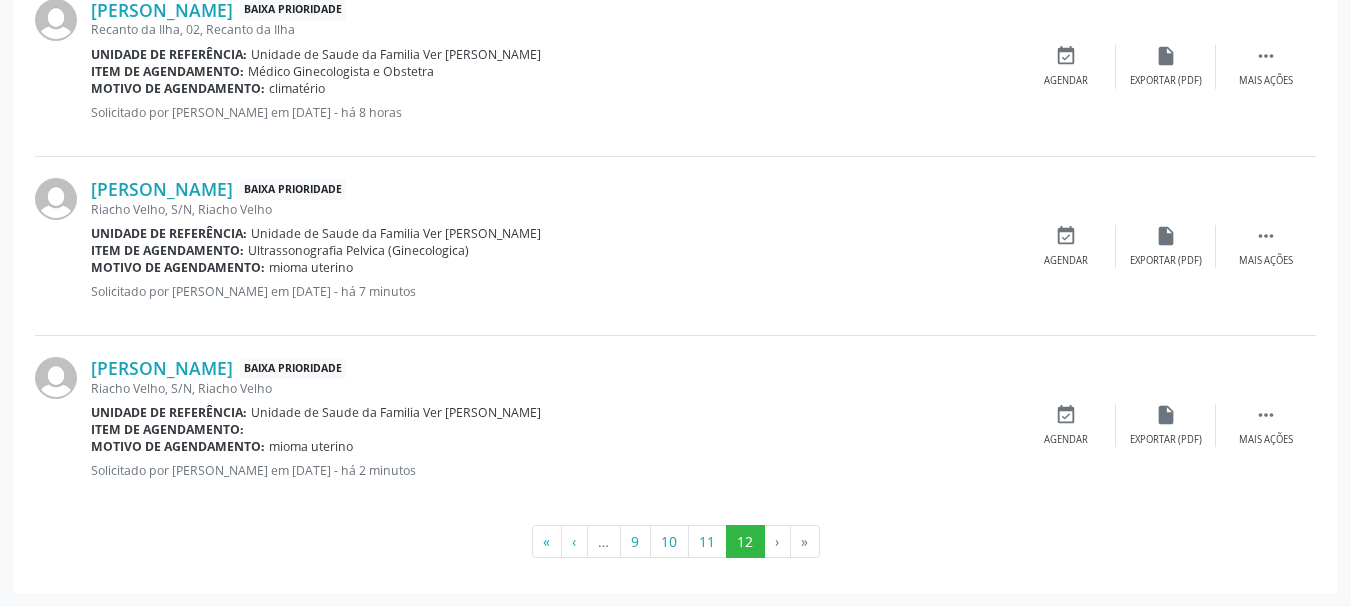 click on "Item de agendamento:" at bounding box center [167, 429] 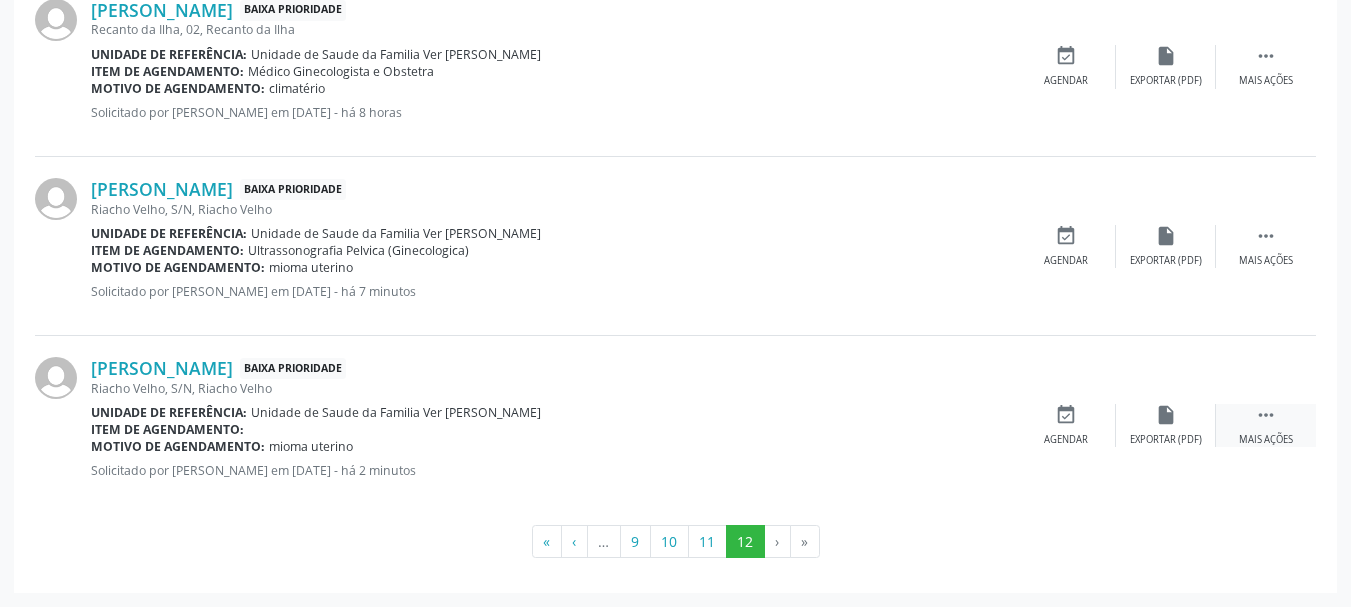 click on "" at bounding box center (1266, 415) 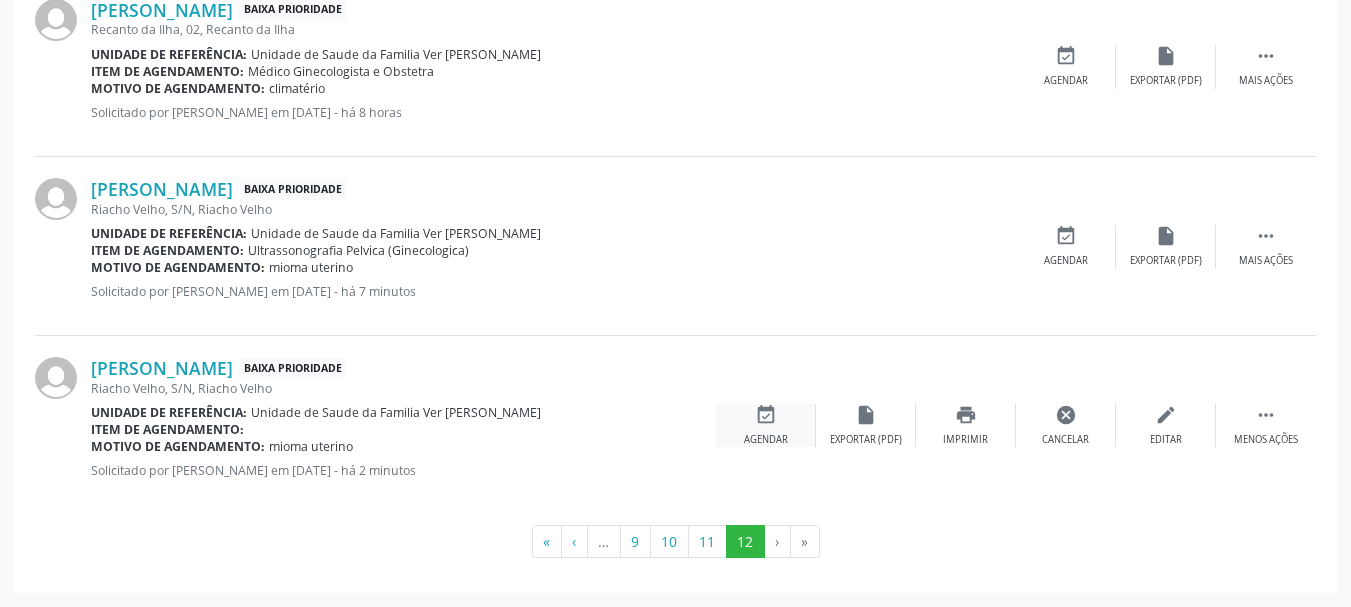 click on "Agendar" at bounding box center (766, 440) 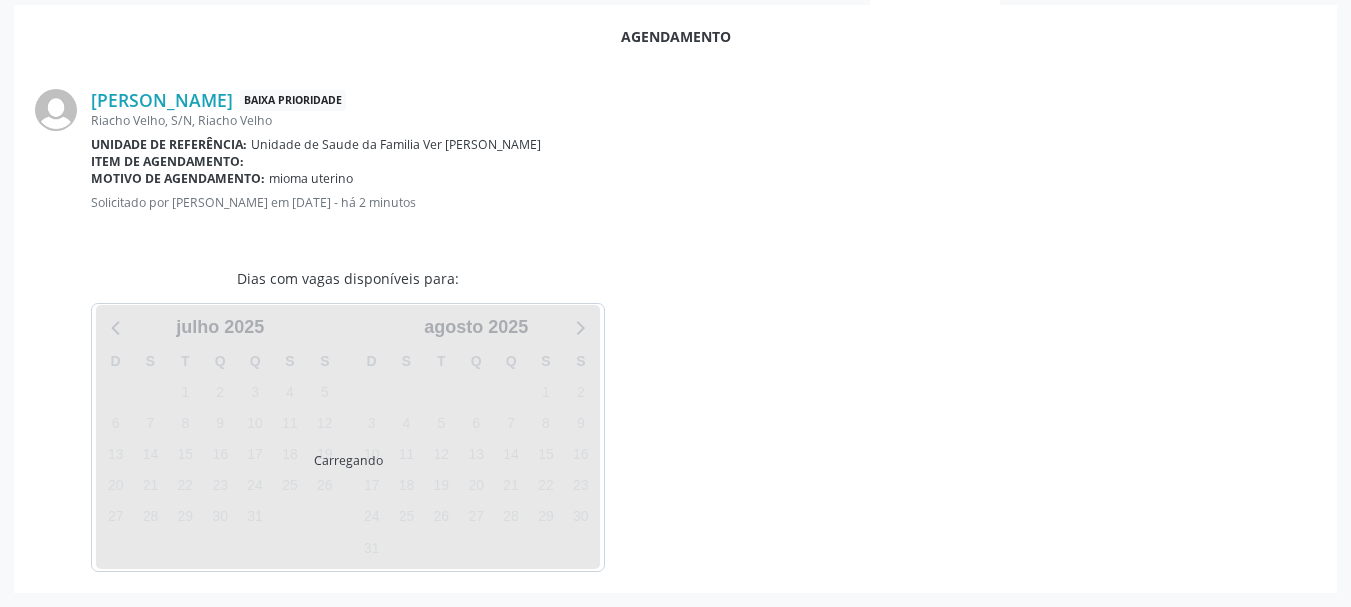 scroll, scrollTop: 393, scrollLeft: 0, axis: vertical 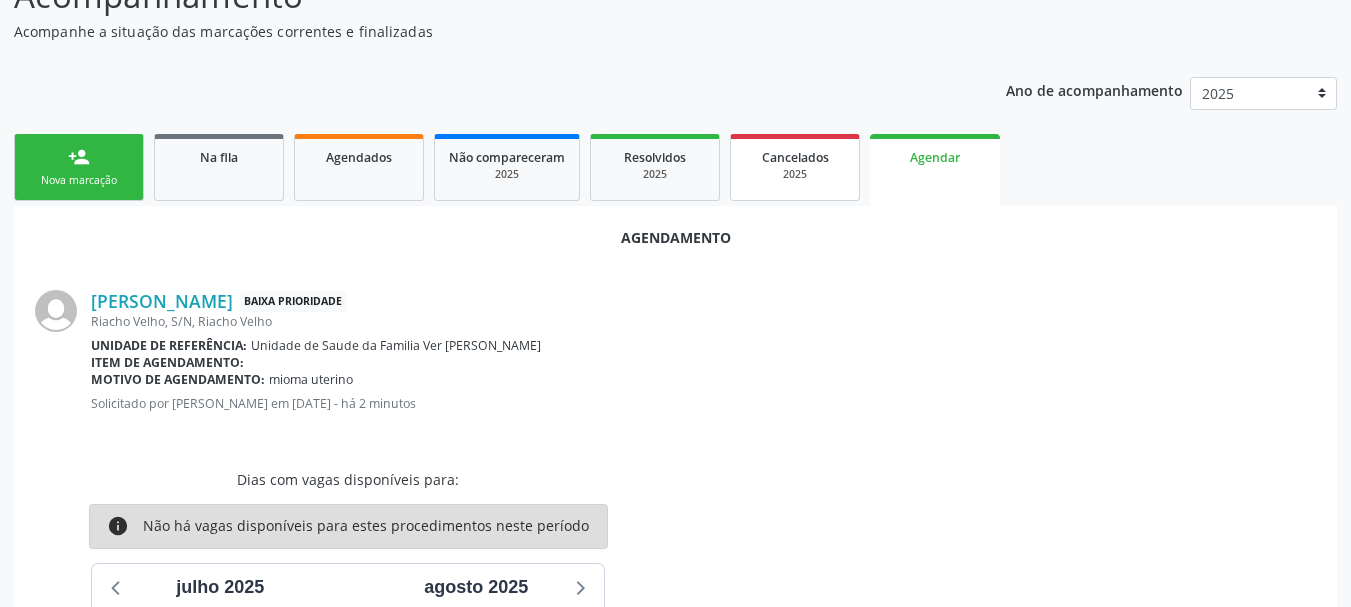 click on "Cancelados" at bounding box center [795, 157] 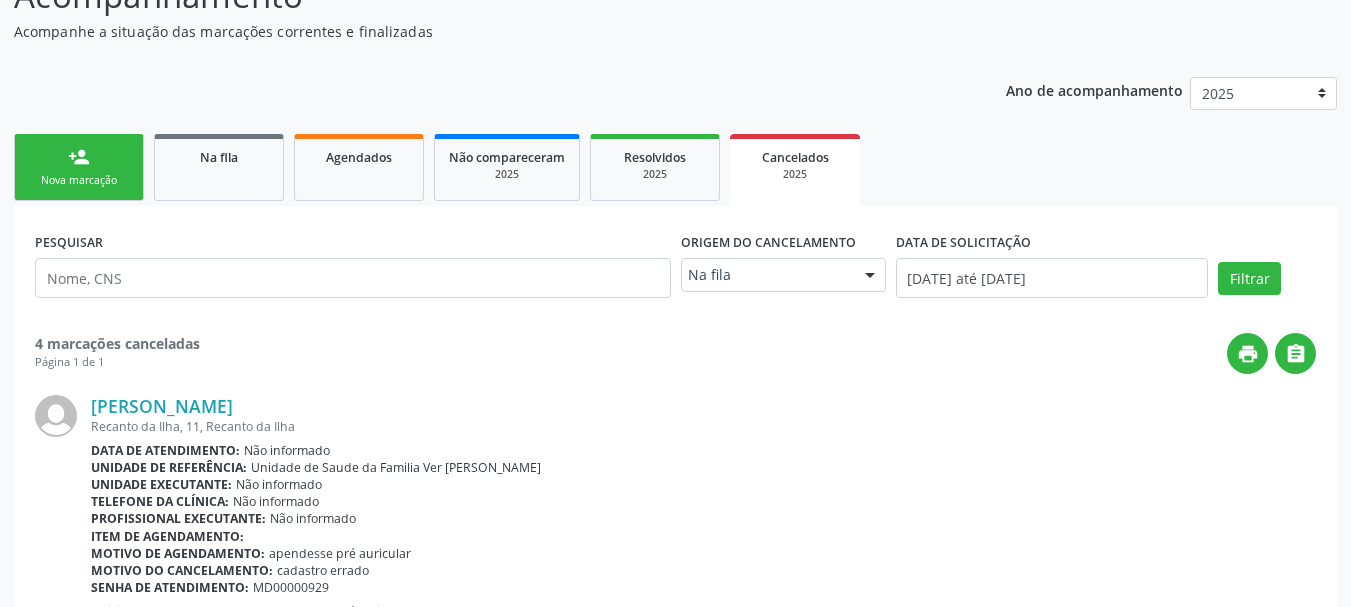 click on "Cancelados" at bounding box center (795, 157) 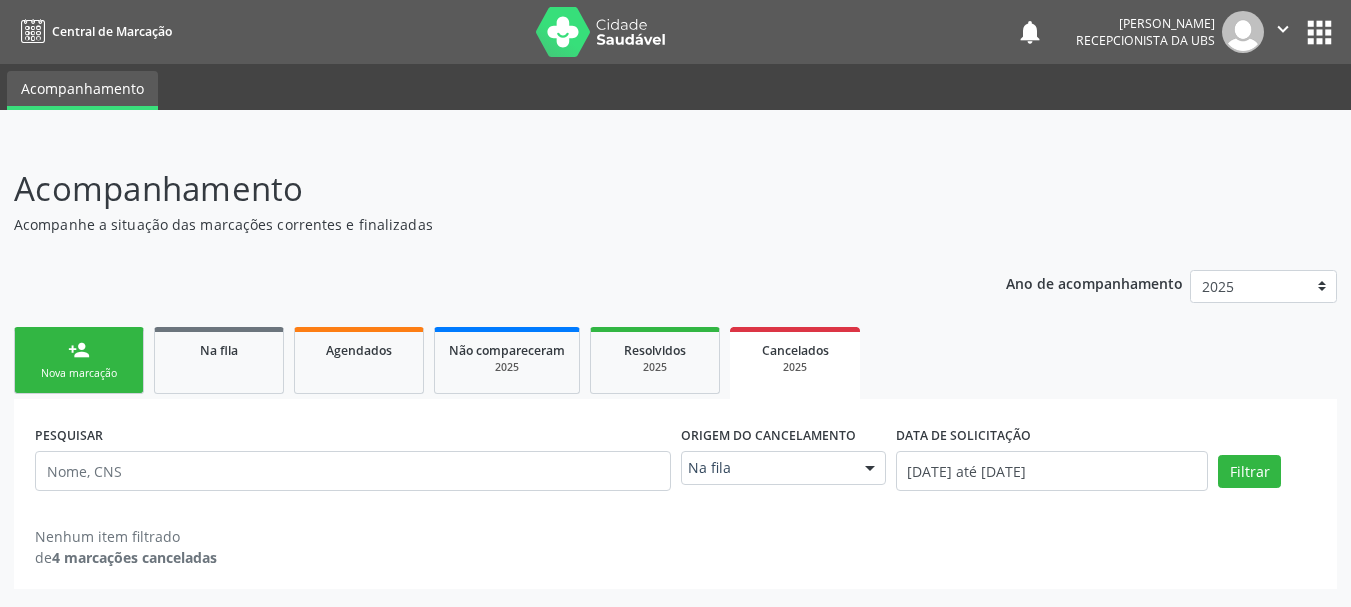 scroll, scrollTop: 0, scrollLeft: 0, axis: both 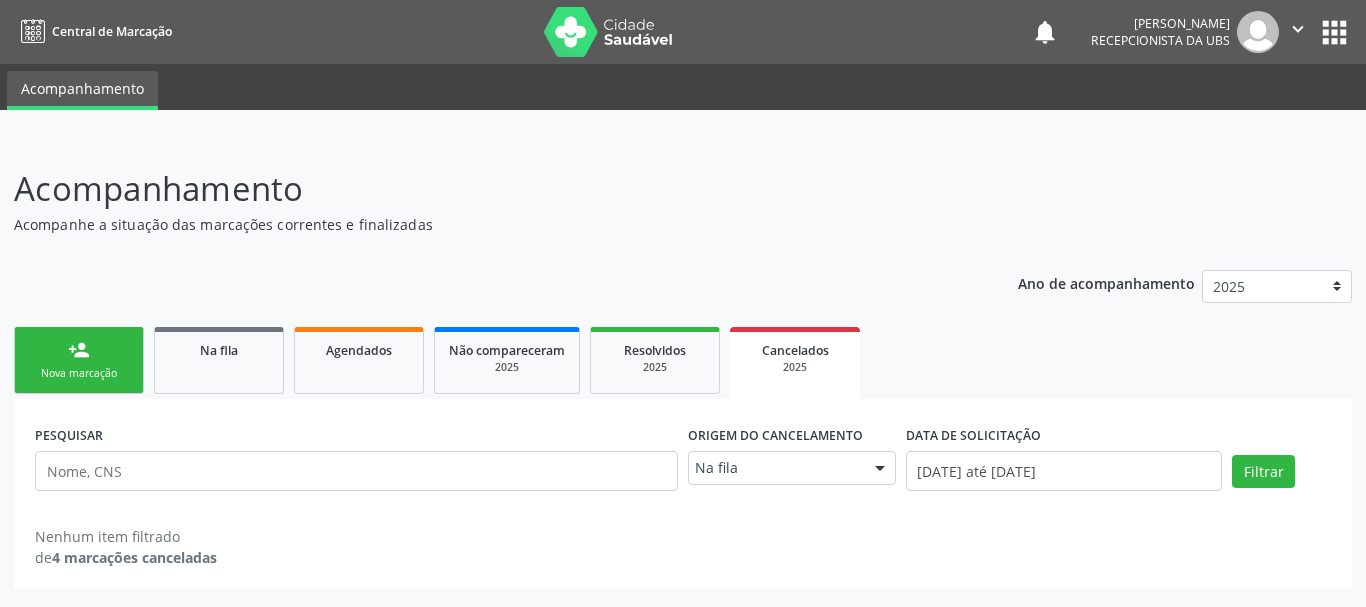 click on "Acompanhamento
Acompanhe a situação das marcações correntes e finalizadas
Relatórios
Ano de acompanhamento
2025
person_add
Nova marcação
Na fila   Agendados   Não compareceram
2025
Resolvidos
2025
Cancelados
2025
PESQUISAR
Origem do cancelamento
Na fila         Na fila   Agendados
Nenhum resultado encontrado para: "   "
Não há nenhuma opção para ser exibida.
DATA DE SOLICITAÇÃO
[DATE] até [DATE]
Filtrar
Grupo/Subgrupo
Selecione um grupo ou subgrupo
Todos os grupos e subgrupos
01 - Ações de promoção e prevenção em saúde
01.01 - Ações coletivas/individuais em saúde
01.02 - Vigilância em saúde
02.01 - Coleta de material" at bounding box center [683, 372] 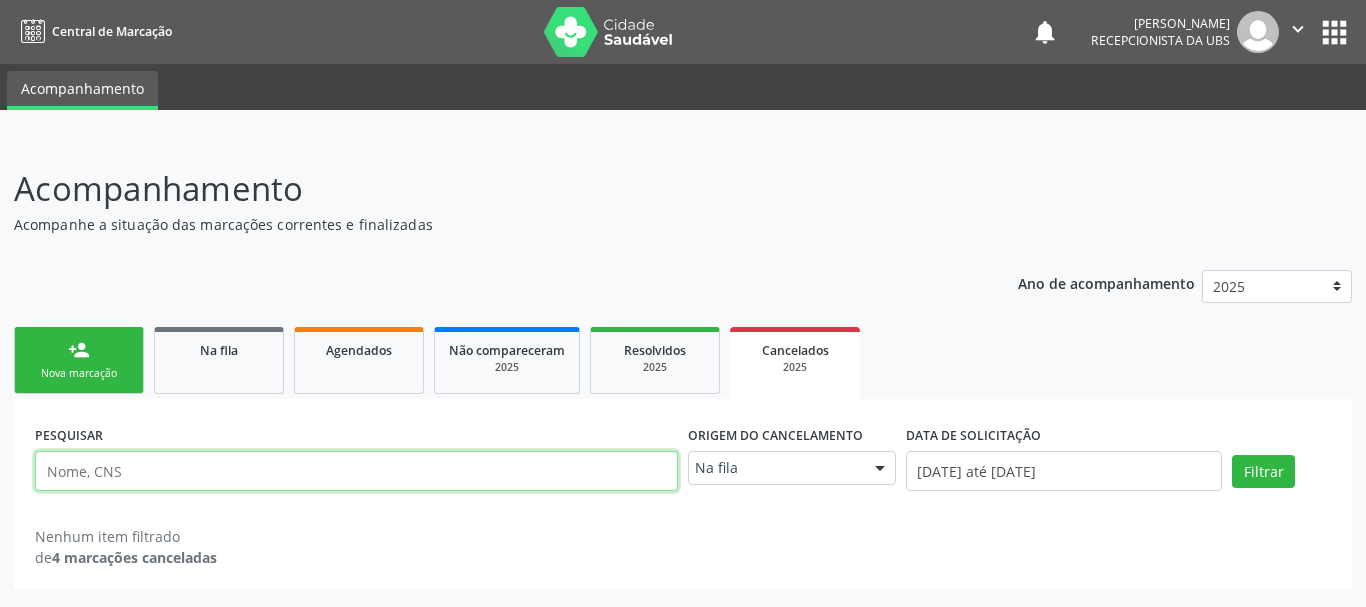 click at bounding box center (356, 471) 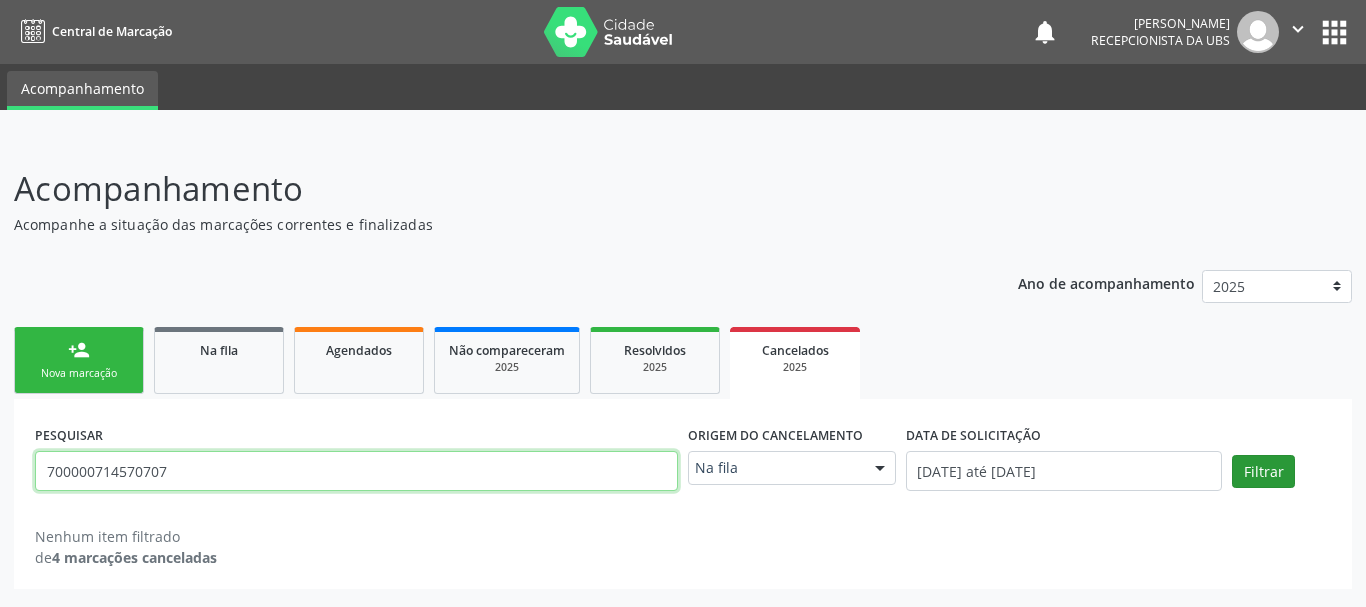 type on "700000714570707" 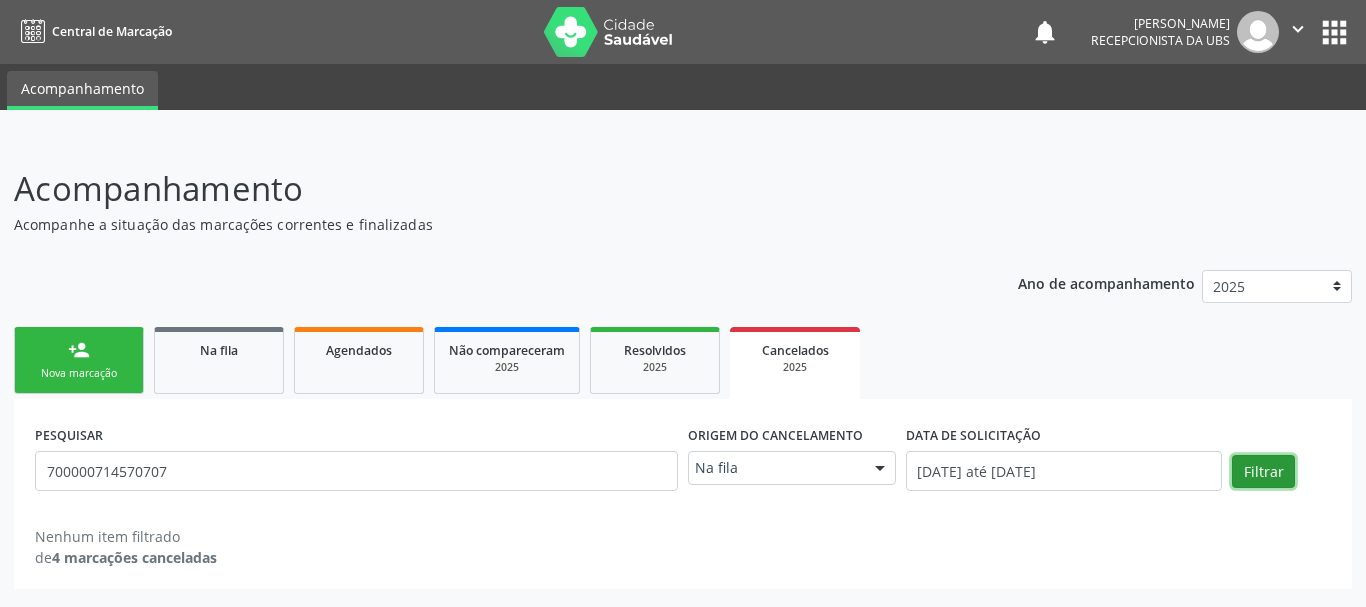 click on "Filtrar" at bounding box center (1263, 472) 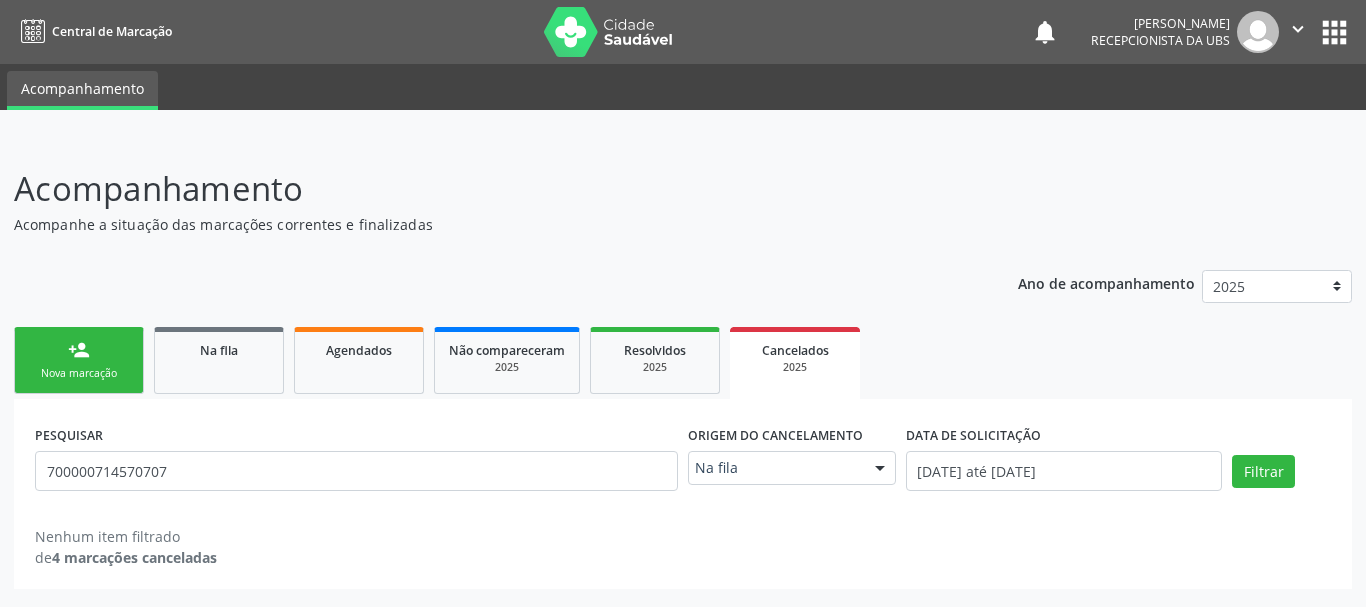 click on "Acompanhamento
Acompanhe a situação das marcações correntes e finalizadas
Relatórios
Ano de acompanhamento
2025
person_add
Nova marcação
Na fila   Agendados   Não compareceram
2025
Resolvidos
2025
Cancelados
2025
PESQUISAR
700000714570707
Origem do cancelamento
Na fila         Na fila   Agendados
Nenhum resultado encontrado para: "   "
Não há nenhuma opção para ser exibida.
DATA DE SOLICITAÇÃO
[DATE] até [DATE]
Filtrar
Grupo/Subgrupo
Selecione um grupo ou subgrupo
Todos os grupos e subgrupos
01 - Ações de promoção e prevenção em saúde
01.01 - Ações coletivas/individuais em saúde
01.02 - Vigilância em saúde
02.01 - Coleta de material" at bounding box center (683, 372) 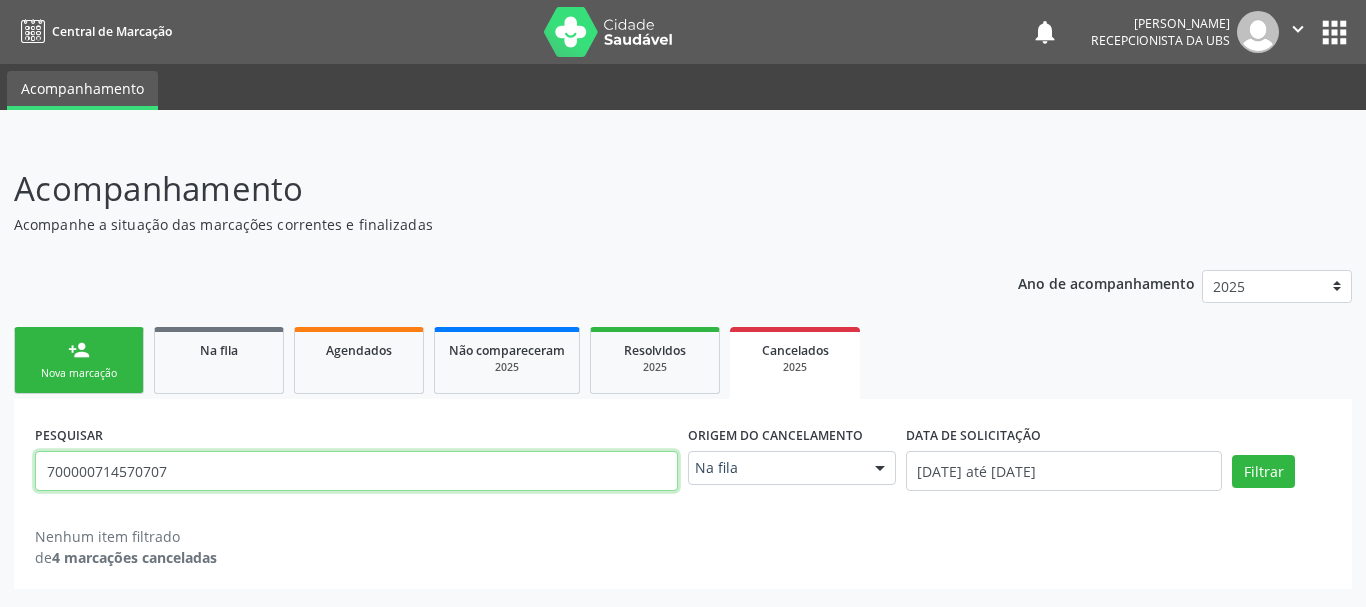 click on "700000714570707" at bounding box center [356, 471] 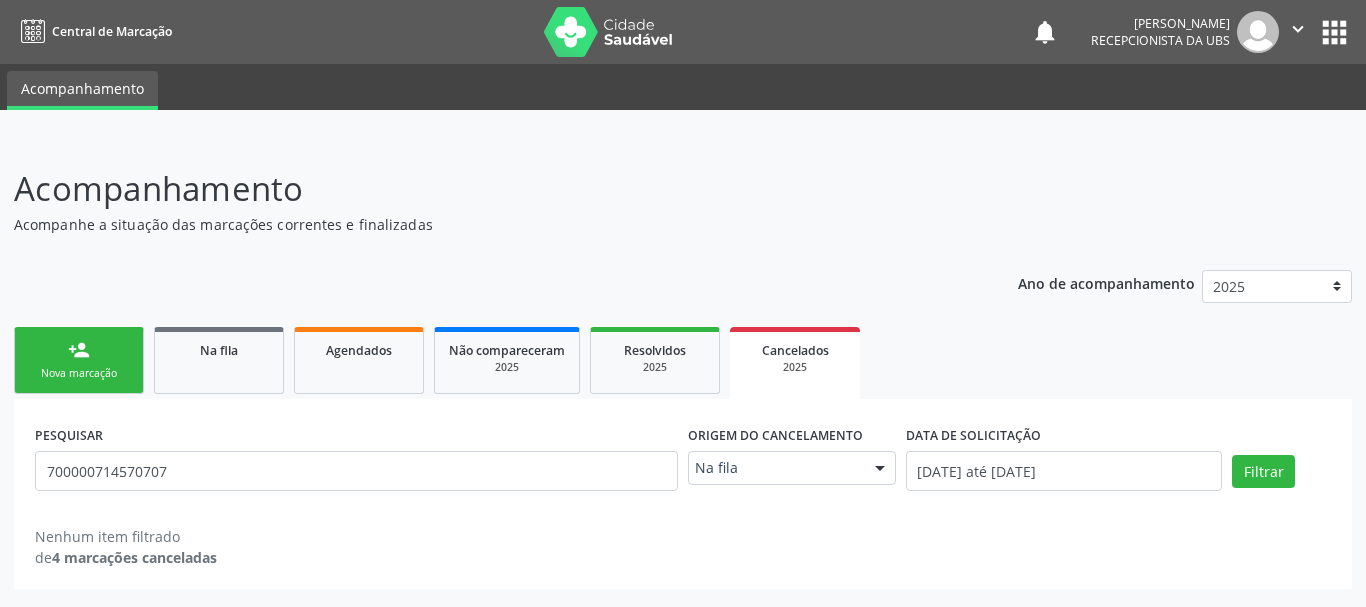 click at bounding box center [880, 469] 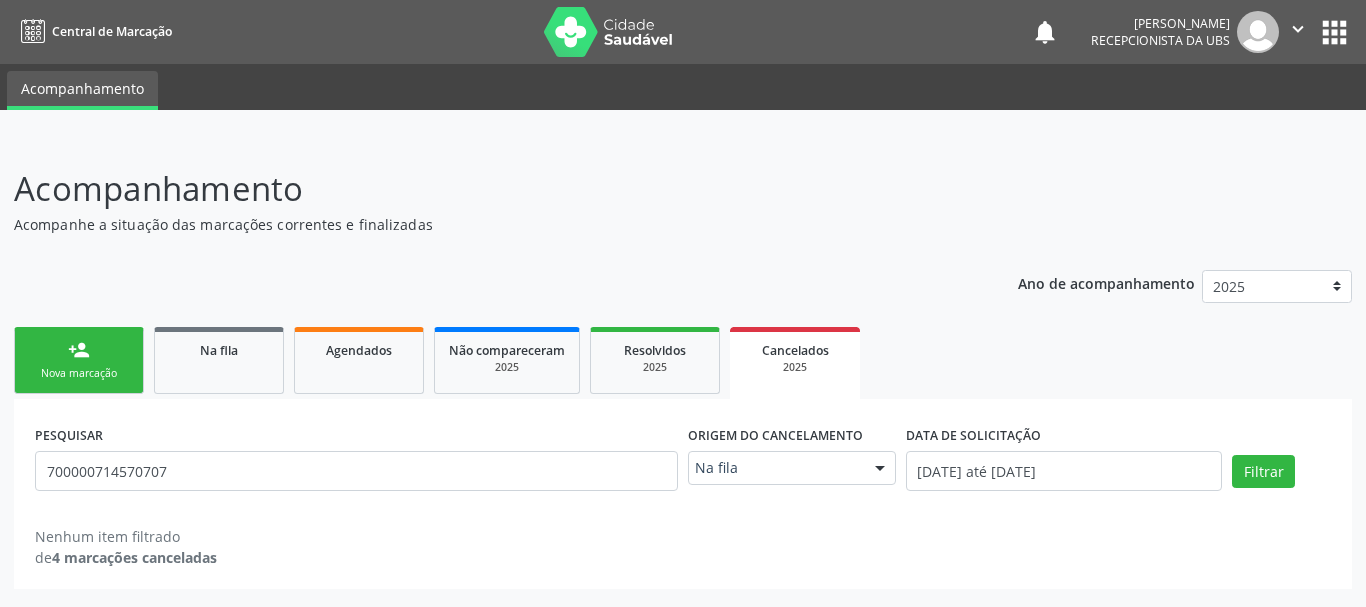 click on "person_add
Nova marcação" at bounding box center [79, 360] 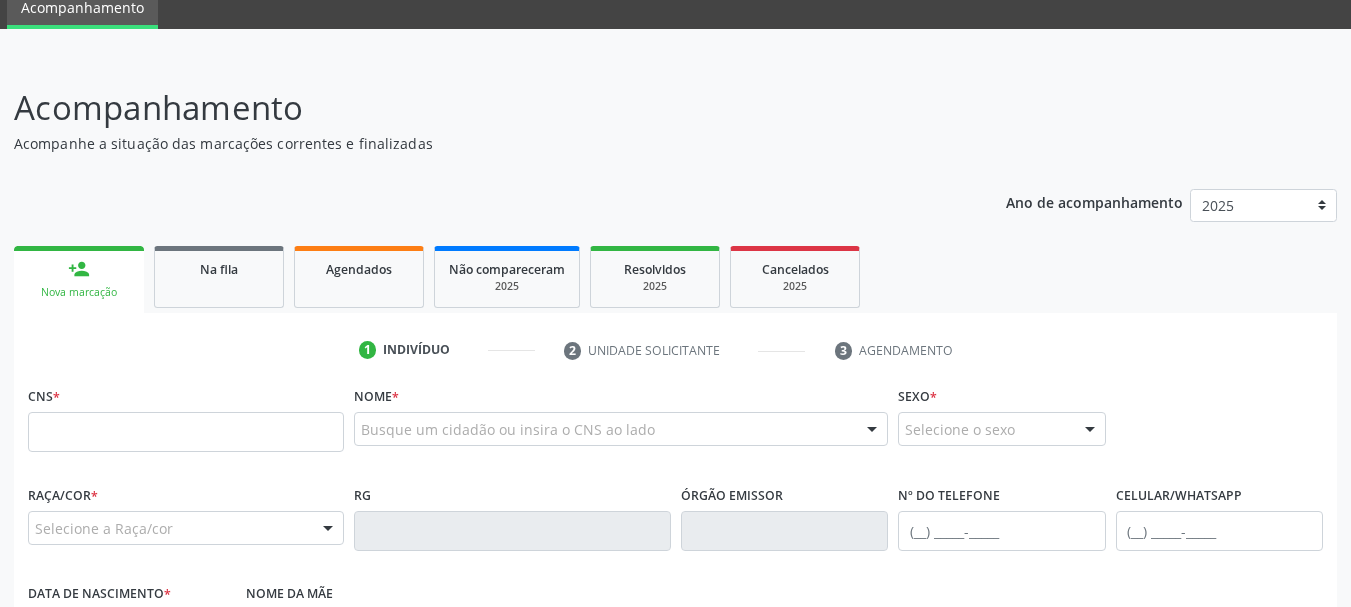 scroll, scrollTop: 52, scrollLeft: 0, axis: vertical 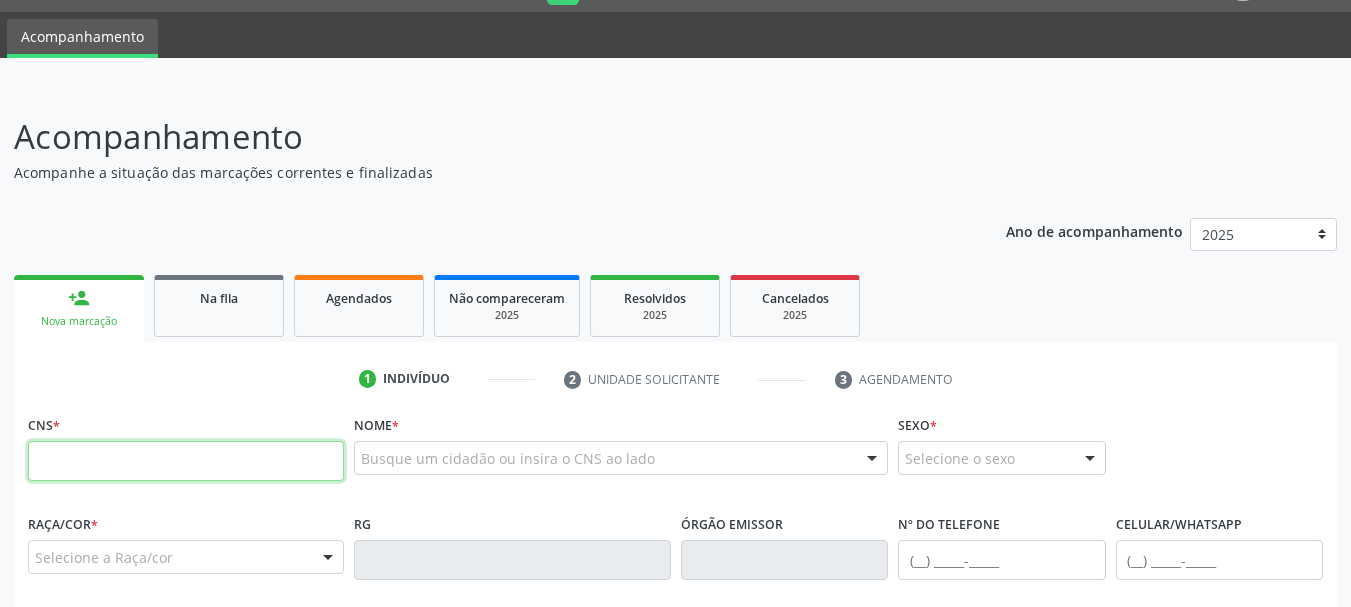click at bounding box center [186, 461] 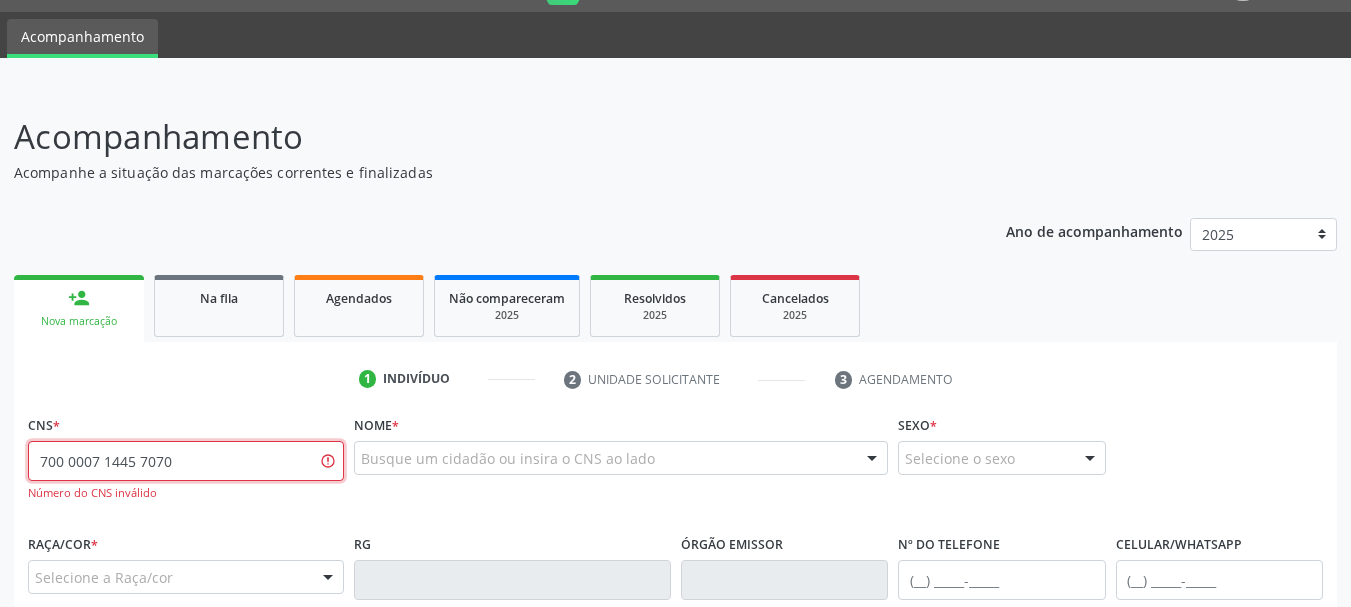 click on "700 0007 1445 7070" at bounding box center [186, 461] 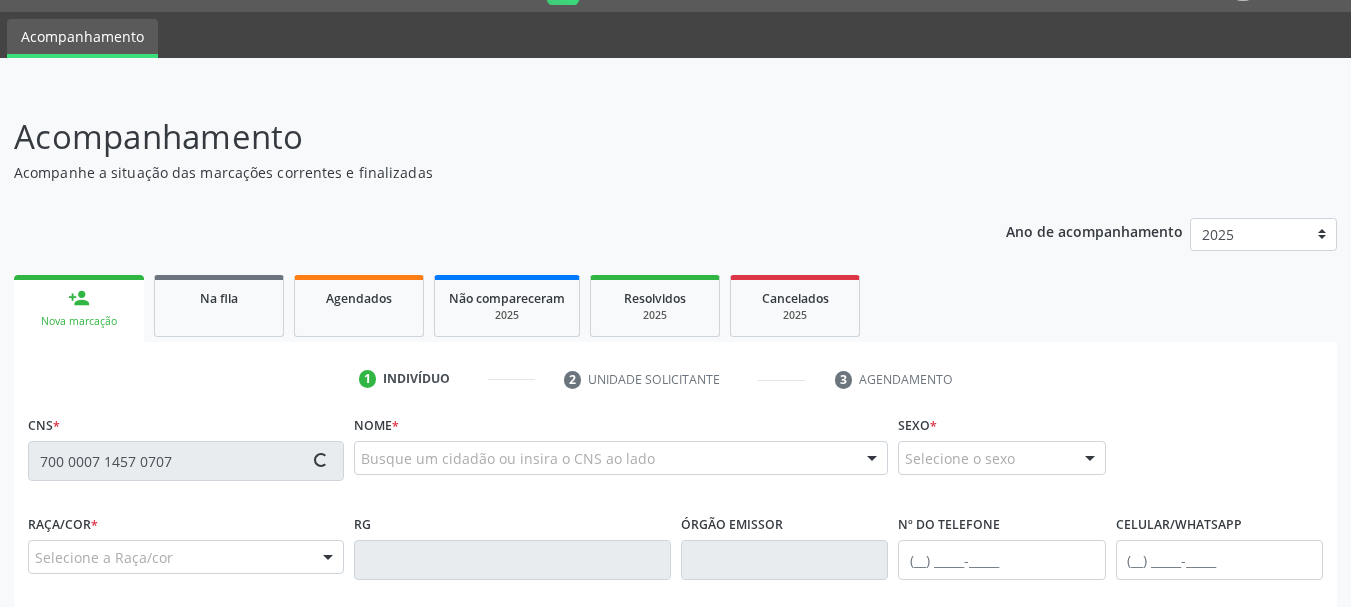type on "700 0007 1457 0707" 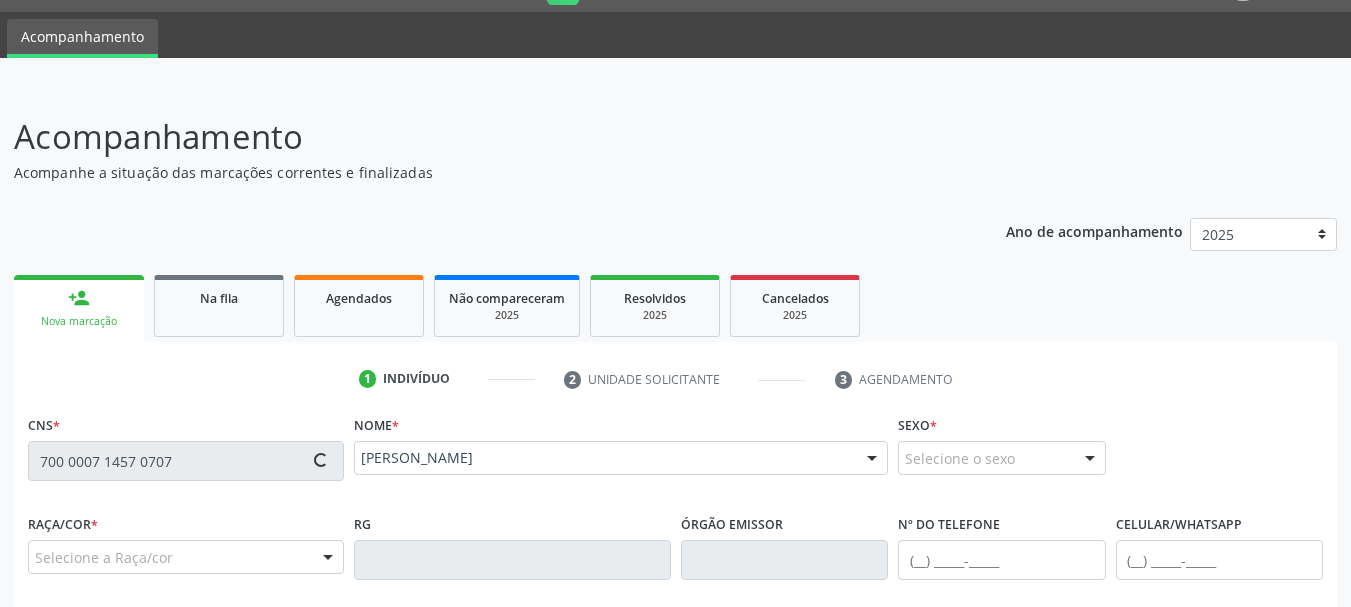 type on "[PHONE_NUMBER]" 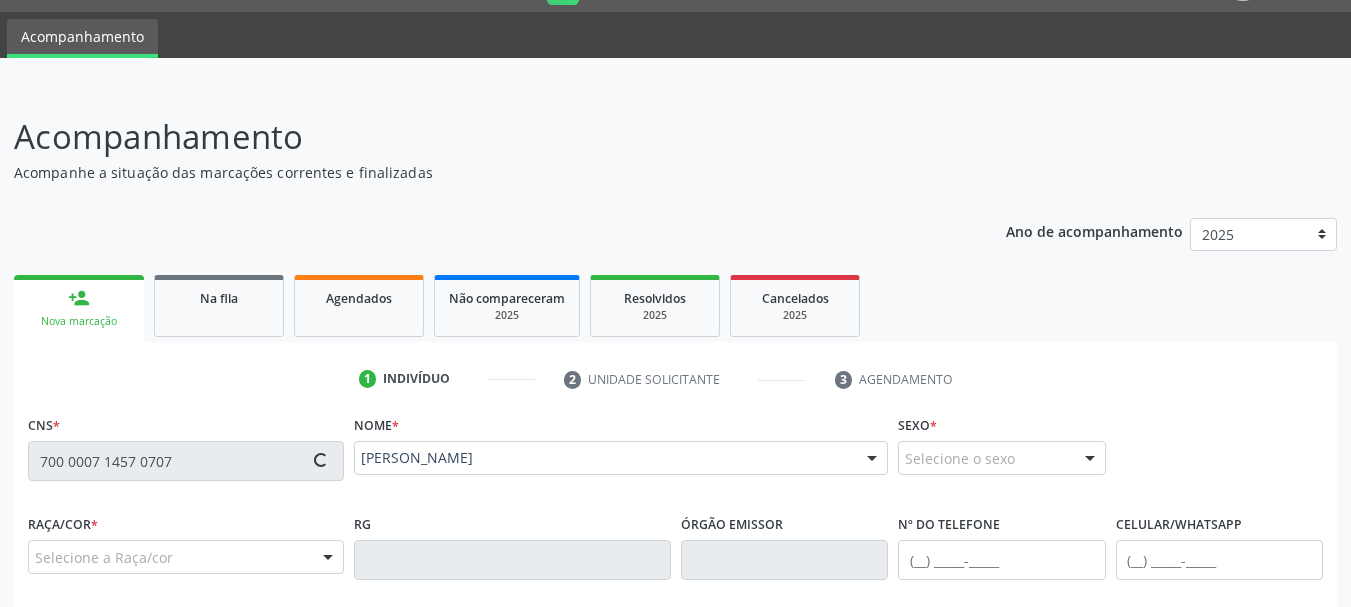 type on "[DATE]" 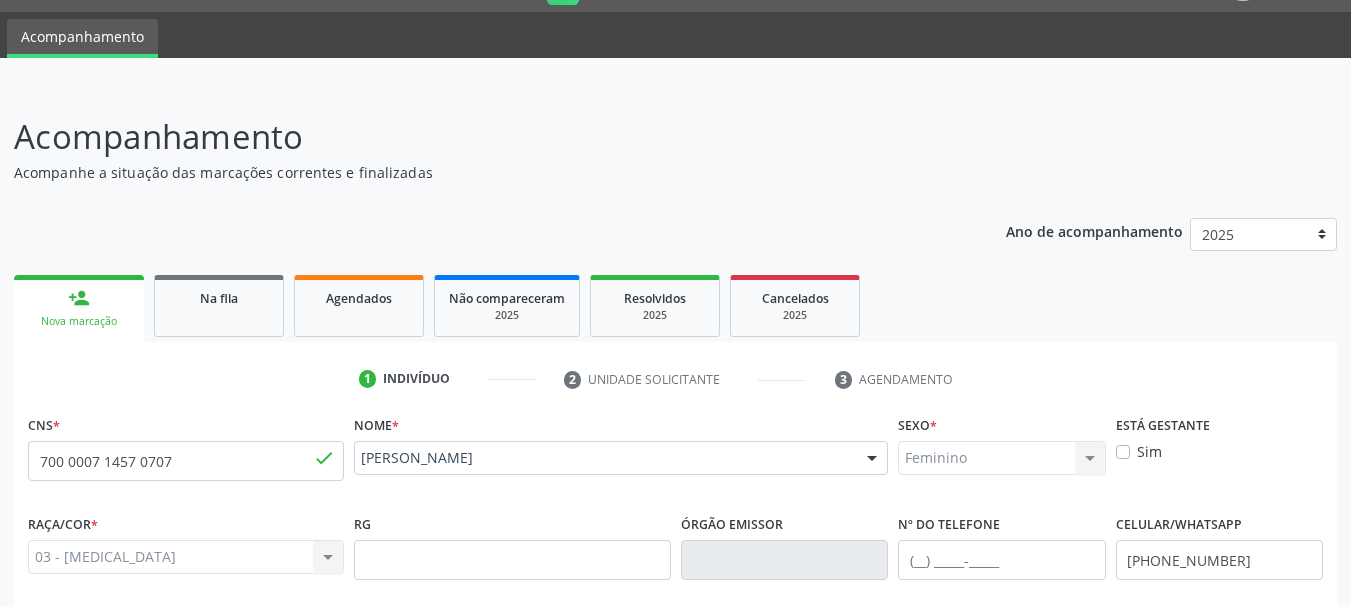 click on "Acompanhamento
Acompanhe a situação das marcações correntes e finalizadas
Relatórios
Ano de acompanhamento
2025
person_add
Nova marcação
Na fila   Agendados   Não compareceram
2025
Resolvidos
2025
Cancelados
2025
1
Indivíduo
2
Unidade solicitante
3
Agendamento
CNS
*
700 0007 1457 0707       done
[GEOGRAPHIC_DATA]
*
[PERSON_NAME]
[PERSON_NAME]
CNS:
700 0007 1457 0707
CPF:    --   Nascimento:
[DATE]
Nenhum resultado encontrado para: "   "
Digite o nome ou CNS para buscar um indivíduo
Sexo
*
Feminino         Masculino   Feminino
Nenhum resultado encontrado para: "   "
Está gestante" at bounding box center (675, 573) 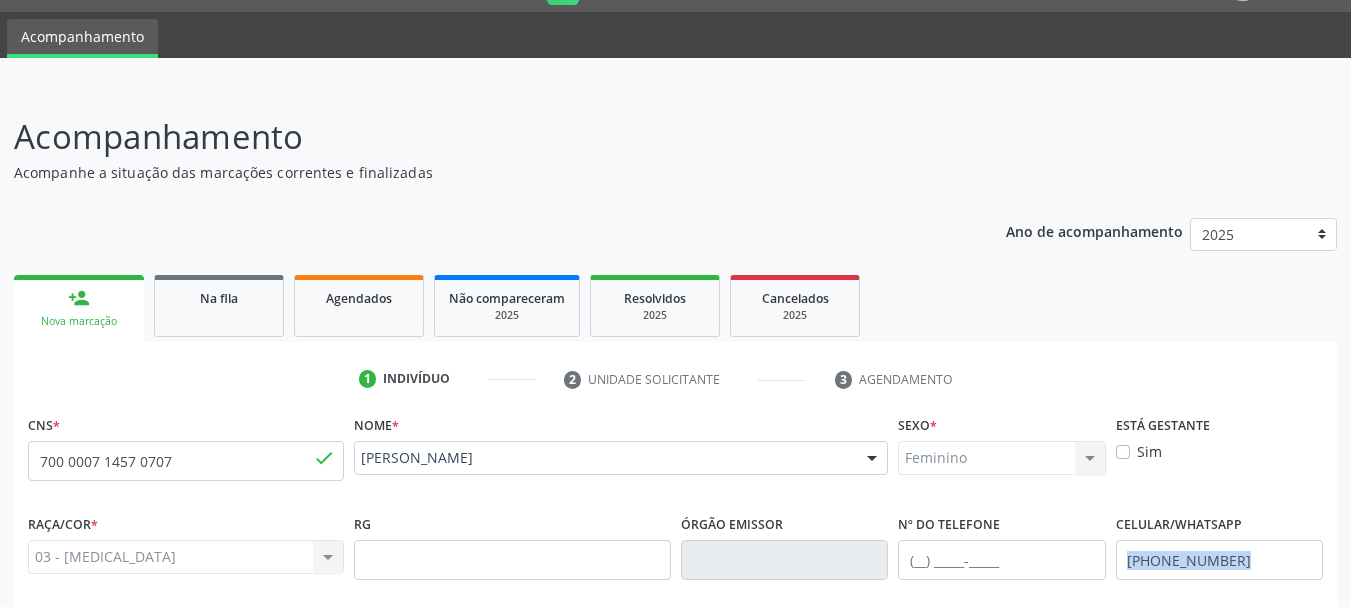 click on "Acompanhamento
Acompanhe a situação das marcações correntes e finalizadas
Relatórios
Ano de acompanhamento
2025
person_add
Nova marcação
Na fila   Agendados   Não compareceram
2025
Resolvidos
2025
Cancelados
2025
1
Indivíduo
2
Unidade solicitante
3
Agendamento
CNS
*
700 0007 1457 0707       done
[GEOGRAPHIC_DATA]
*
[PERSON_NAME]
[PERSON_NAME]
CNS:
700 0007 1457 0707
CPF:    --   Nascimento:
[DATE]
Nenhum resultado encontrado para: "   "
Digite o nome ou CNS para buscar um indivíduo
Sexo
*
Feminino         Masculino   Feminino
Nenhum resultado encontrado para: "   "
Está gestante" at bounding box center (675, 573) 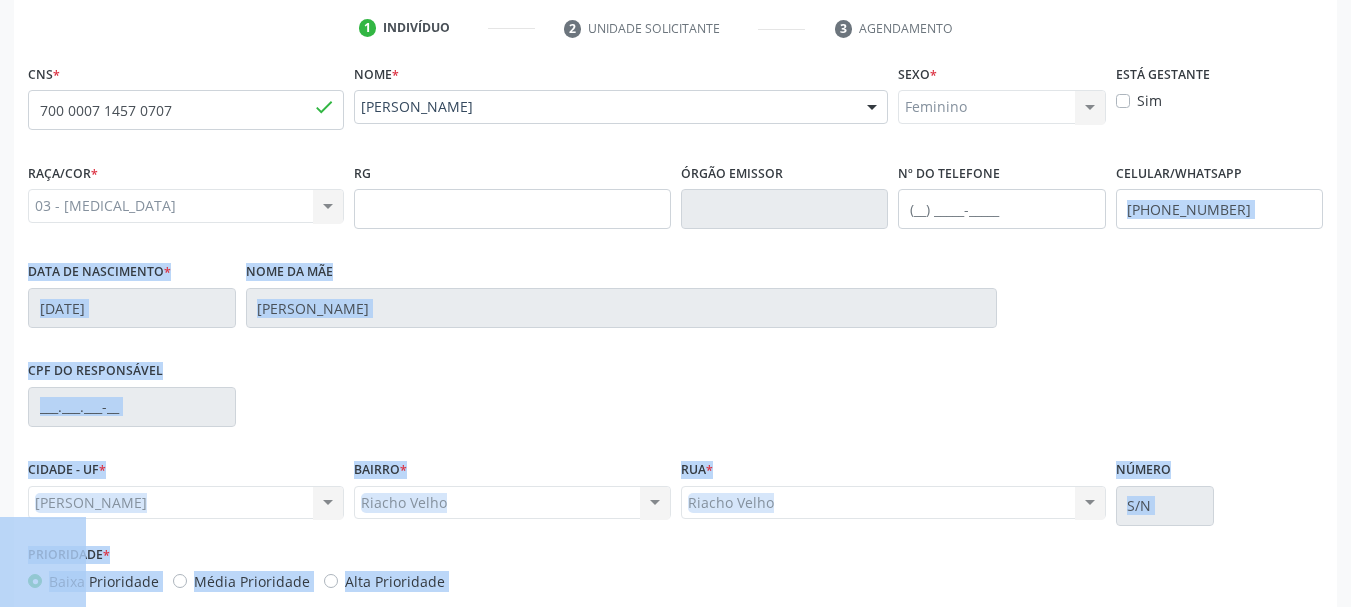 scroll, scrollTop: 505, scrollLeft: 0, axis: vertical 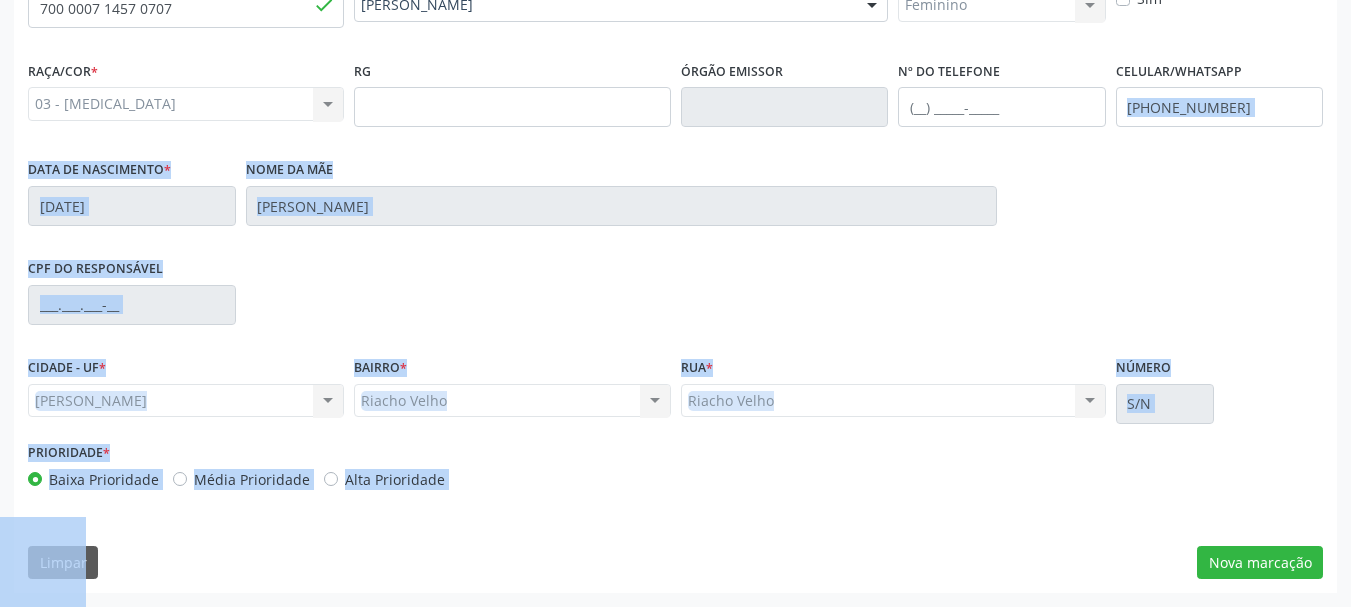 drag, startPoint x: 1348, startPoint y: 584, endPoint x: 1364, endPoint y: 599, distance: 21.931713 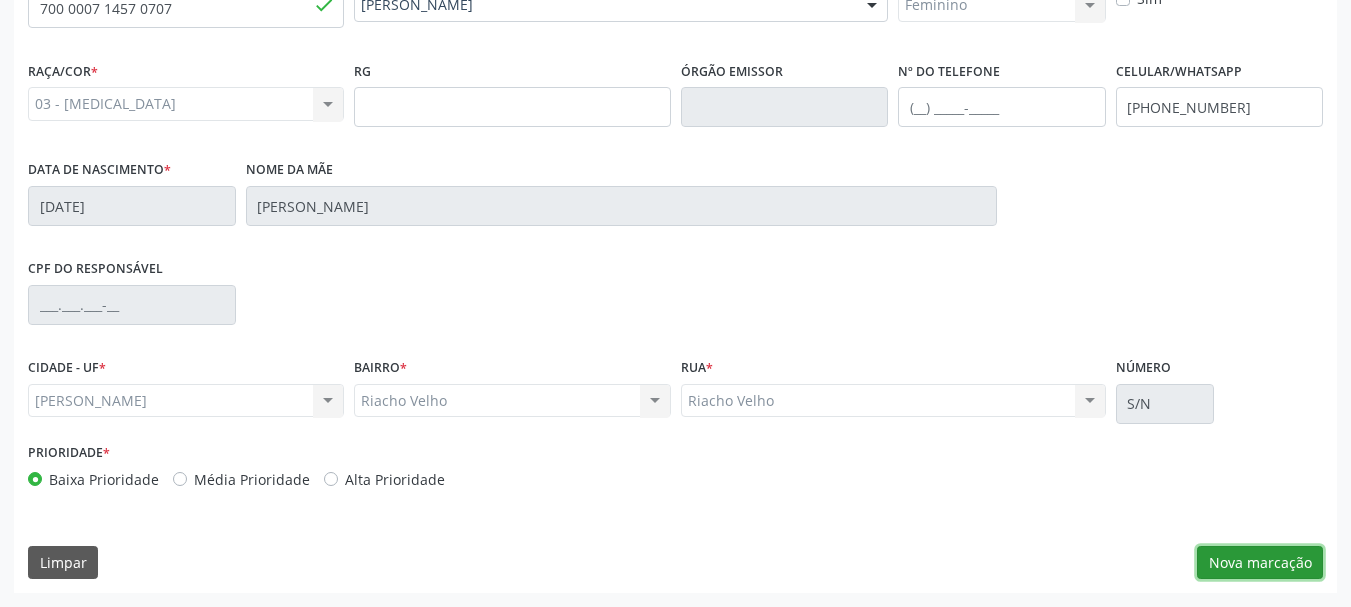 click on "Nova marcação" at bounding box center [1260, 563] 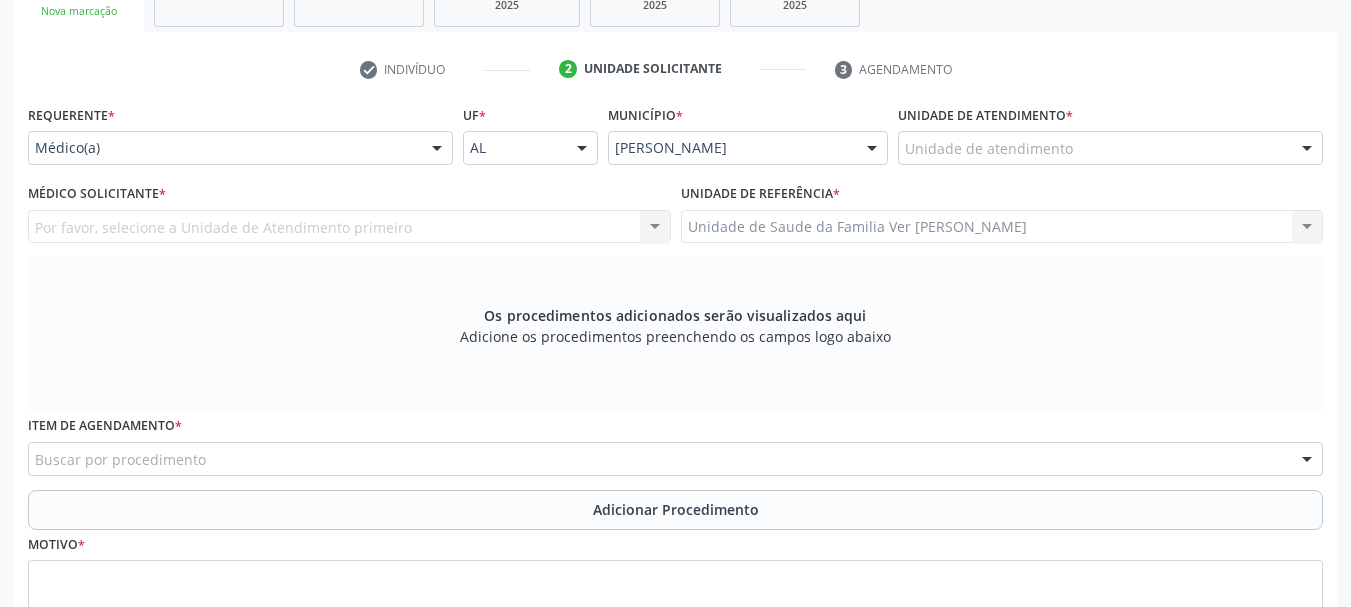 scroll, scrollTop: 345, scrollLeft: 0, axis: vertical 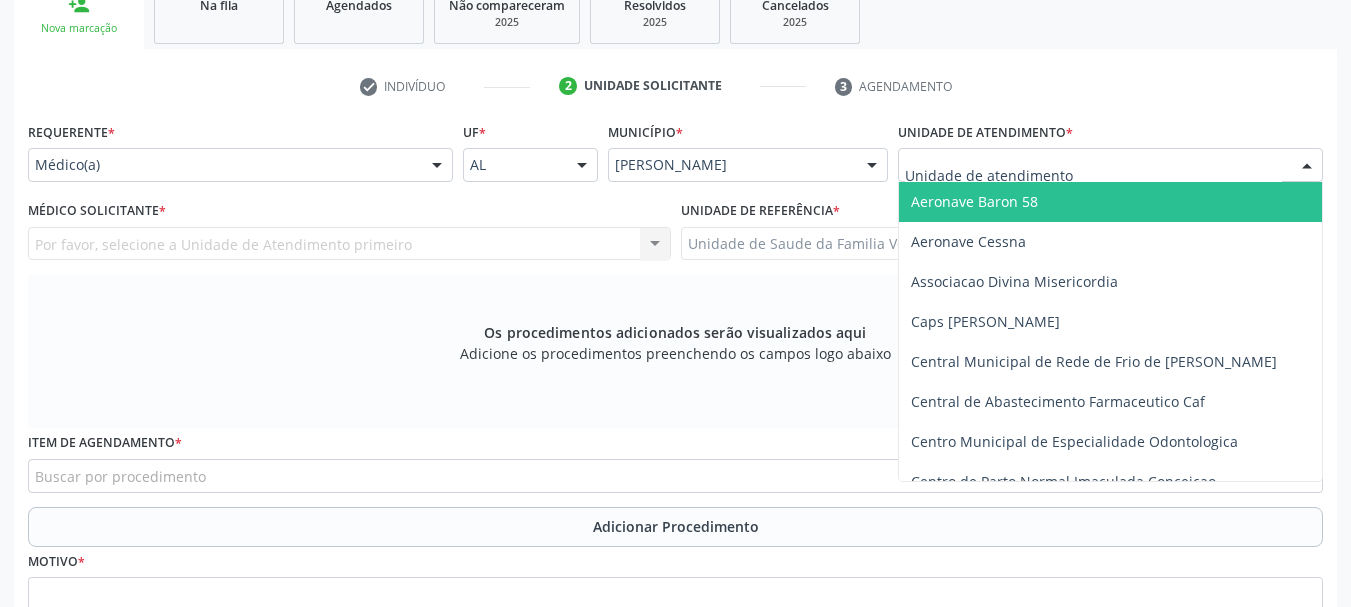 click at bounding box center [1307, 166] 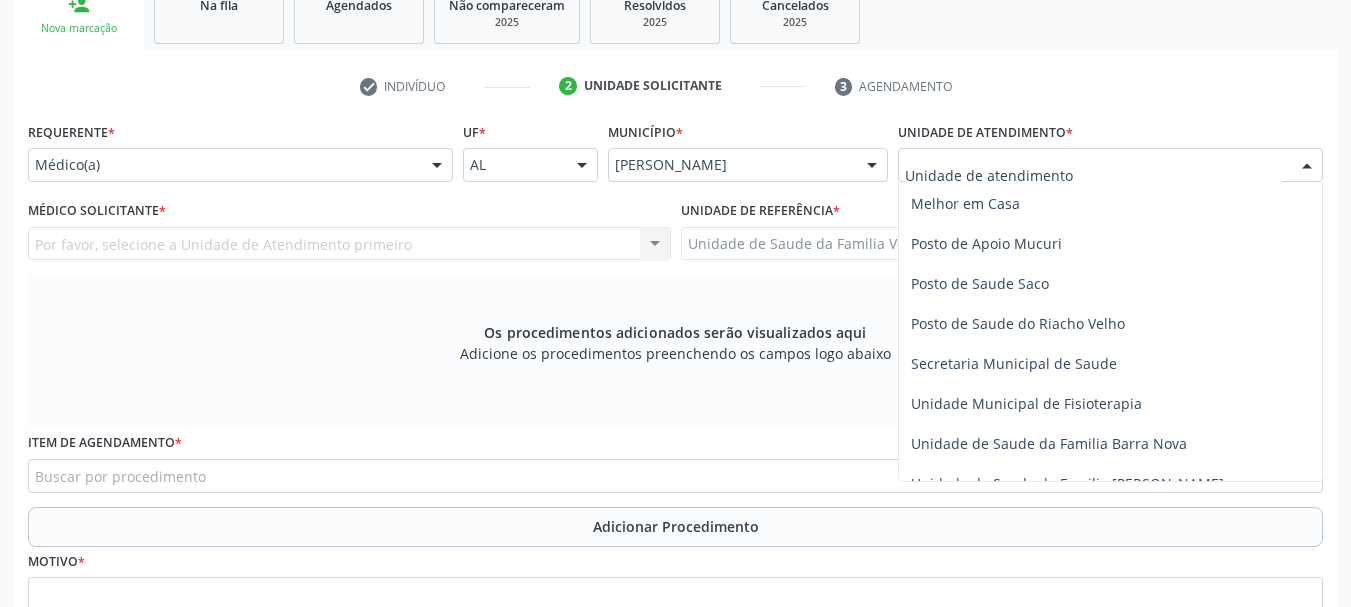 scroll, scrollTop: 840, scrollLeft: 0, axis: vertical 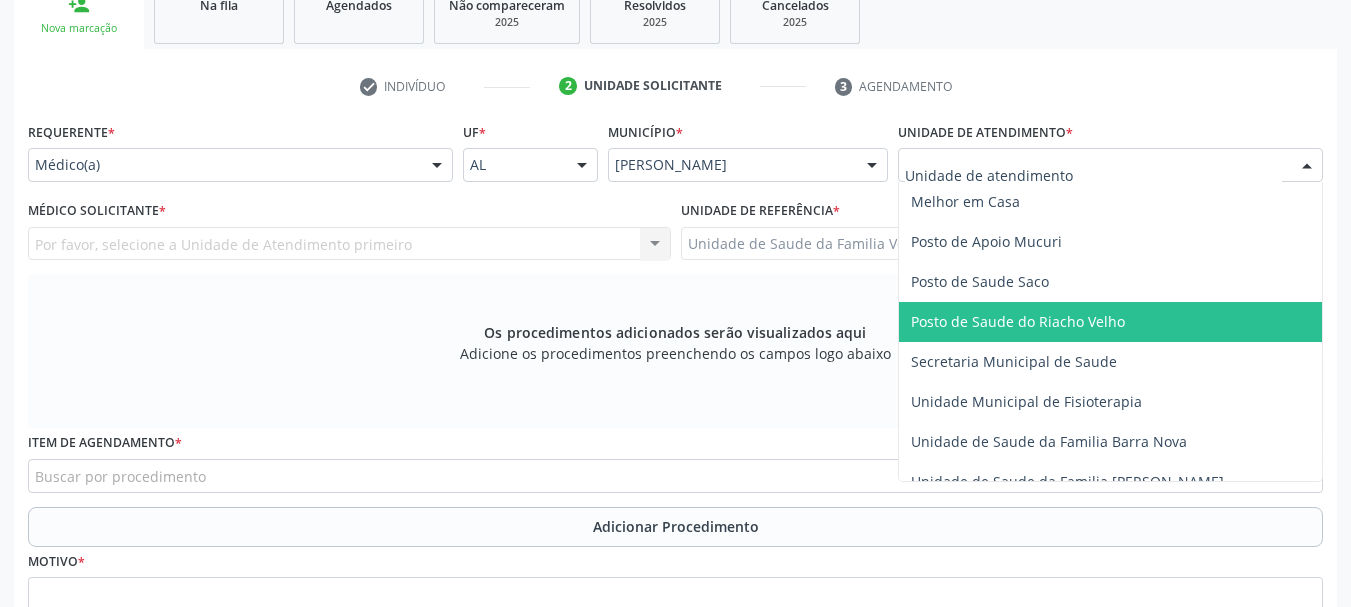 click on "Posto de Saude do Riacho Velho" at bounding box center [1148, 322] 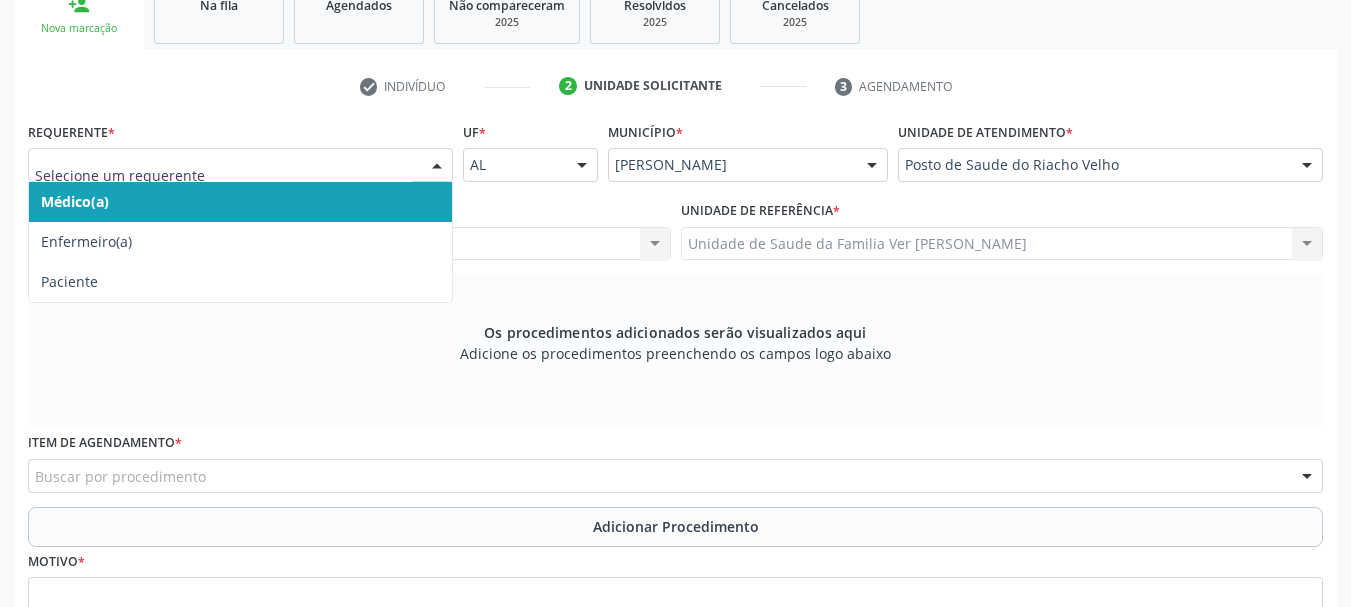 click at bounding box center [437, 166] 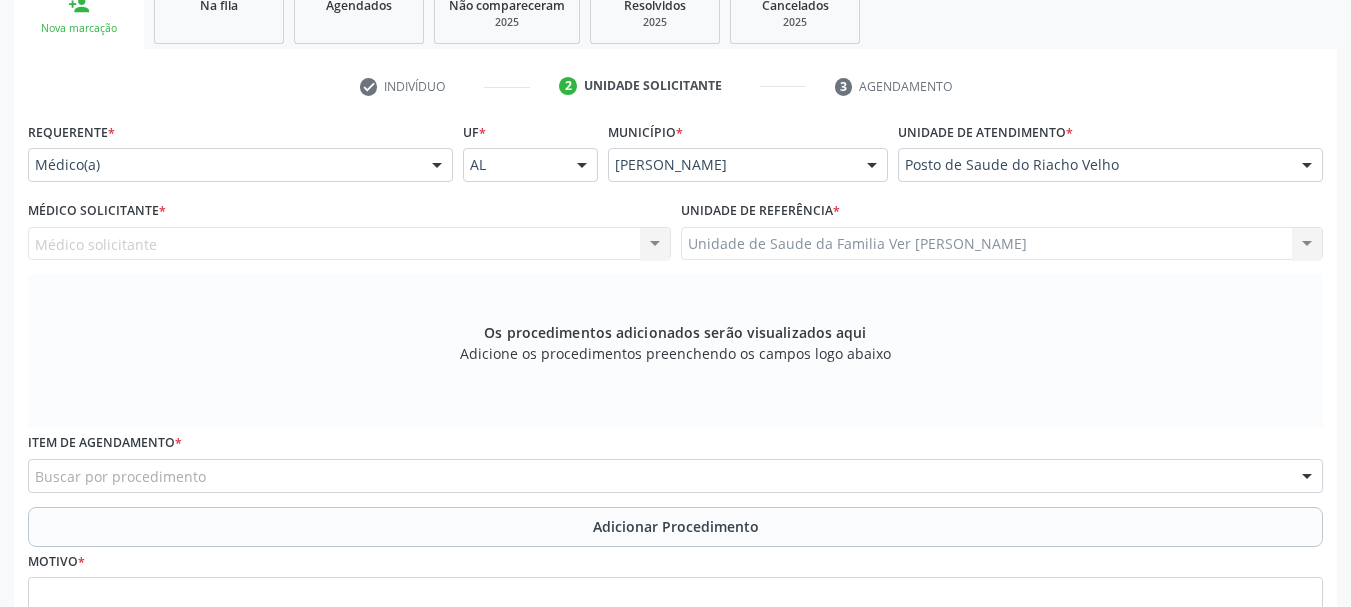 click on "Médico solicitante
Nenhum resultado encontrado para: "   "
Não há nenhuma opção para ser exibida." at bounding box center [349, 244] 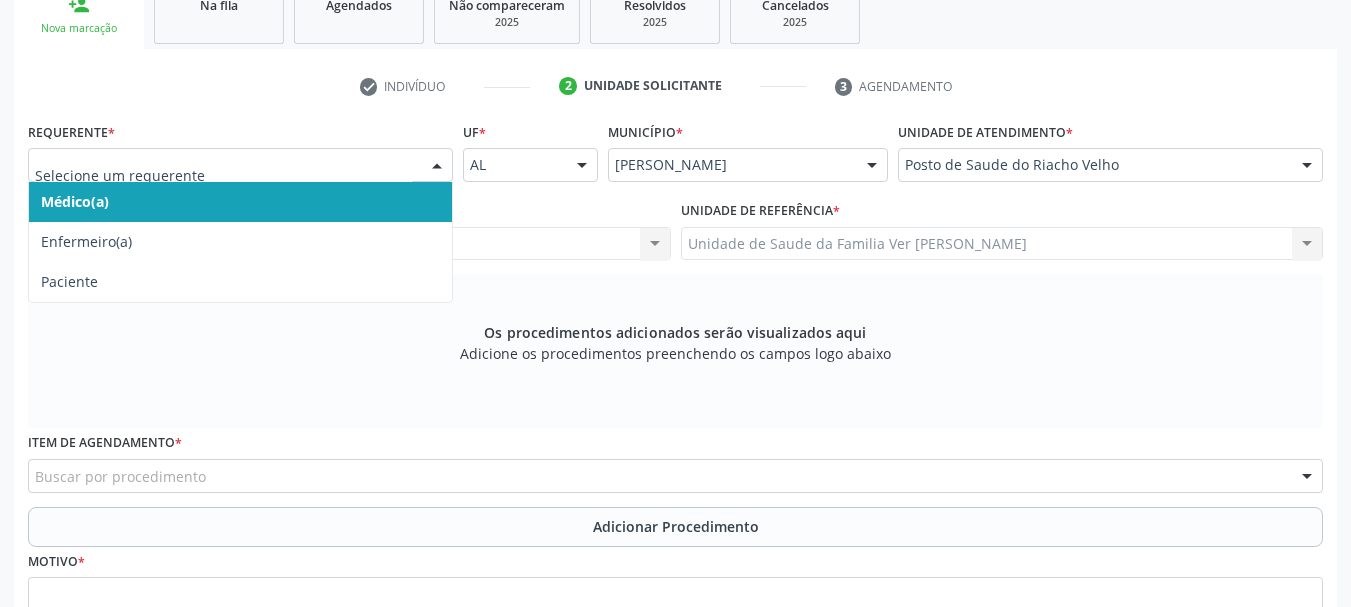 click at bounding box center [437, 166] 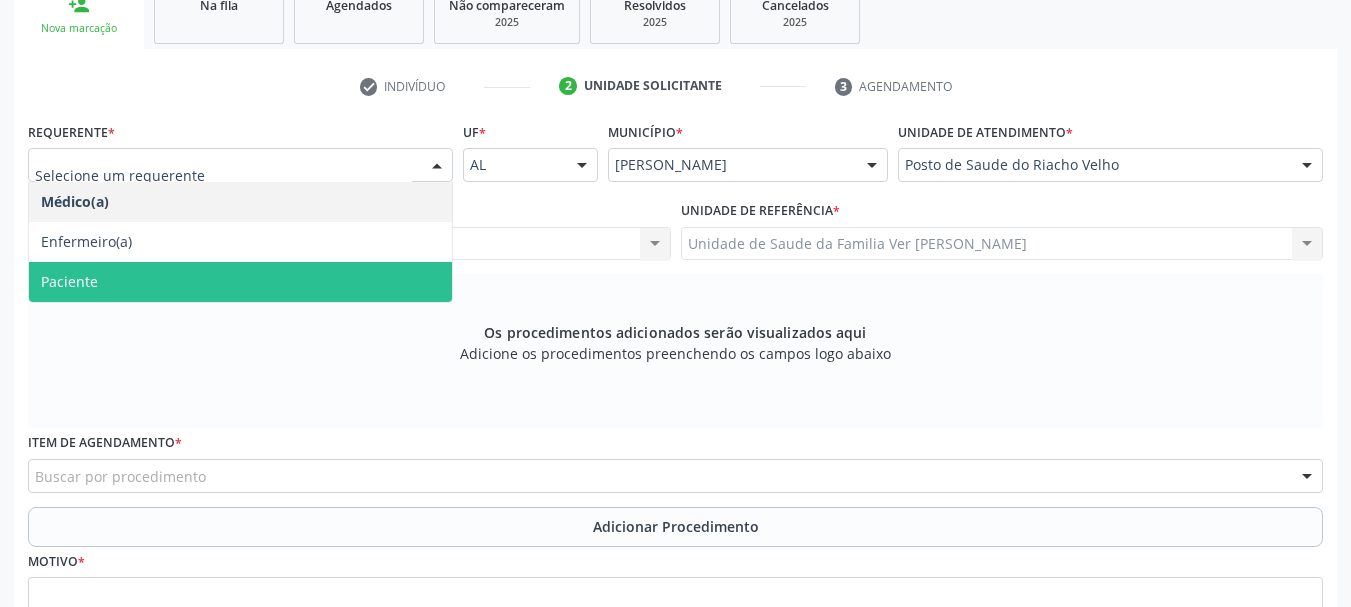 click on "Paciente" at bounding box center [240, 282] 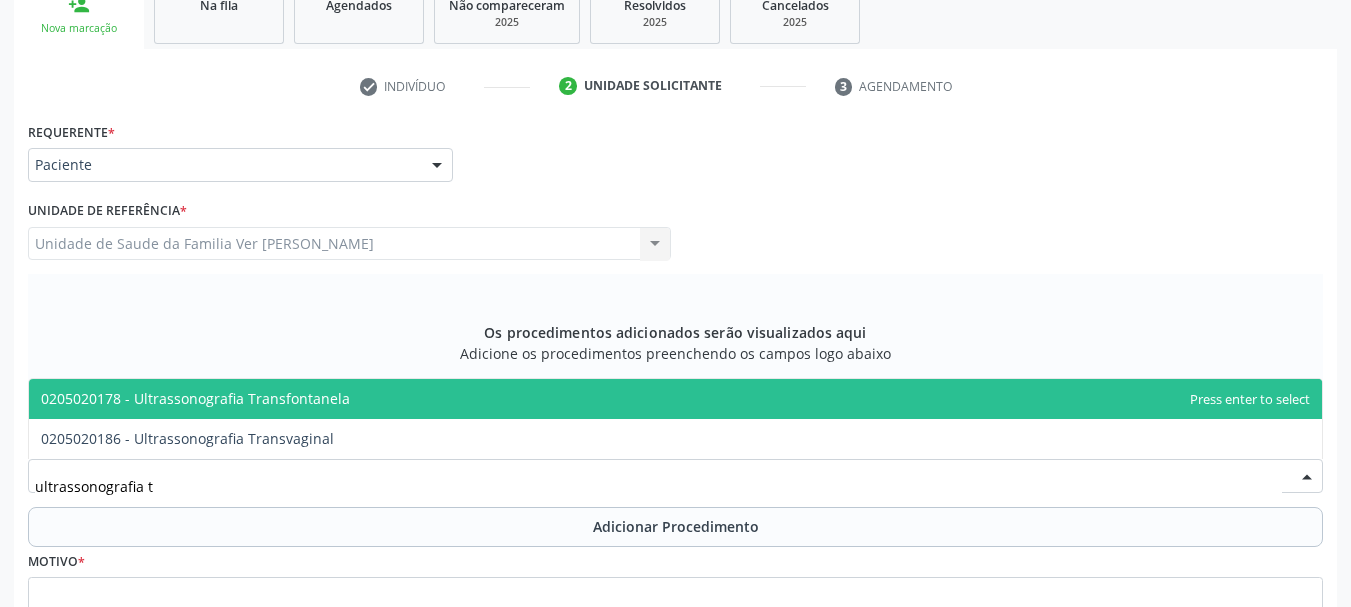type on "ultrassonografia tr" 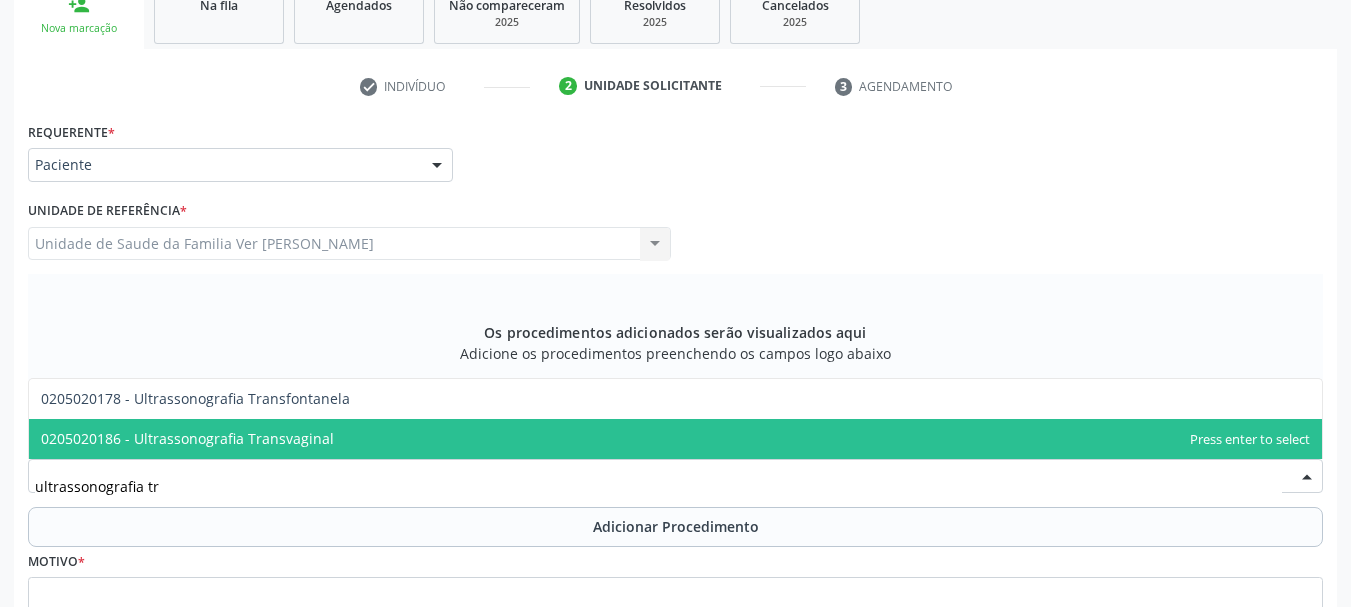 click on "0205020186 - Ultrassonografia Transvaginal" at bounding box center [675, 439] 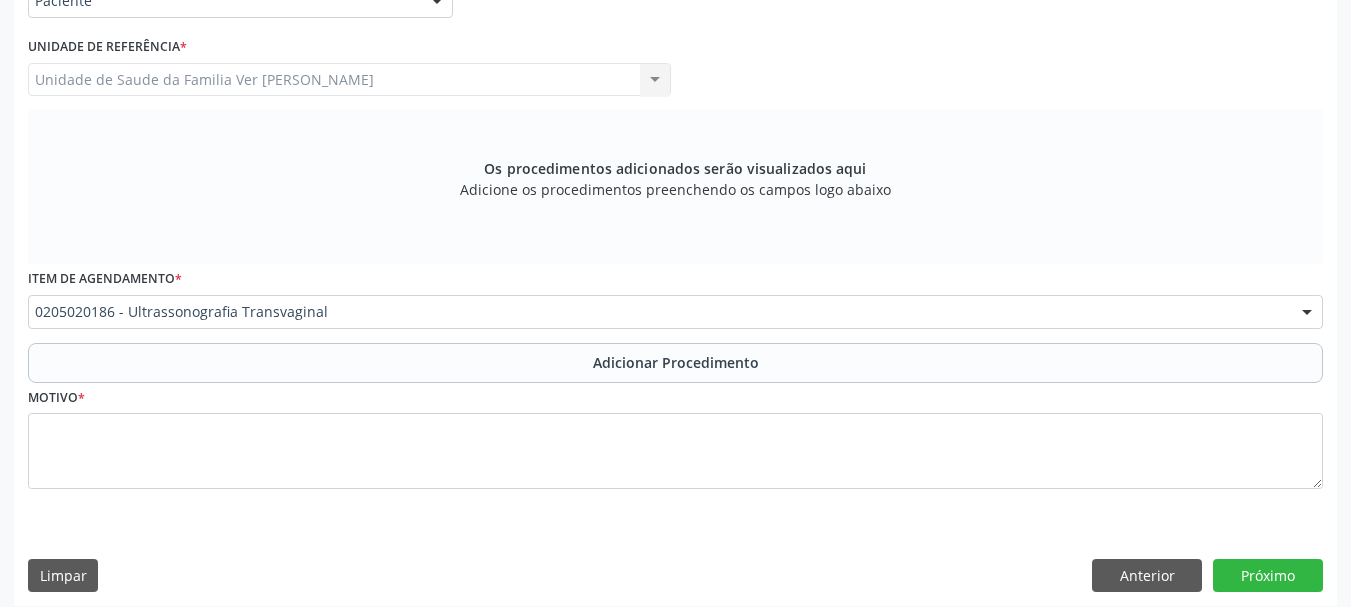 scroll, scrollTop: 522, scrollLeft: 0, axis: vertical 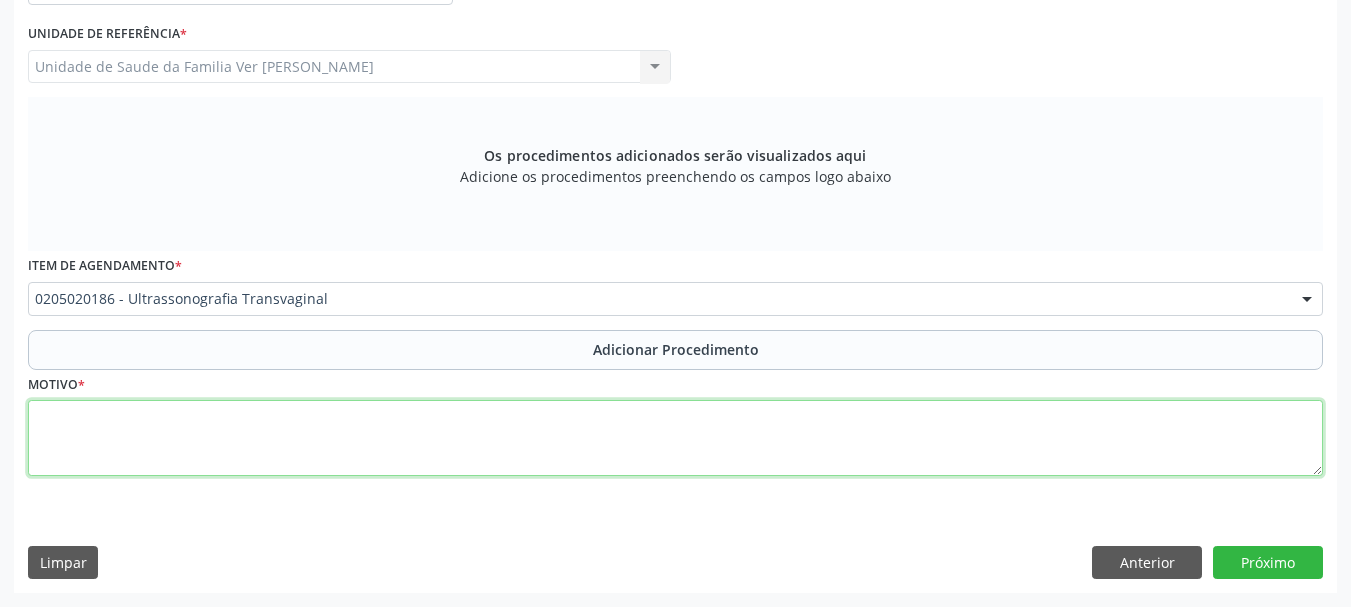click at bounding box center (675, 438) 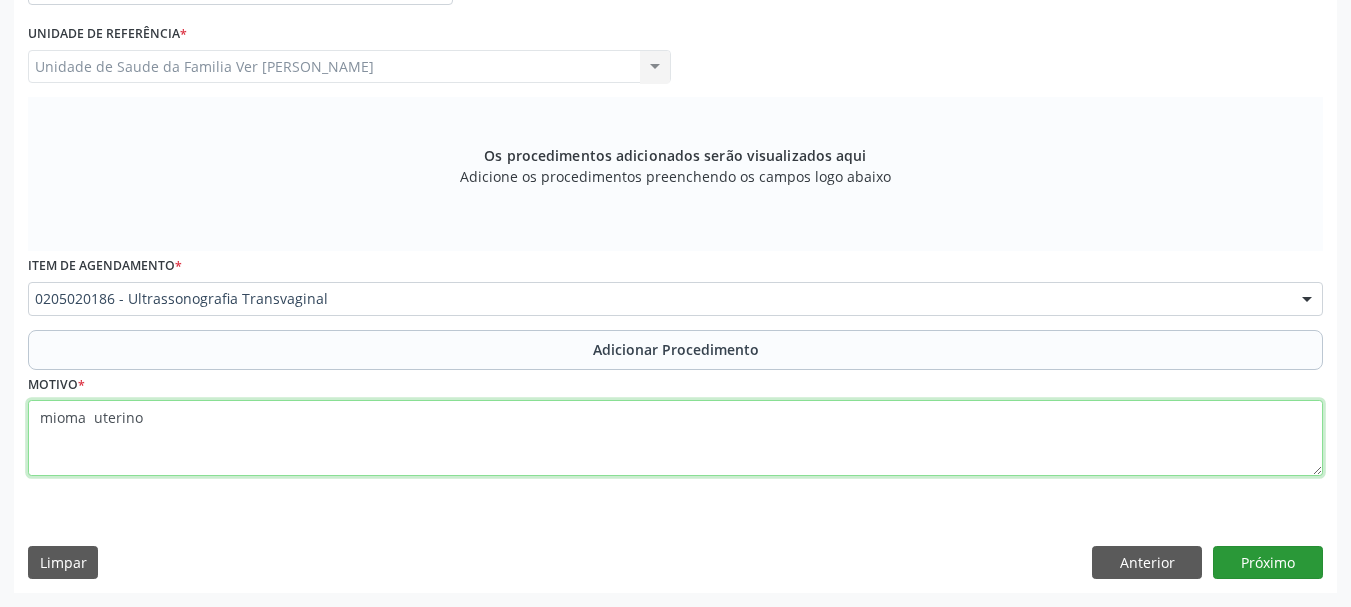 type on "mioma  uterino" 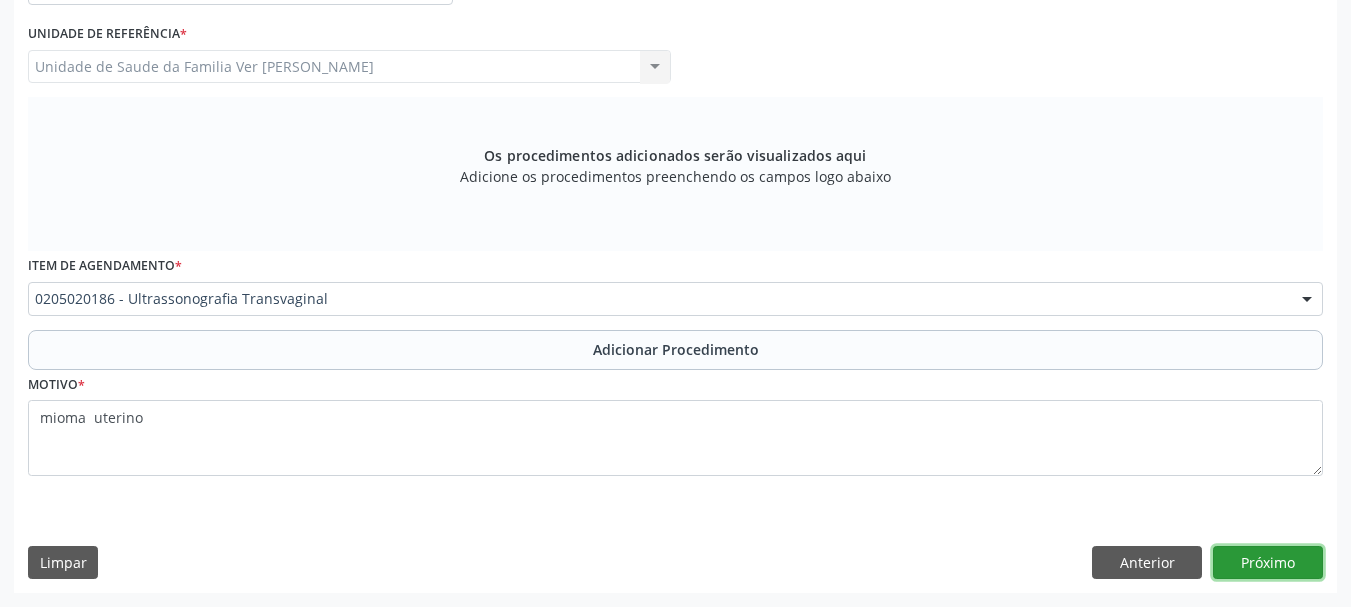 click on "Próximo" at bounding box center (1268, 563) 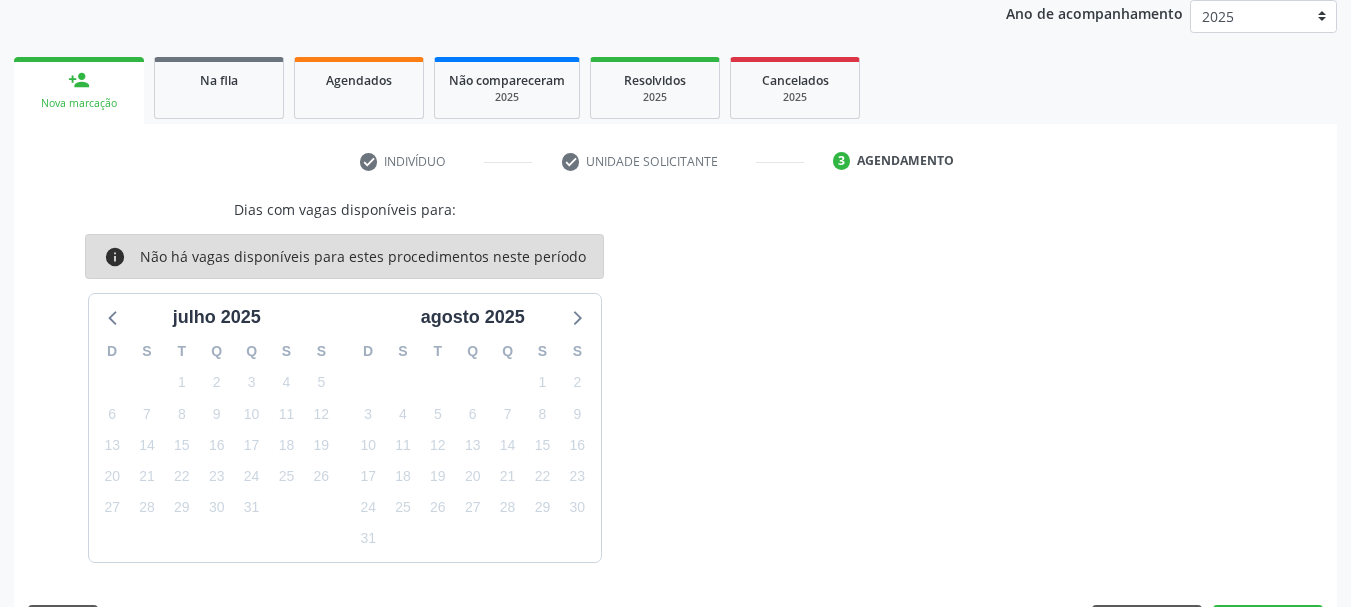 scroll, scrollTop: 329, scrollLeft: 0, axis: vertical 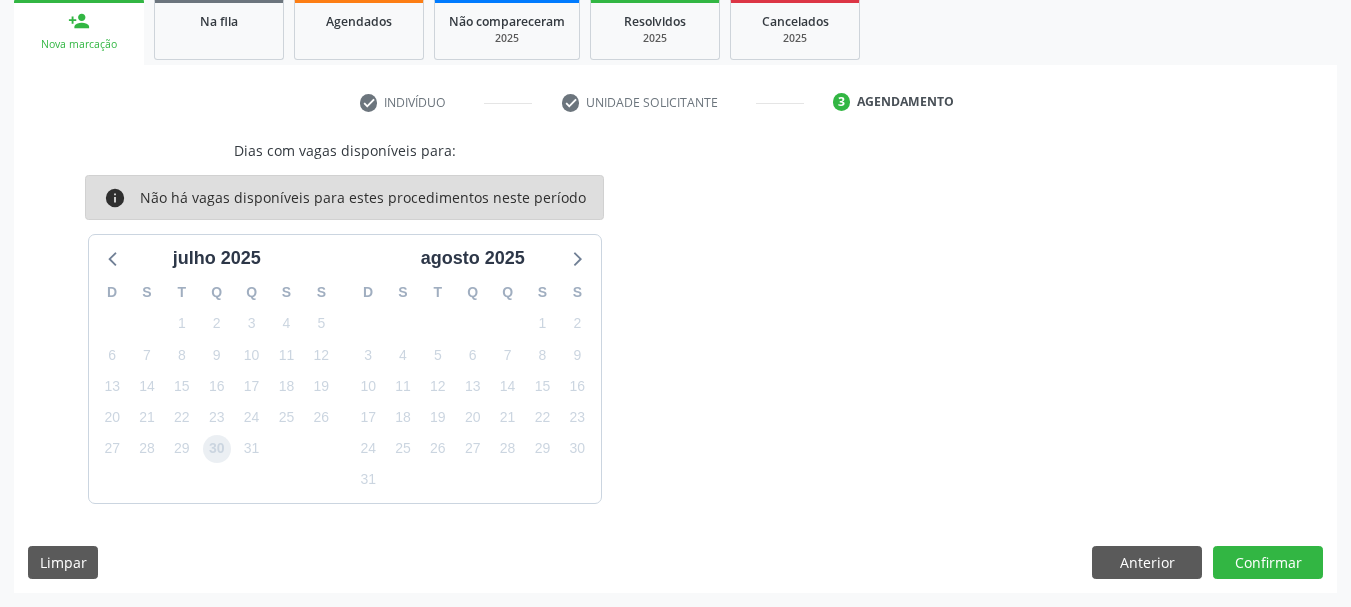 click on "30" at bounding box center [217, 449] 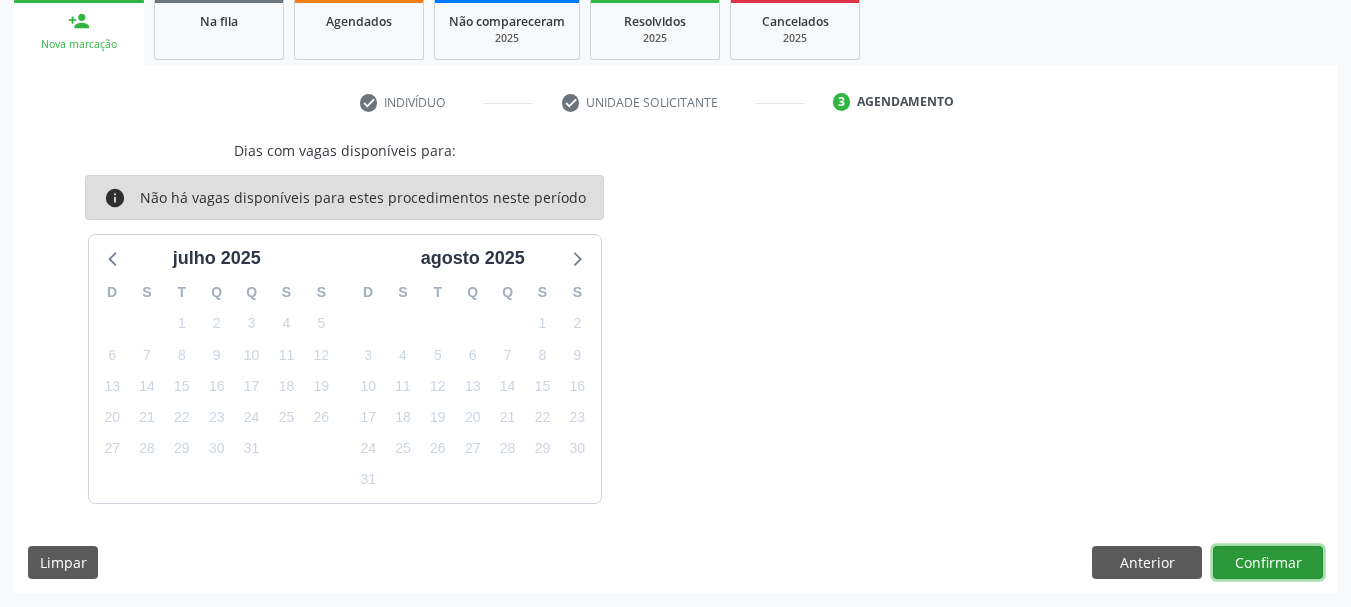 click on "Confirmar" at bounding box center (1268, 563) 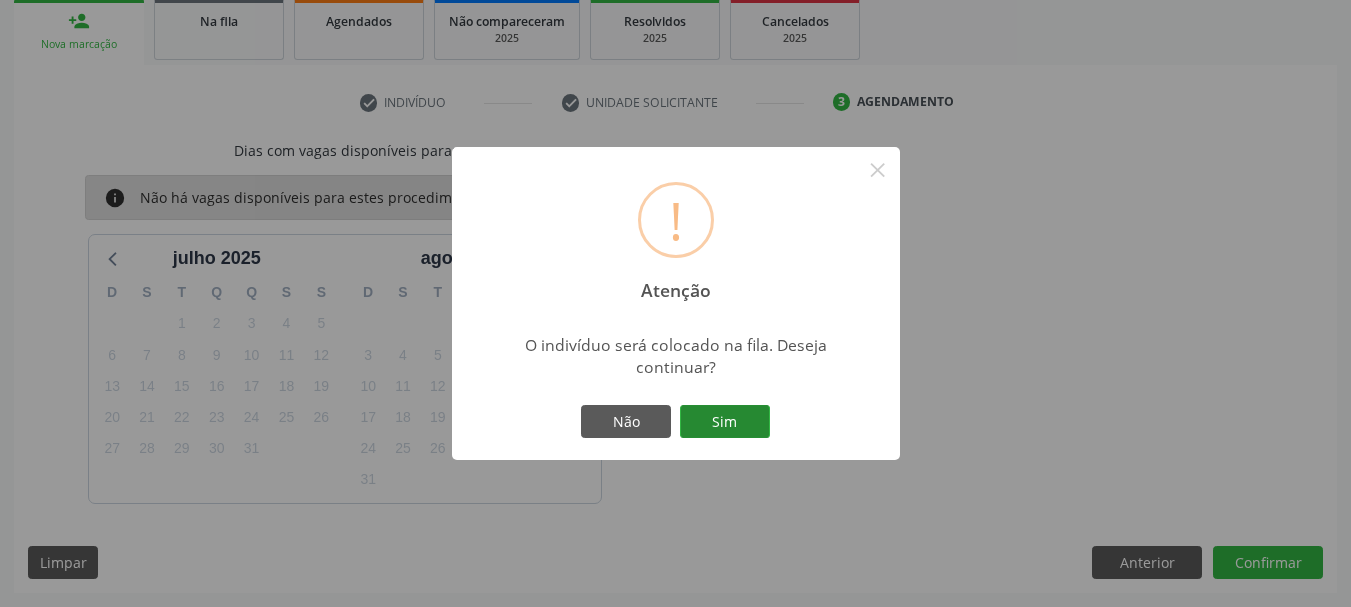 click on "Sim" at bounding box center (725, 422) 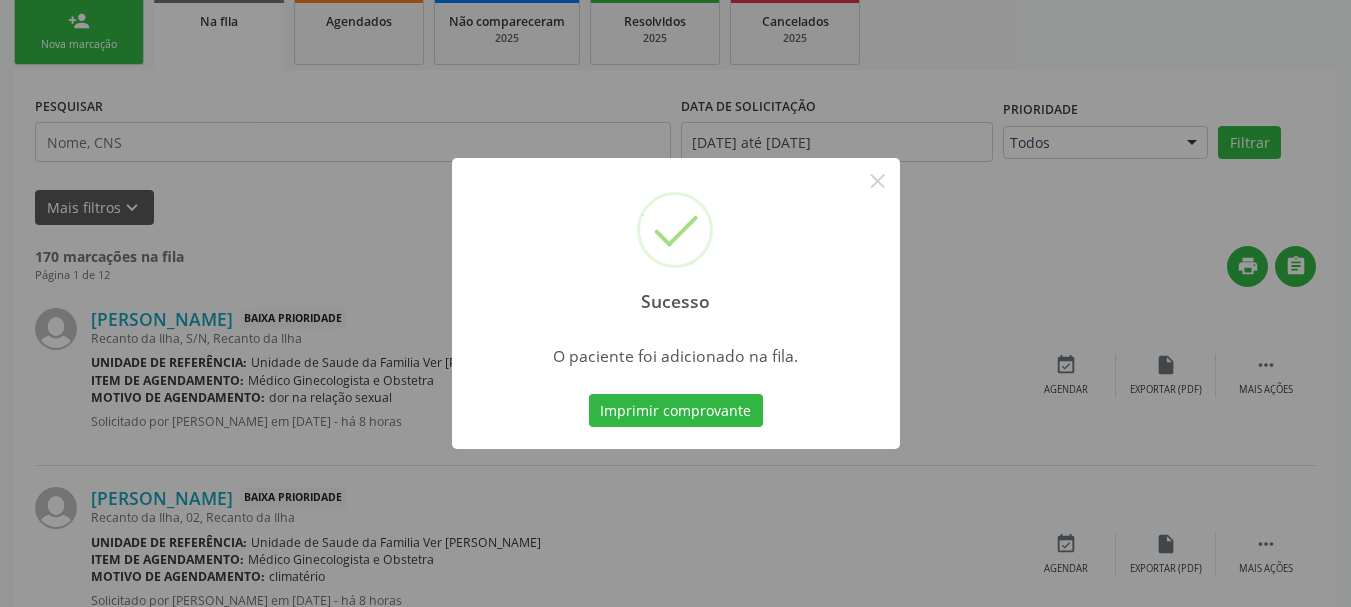 scroll, scrollTop: 88, scrollLeft: 0, axis: vertical 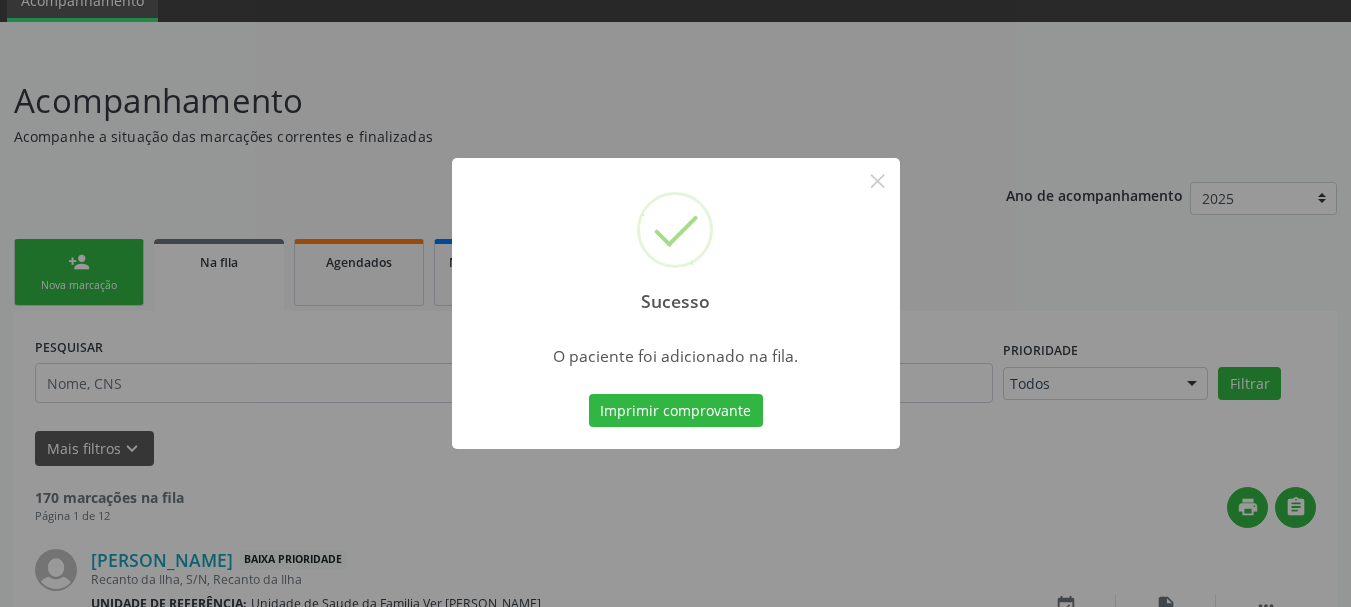 click on "Sucesso × O paciente foi adicionado na fila. Imprimir comprovante Cancel" at bounding box center (675, 303) 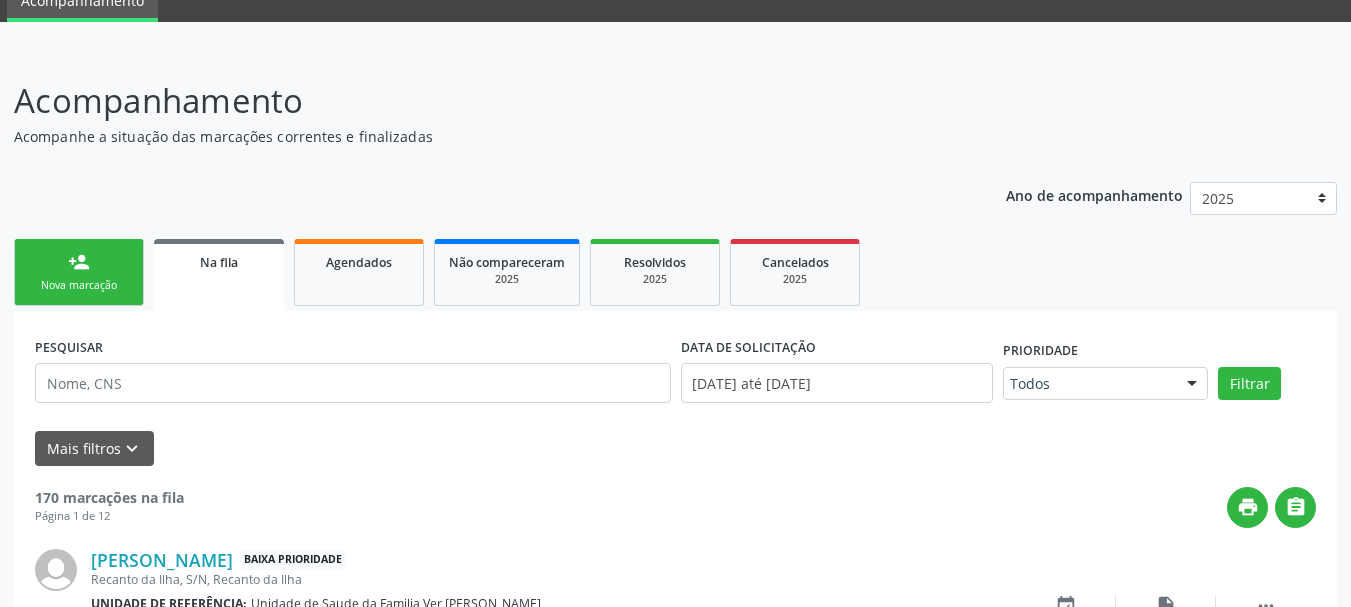 click on "person_add
Nova marcação" at bounding box center [79, 272] 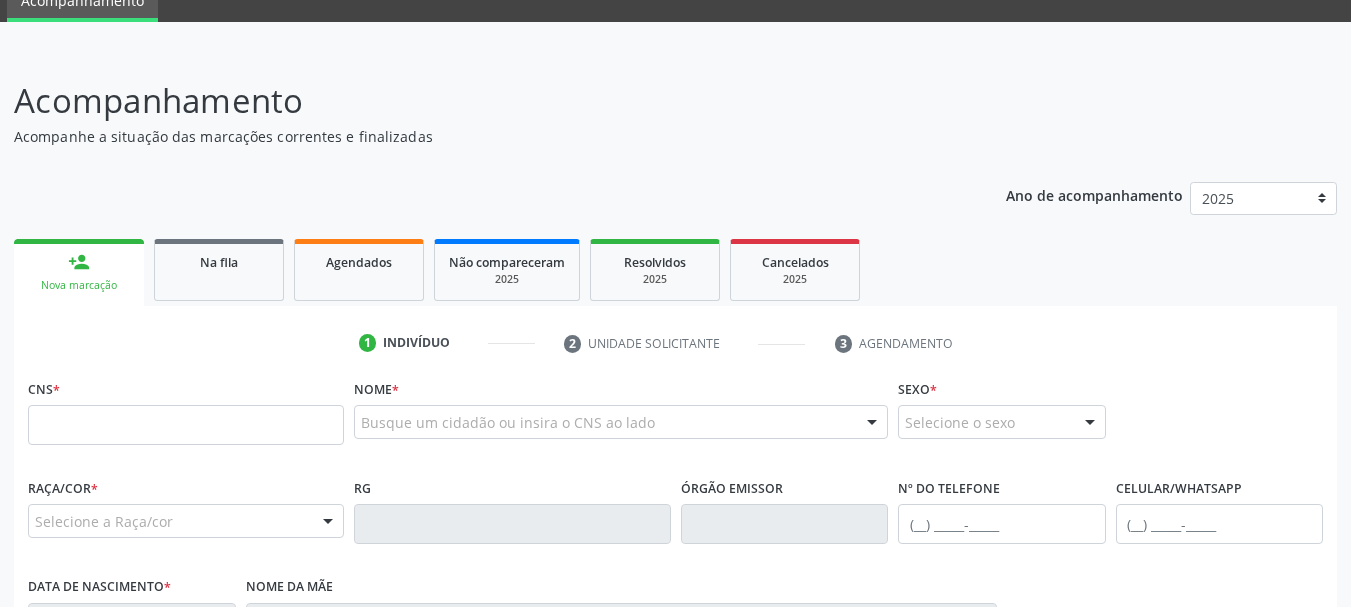 click on "person_add
Nova marcação" at bounding box center [79, 272] 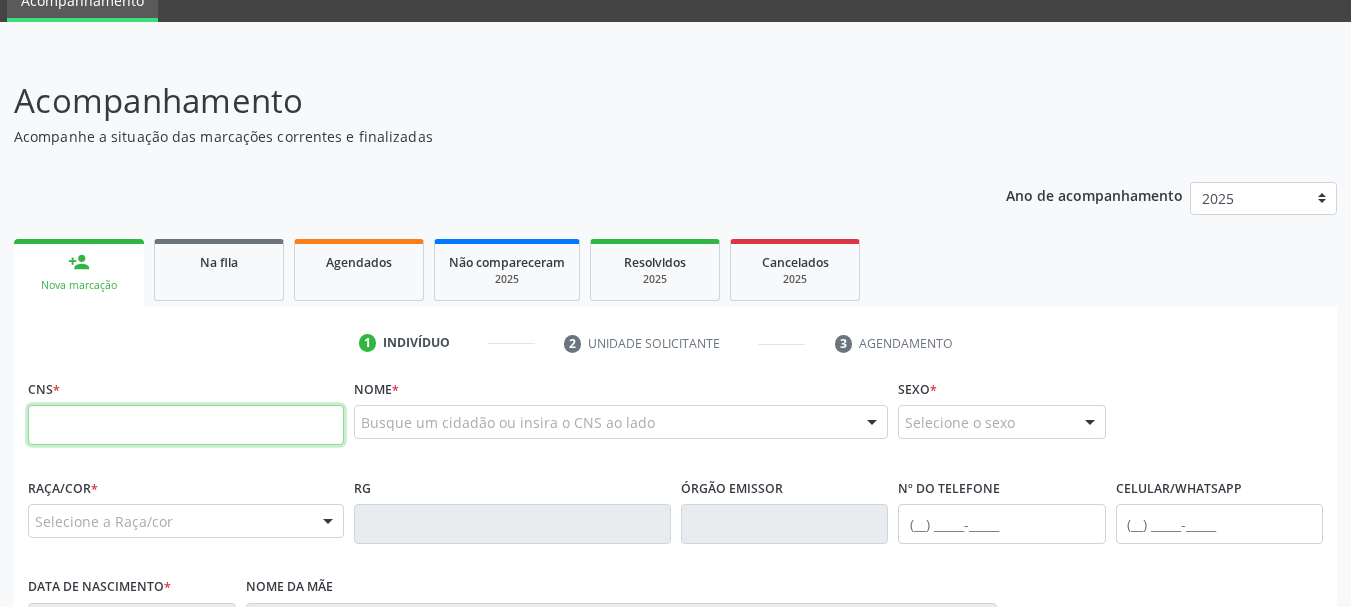 click at bounding box center [186, 425] 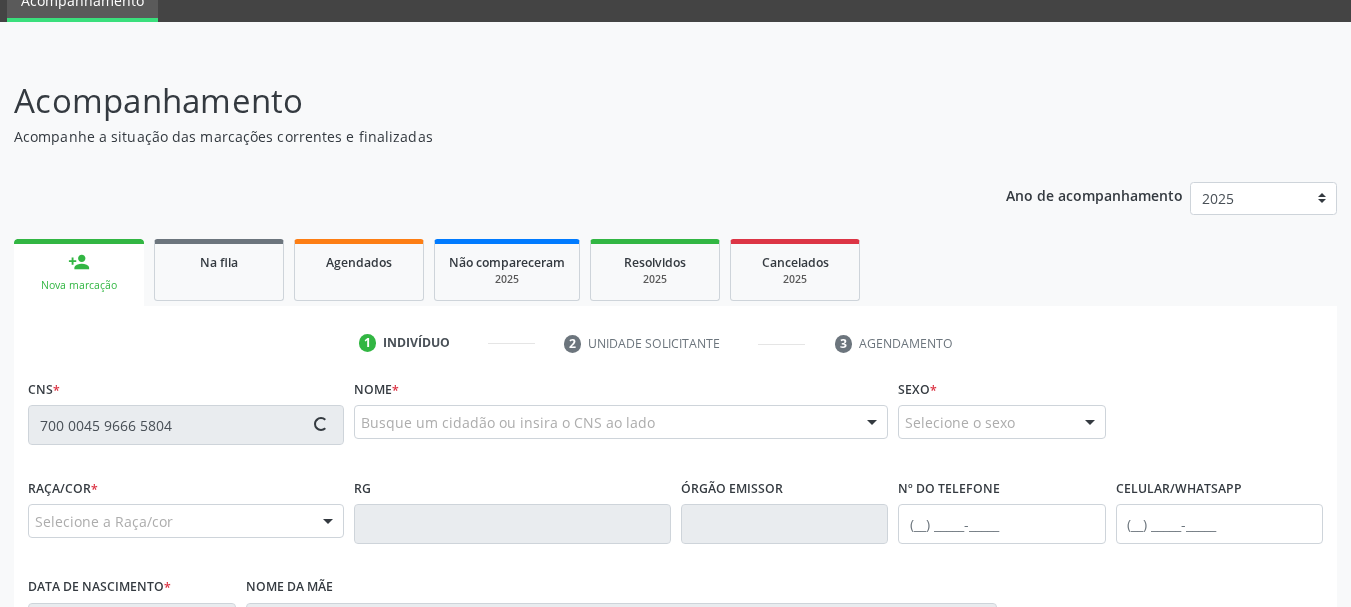 type on "700 0045 9666 5804" 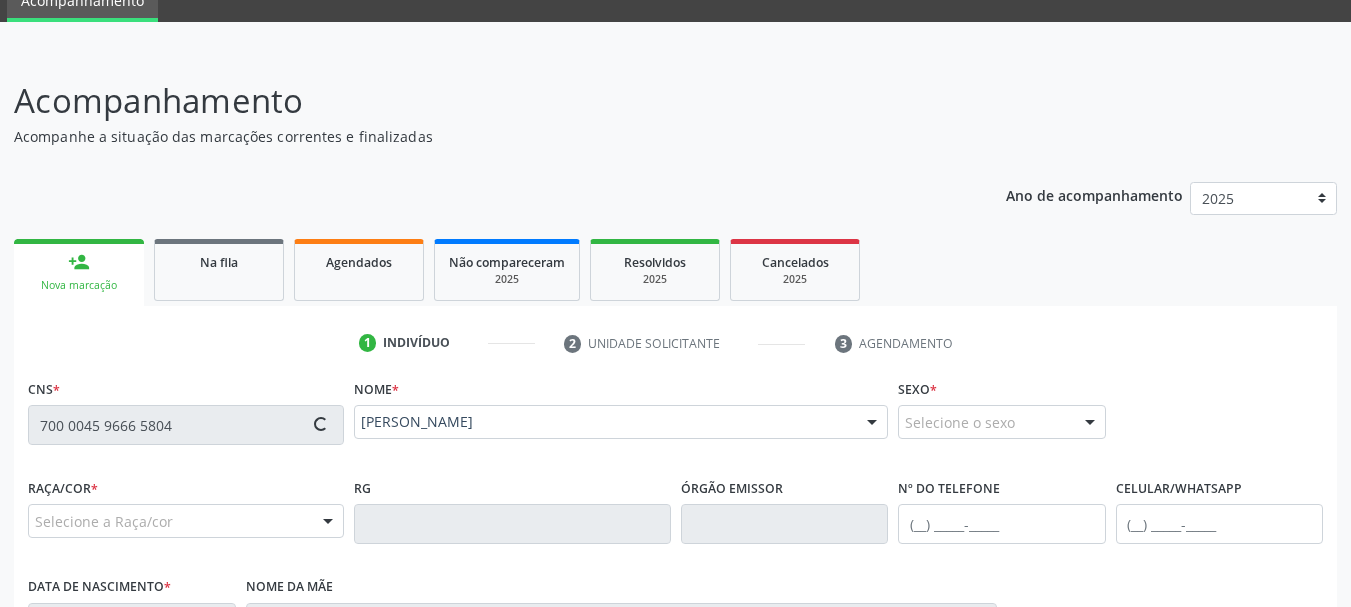 type on "[PHONE_NUMBER]" 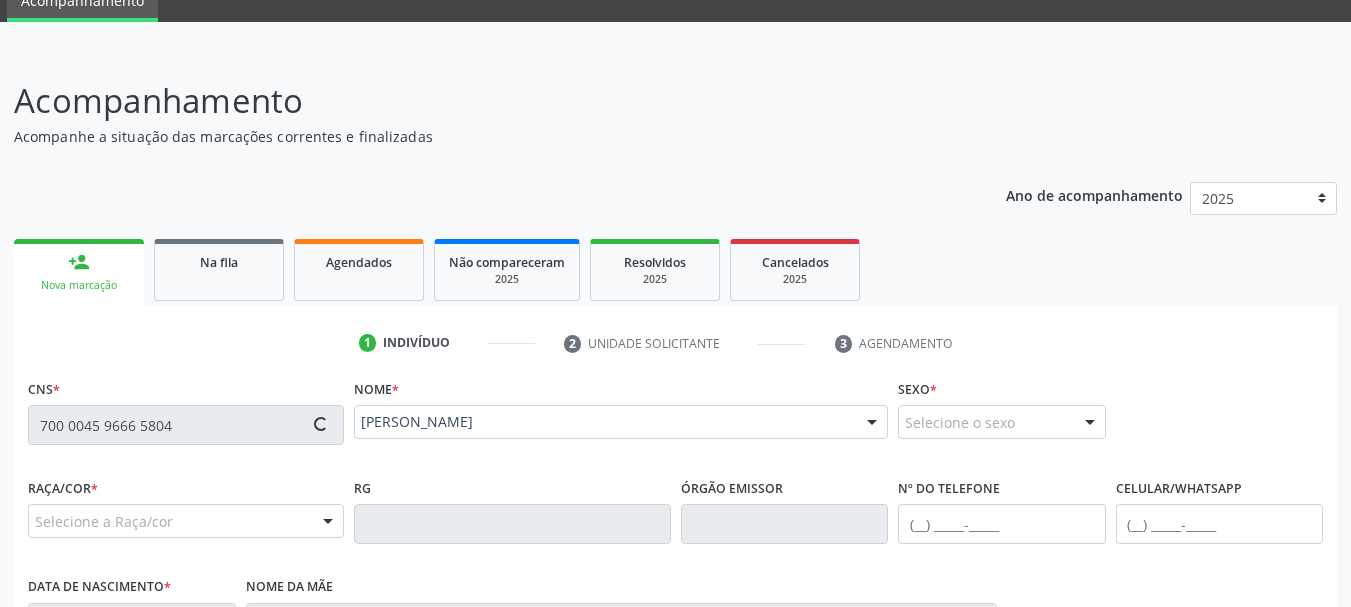 type on "[DATE]" 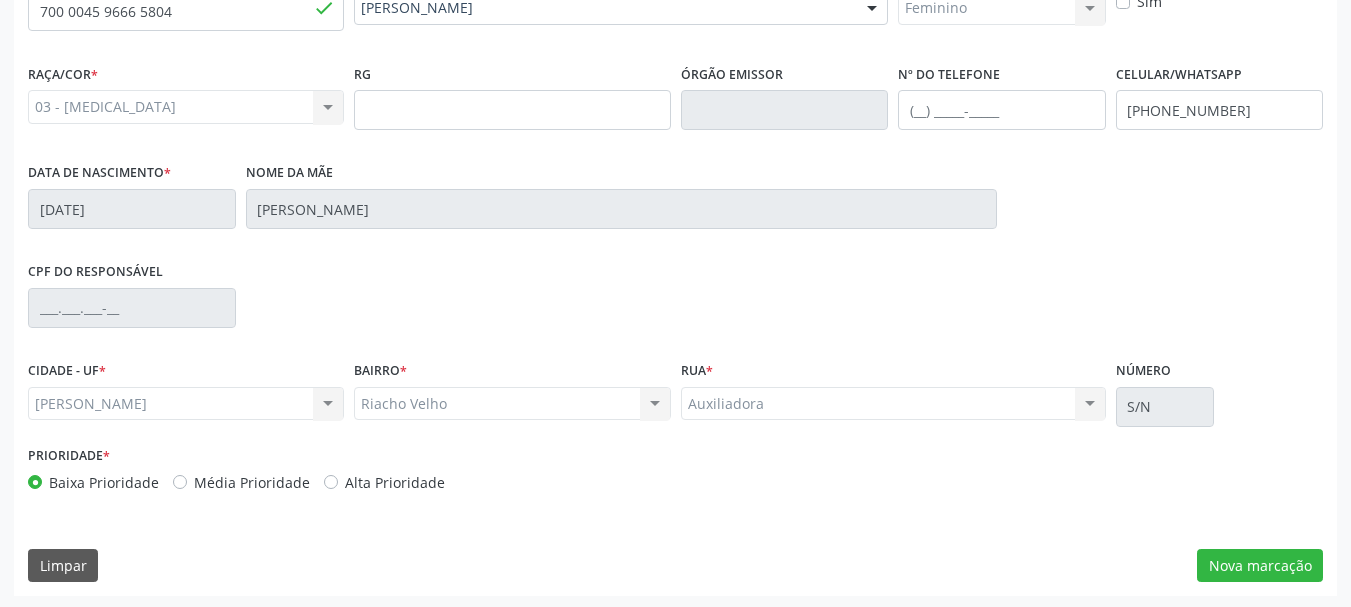 scroll, scrollTop: 505, scrollLeft: 0, axis: vertical 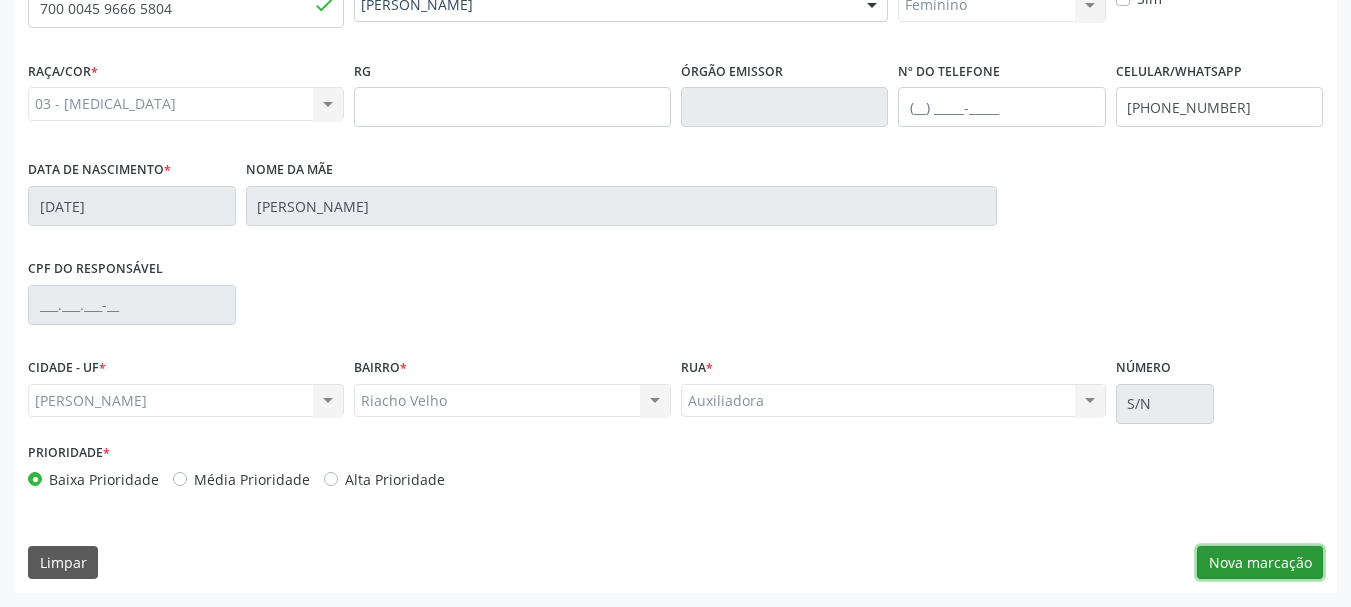 click on "Nova marcação" at bounding box center [1260, 563] 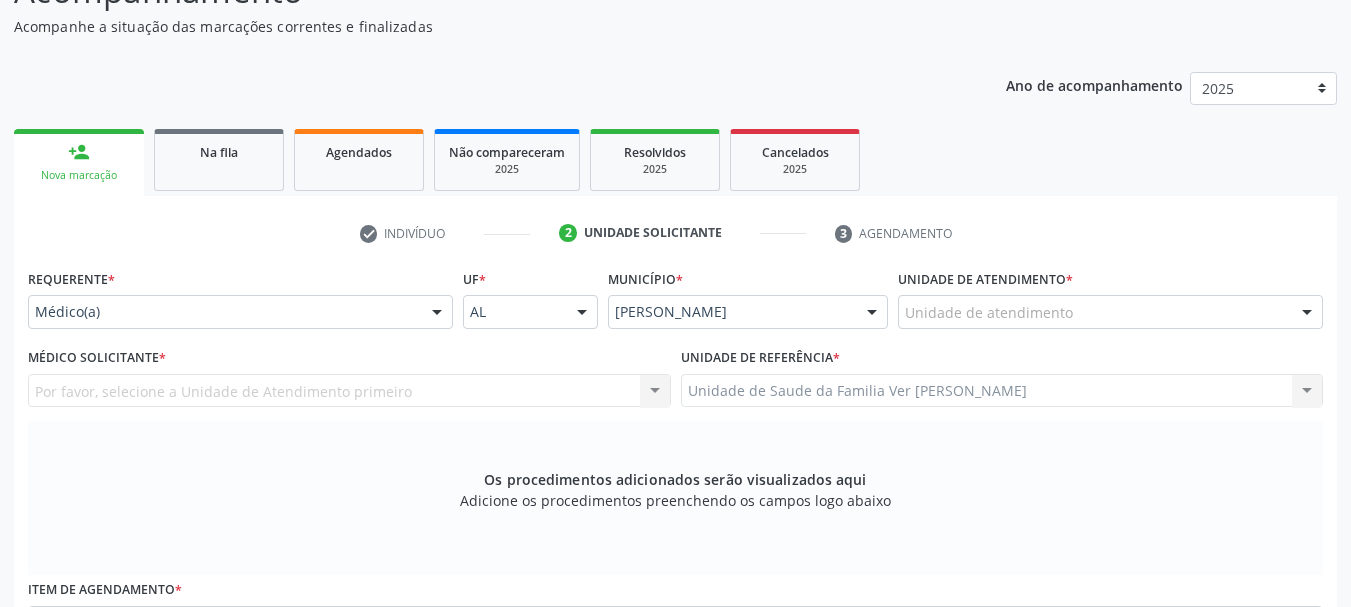 scroll, scrollTop: 185, scrollLeft: 0, axis: vertical 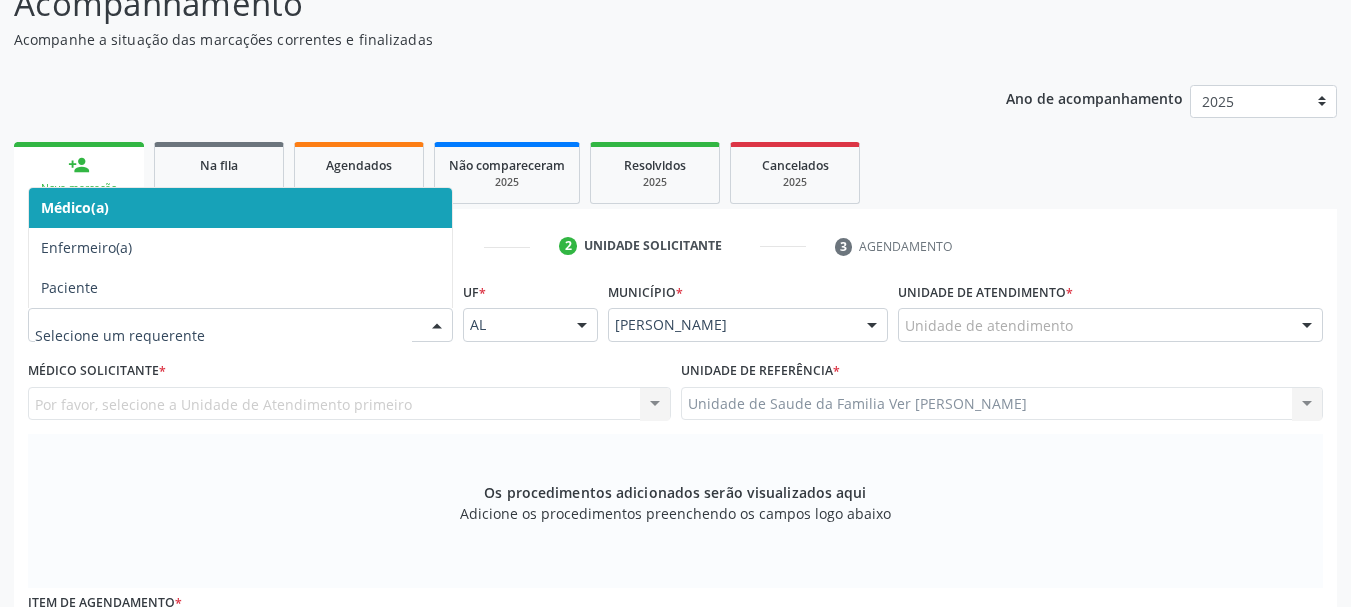 click at bounding box center (437, 326) 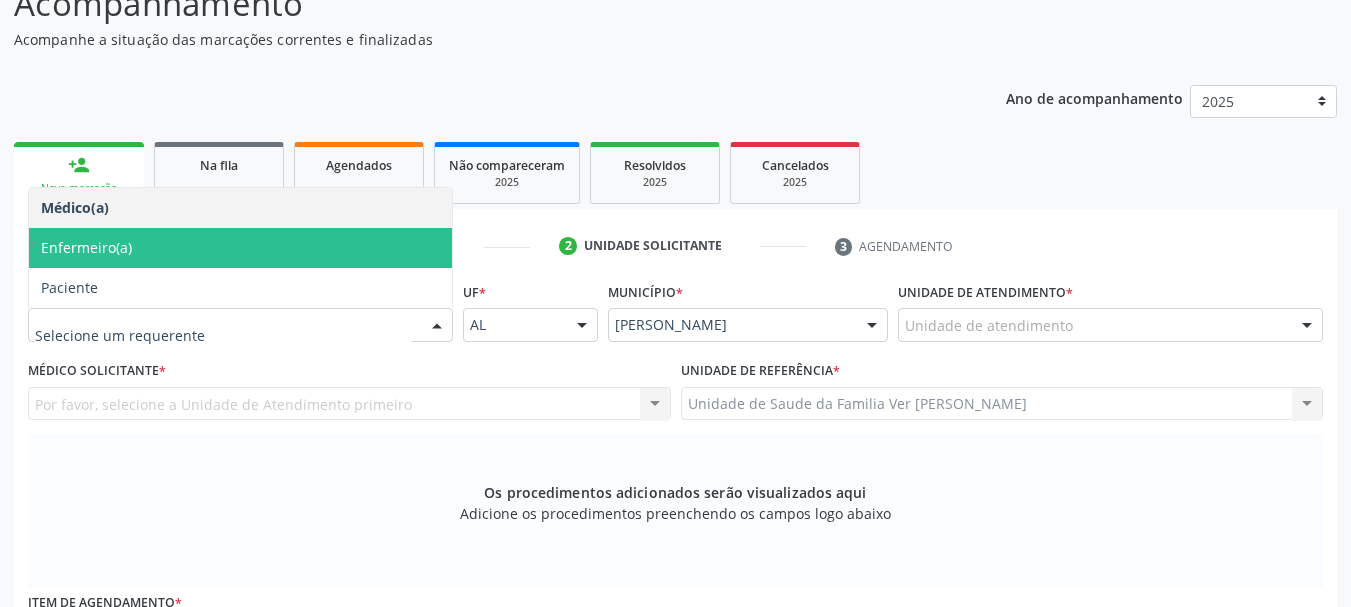 click on "Enfermeiro(a)" at bounding box center [240, 248] 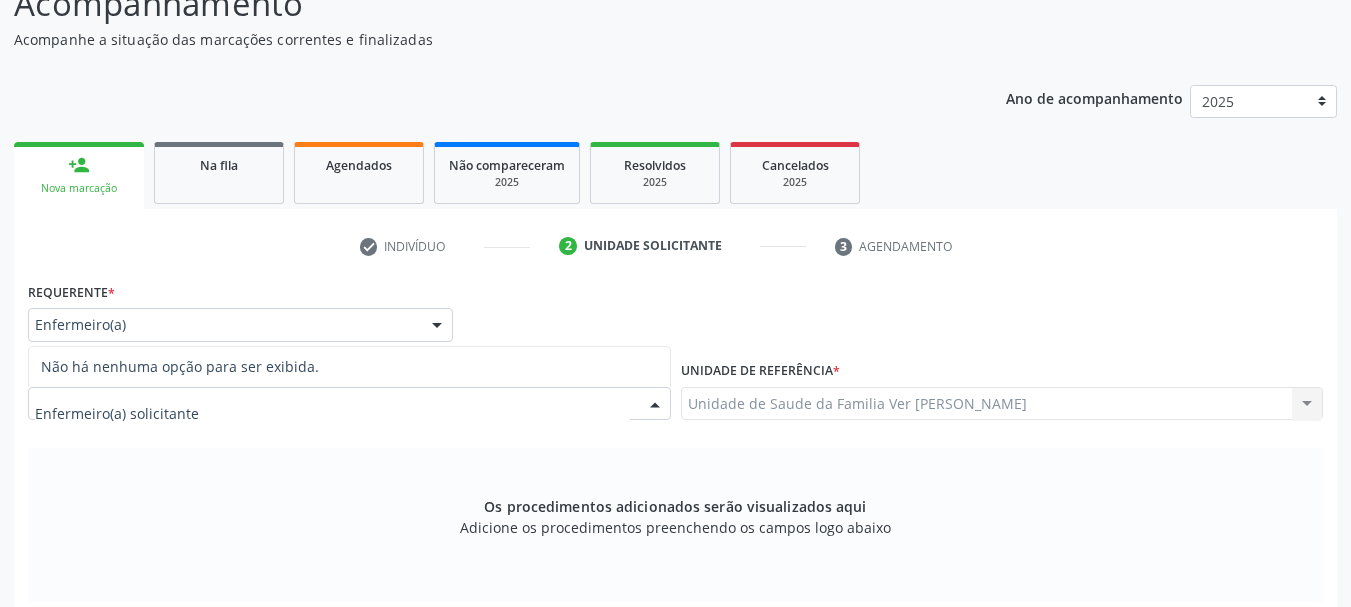 click at bounding box center [655, 405] 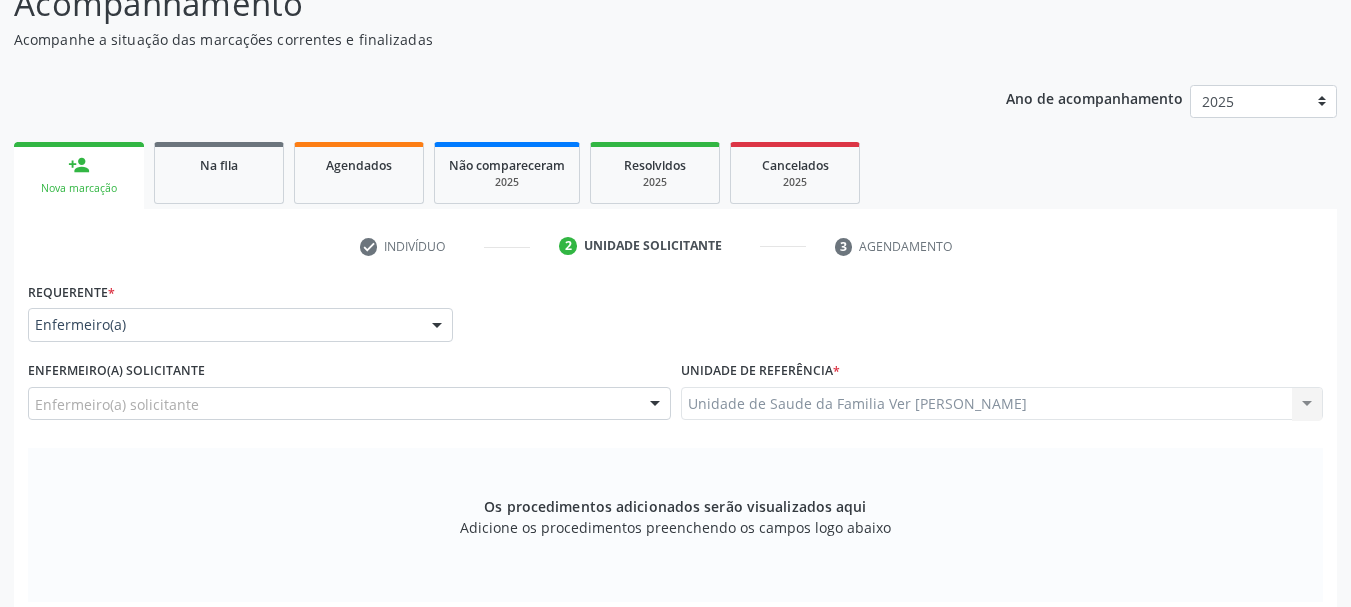 click at bounding box center [655, 405] 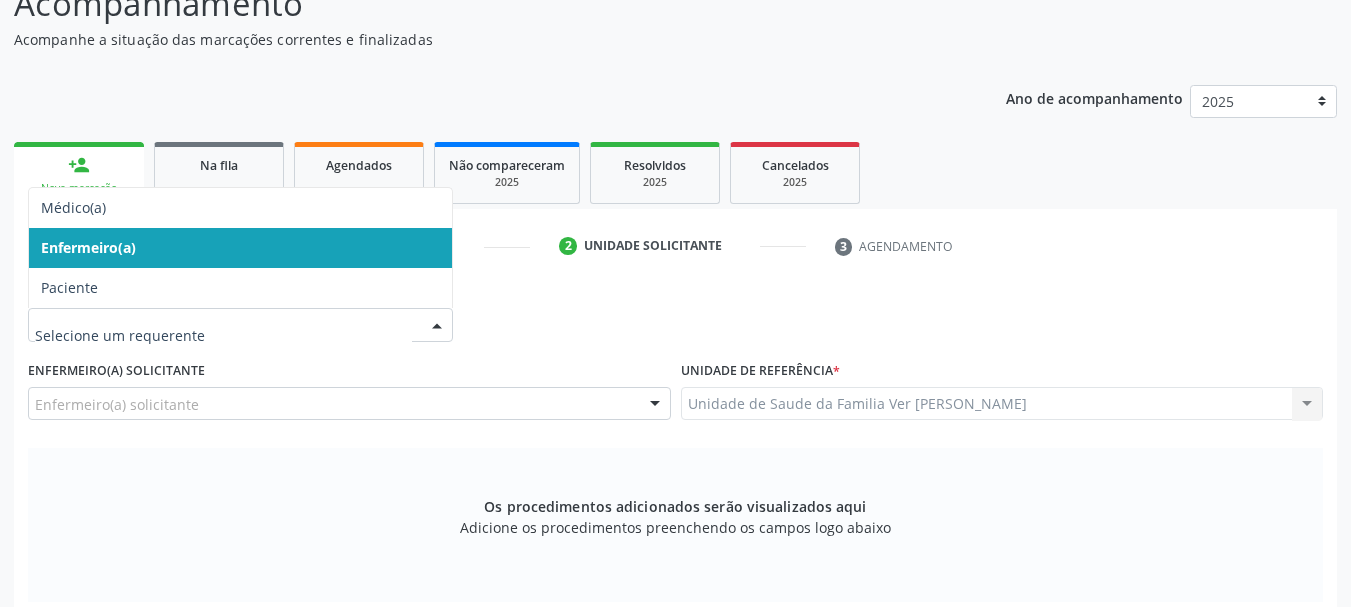 click at bounding box center [437, 326] 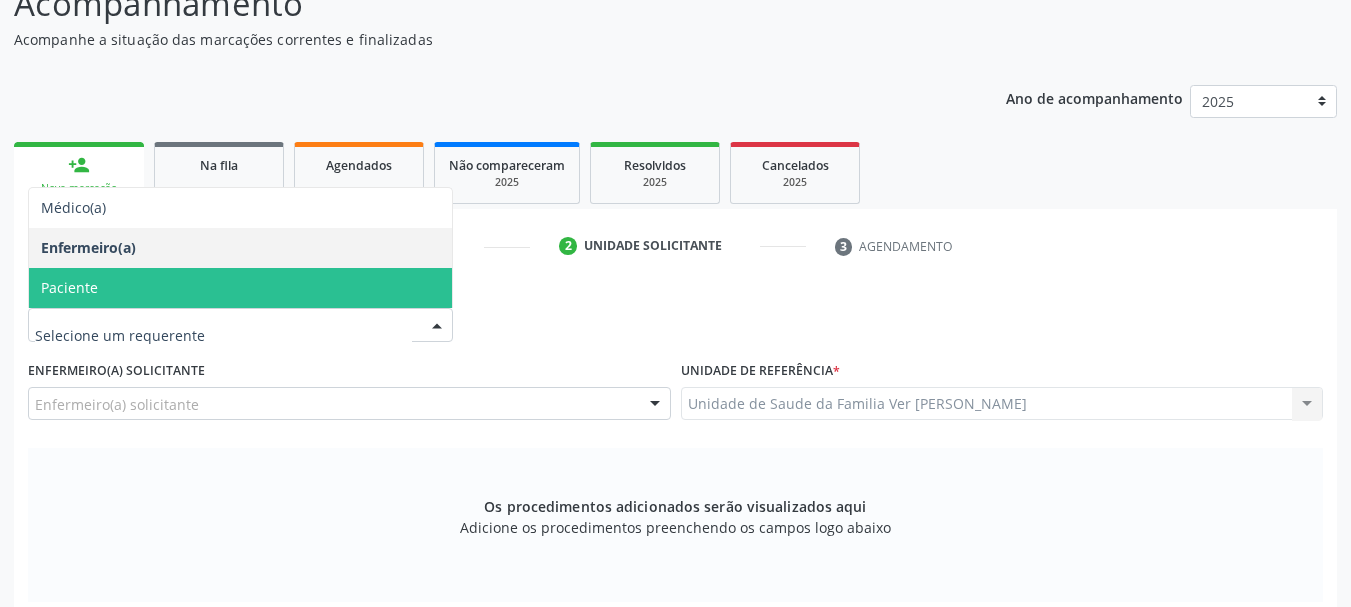 click on "Paciente" at bounding box center [240, 288] 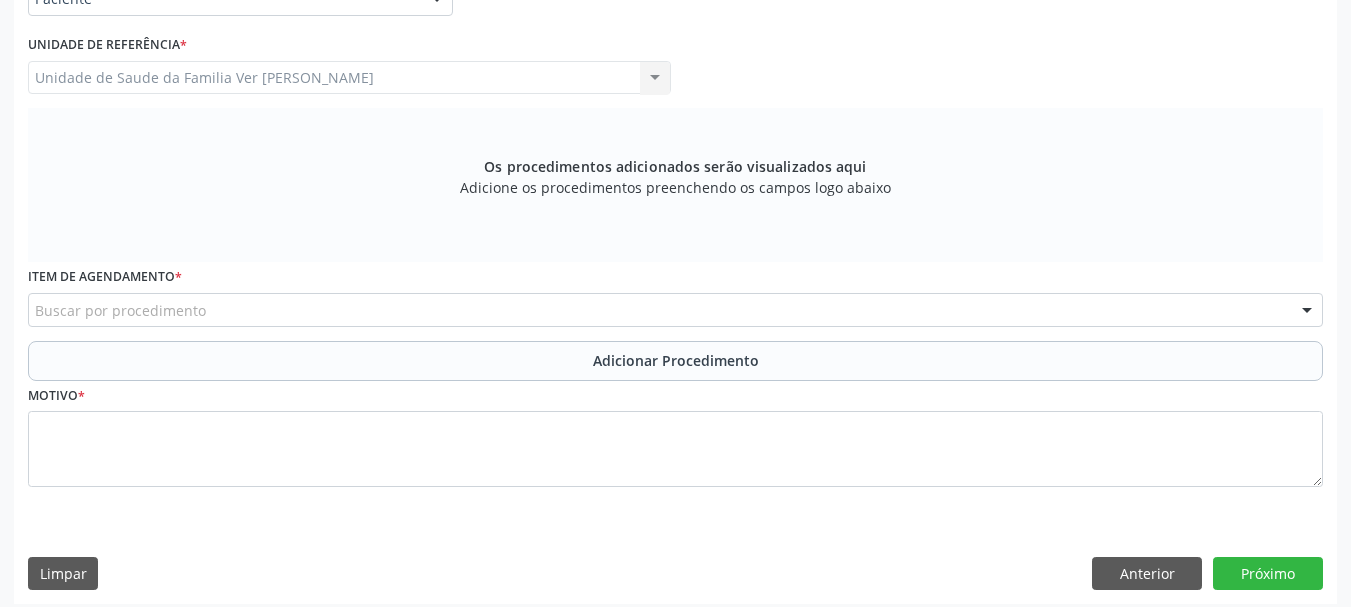 scroll, scrollTop: 520, scrollLeft: 0, axis: vertical 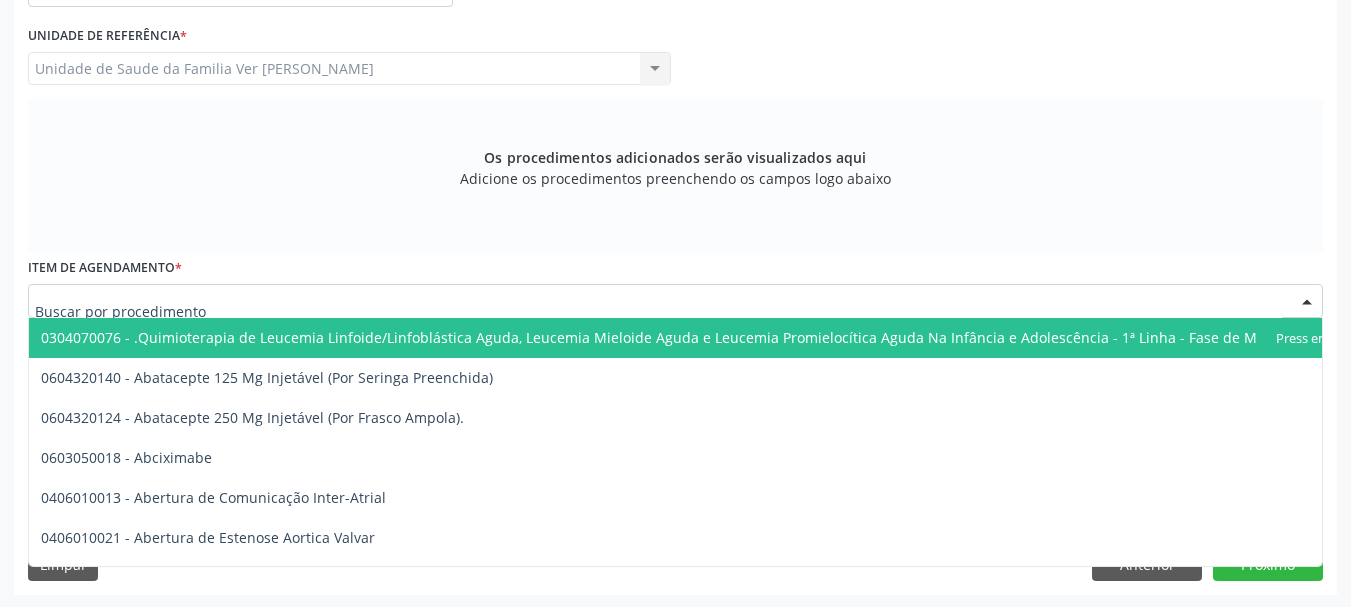 click at bounding box center [1307, 302] 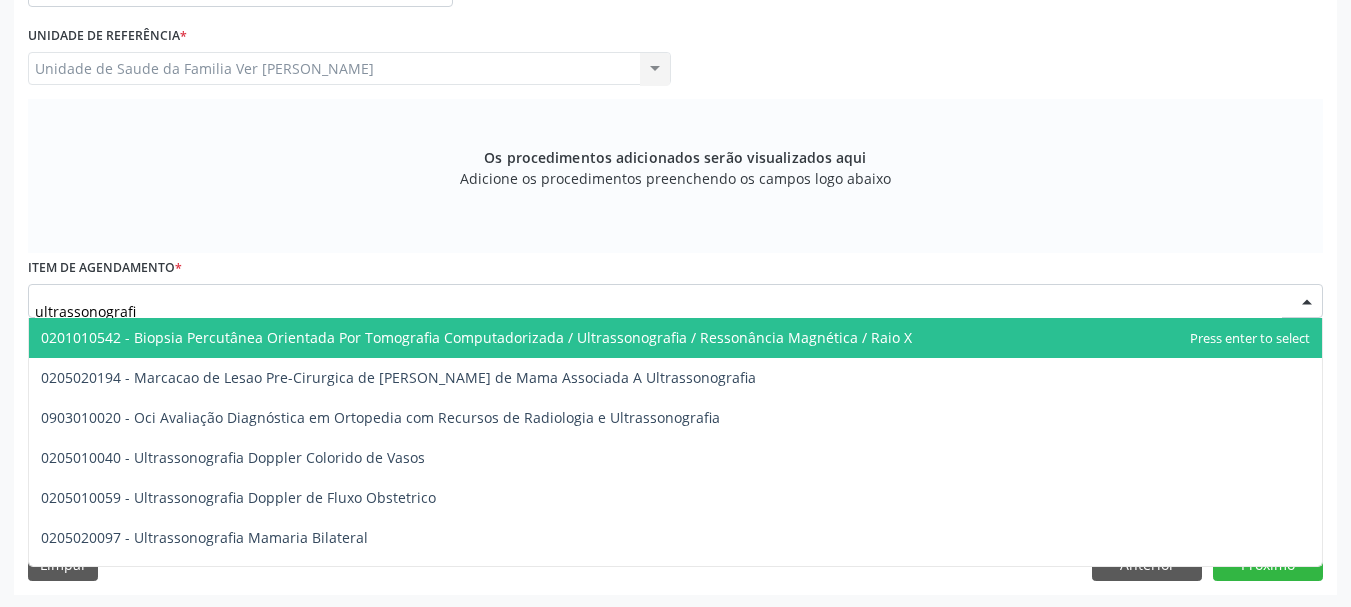 type on "ultrassonografia" 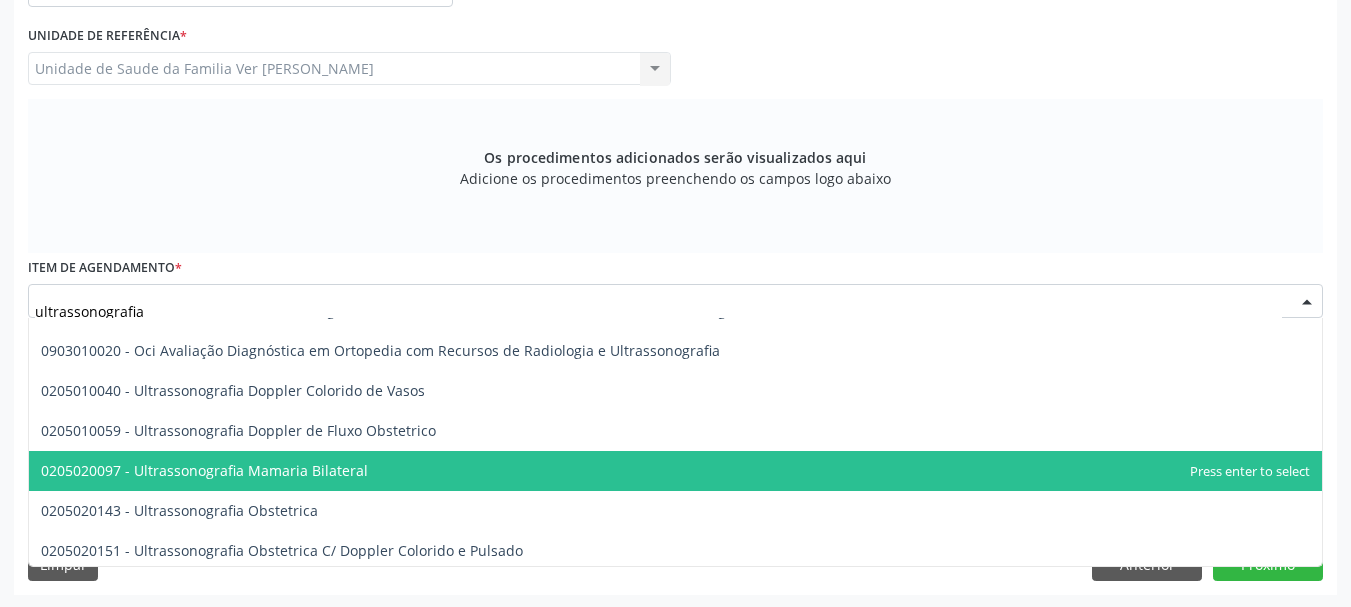 scroll, scrollTop: 80, scrollLeft: 0, axis: vertical 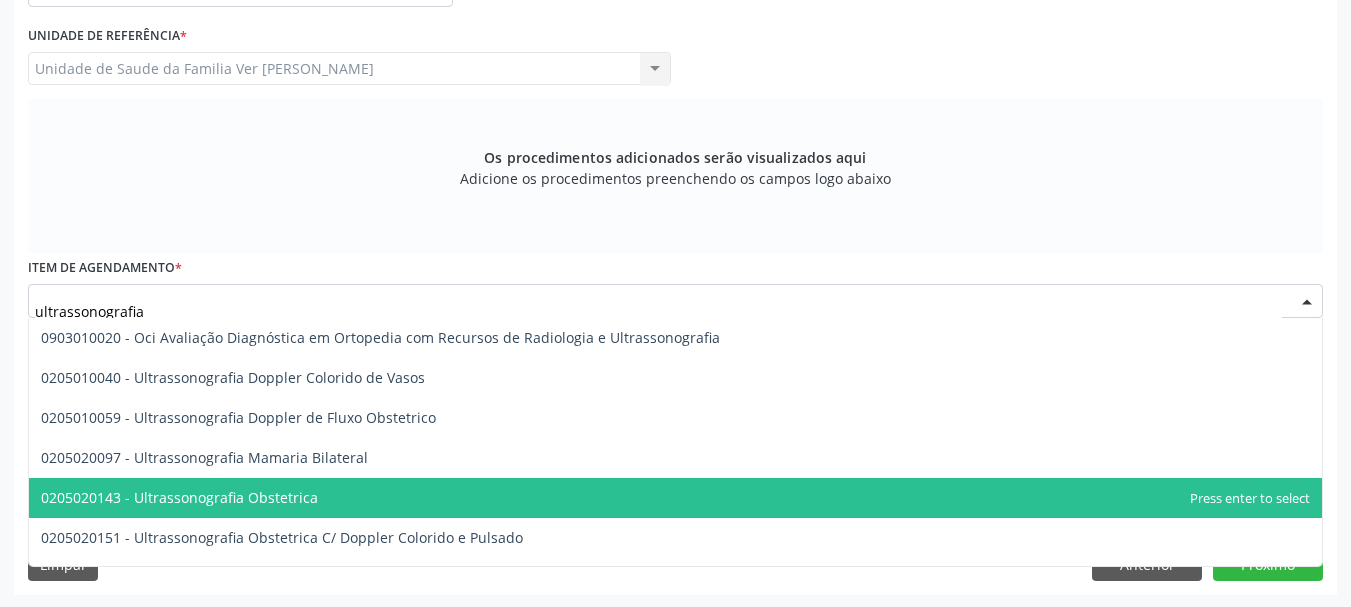 click on "0205020143 - Ultrassonografia Obstetrica" at bounding box center (675, 498) 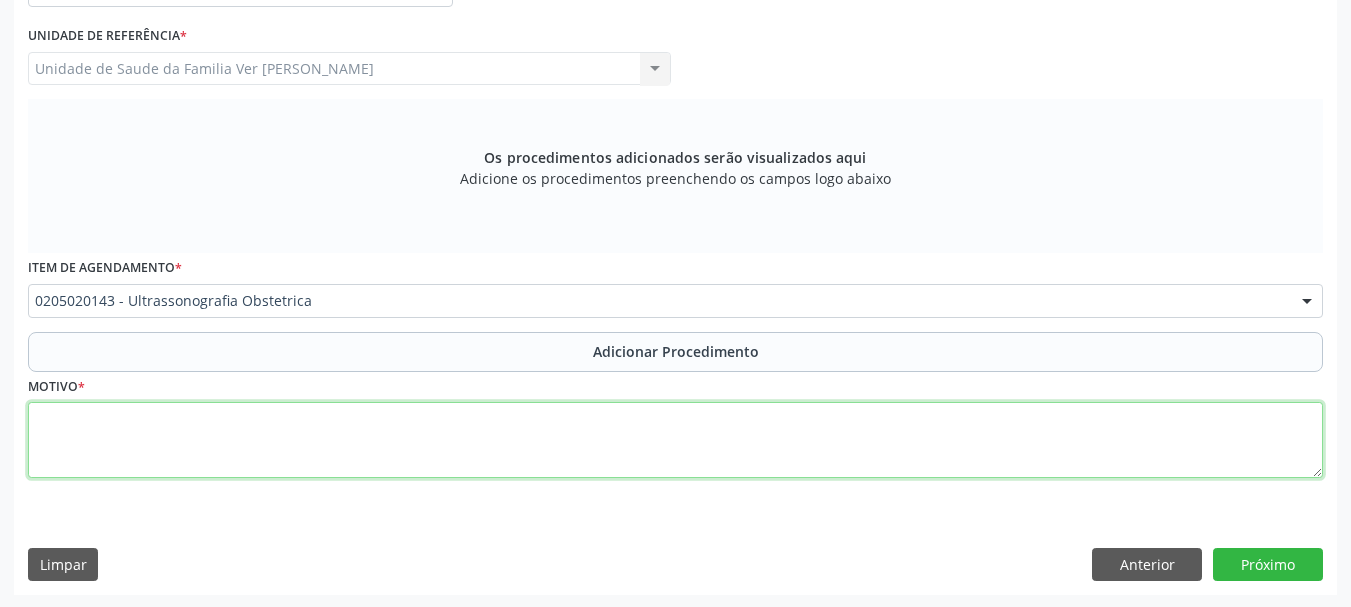 click at bounding box center (675, 440) 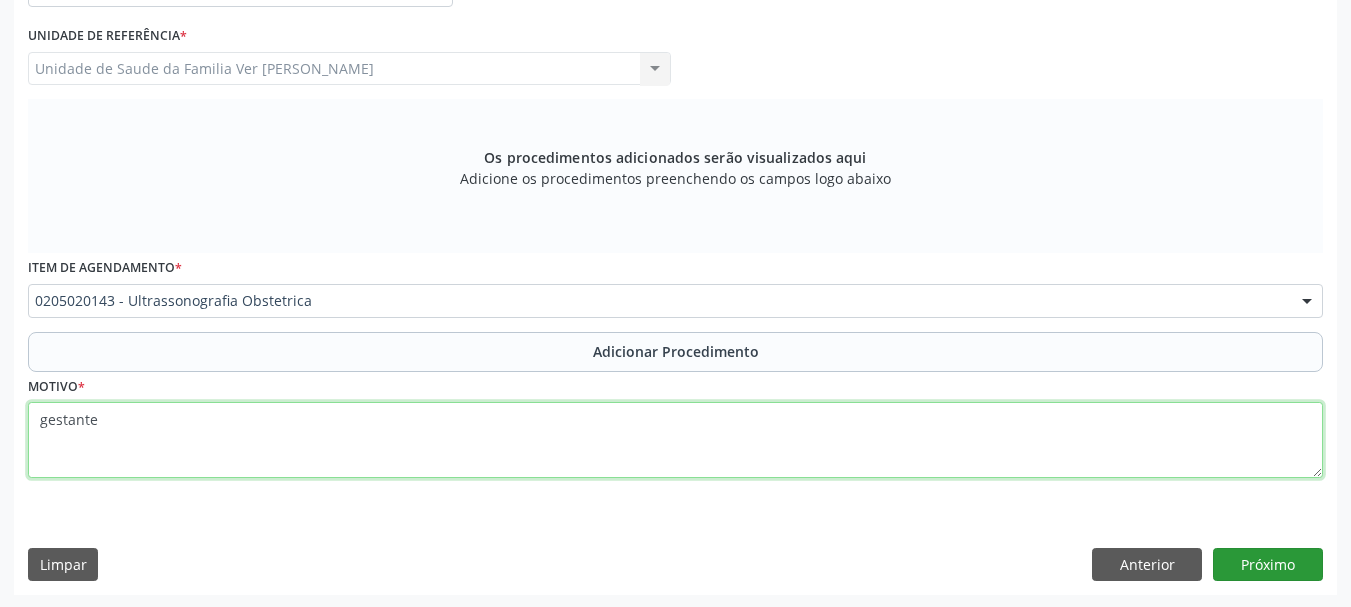 type on "gestante" 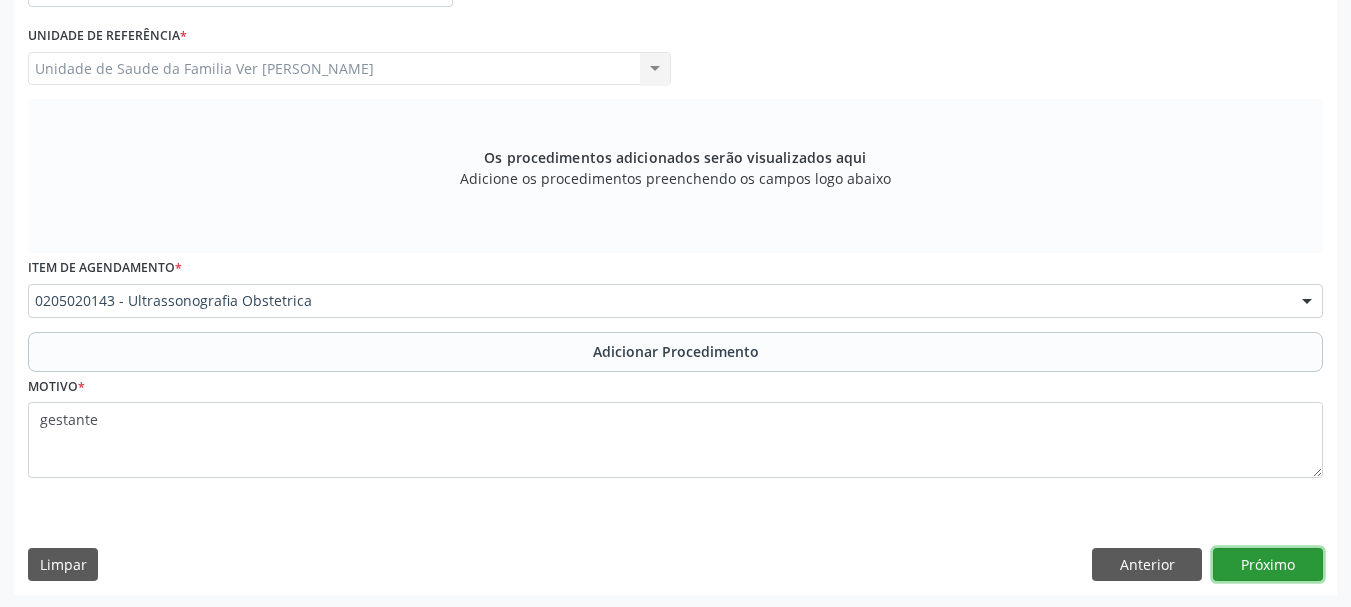 click on "Próximo" at bounding box center (1268, 565) 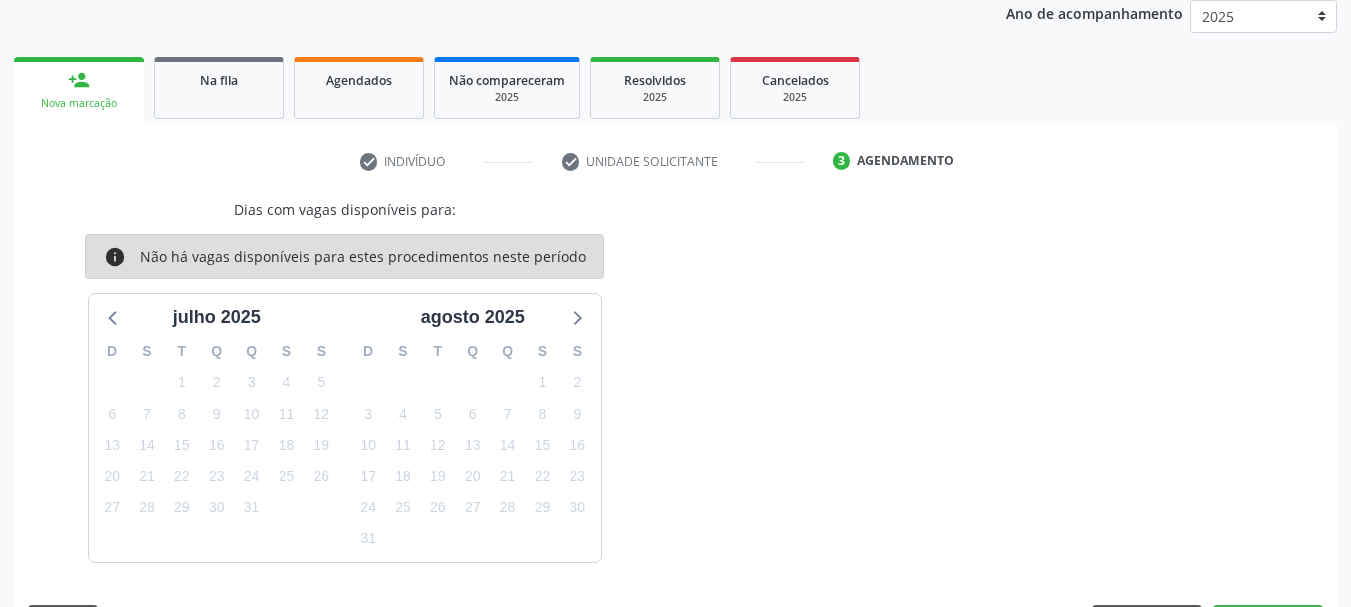 scroll, scrollTop: 329, scrollLeft: 0, axis: vertical 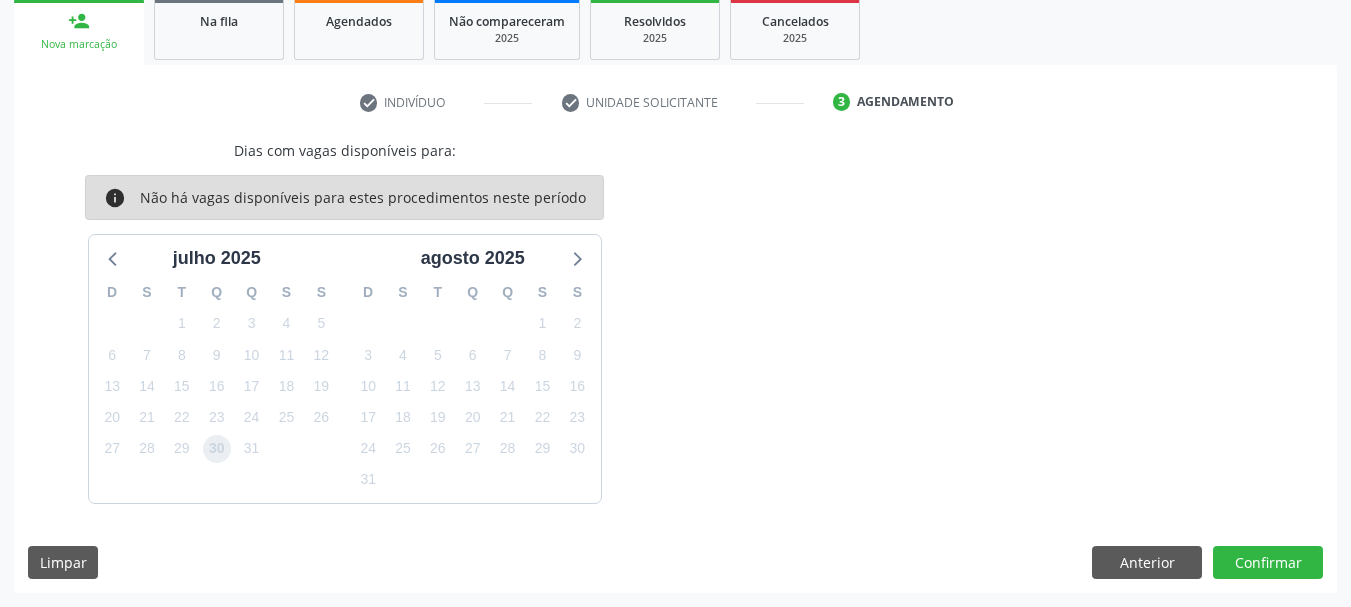 click on "30" at bounding box center (217, 449) 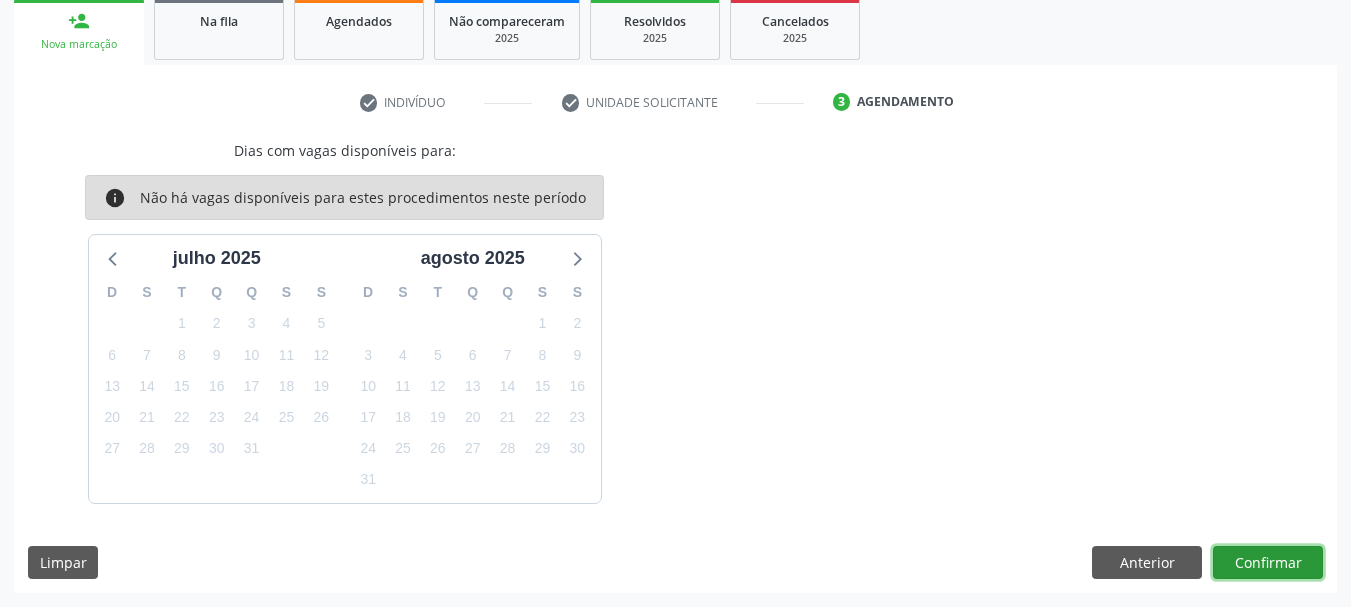 click on "Confirmar" at bounding box center [1268, 563] 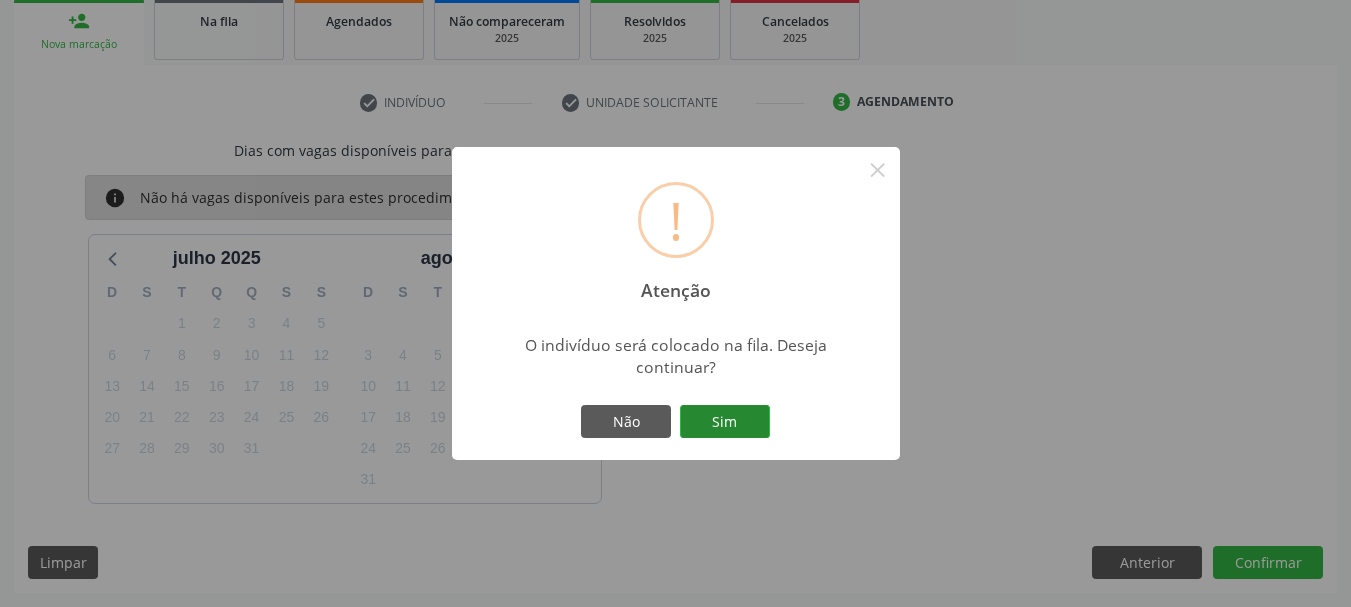 click on "Sim" at bounding box center (725, 422) 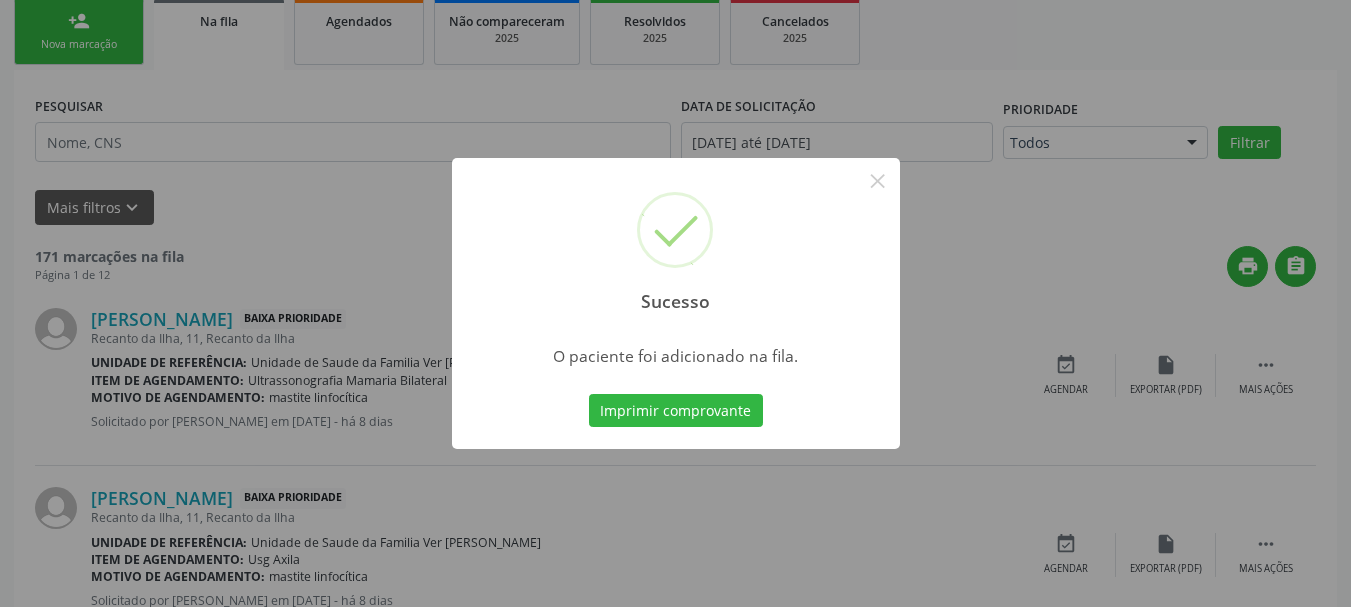 scroll, scrollTop: 88, scrollLeft: 0, axis: vertical 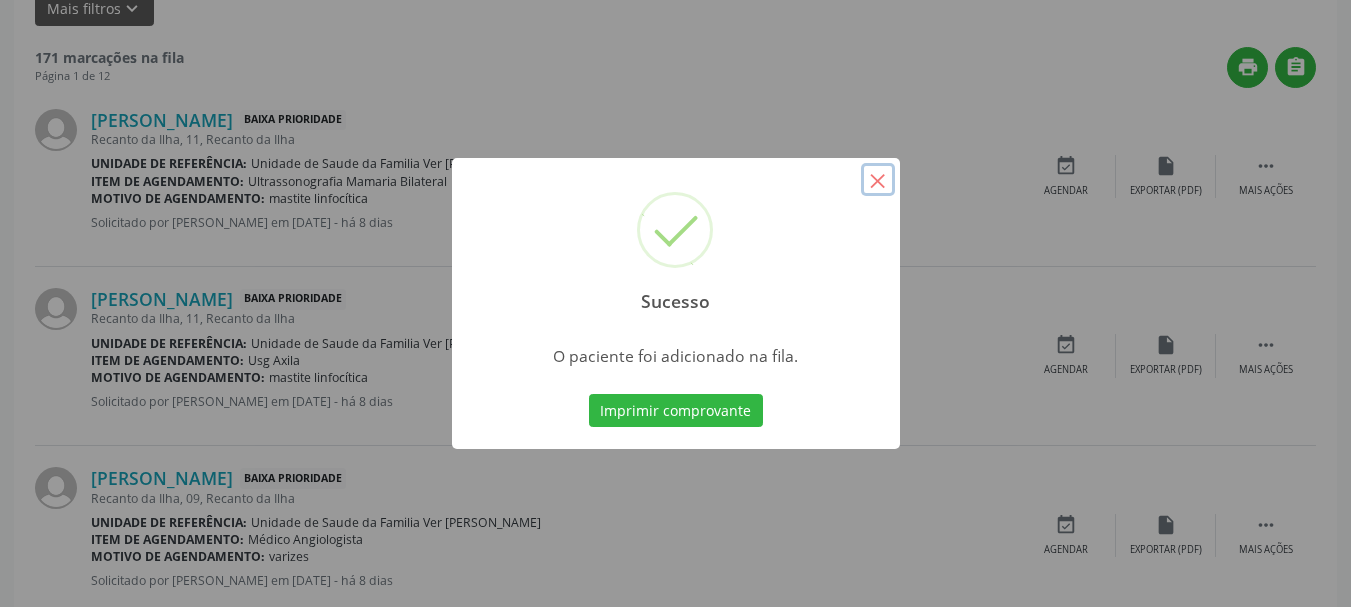 click on "×" at bounding box center (878, 180) 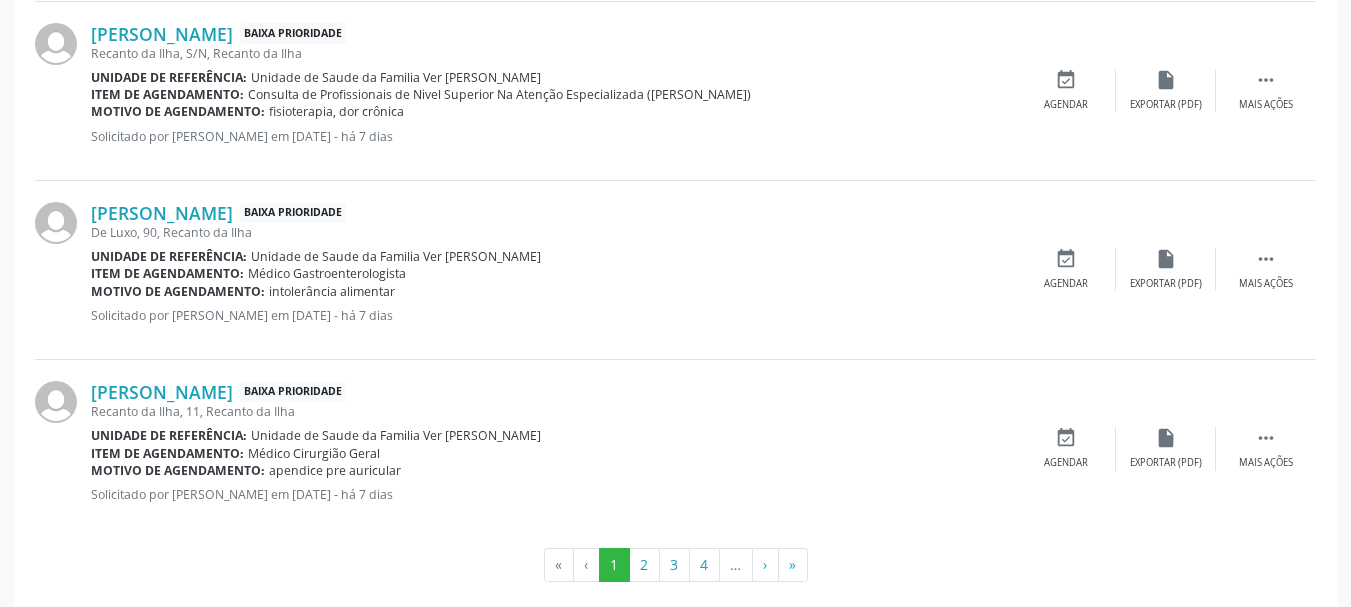 scroll, scrollTop: 2840, scrollLeft: 0, axis: vertical 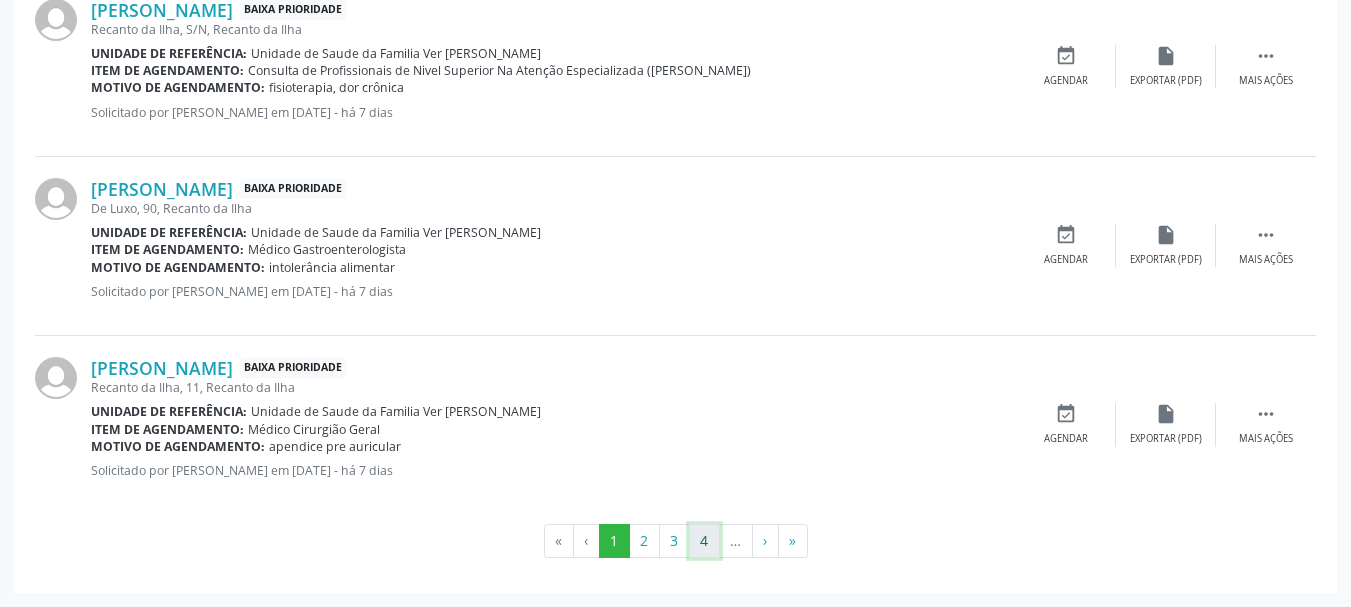 click on "4" at bounding box center [704, 541] 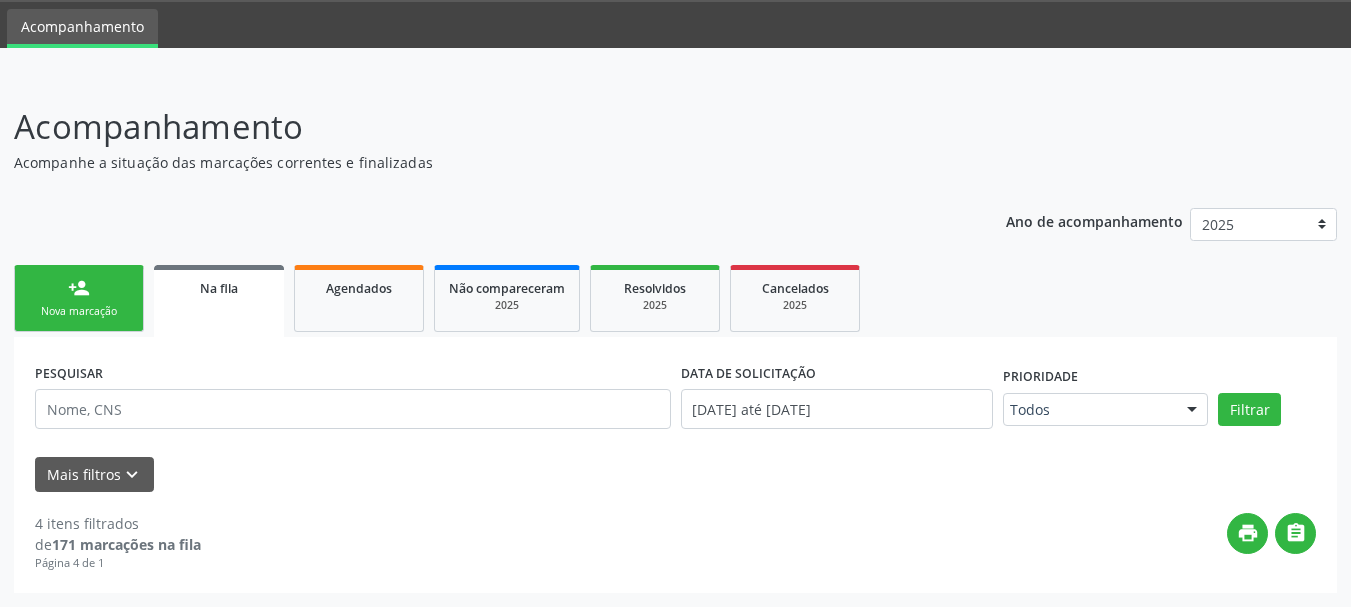 scroll, scrollTop: 62, scrollLeft: 0, axis: vertical 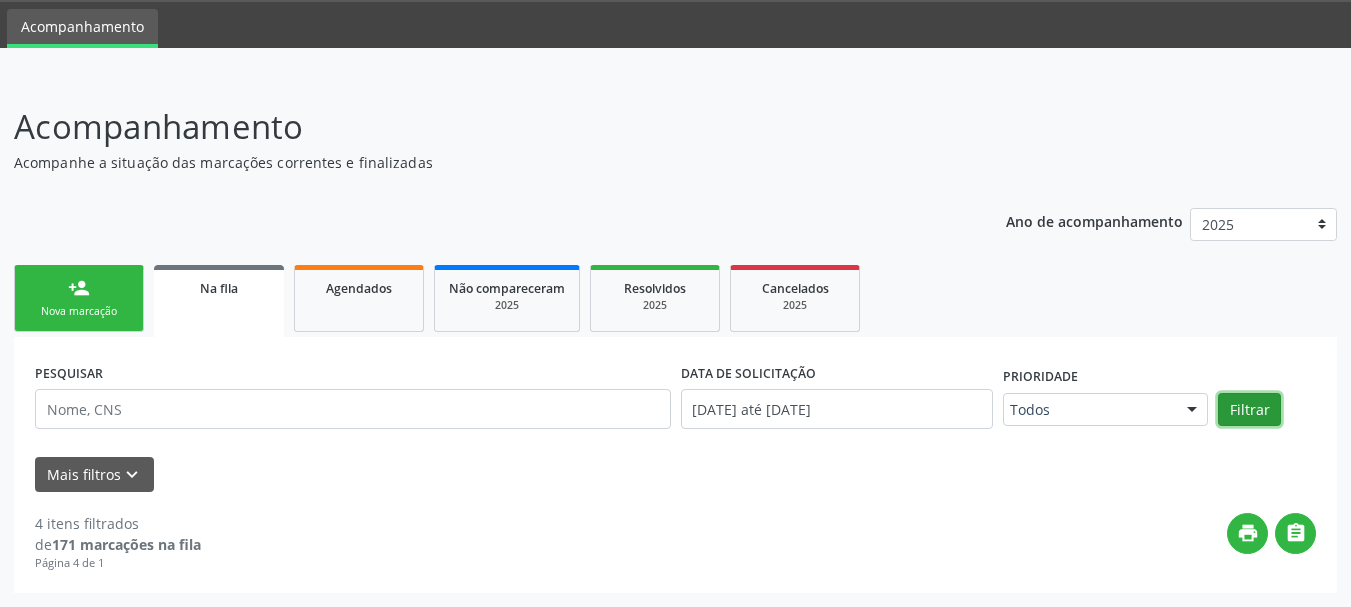 click on "Filtrar" at bounding box center [1249, 410] 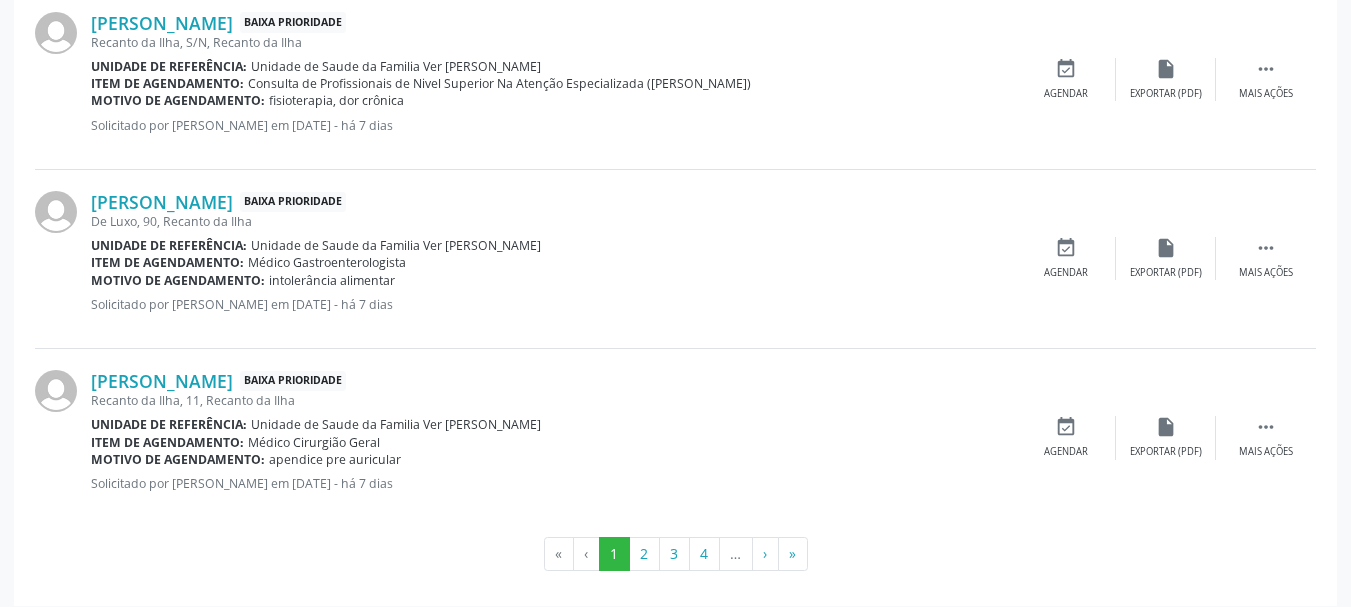 scroll, scrollTop: 2840, scrollLeft: 0, axis: vertical 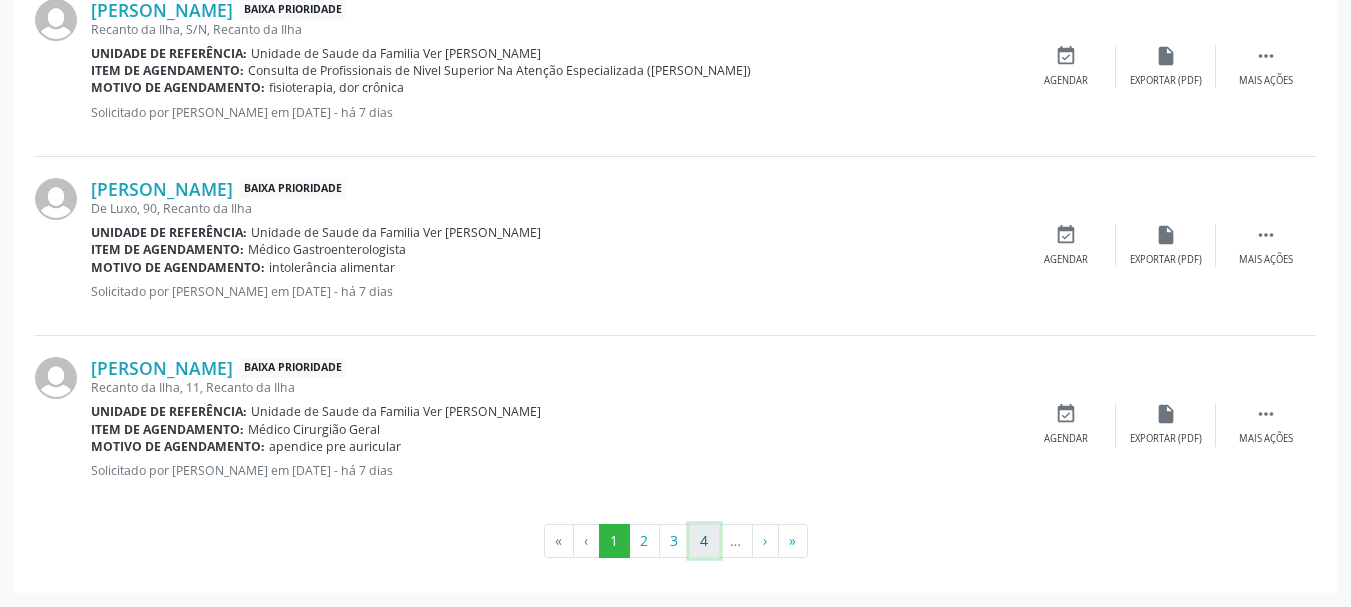 click on "4" at bounding box center [704, 541] 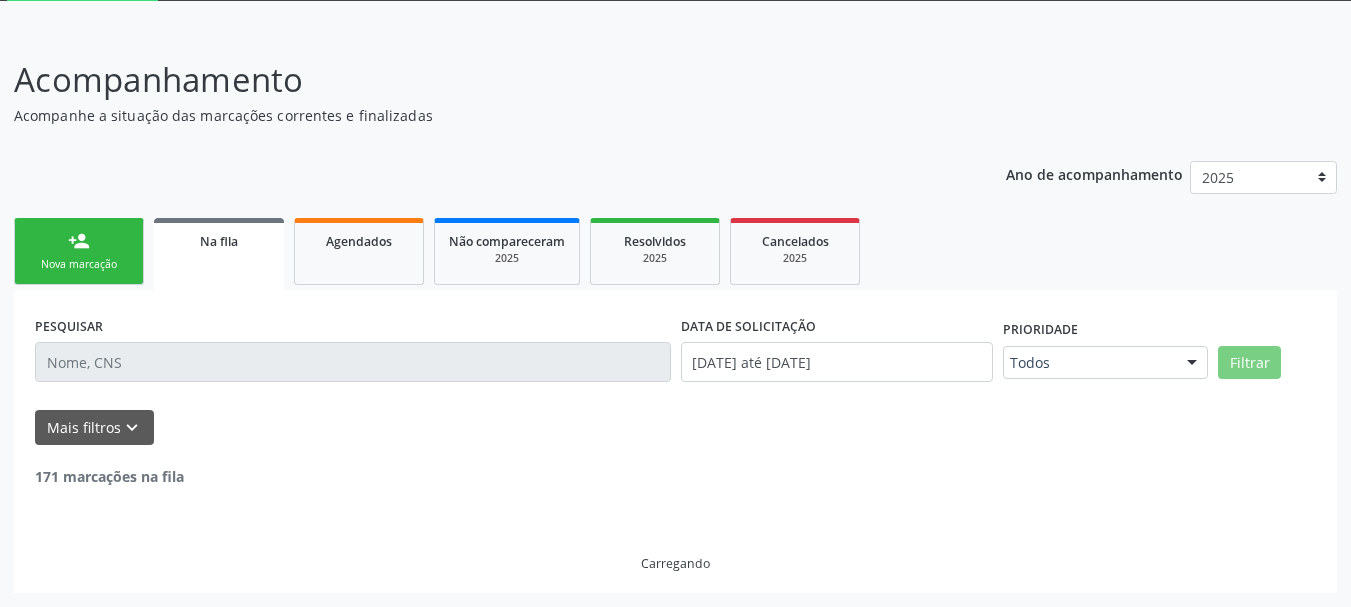 scroll, scrollTop: 2788, scrollLeft: 0, axis: vertical 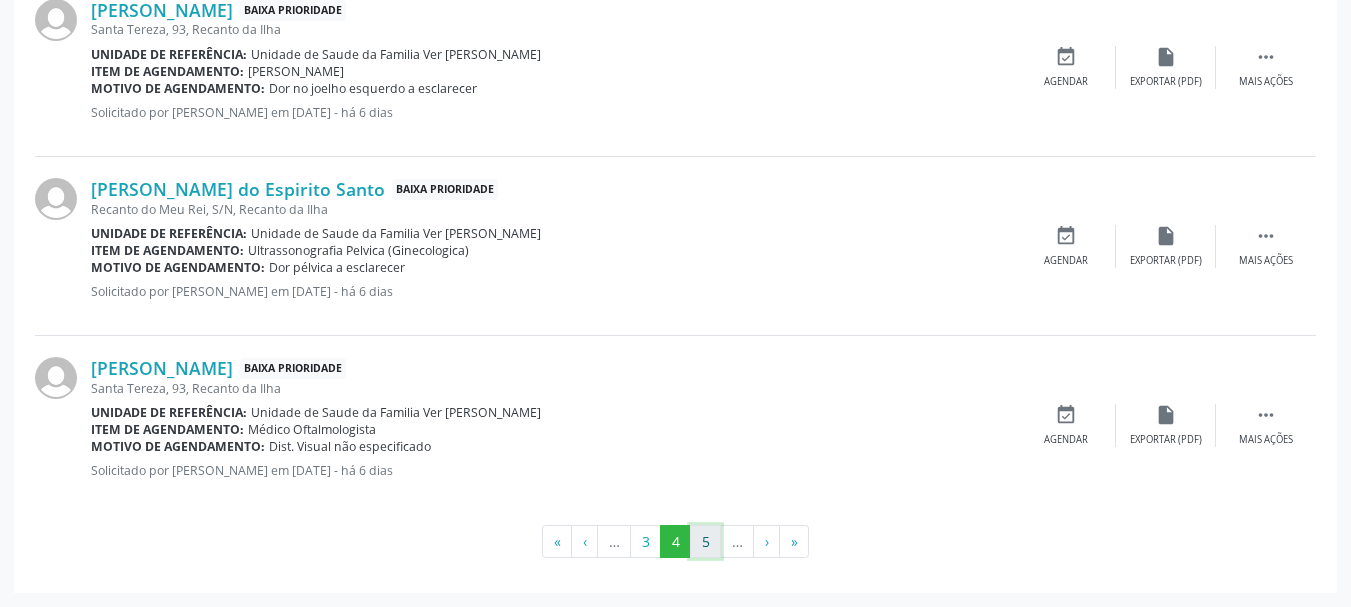 click on "5" at bounding box center (705, 542) 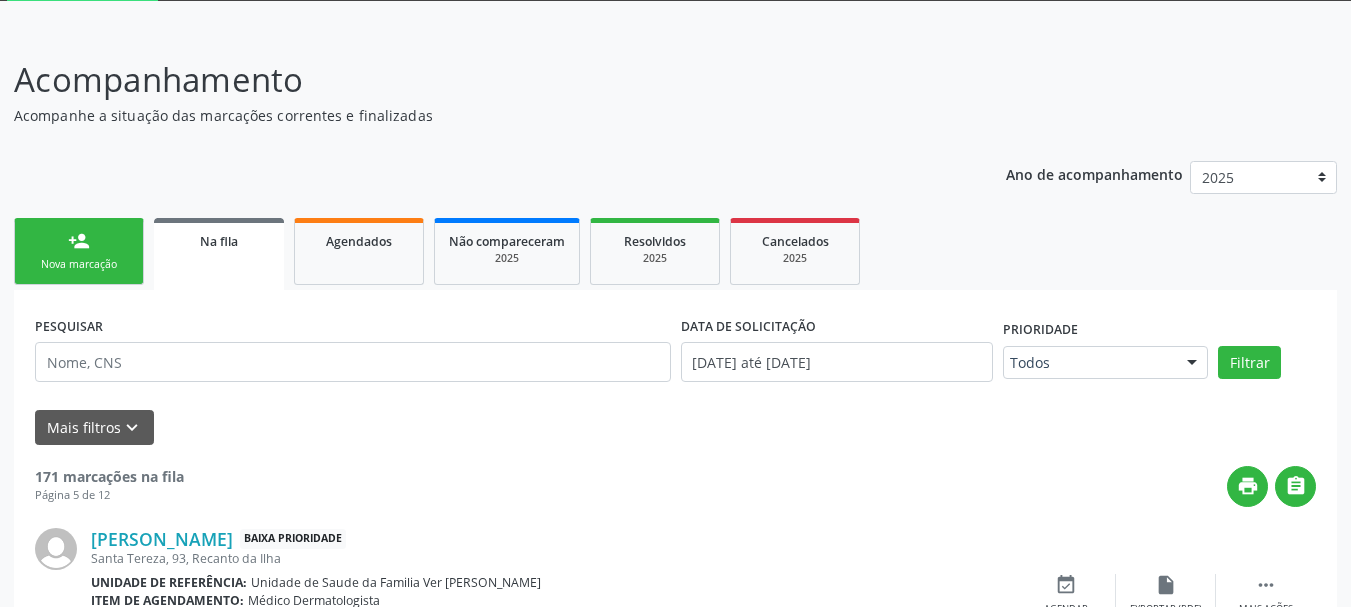 scroll, scrollTop: 2788, scrollLeft: 0, axis: vertical 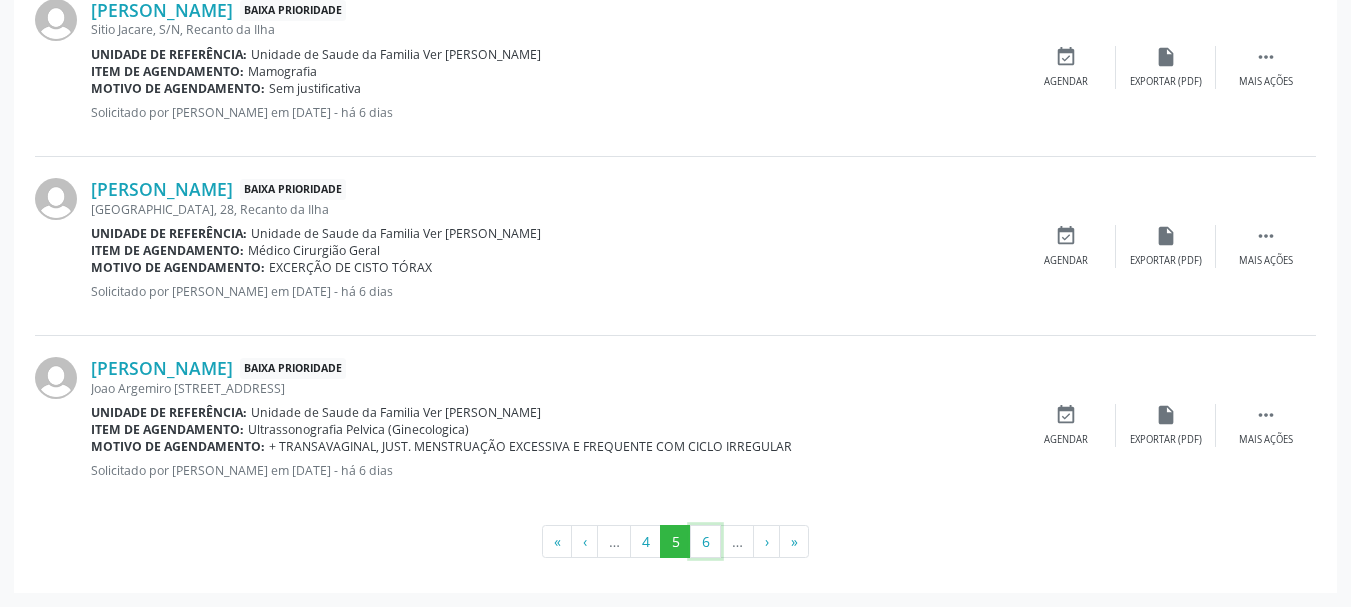 click on "6" at bounding box center [705, 542] 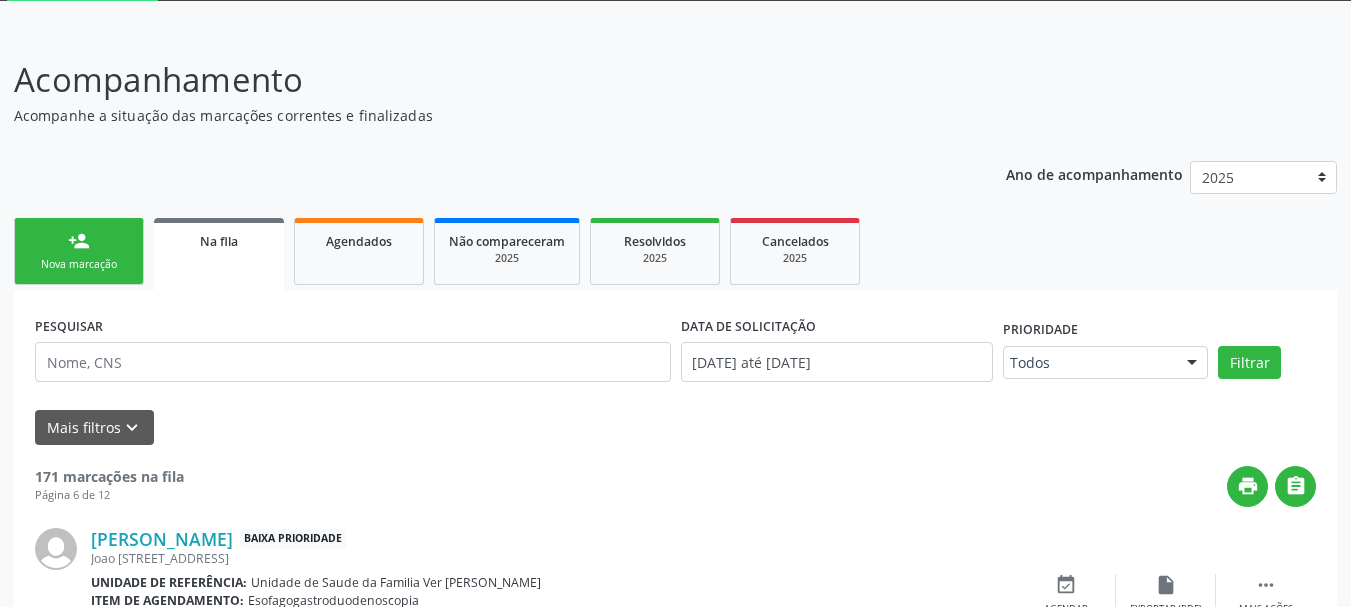 scroll, scrollTop: 2788, scrollLeft: 0, axis: vertical 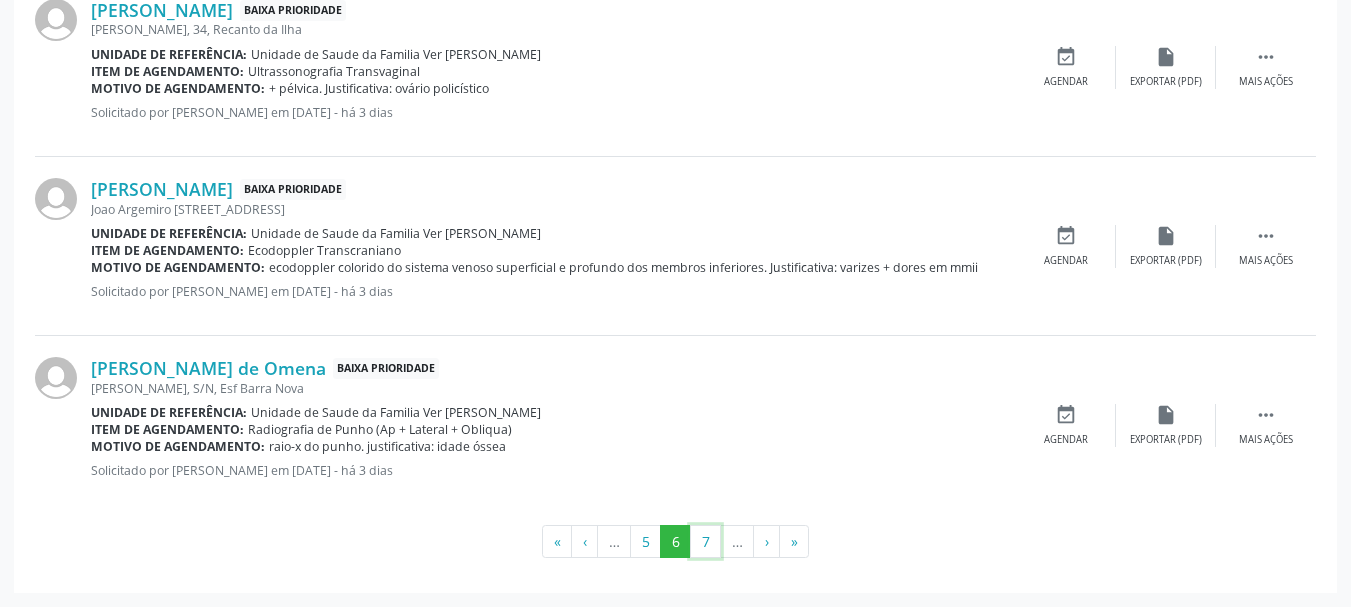 click on "7" at bounding box center (705, 542) 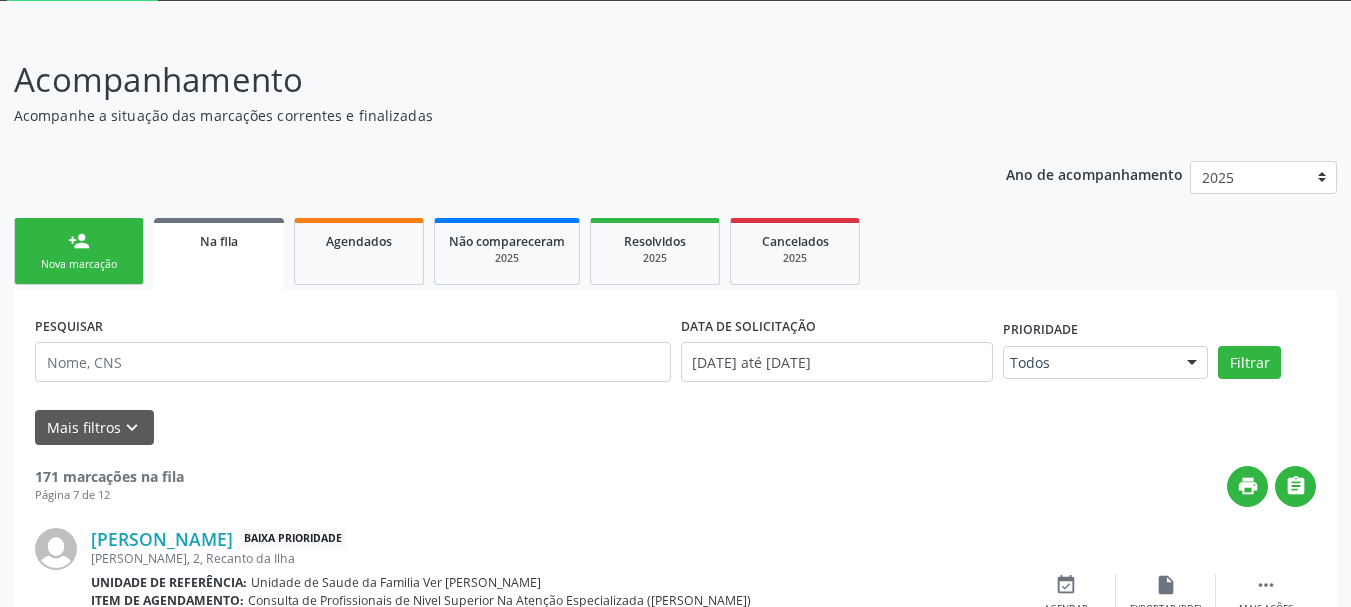 scroll, scrollTop: 2788, scrollLeft: 0, axis: vertical 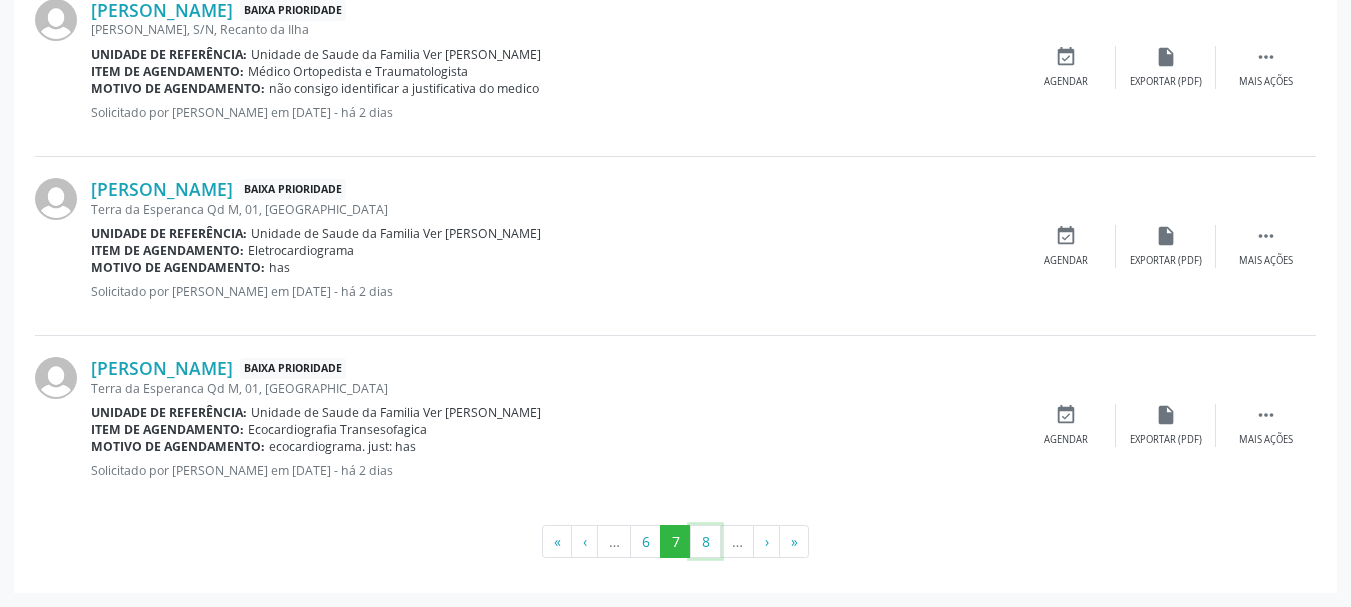 click on "8" at bounding box center [705, 542] 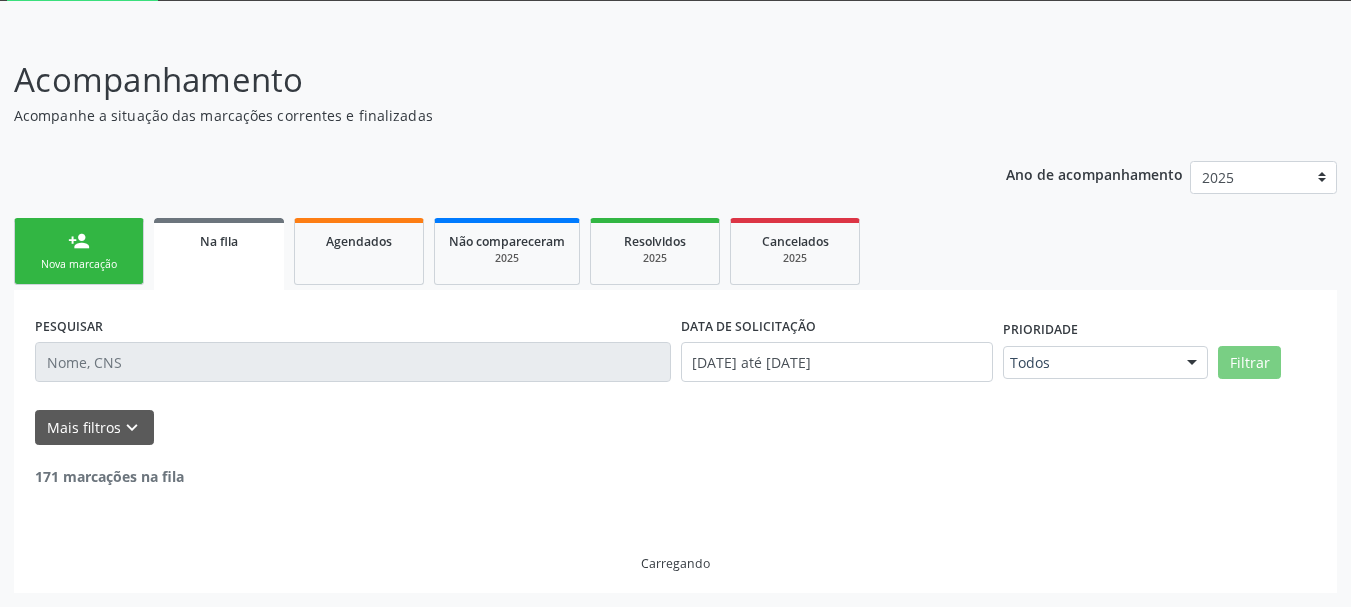 scroll, scrollTop: 2788, scrollLeft: 0, axis: vertical 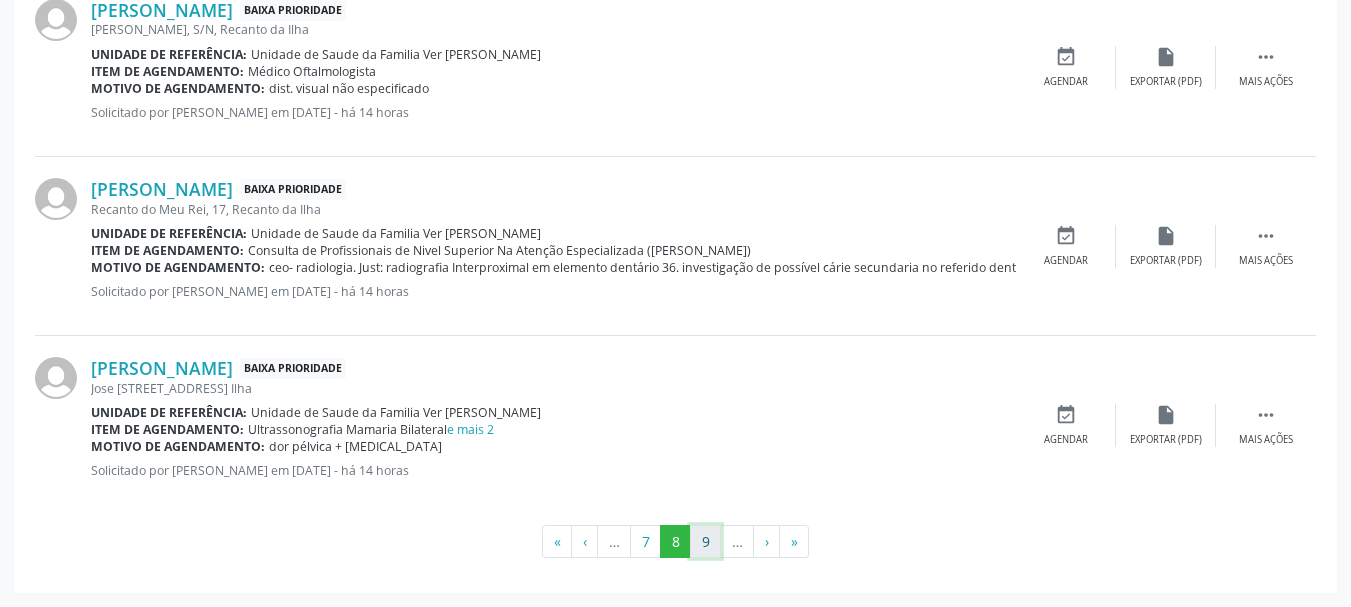 click on "9" at bounding box center (705, 542) 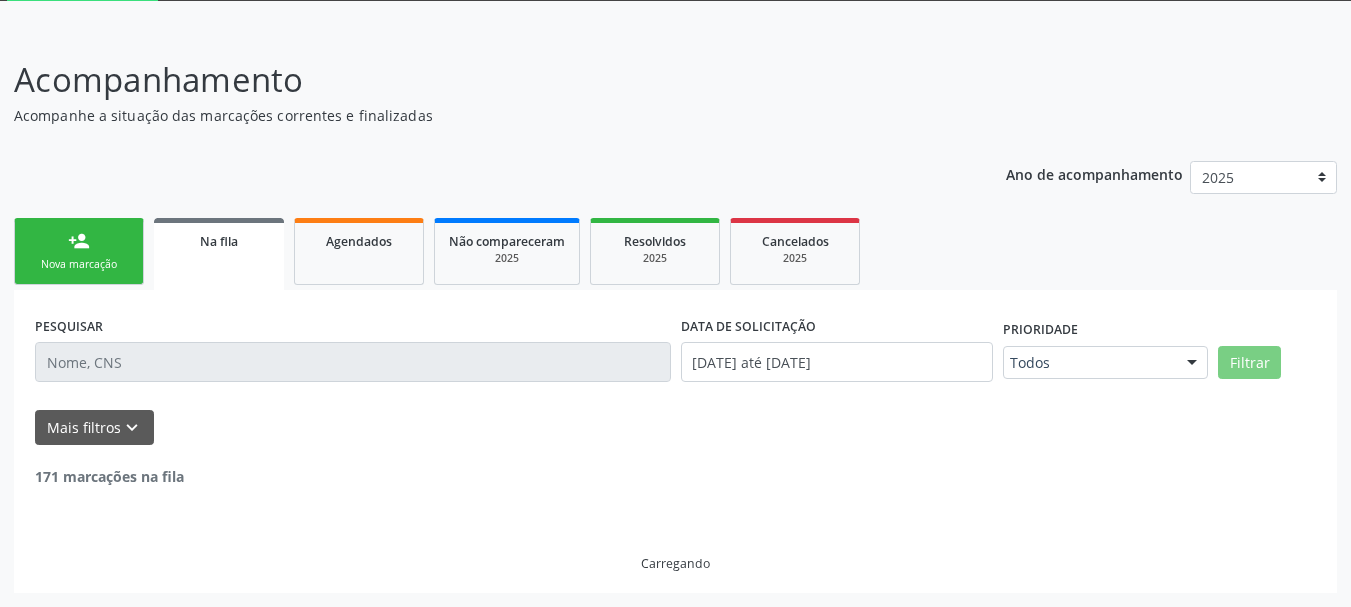 scroll, scrollTop: 2788, scrollLeft: 0, axis: vertical 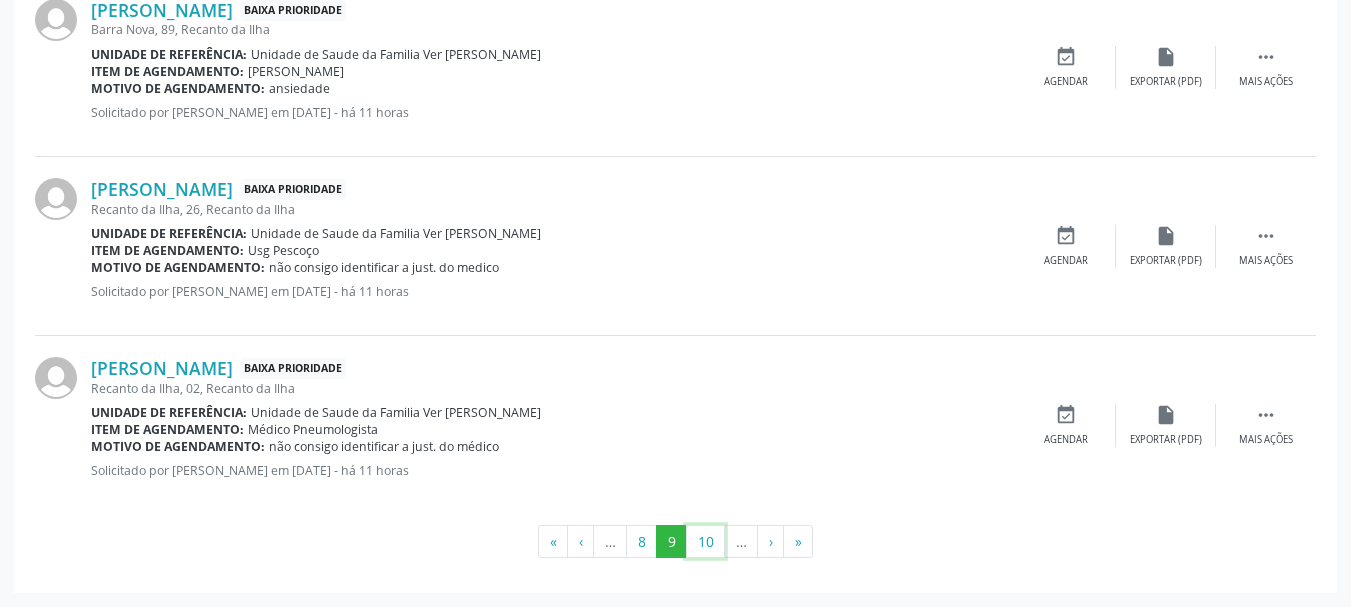 click on "10" at bounding box center (705, 542) 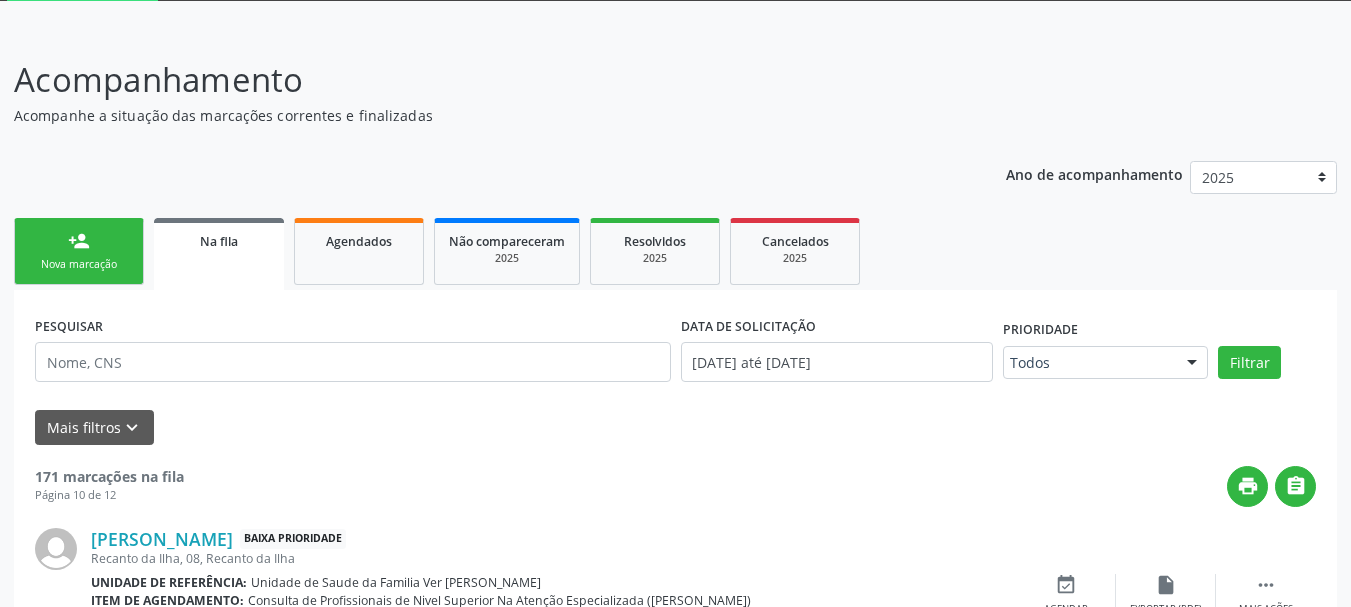 scroll, scrollTop: 2788, scrollLeft: 0, axis: vertical 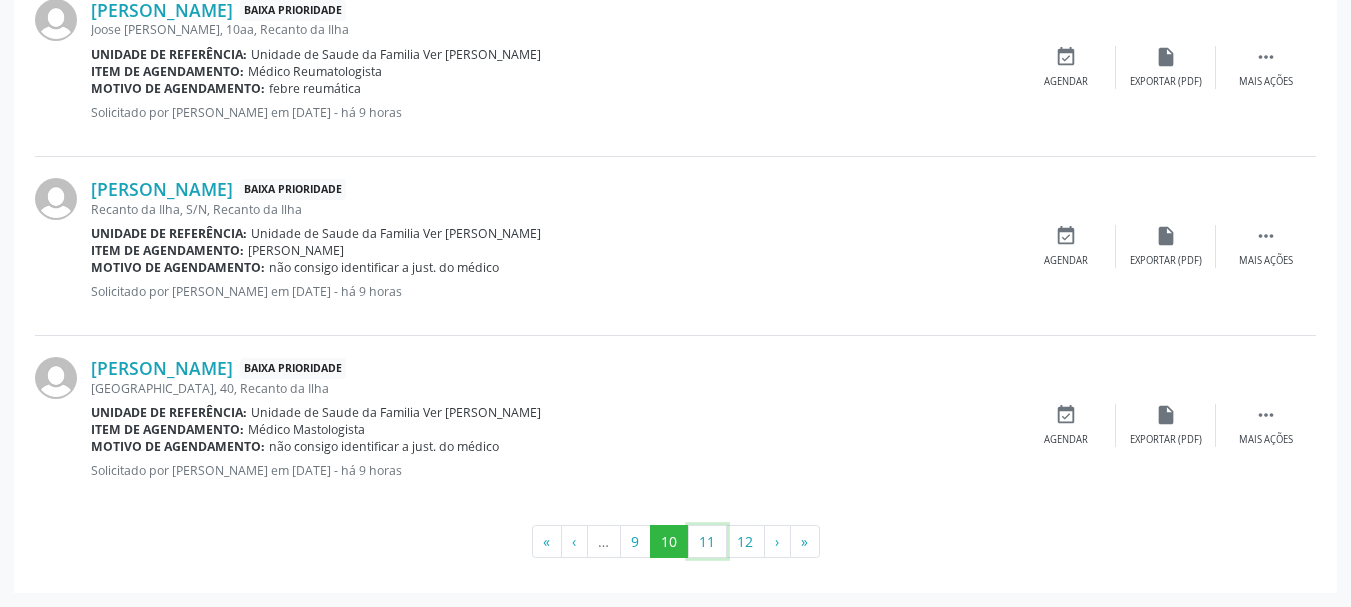click on "11" at bounding box center (707, 542) 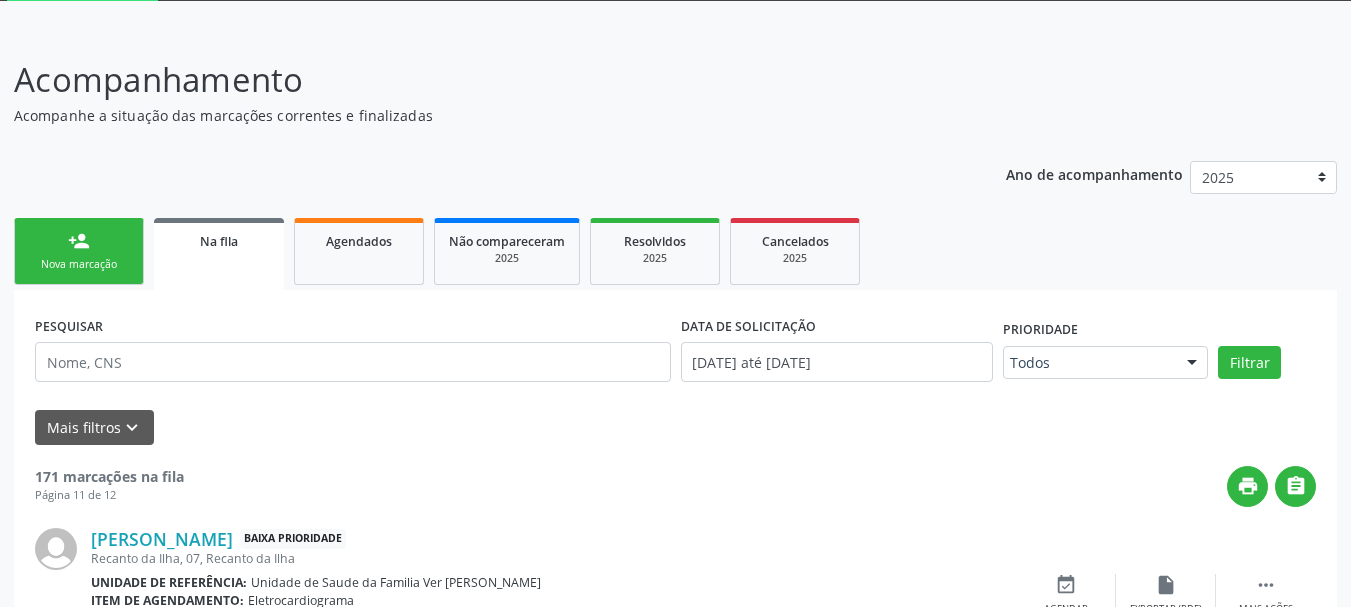 scroll, scrollTop: 2788, scrollLeft: 0, axis: vertical 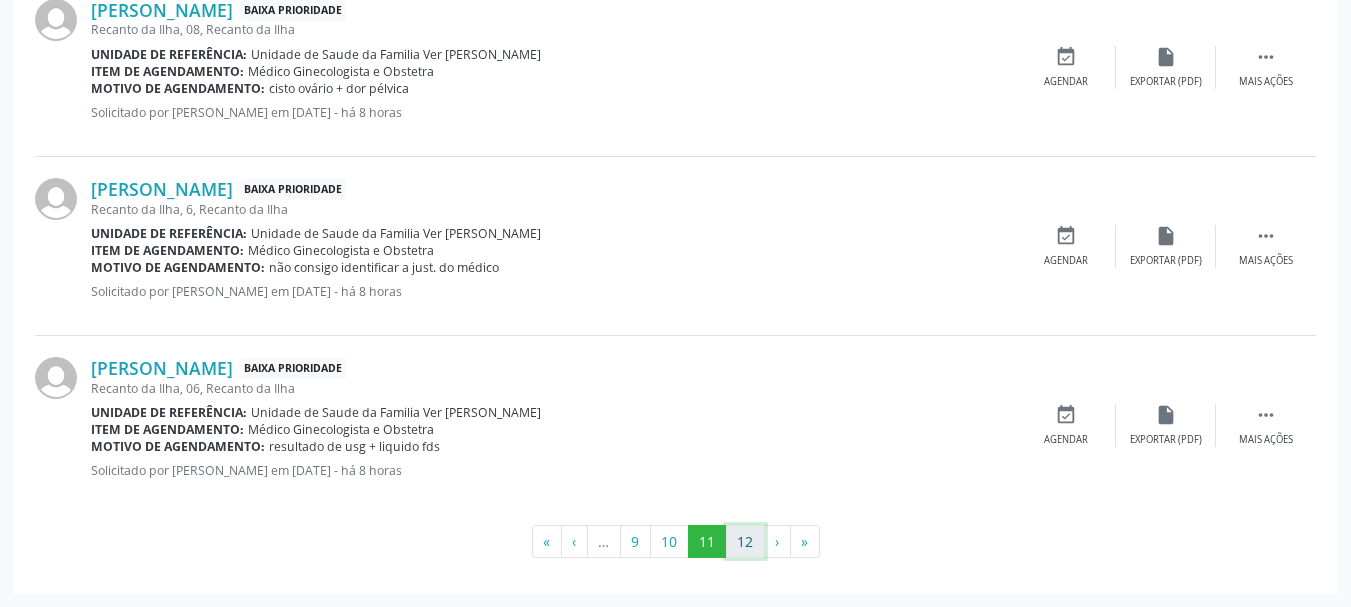 click on "12" at bounding box center (745, 542) 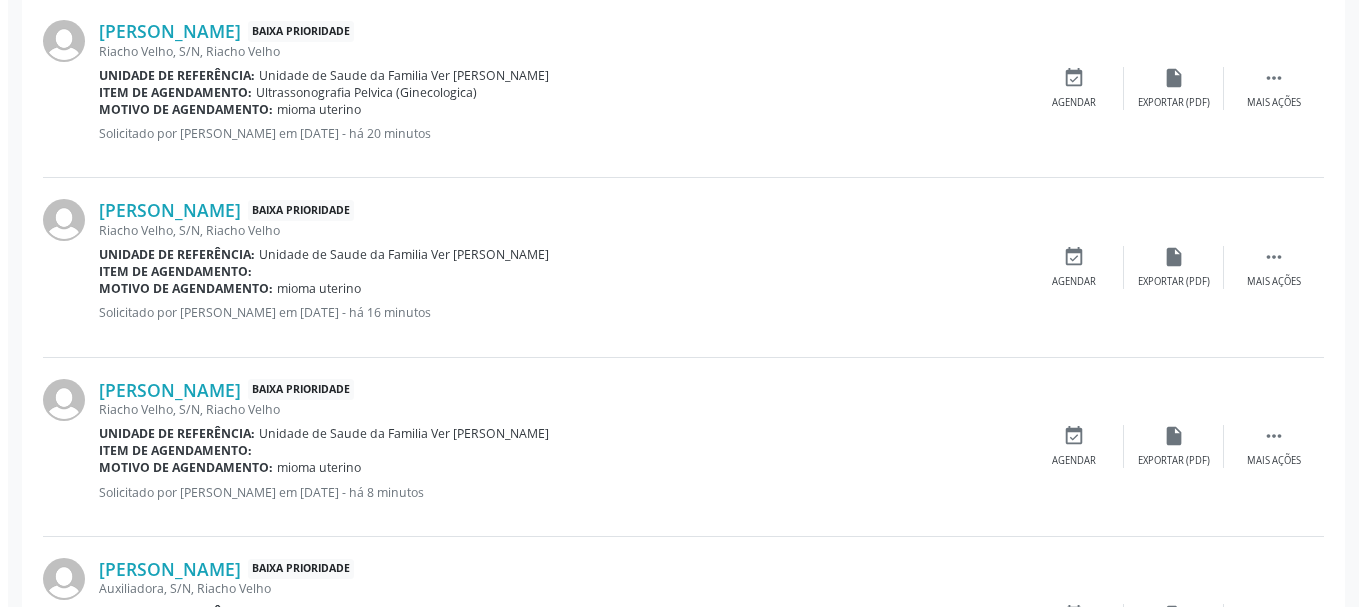 scroll, scrollTop: 935, scrollLeft: 0, axis: vertical 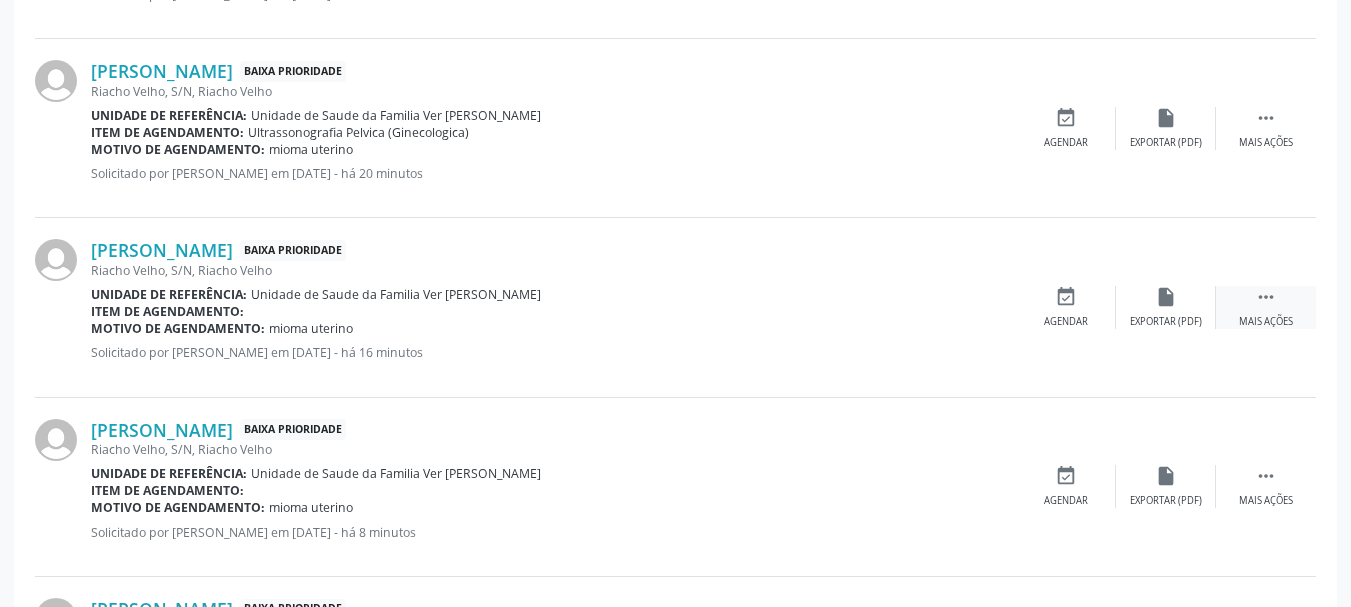 click on "" at bounding box center [1266, 297] 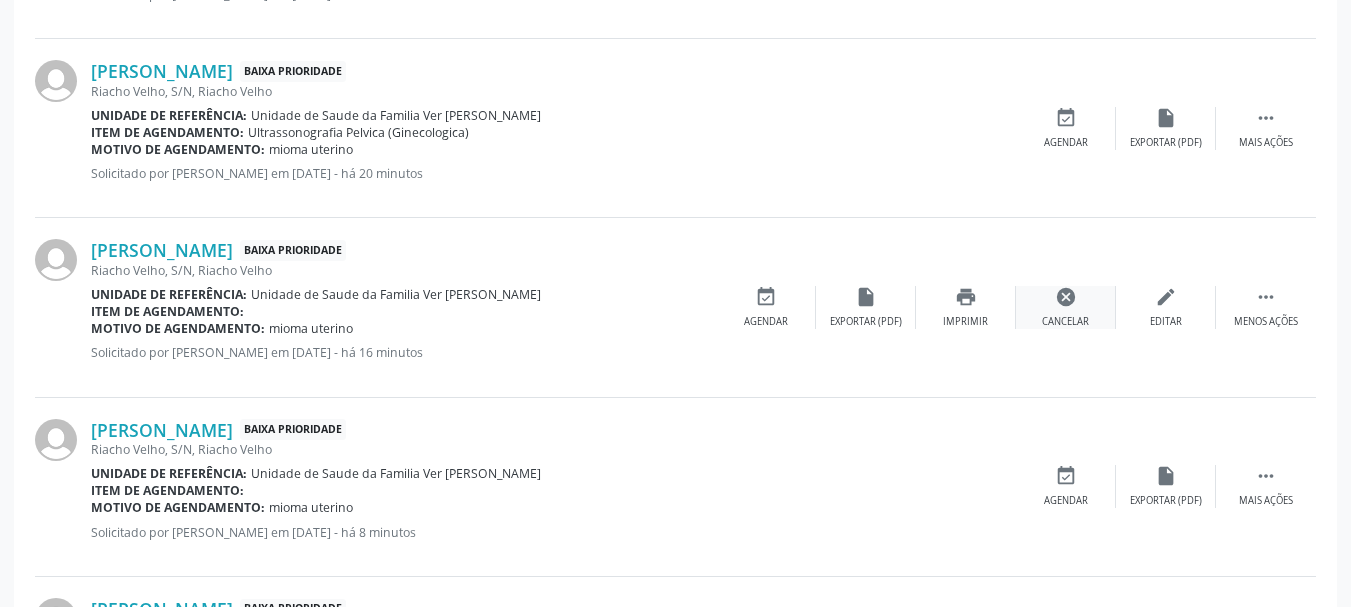 click on "cancel" at bounding box center [1066, 297] 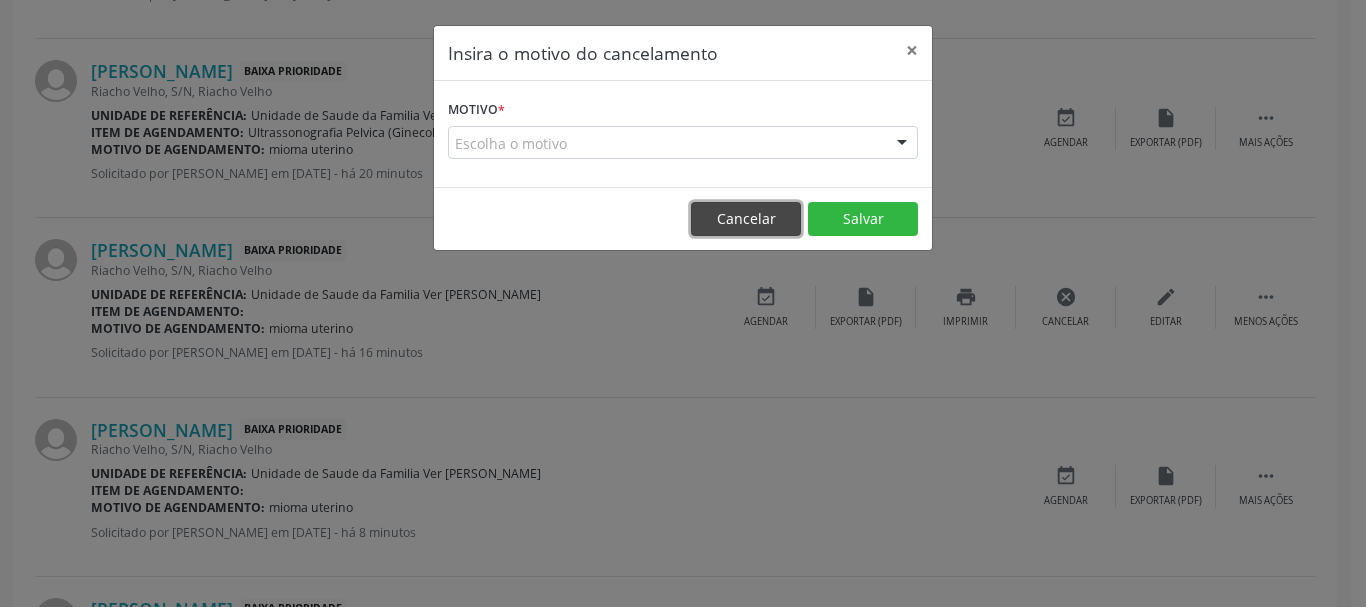 click on "Cancelar" at bounding box center (746, 219) 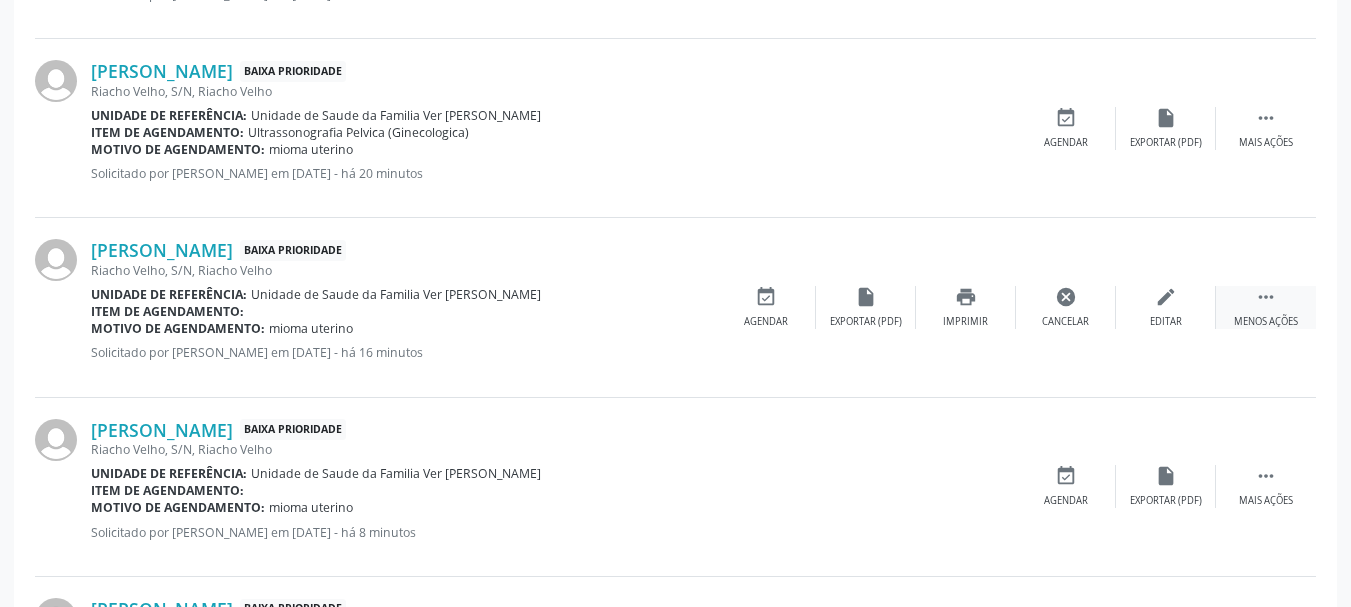 click on "" at bounding box center (1266, 297) 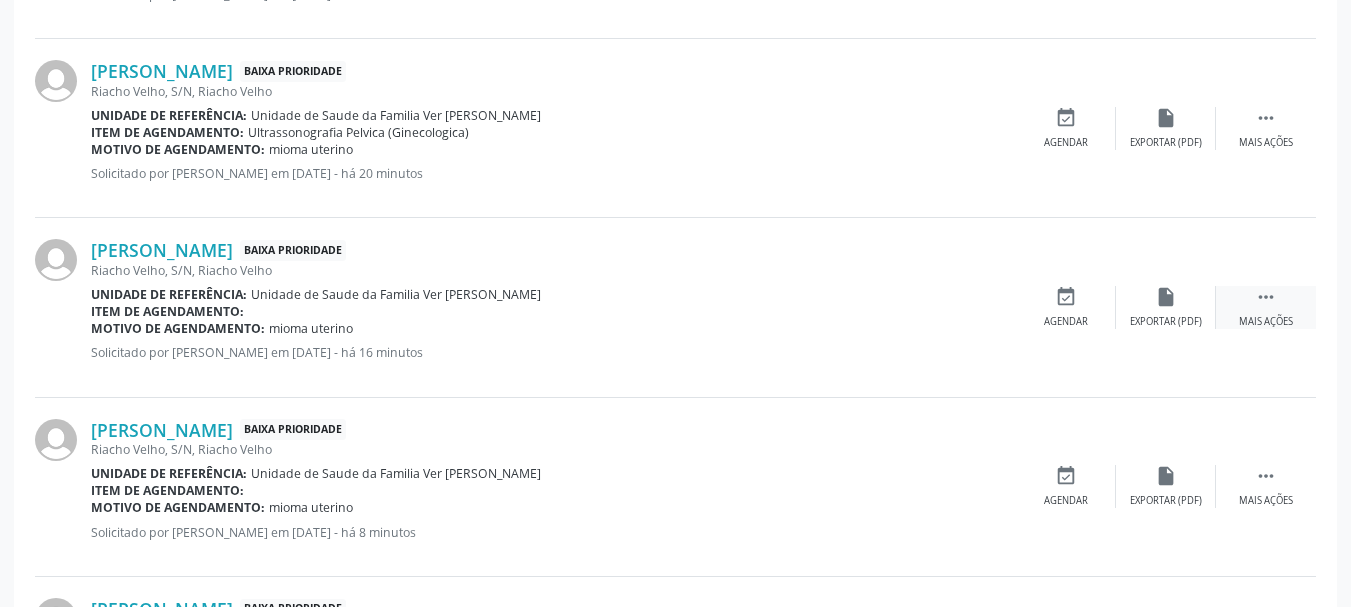 click on "" at bounding box center [1266, 297] 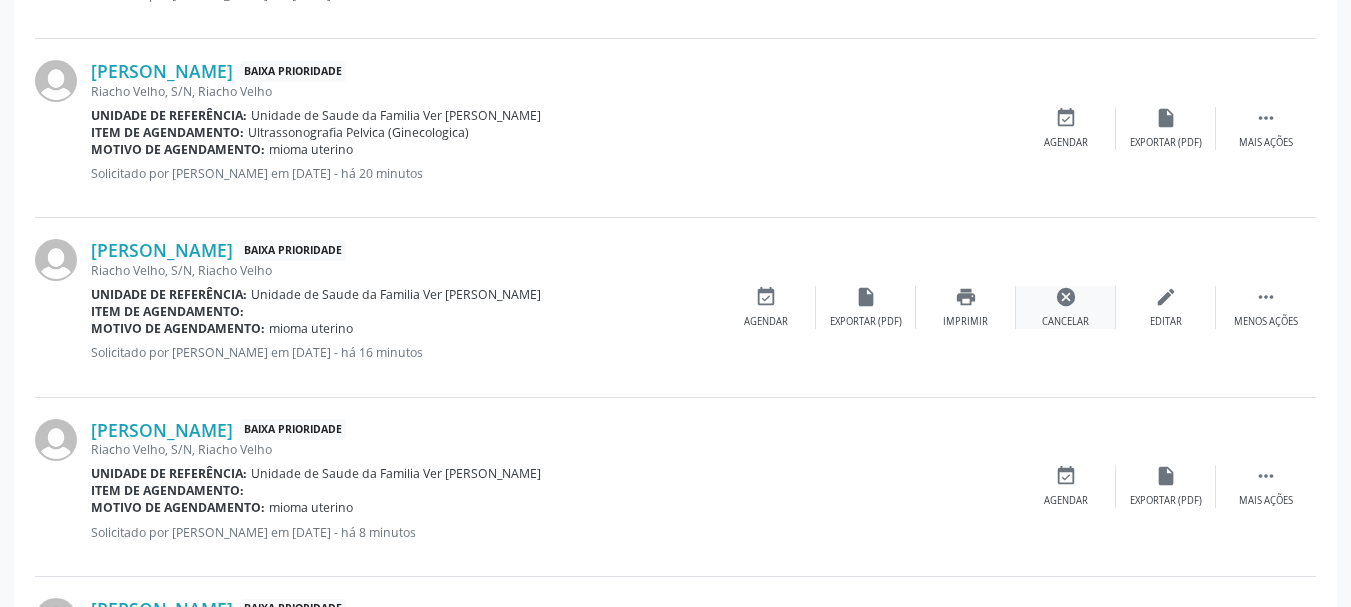 click on "cancel" at bounding box center (1066, 297) 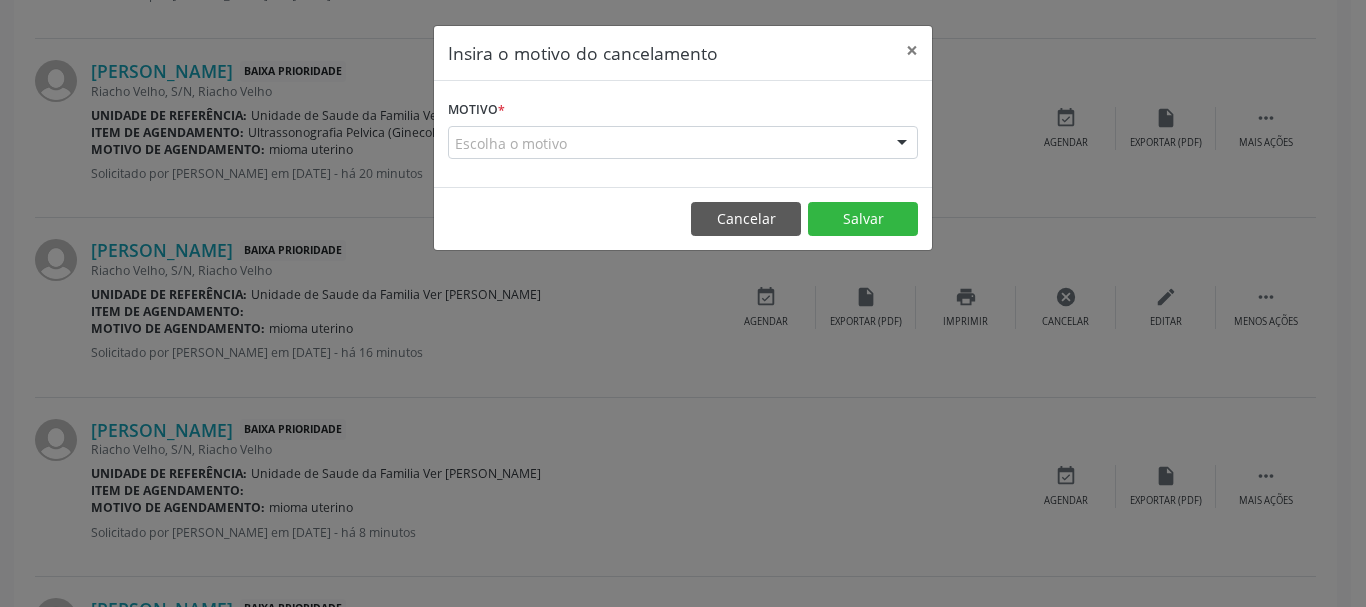 click at bounding box center (902, 144) 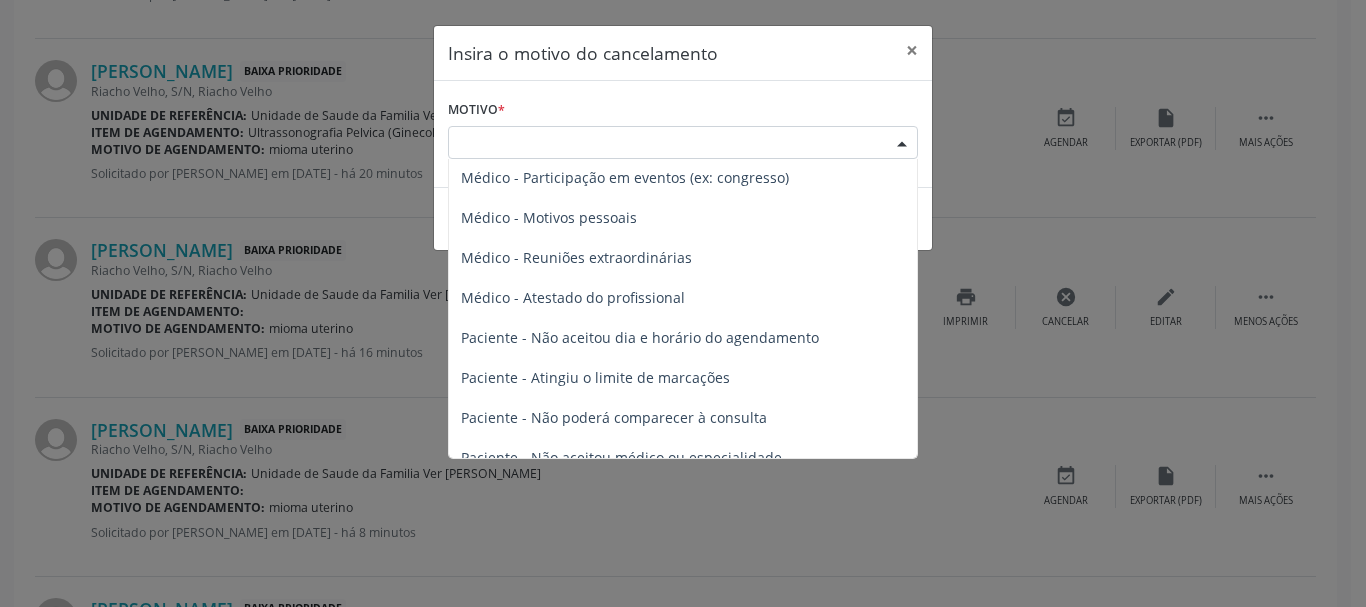 scroll, scrollTop: 80, scrollLeft: 0, axis: vertical 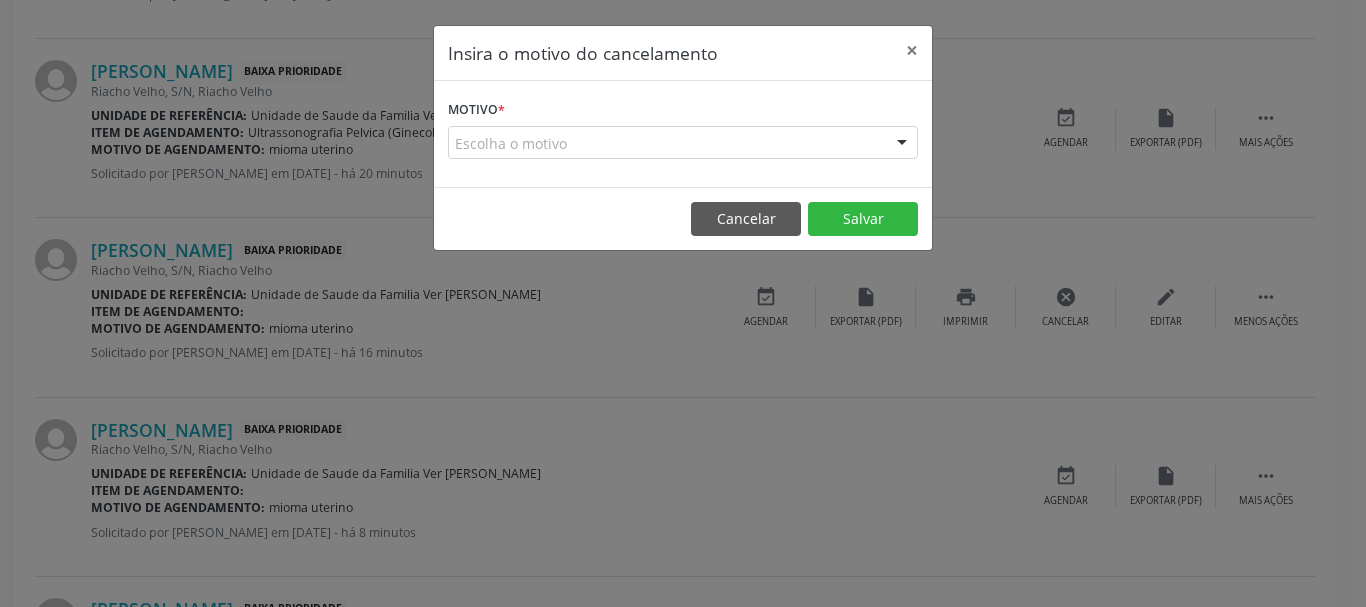 click on "Insira o motivo do cancelamento ×
Motivo
*
Escolha o motivo
Outro   Médico - Participação em eventos (ex: congresso)   Médico - Motivos pessoais   Médico - Reuniões extraordinárias   Médico - Atestado do profissional   Paciente - Não aceitou dia e horário do agendamento   Paciente - Atingiu o limite de marcações   Paciente - Não poderá comparecer à consulta   Paciente - Não aceitou médico ou especialidade   Médico - Sem vaga disponível
Nenhum resultado encontrado para: "   "
Não há nenhuma opção para ser exibida.
Cancelar Salvar" at bounding box center [683, 303] 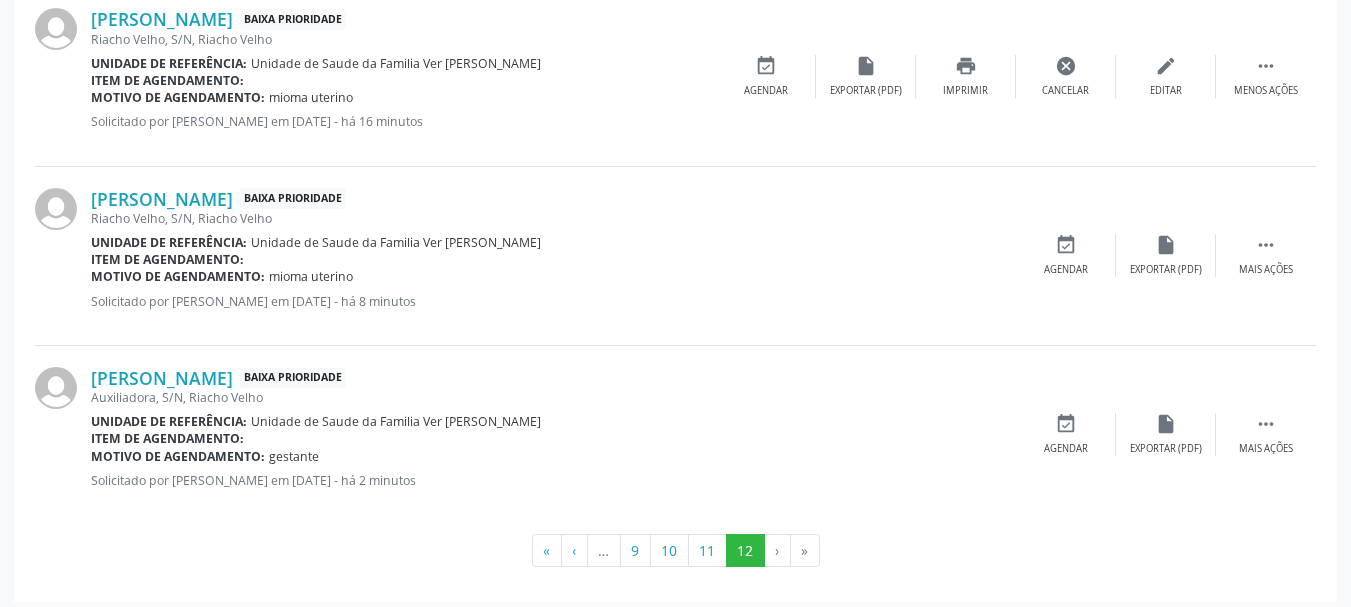 scroll, scrollTop: 1175, scrollLeft: 0, axis: vertical 